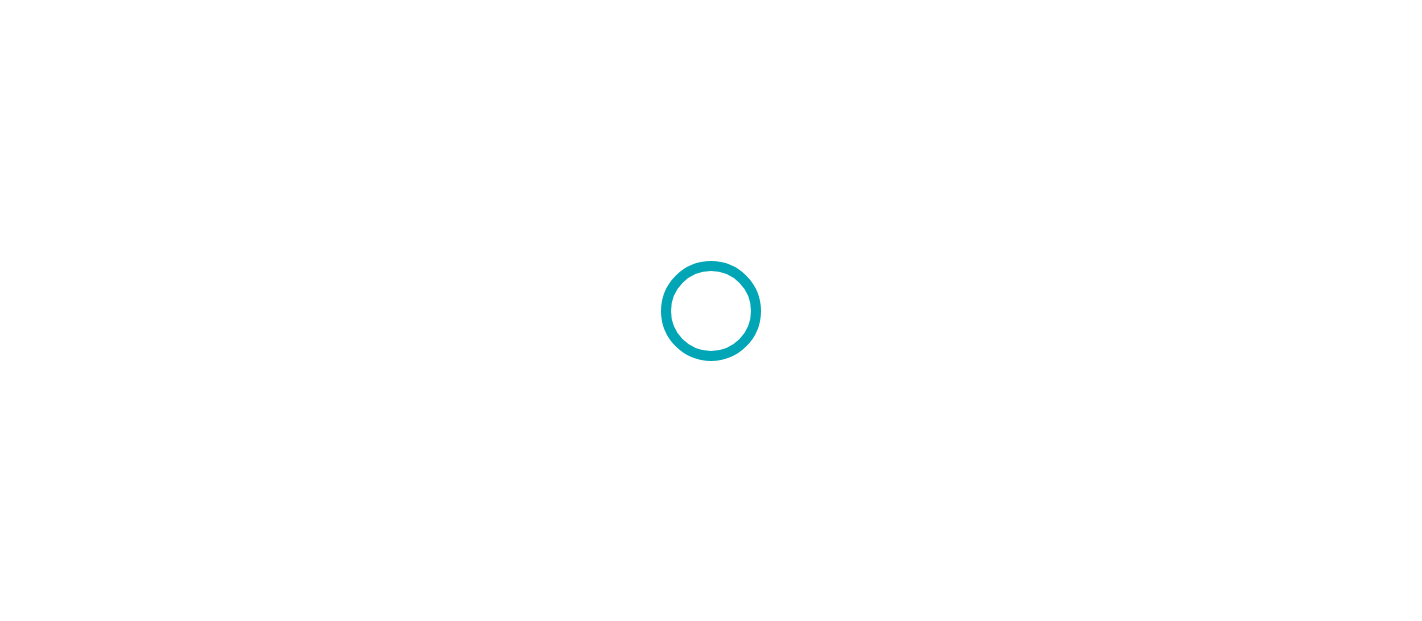 scroll, scrollTop: 0, scrollLeft: 0, axis: both 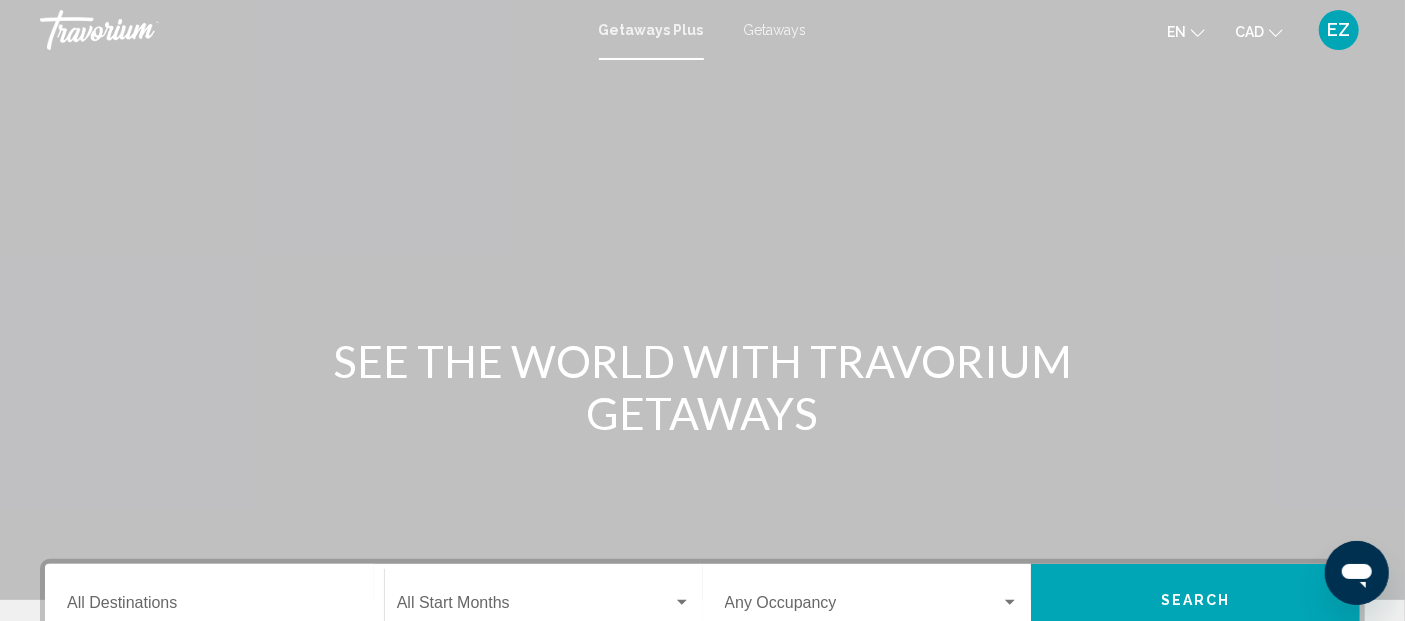click on "Getaways" at bounding box center (775, 30) 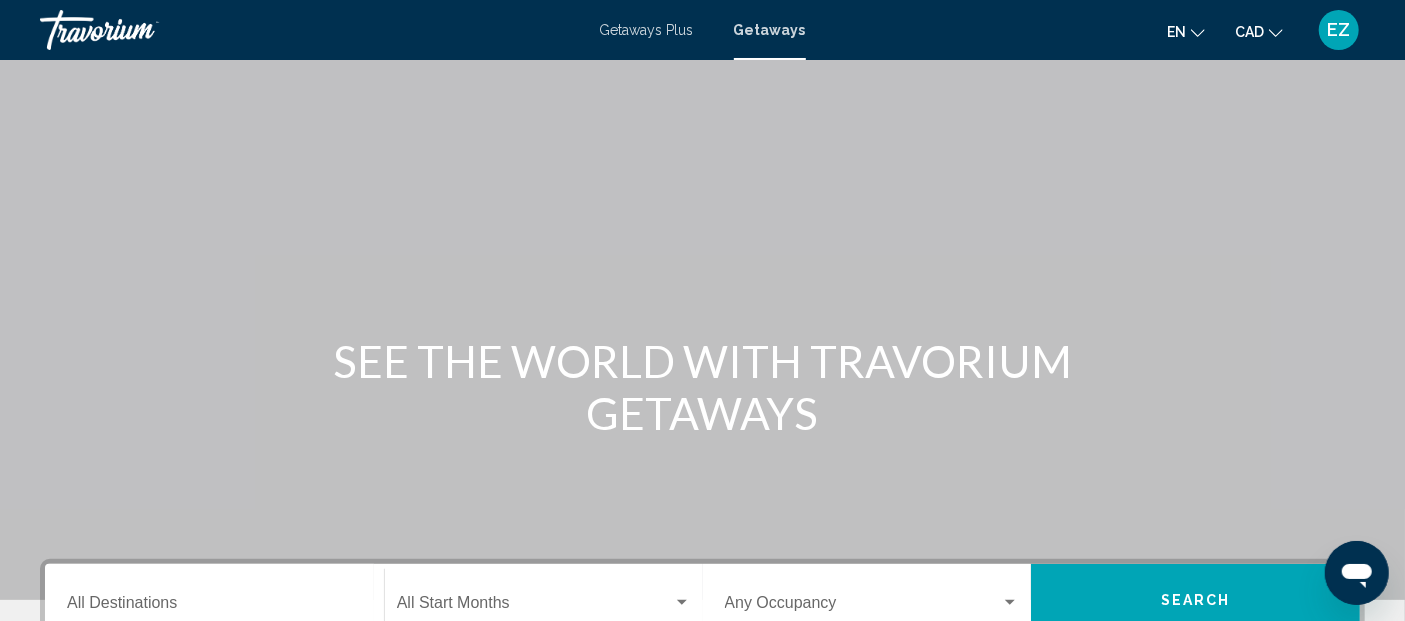 scroll, scrollTop: 333, scrollLeft: 0, axis: vertical 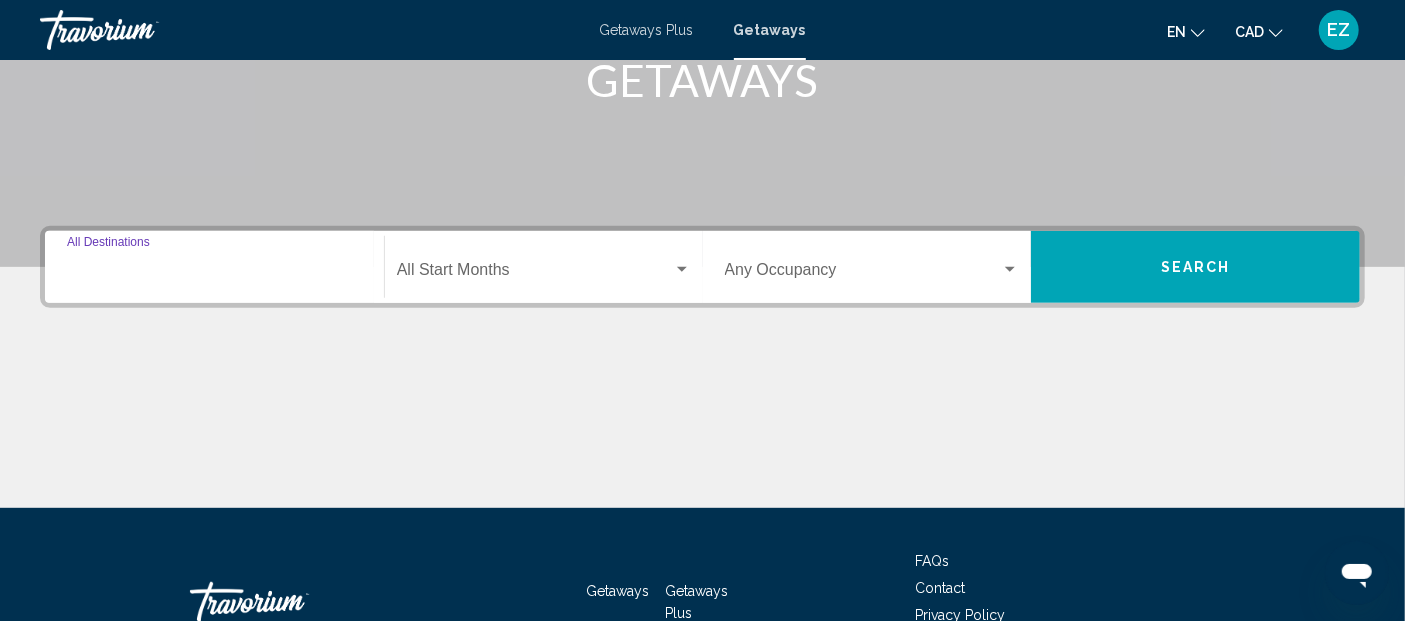 click on "Destination All Destinations" at bounding box center (214, 274) 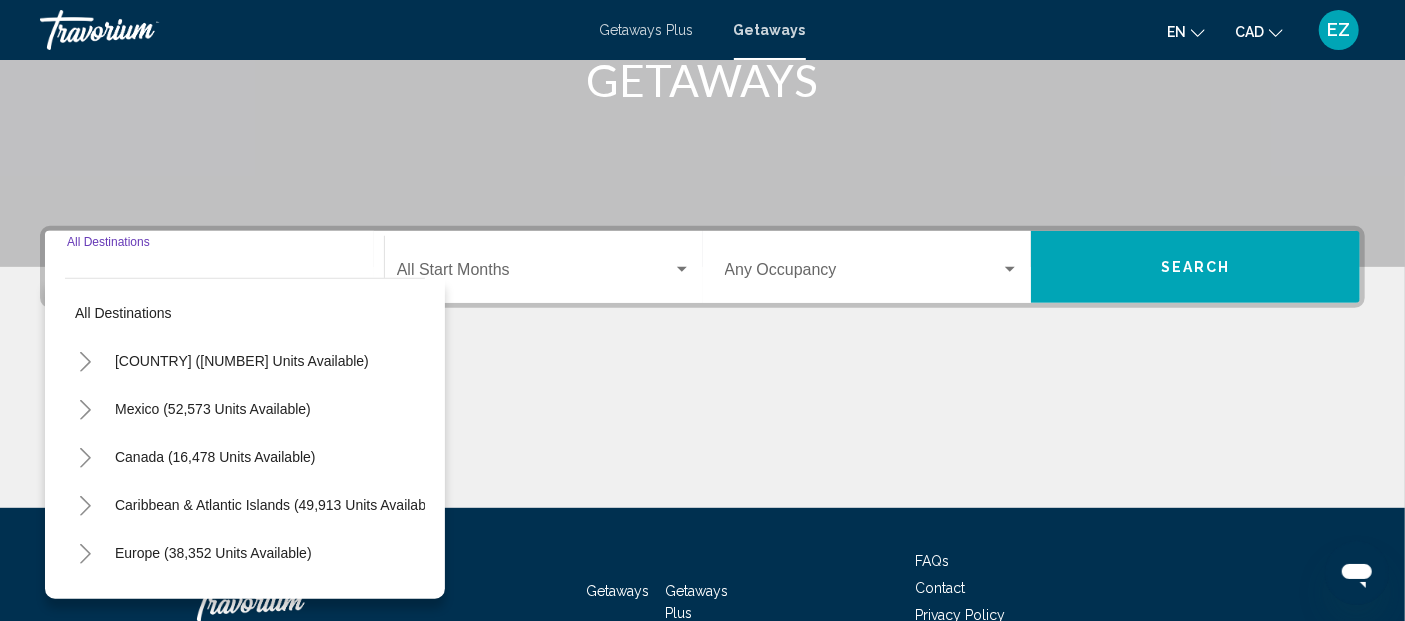 scroll, scrollTop: 463, scrollLeft: 0, axis: vertical 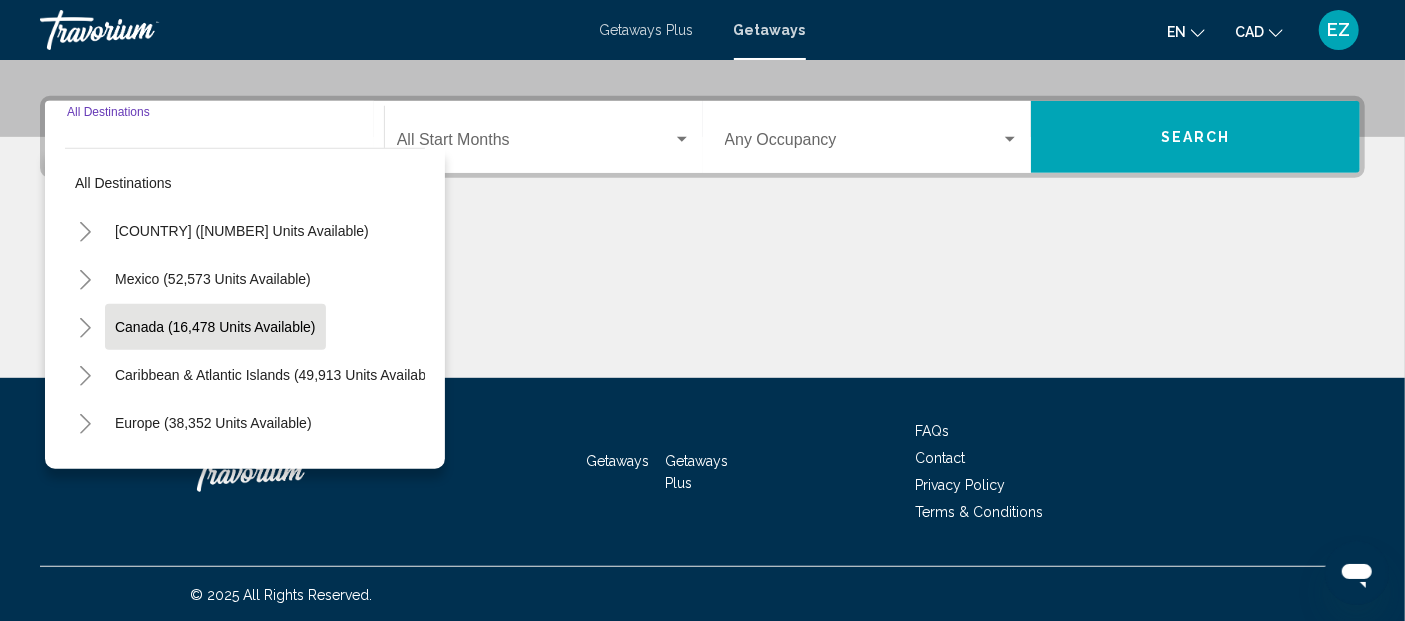 click on "Canada (16,478 units available)" at bounding box center (278, 375) 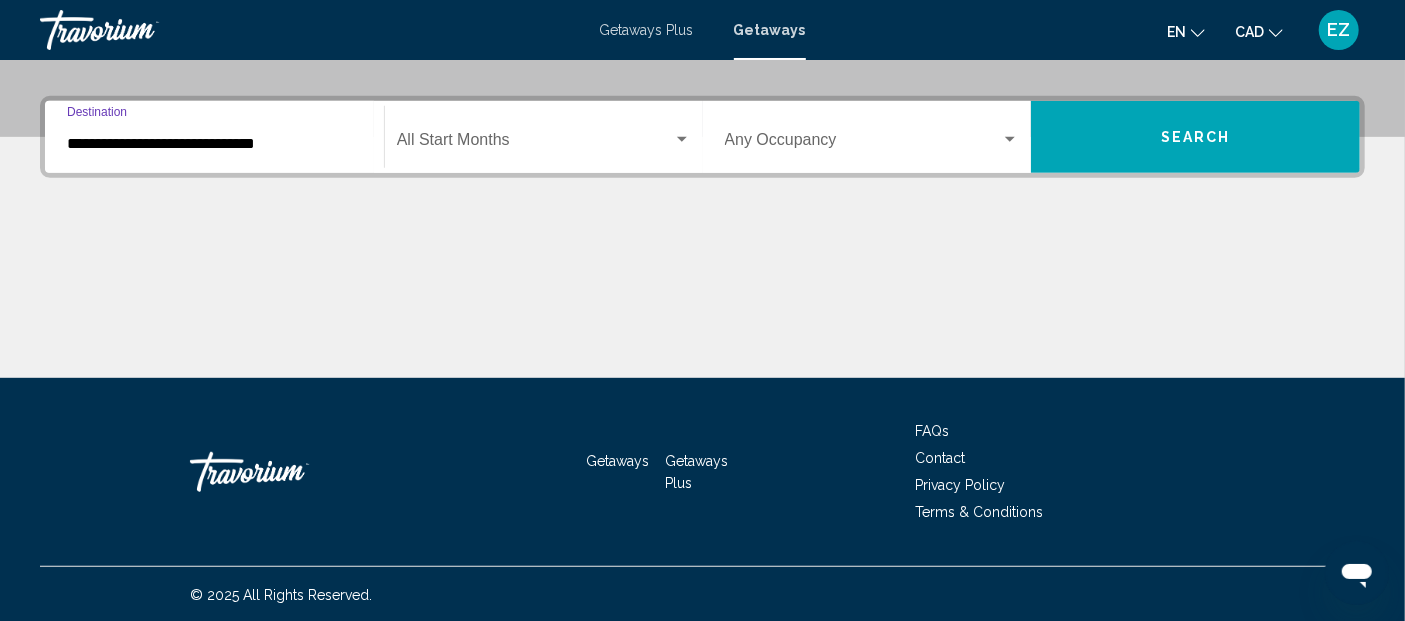 click at bounding box center (535, 144) 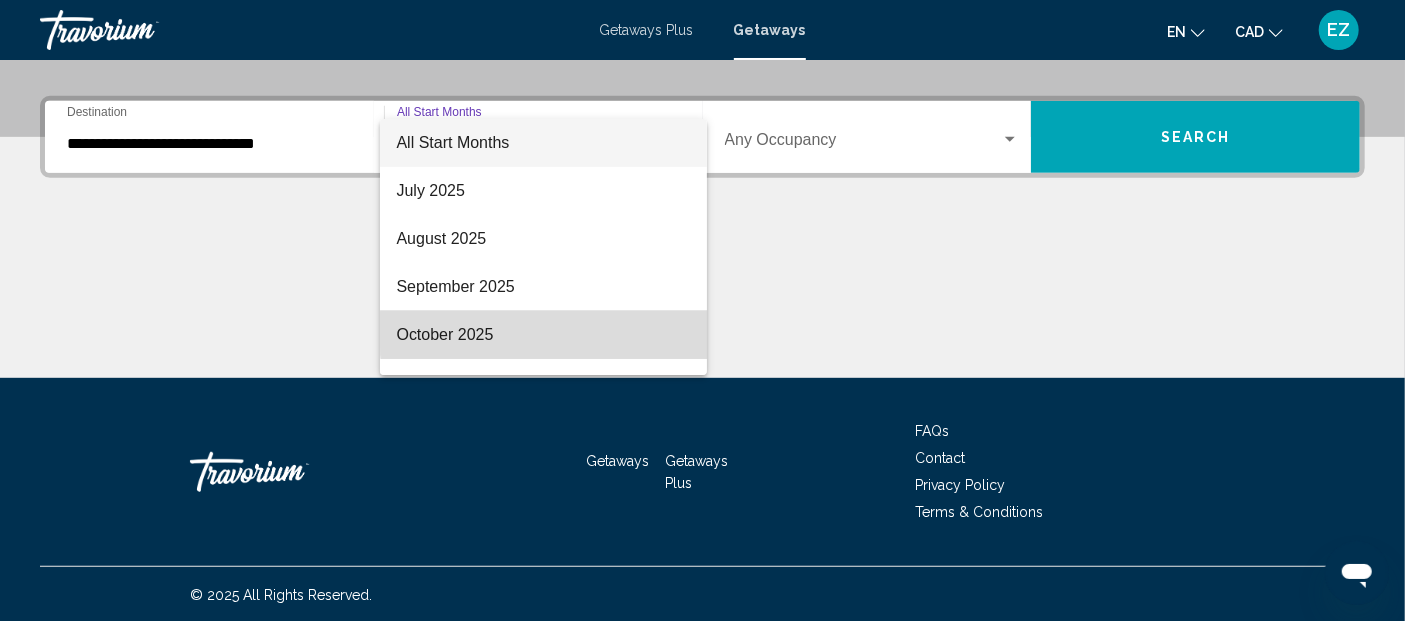 click on "October 2025" at bounding box center (543, 335) 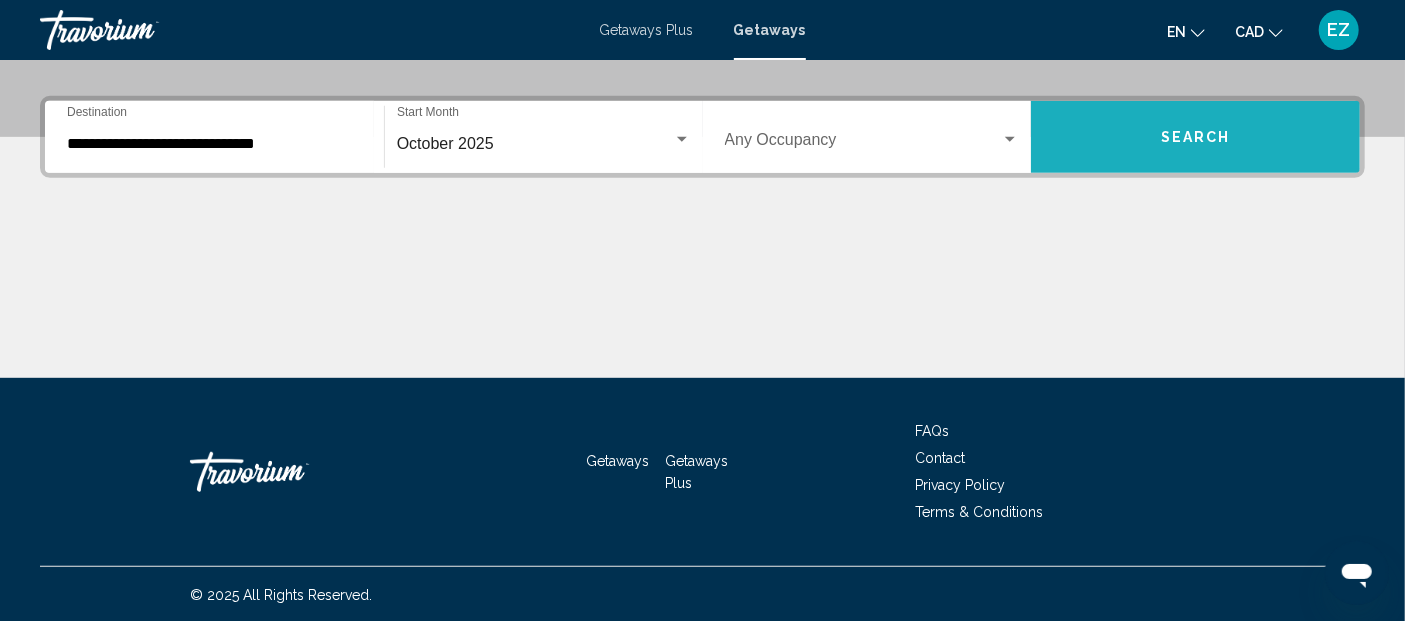 click on "Search" at bounding box center [1195, 137] 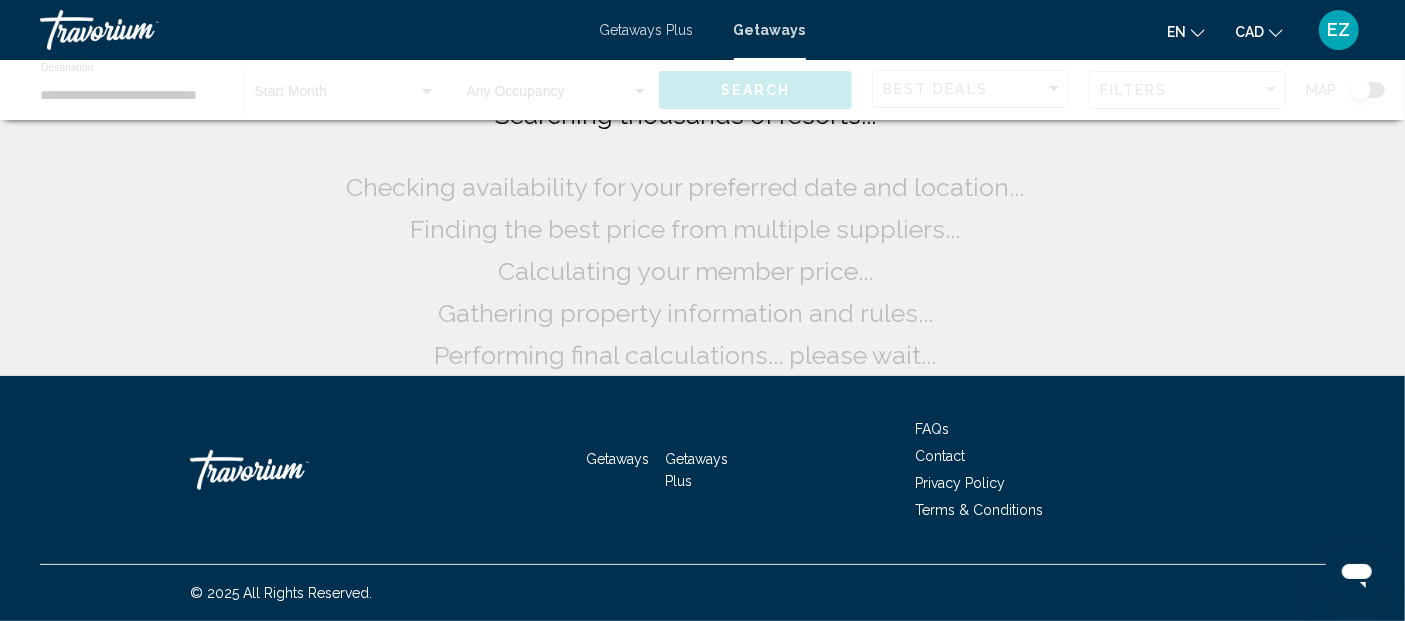 scroll, scrollTop: 0, scrollLeft: 0, axis: both 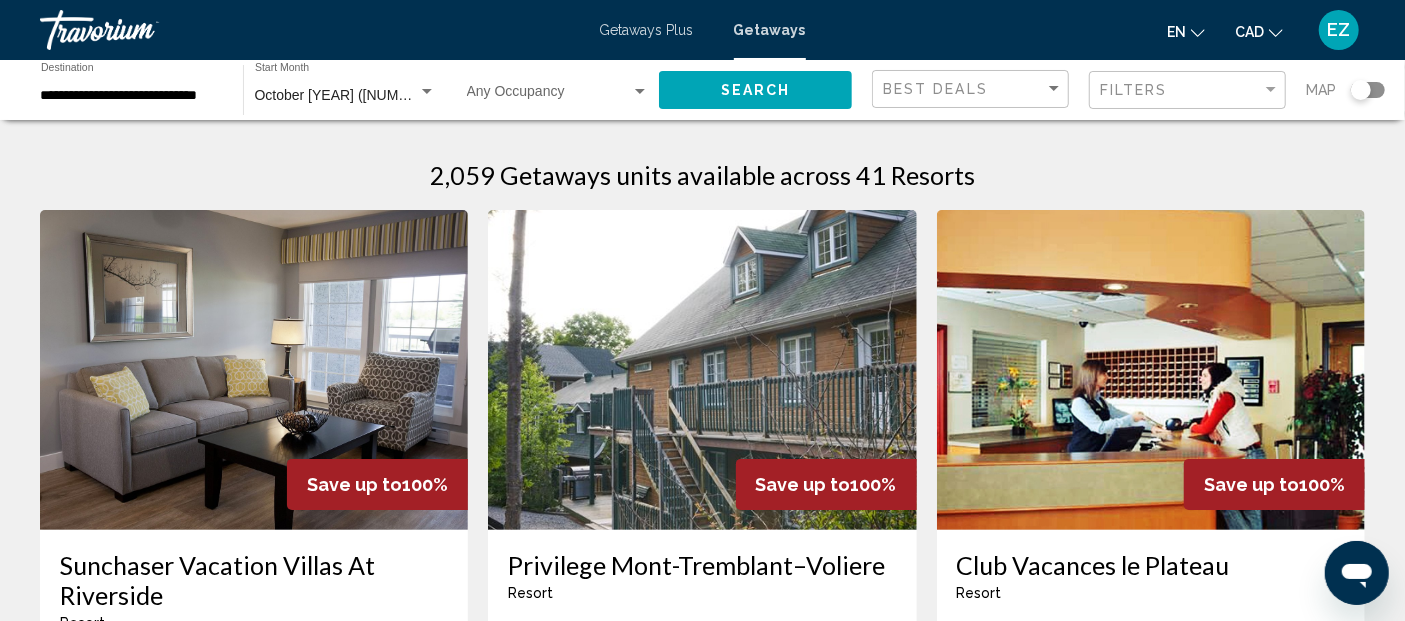 click 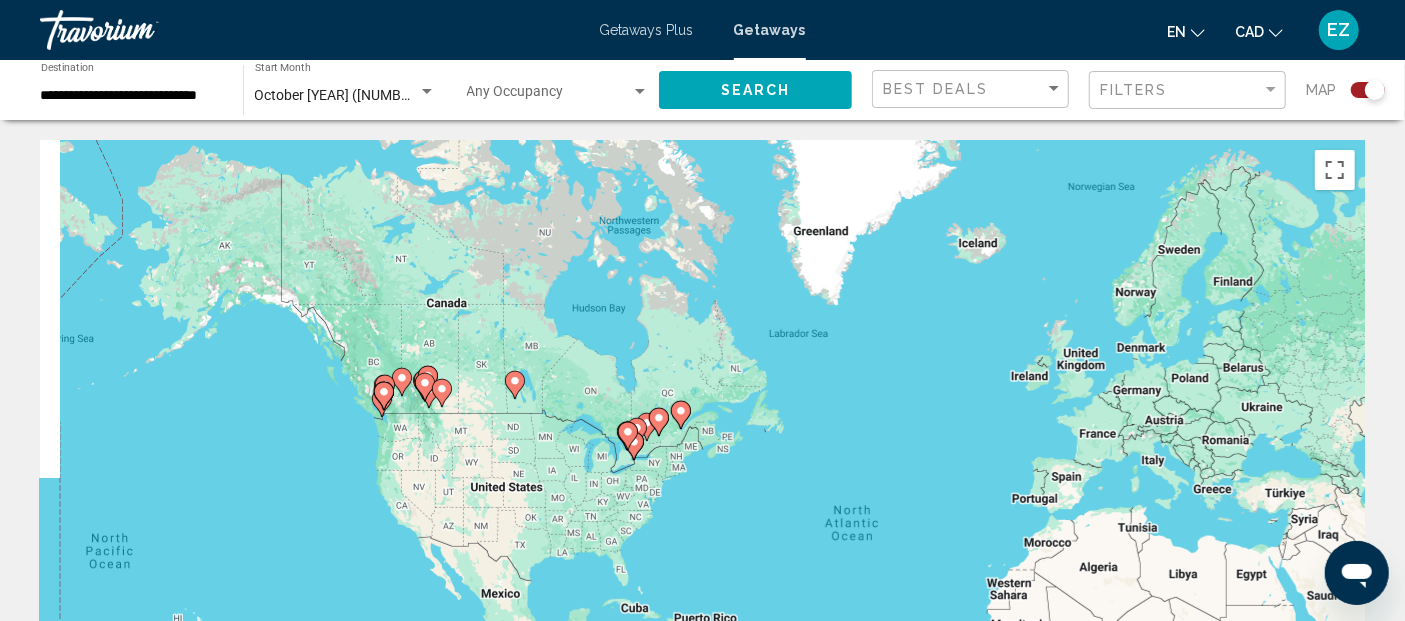 drag, startPoint x: 303, startPoint y: 333, endPoint x: 512, endPoint y: 454, distance: 241.49948 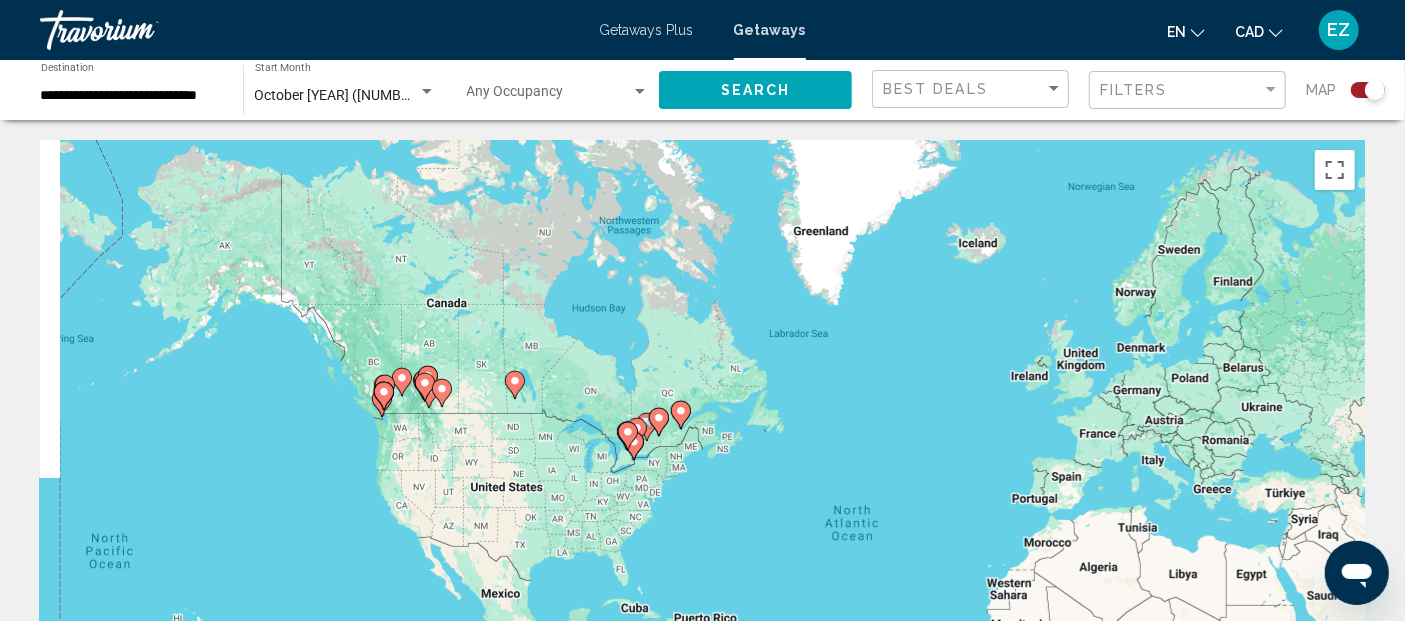 click on "To activate drag with keyboard, press Alt + Enter. Once in keyboard drag state, use the arrow keys to move the marker. To complete the drag, press the Enter key. To cancel, press Escape." at bounding box center [702, 440] 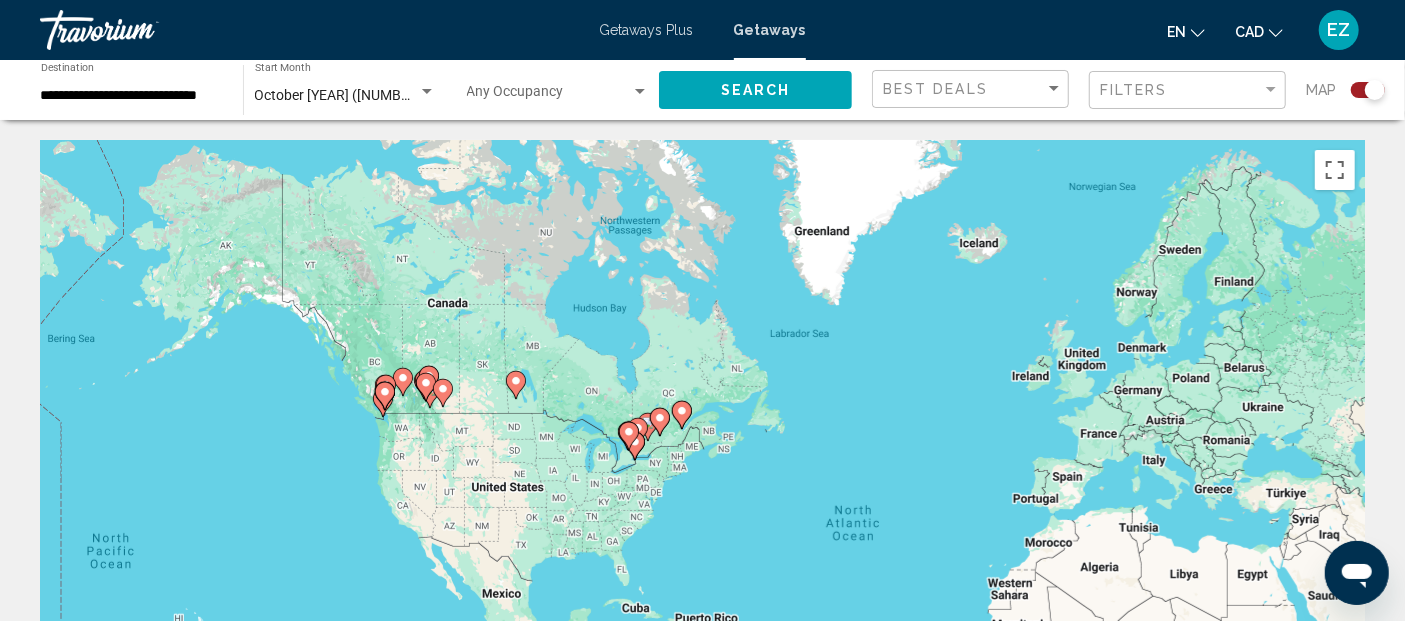 click at bounding box center [426, 387] 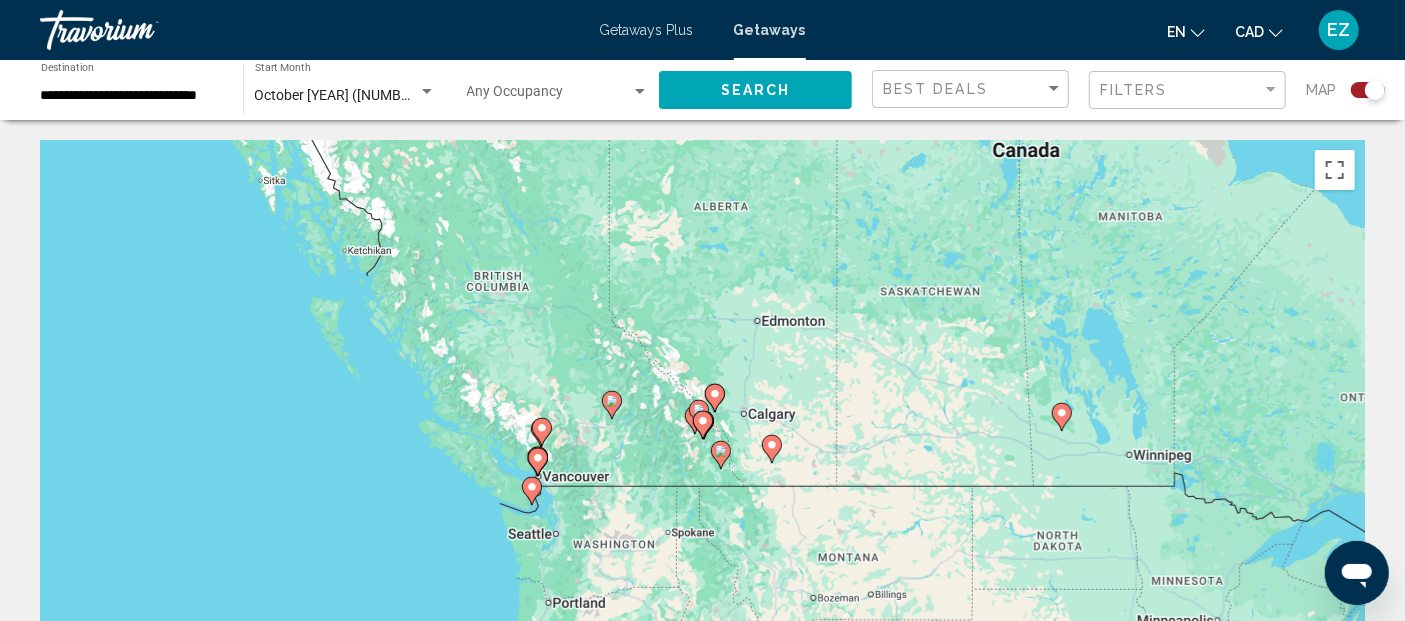 click 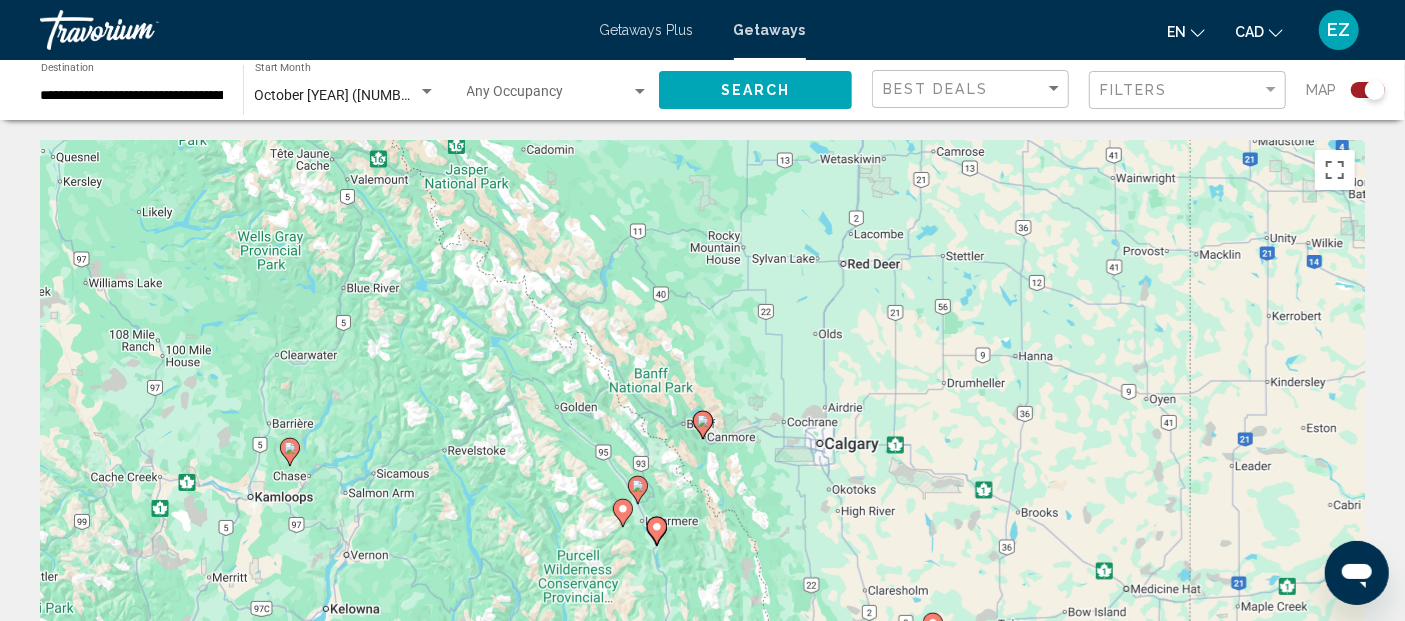 click 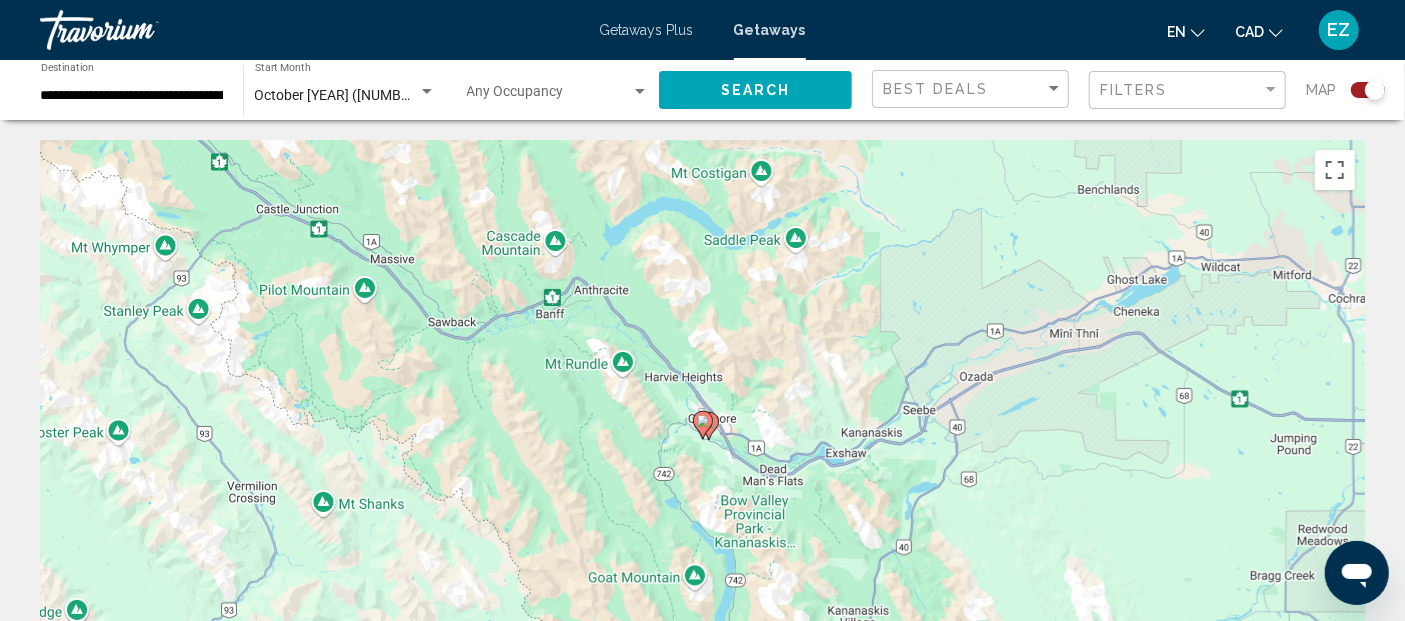 click 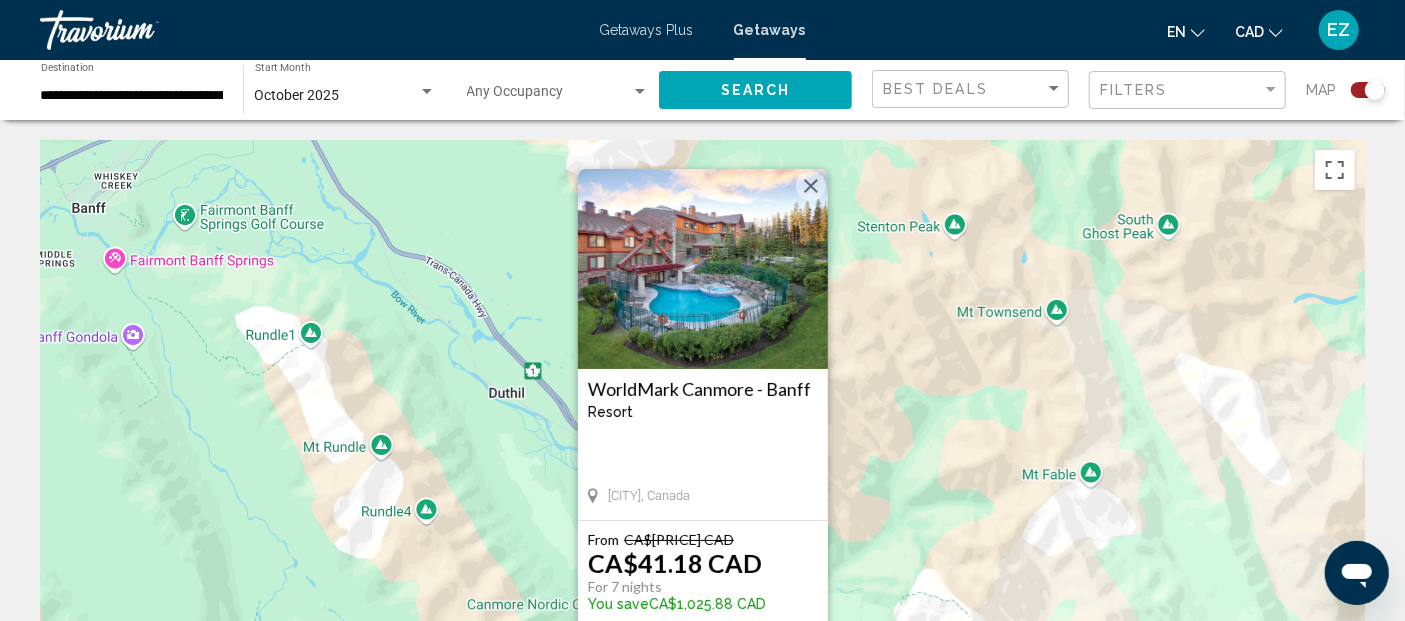 click at bounding box center (703, 269) 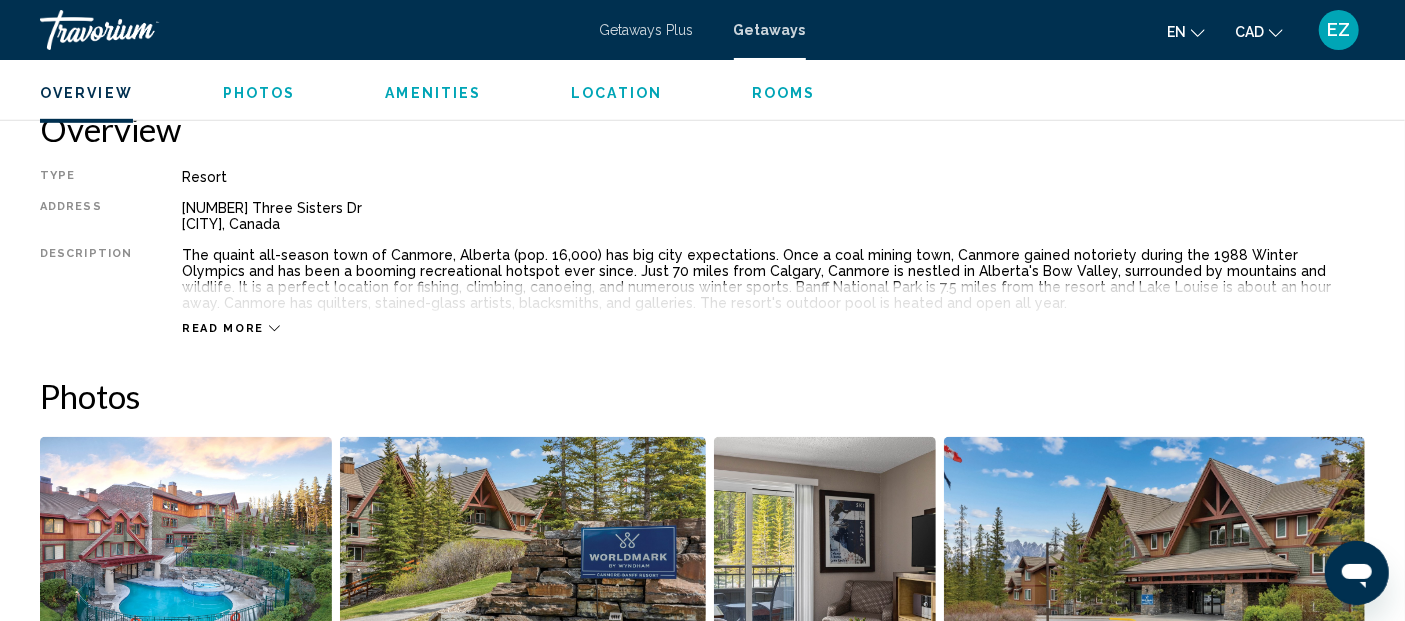 scroll, scrollTop: 208, scrollLeft: 0, axis: vertical 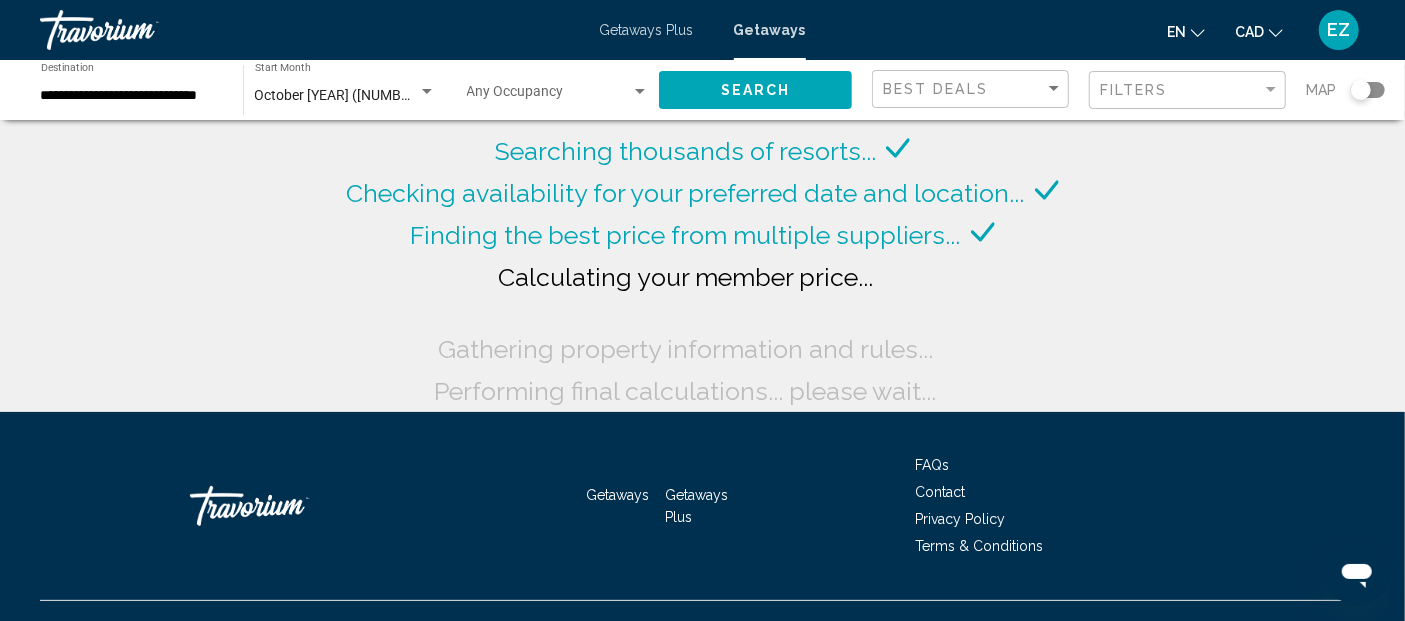 click on "October [YEAR] ([NUMBER] units available)" at bounding box center (387, 95) 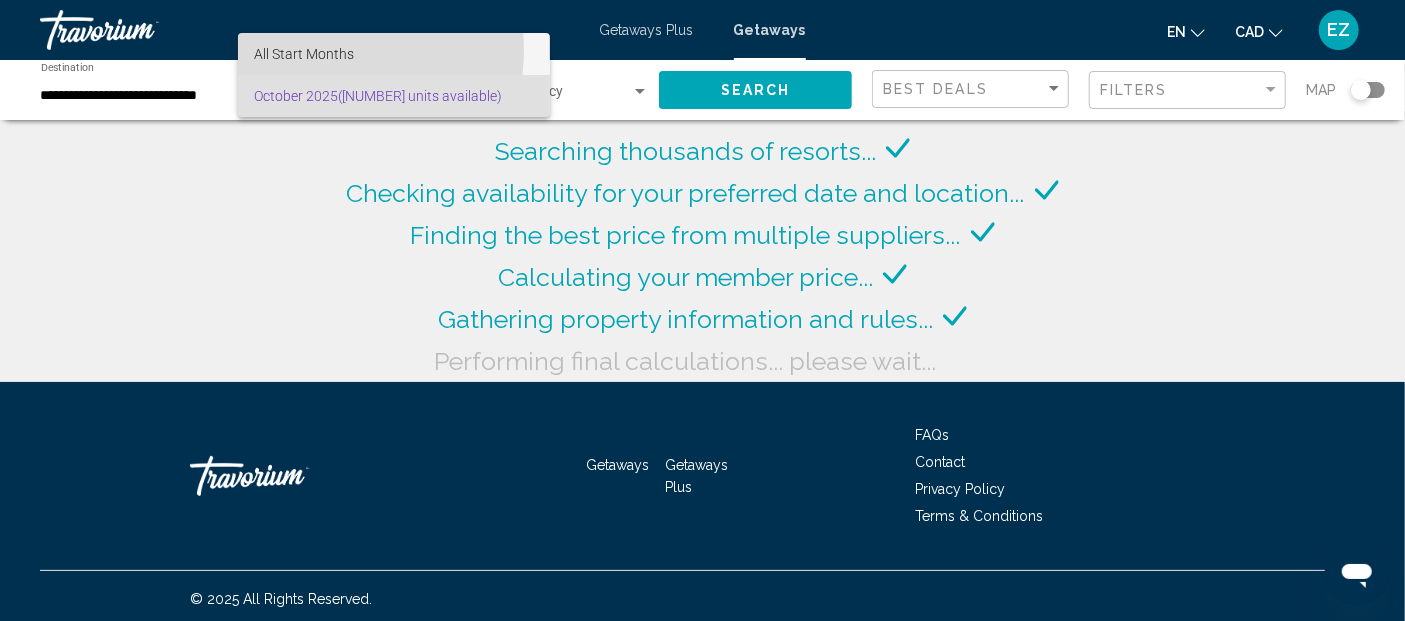 click on "All Start Months" at bounding box center (304, 54) 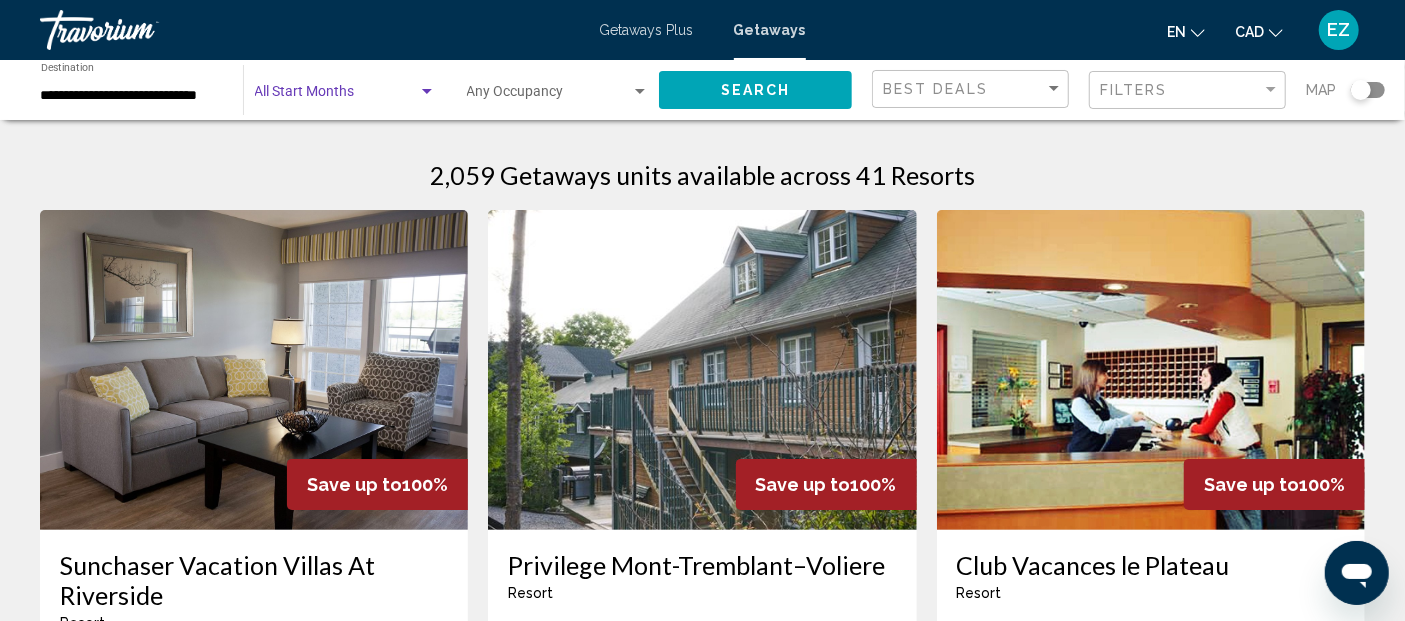 click at bounding box center (336, 96) 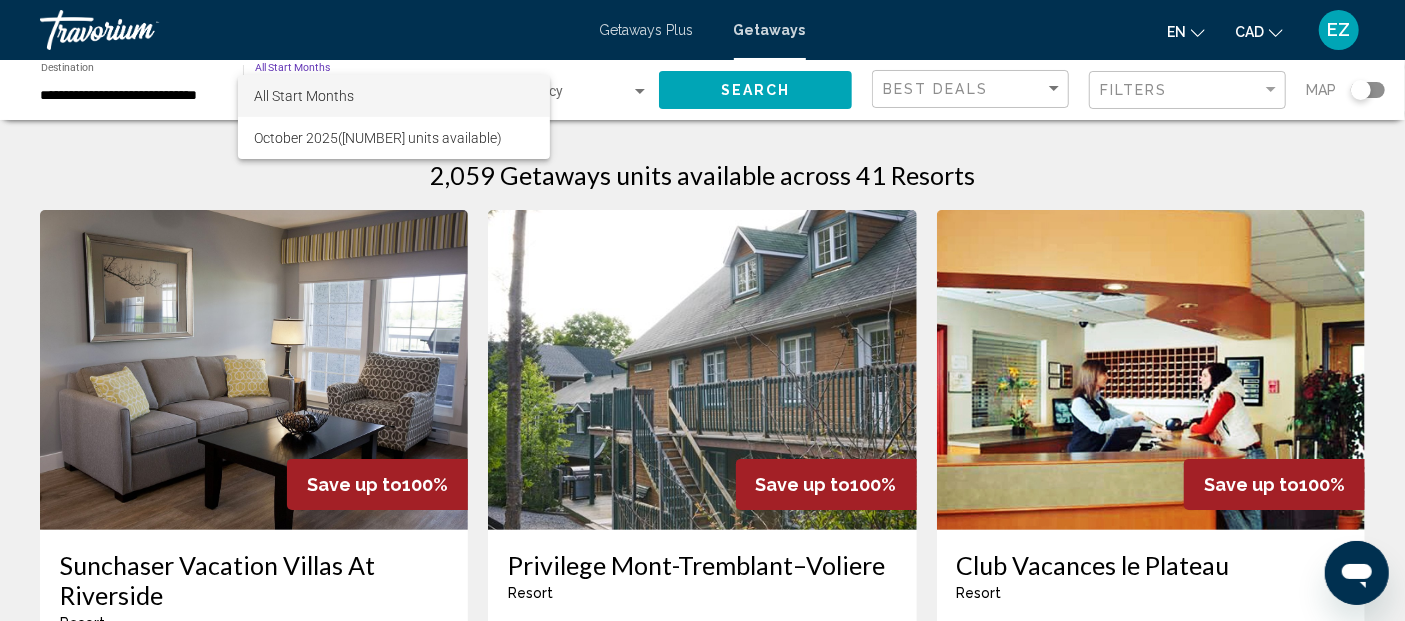 click on "All Start Months" at bounding box center (304, 96) 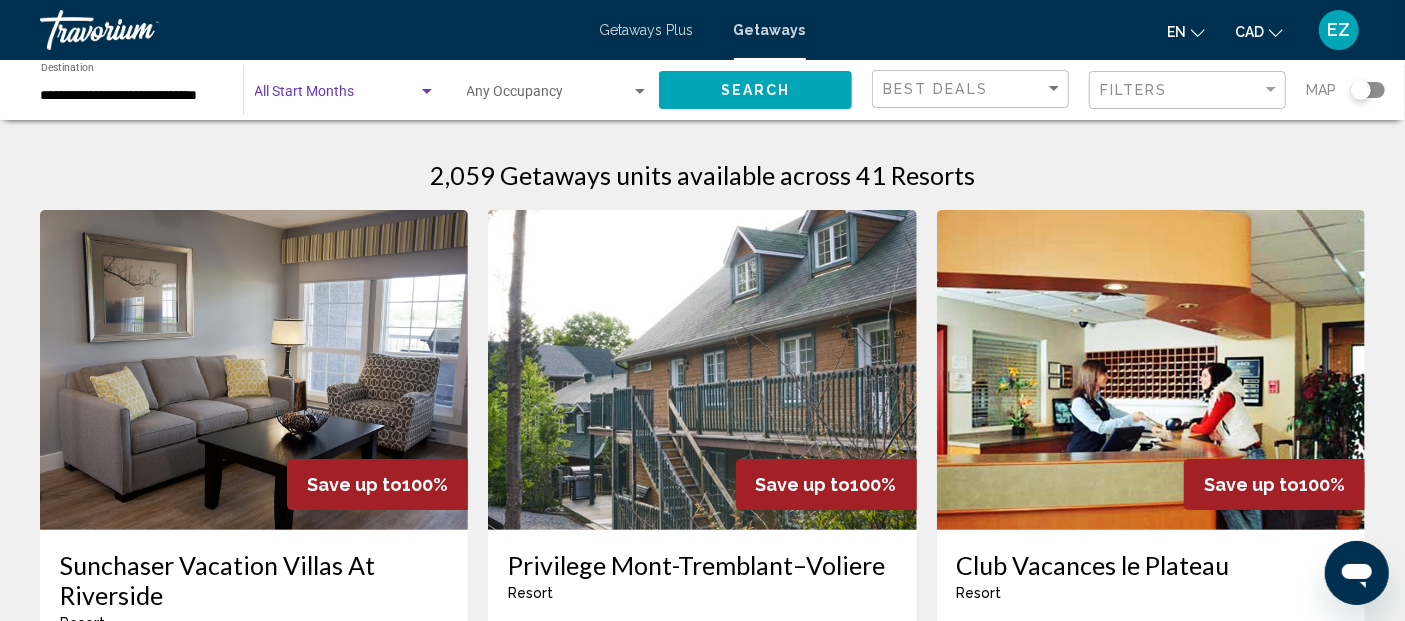 click on "Start Month All Start Months" 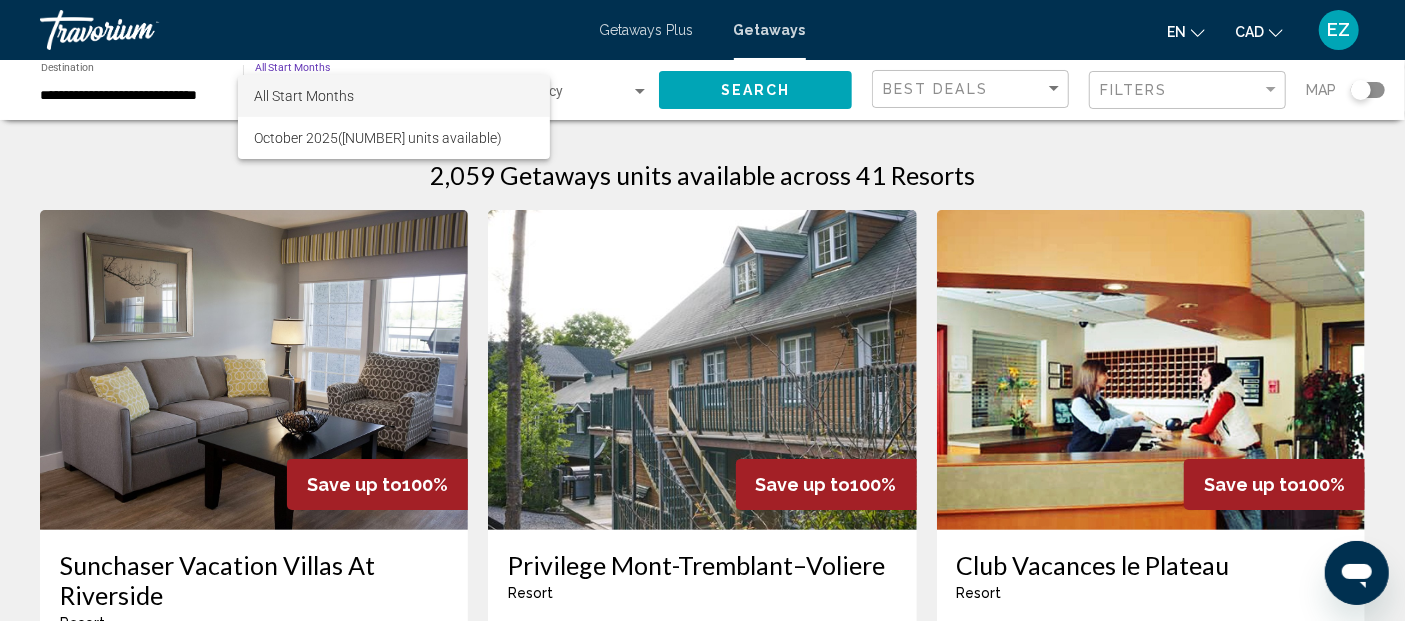 click on "All Start Months" at bounding box center (394, 96) 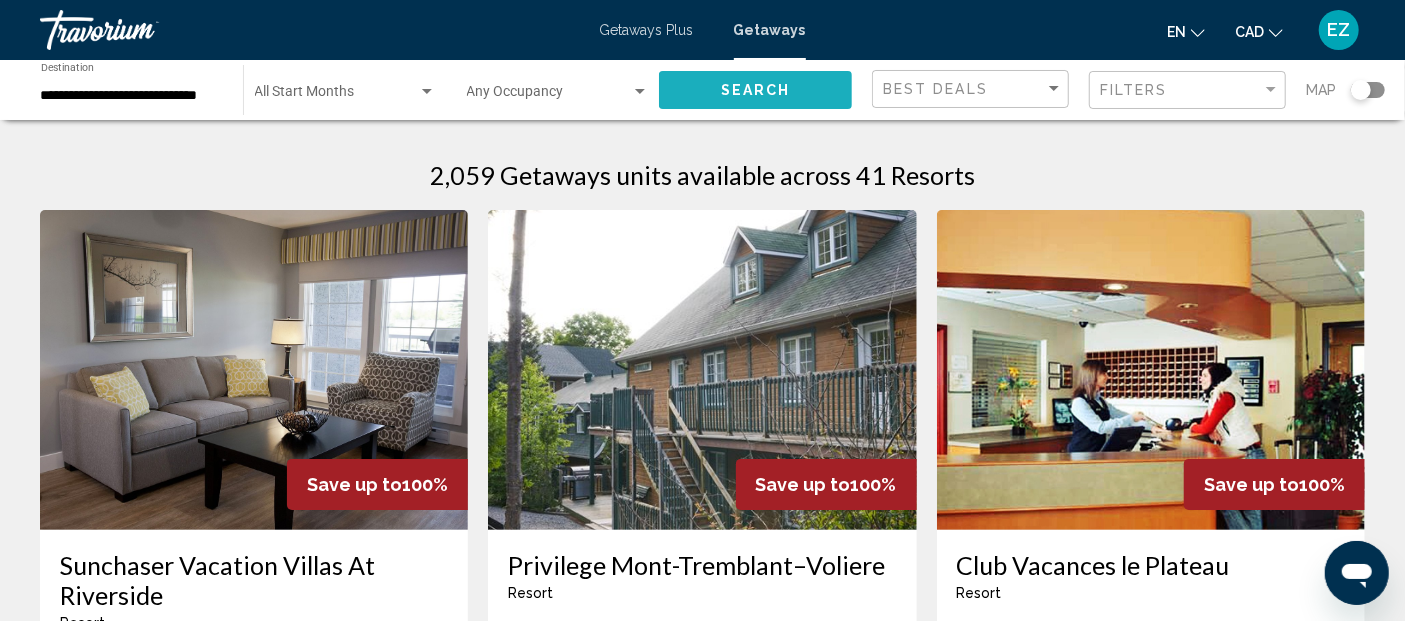 click on "Search" 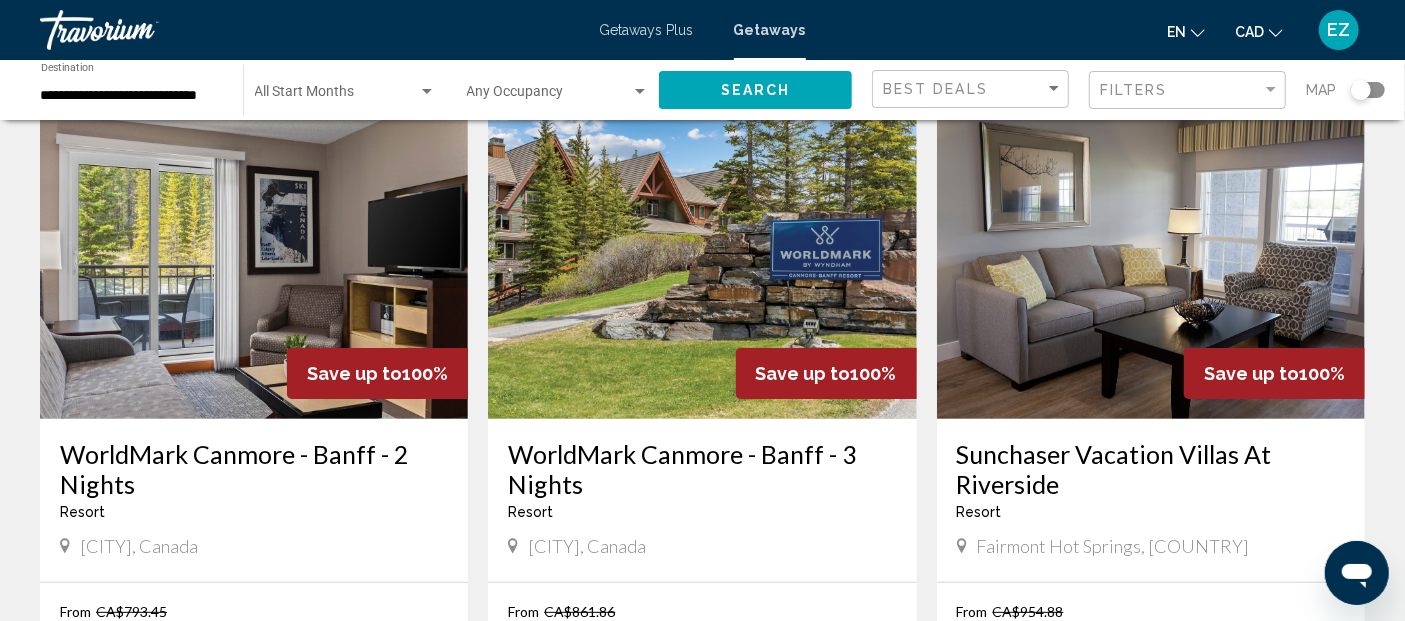 scroll, scrollTop: 222, scrollLeft: 0, axis: vertical 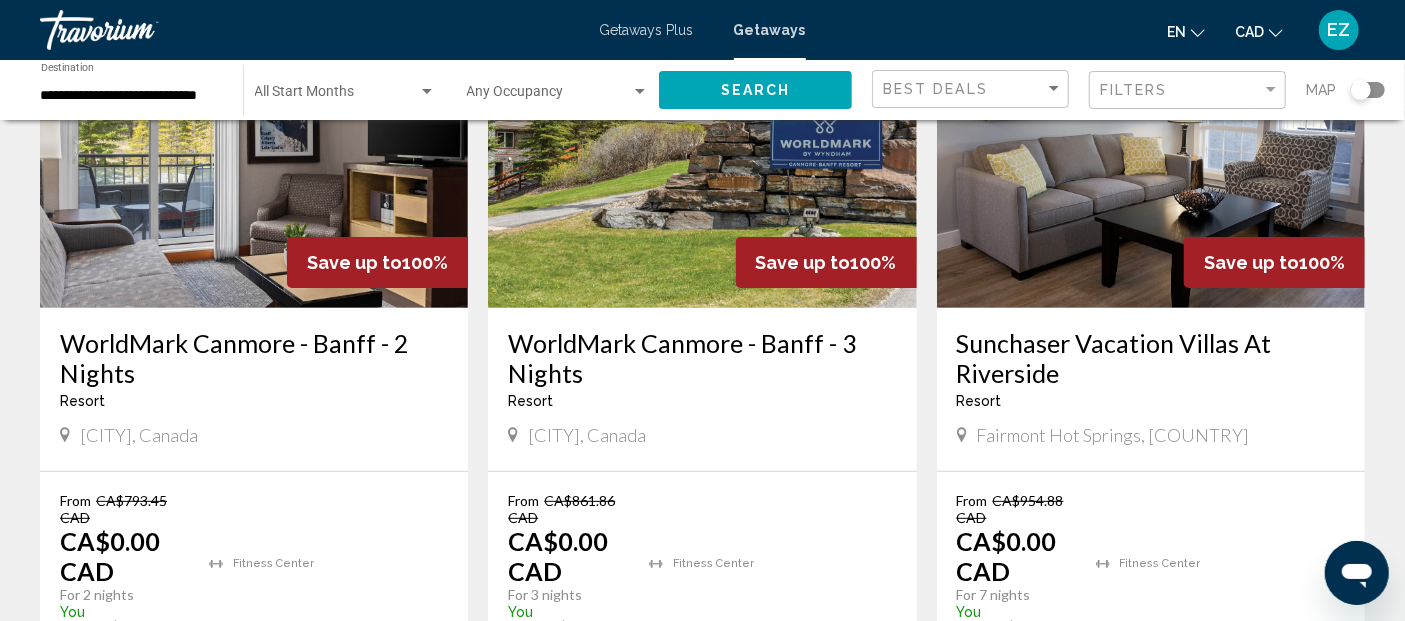 click at bounding box center [702, 148] 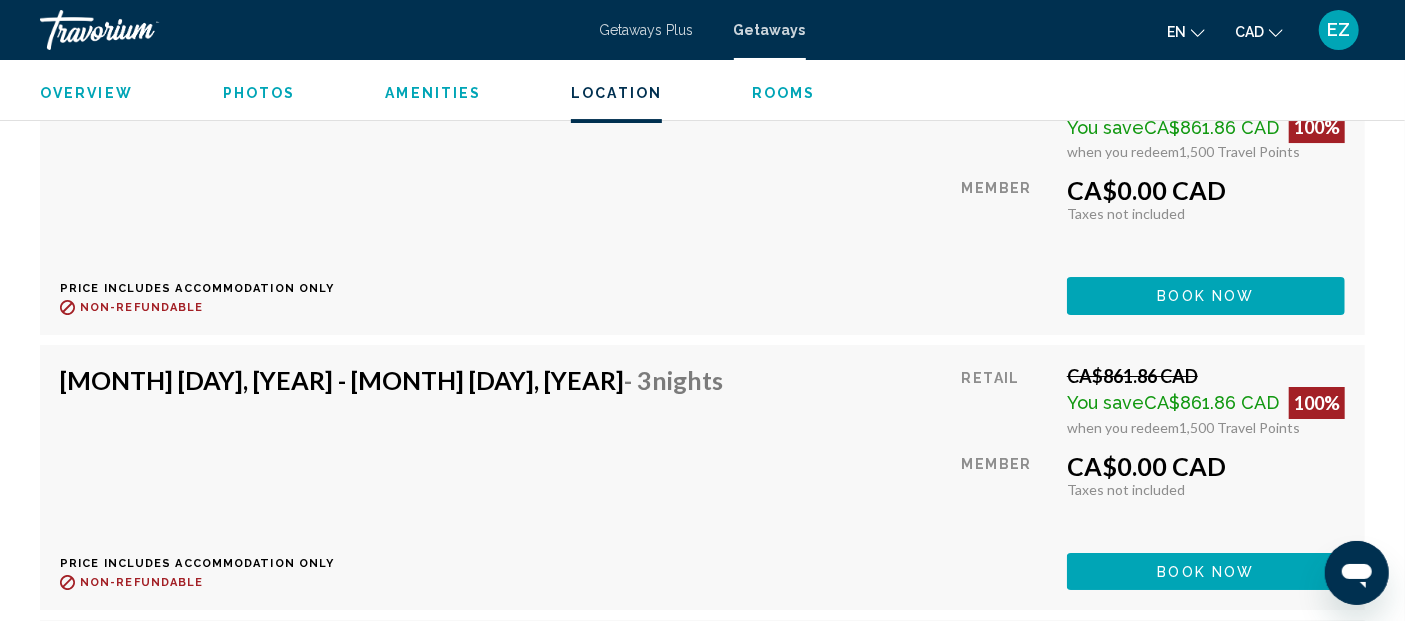 scroll, scrollTop: 3364, scrollLeft: 0, axis: vertical 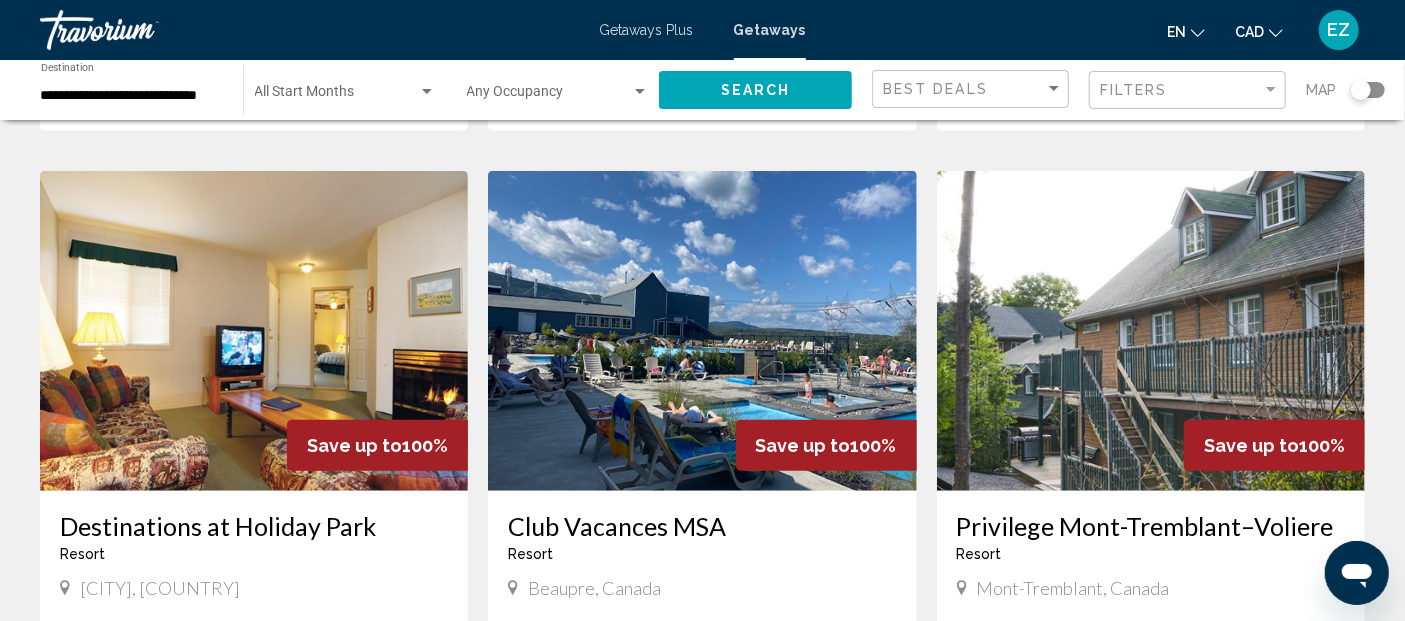 click 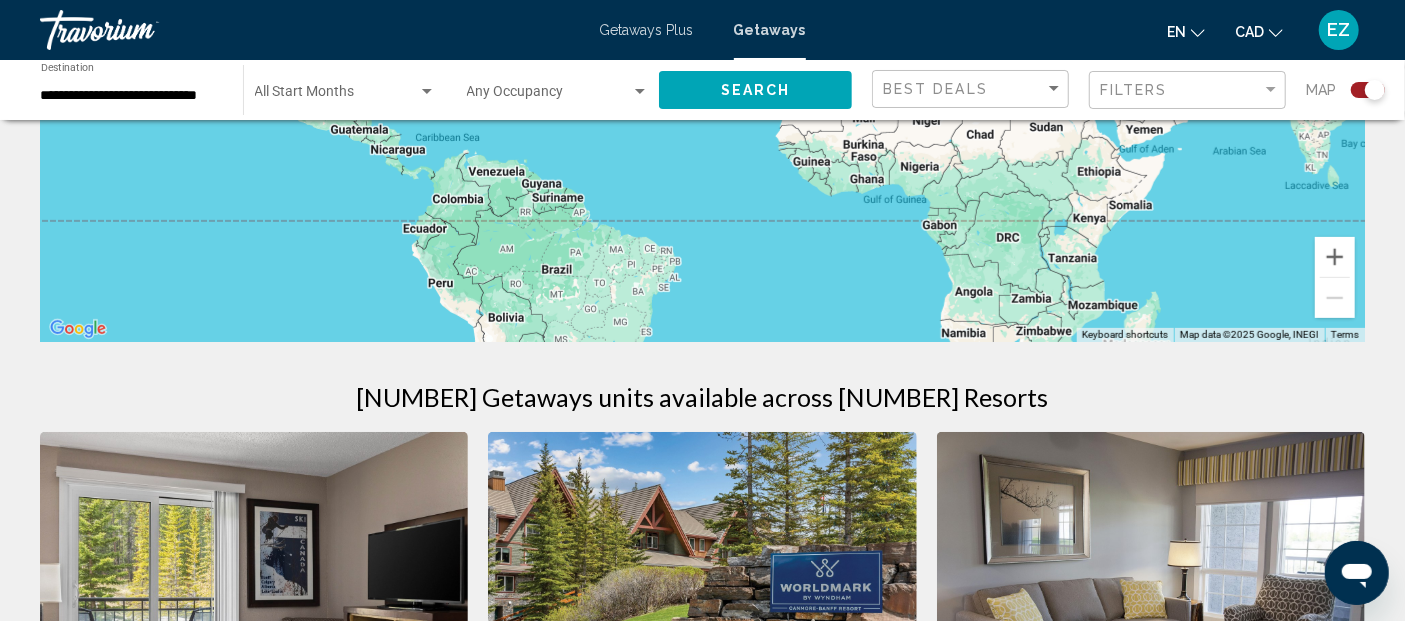 scroll, scrollTop: 64, scrollLeft: 0, axis: vertical 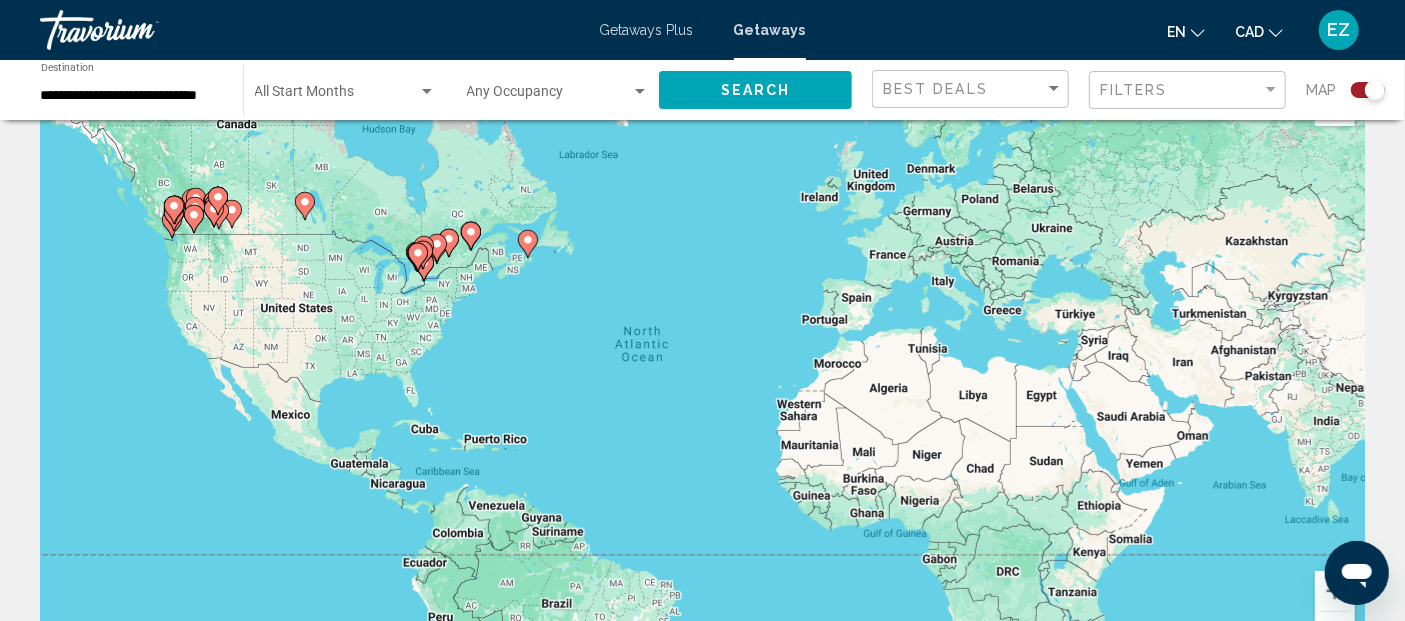 click 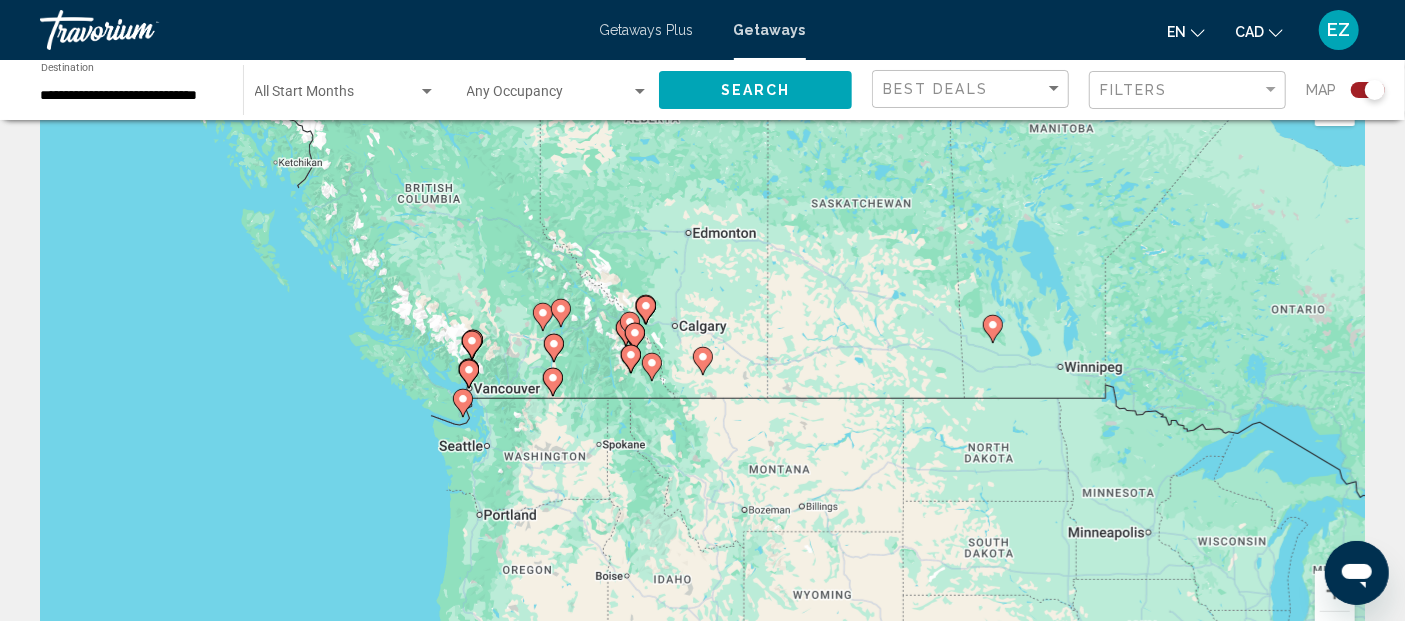 click 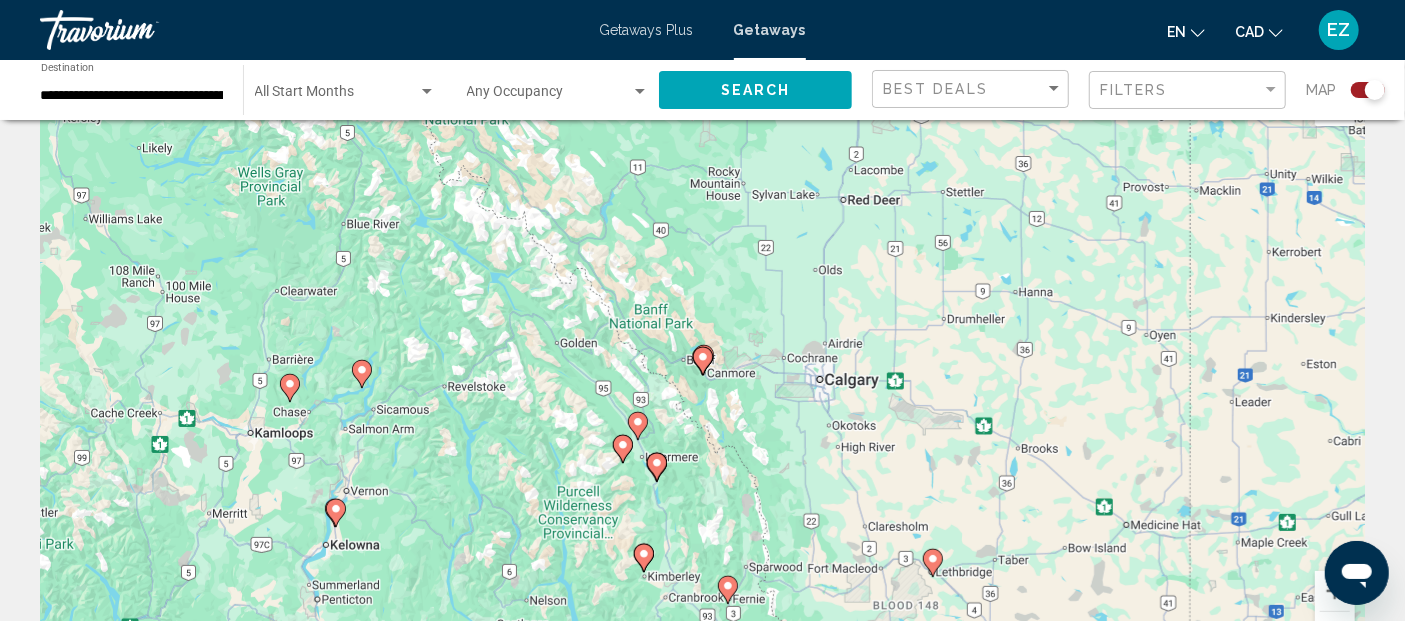 click 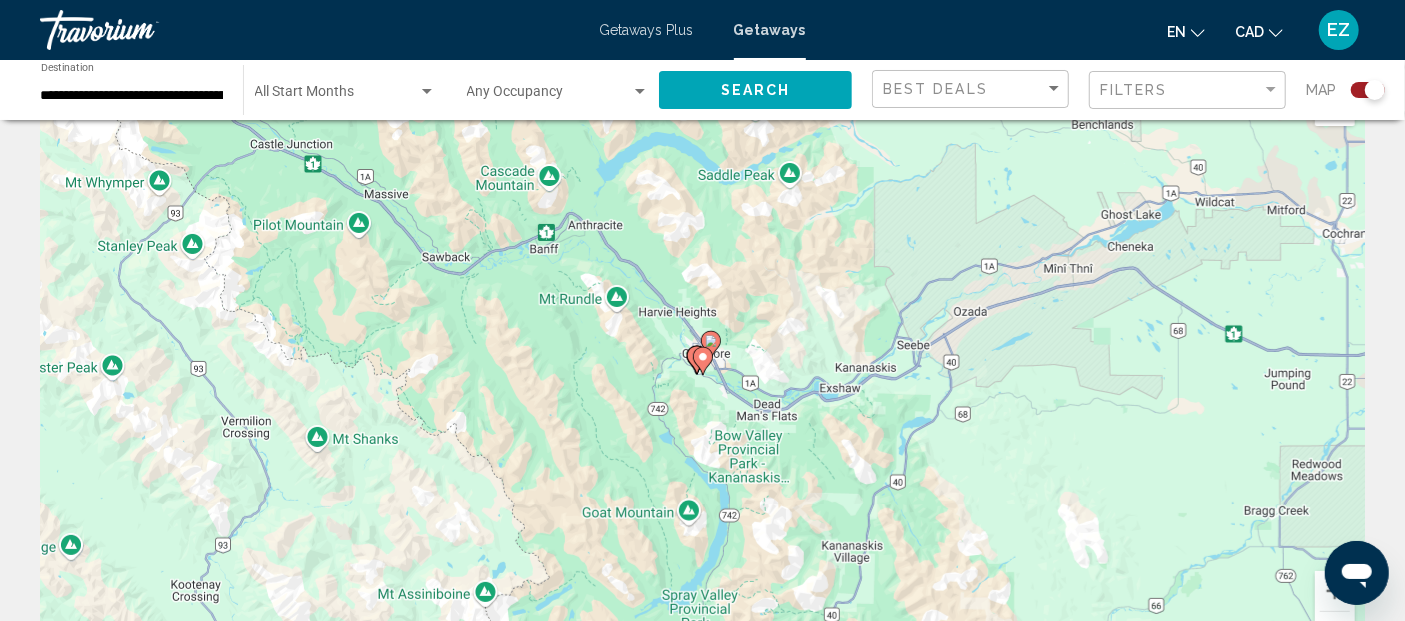 click 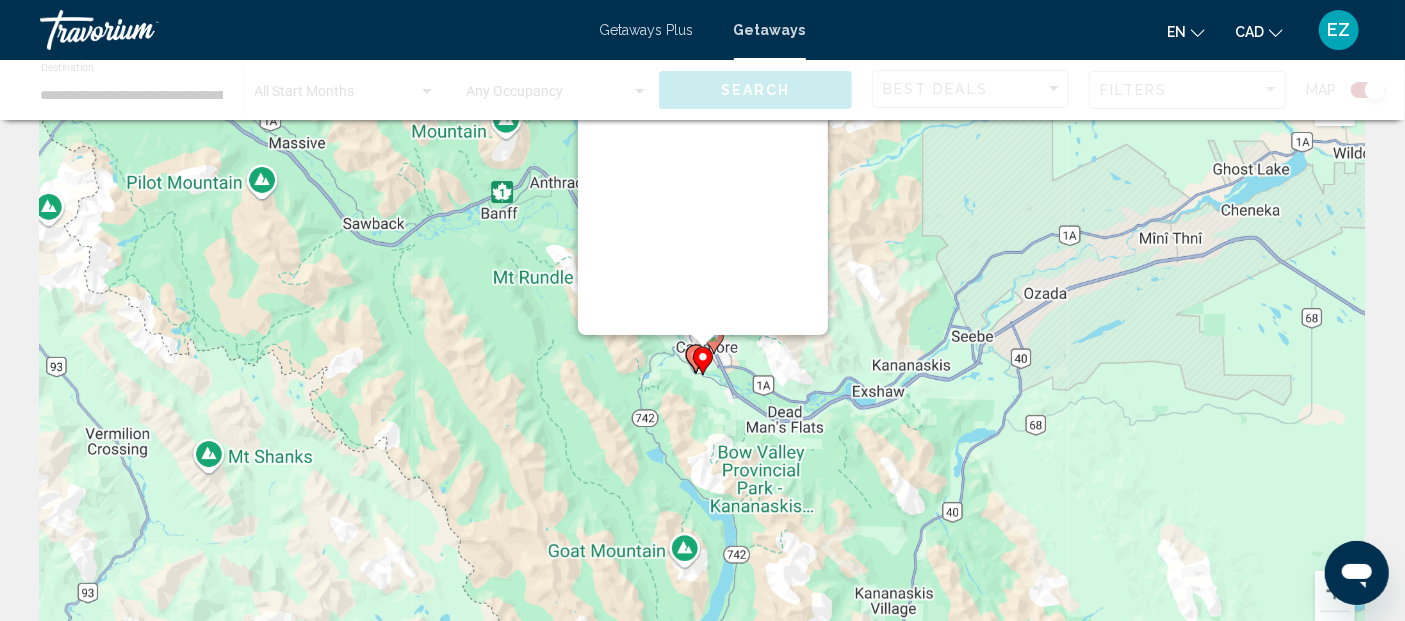 scroll, scrollTop: 0, scrollLeft: 0, axis: both 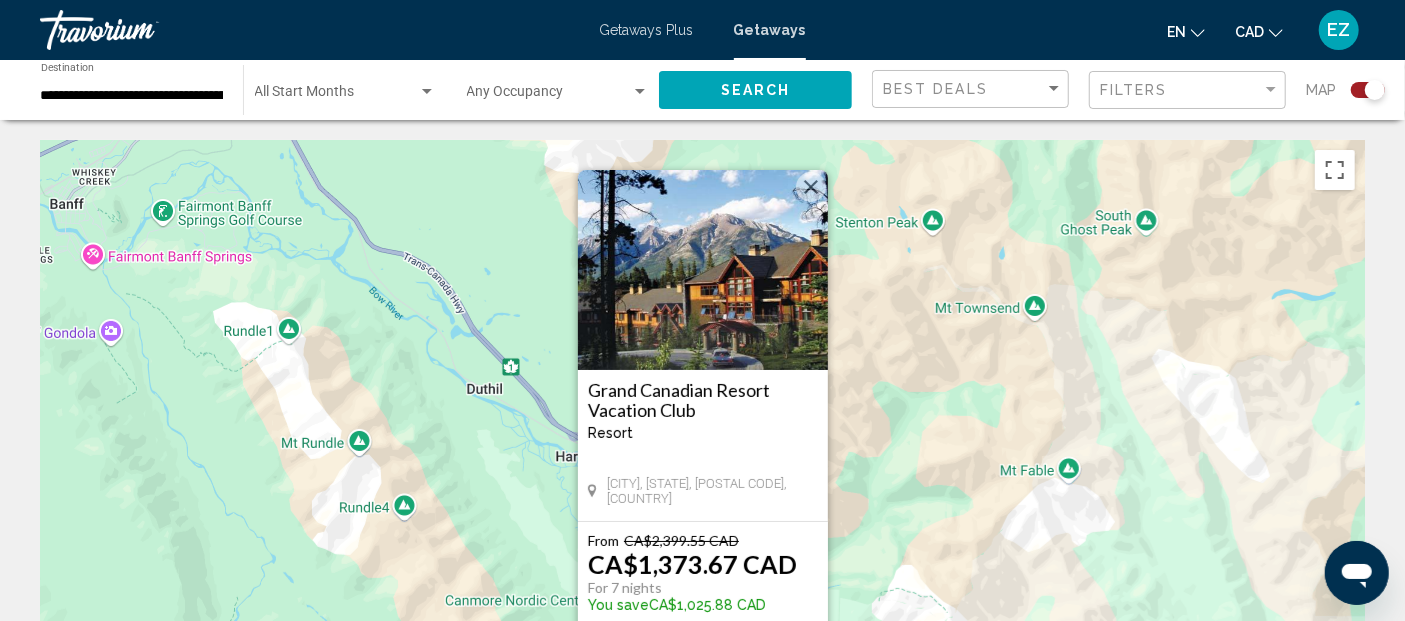 click at bounding box center [811, 187] 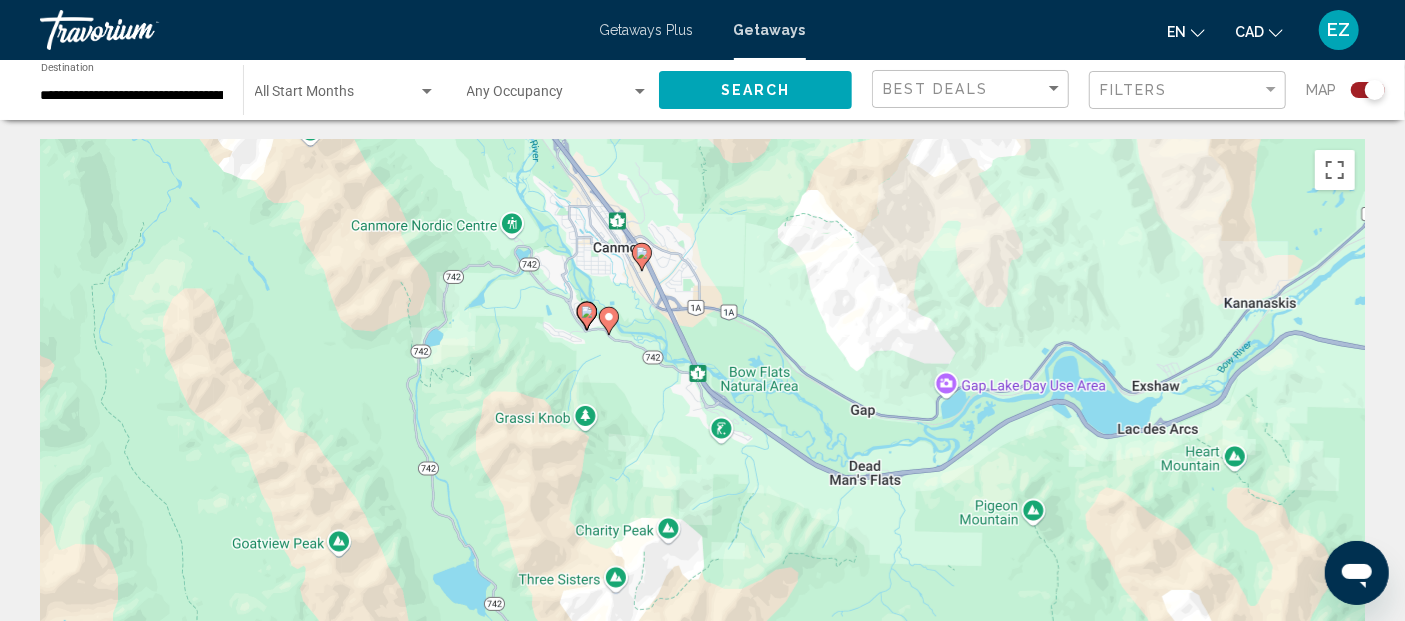 drag, startPoint x: 753, startPoint y: 492, endPoint x: 659, endPoint y: 115, distance: 388.54214 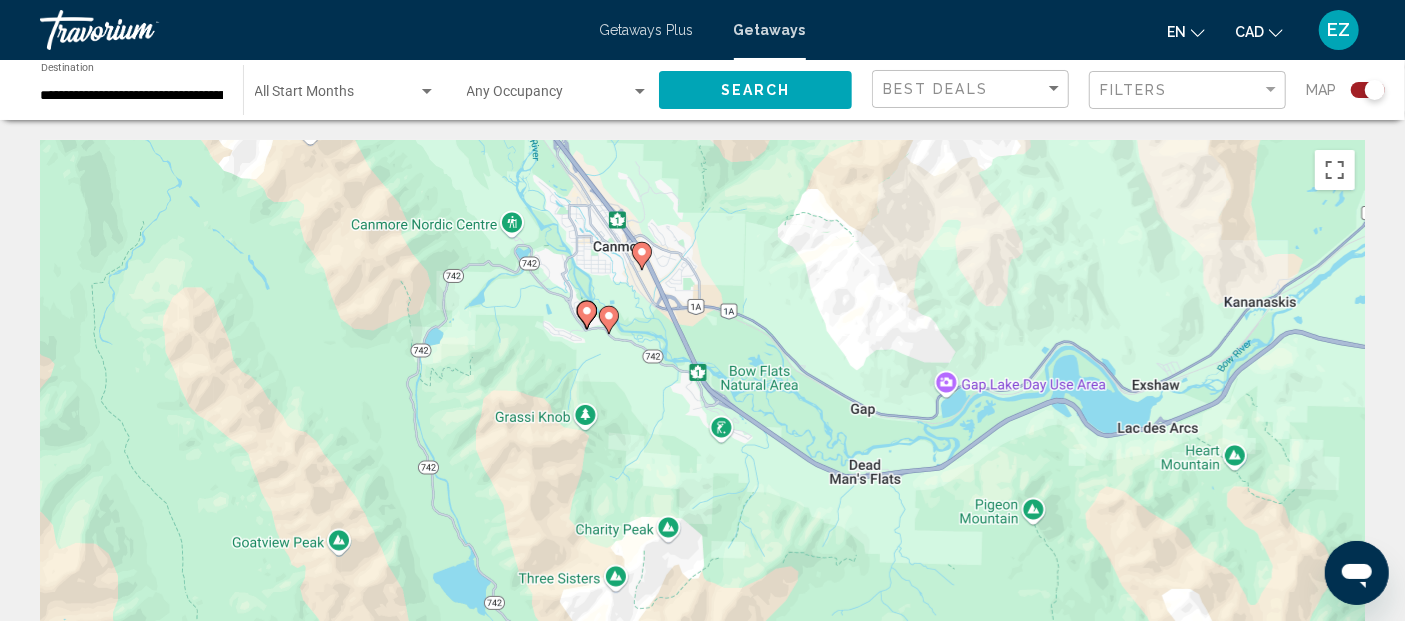 click 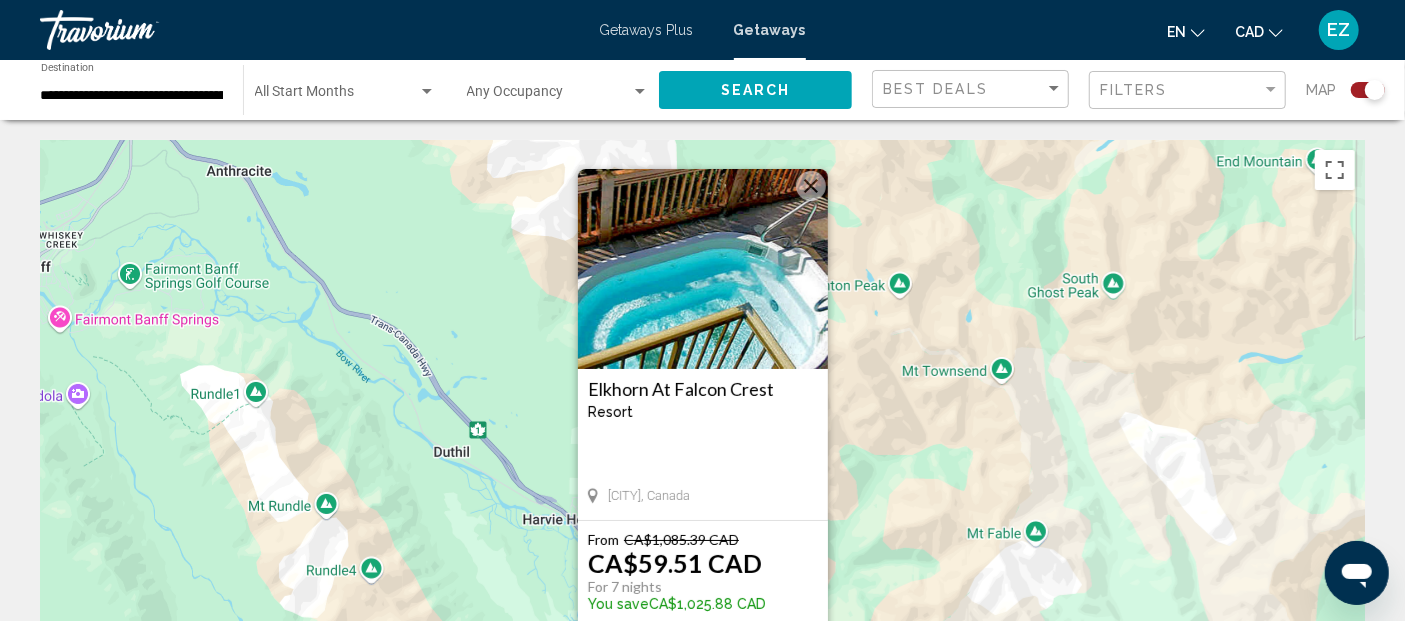 click at bounding box center (811, 186) 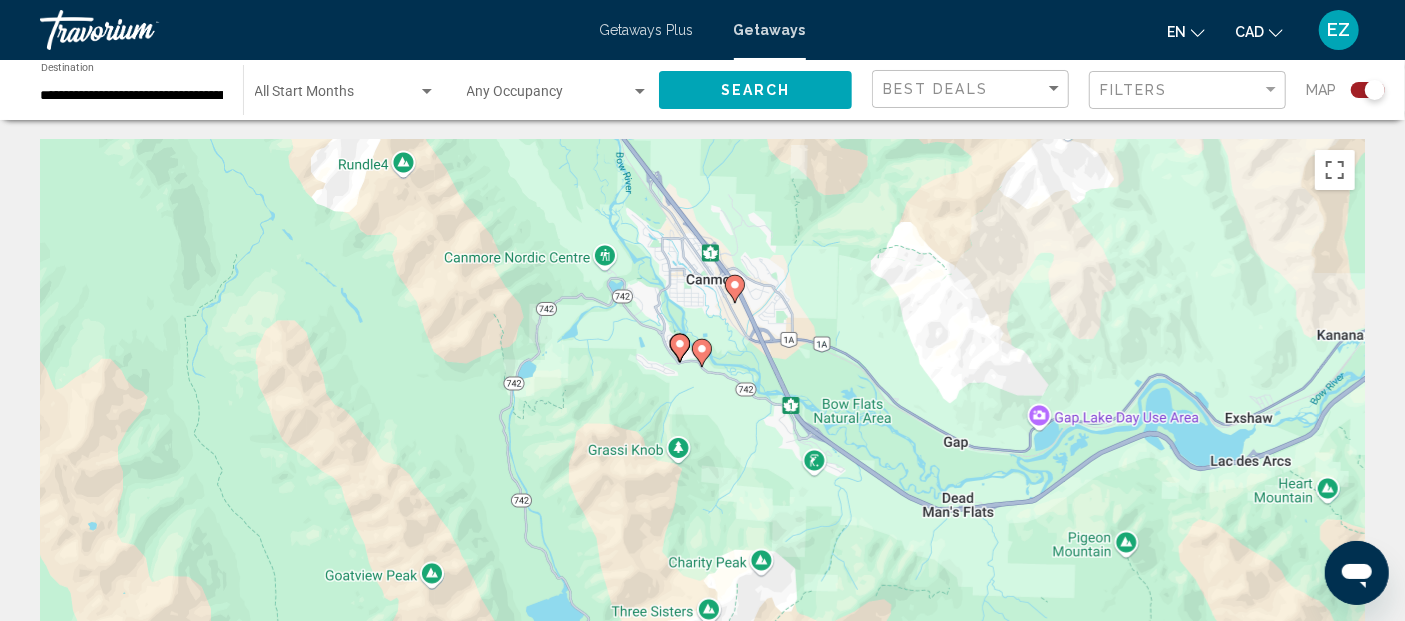 drag, startPoint x: 736, startPoint y: 463, endPoint x: 768, endPoint y: 53, distance: 411.2469 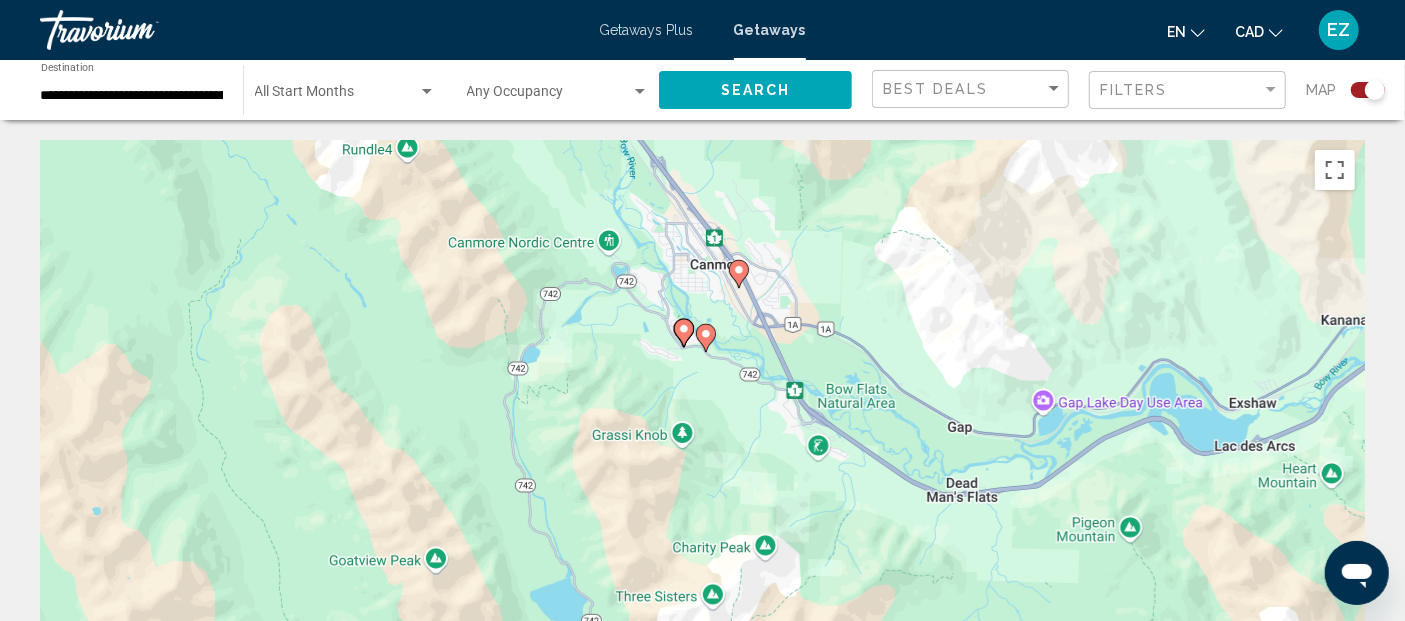 click 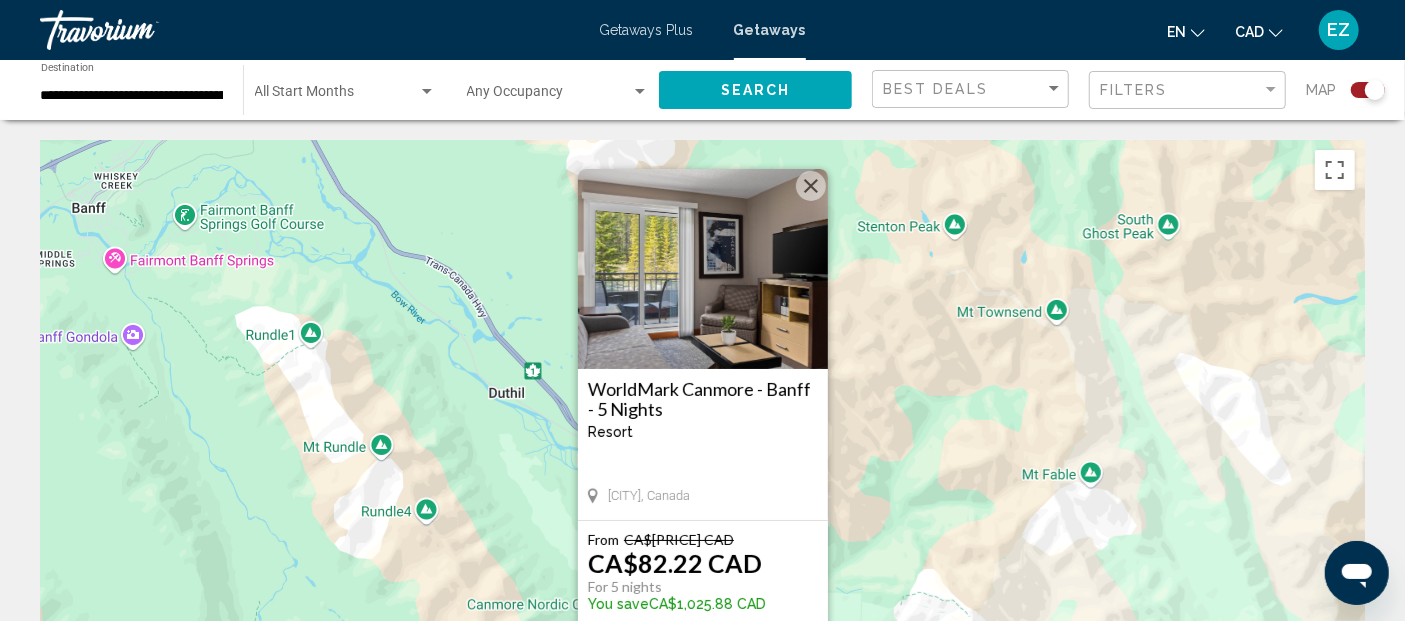 click at bounding box center (811, 186) 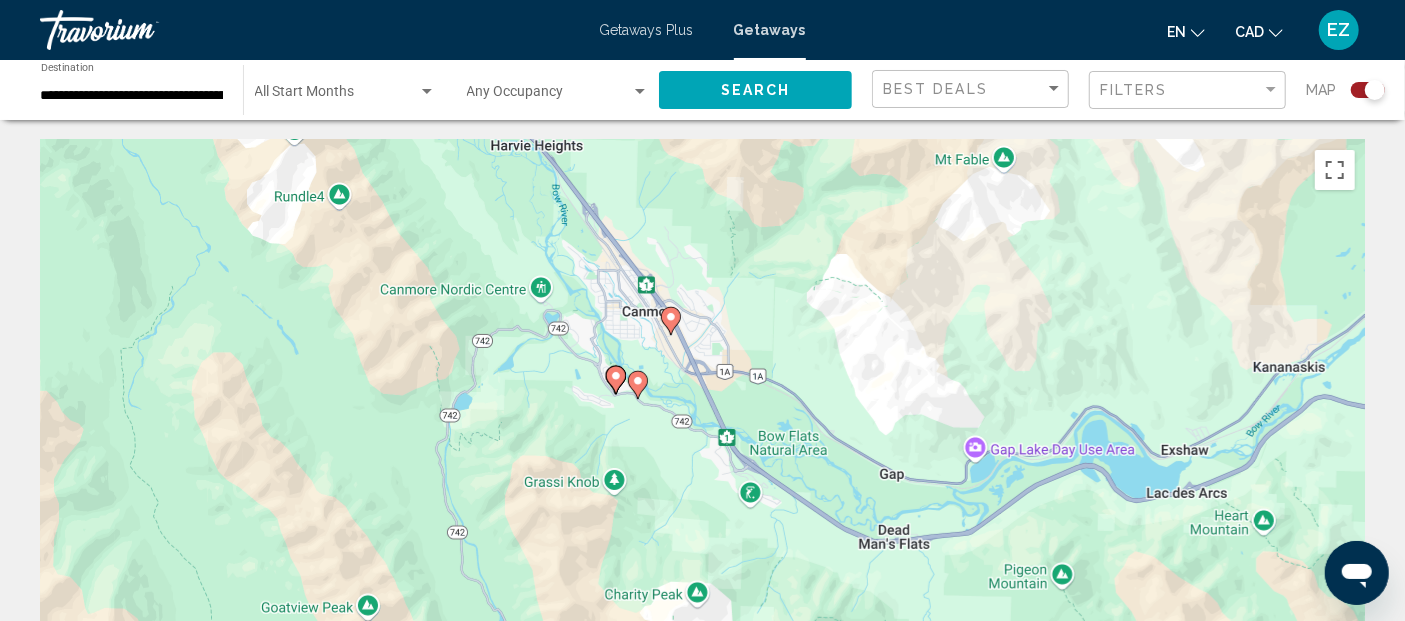 drag, startPoint x: 856, startPoint y: 428, endPoint x: 783, endPoint y: 129, distance: 307.78238 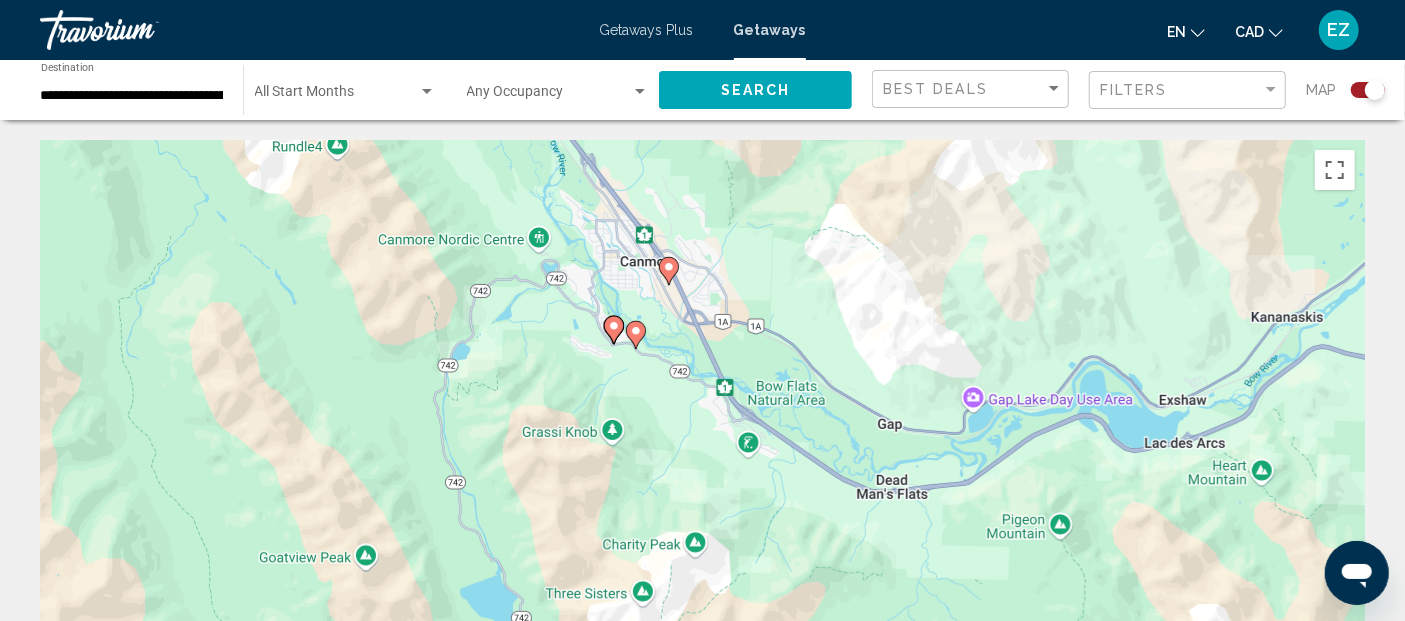 click 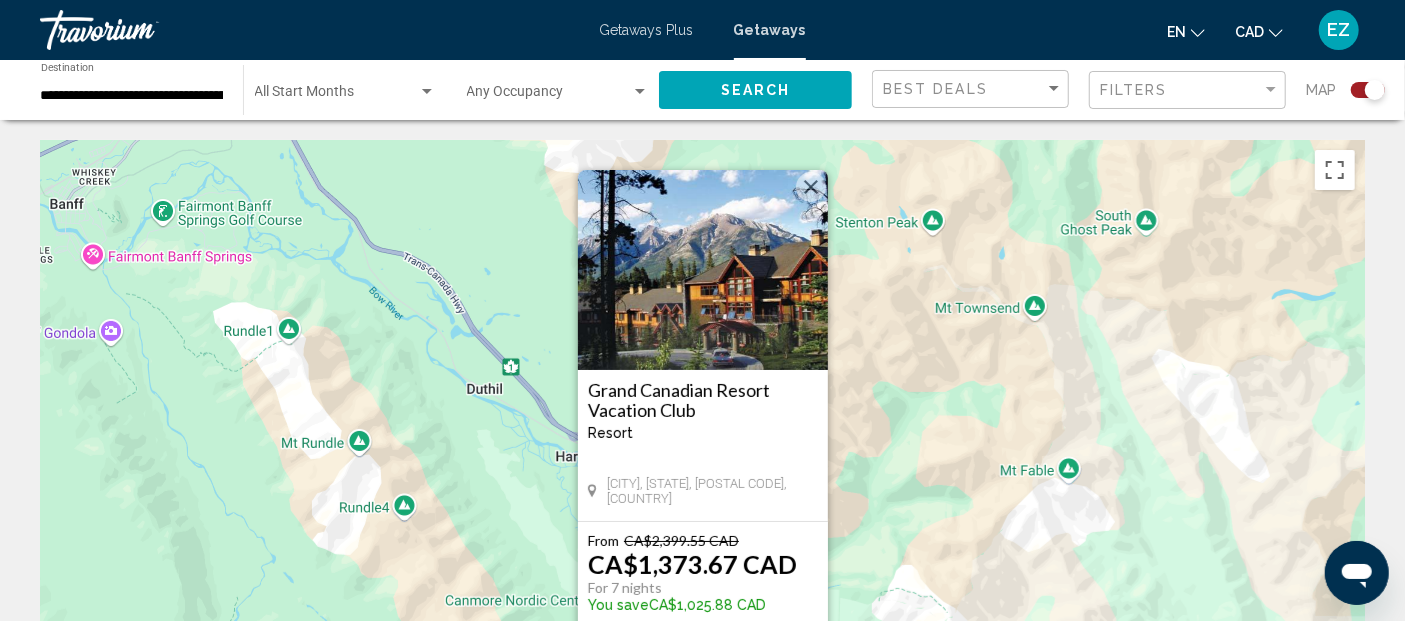 click at bounding box center [811, 187] 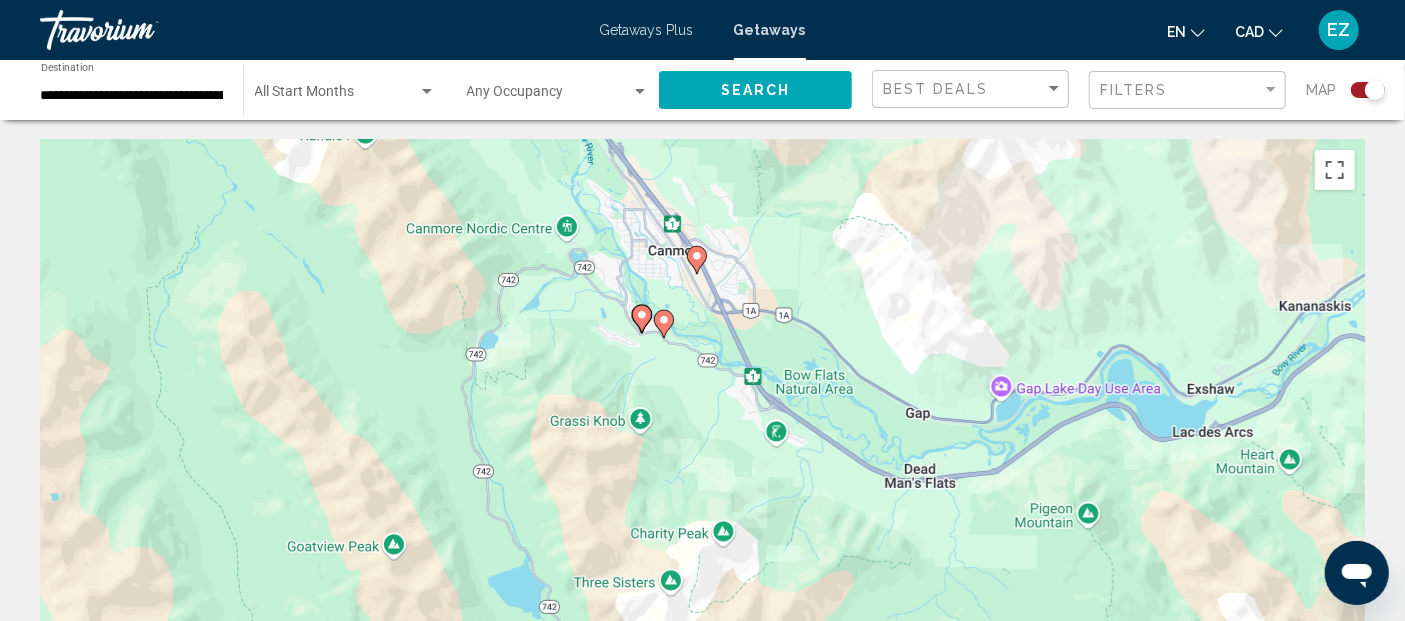 drag, startPoint x: 842, startPoint y: 542, endPoint x: 804, endPoint y: 166, distance: 377.91534 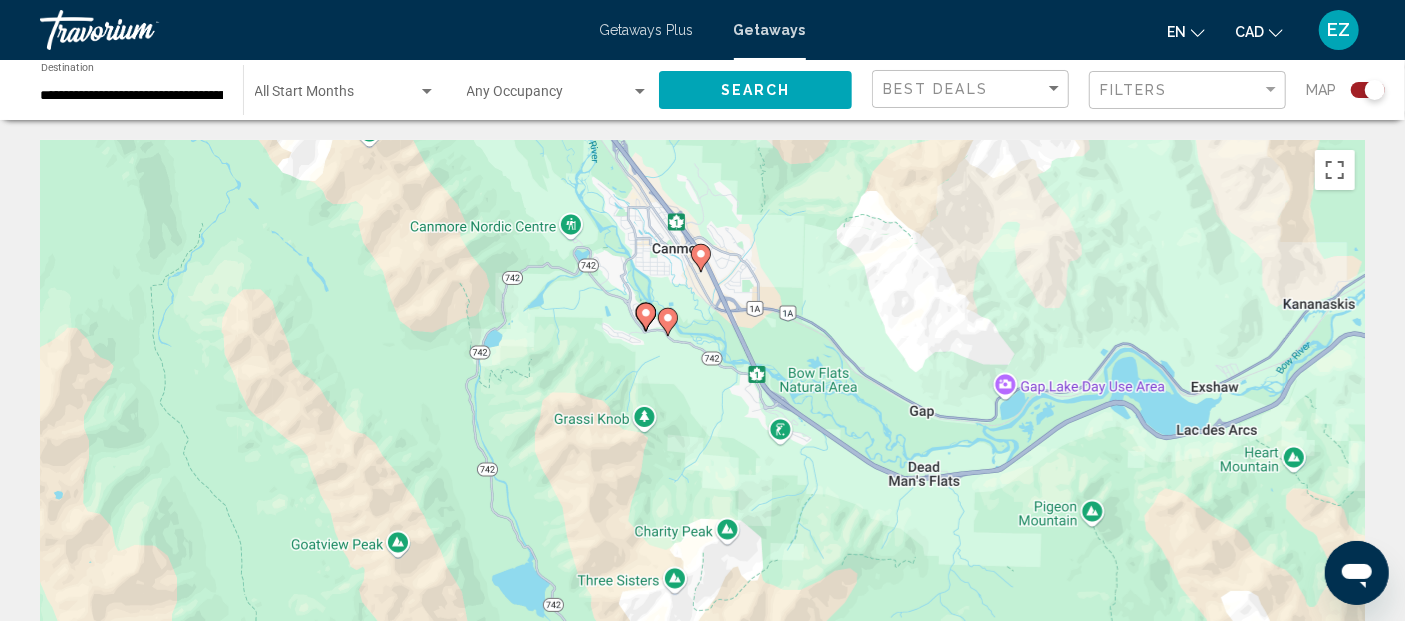 click 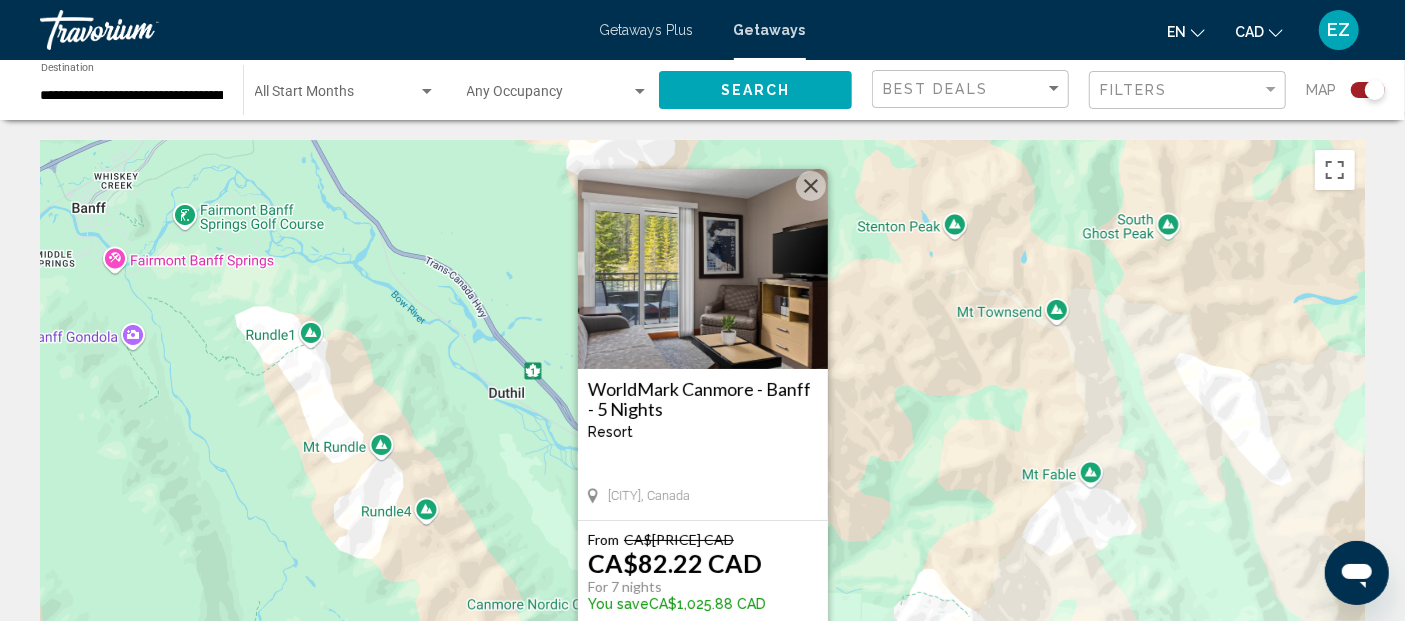 click at bounding box center (703, 269) 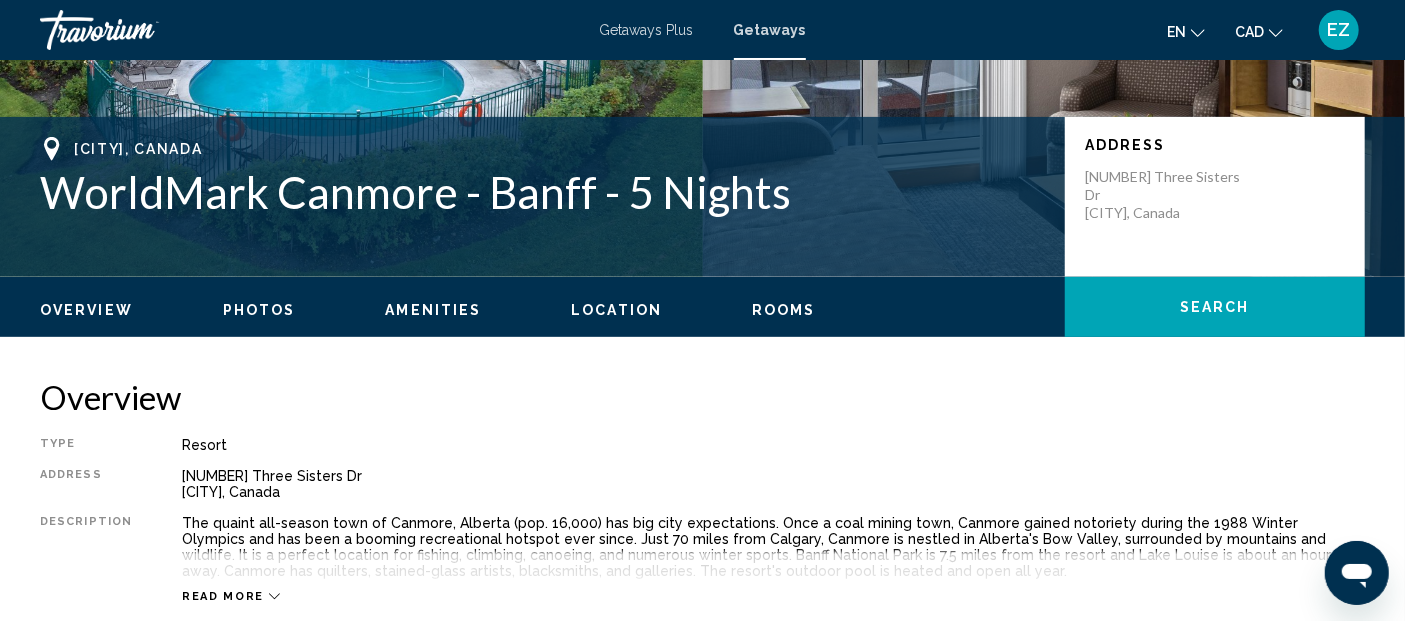 scroll, scrollTop: 494, scrollLeft: 0, axis: vertical 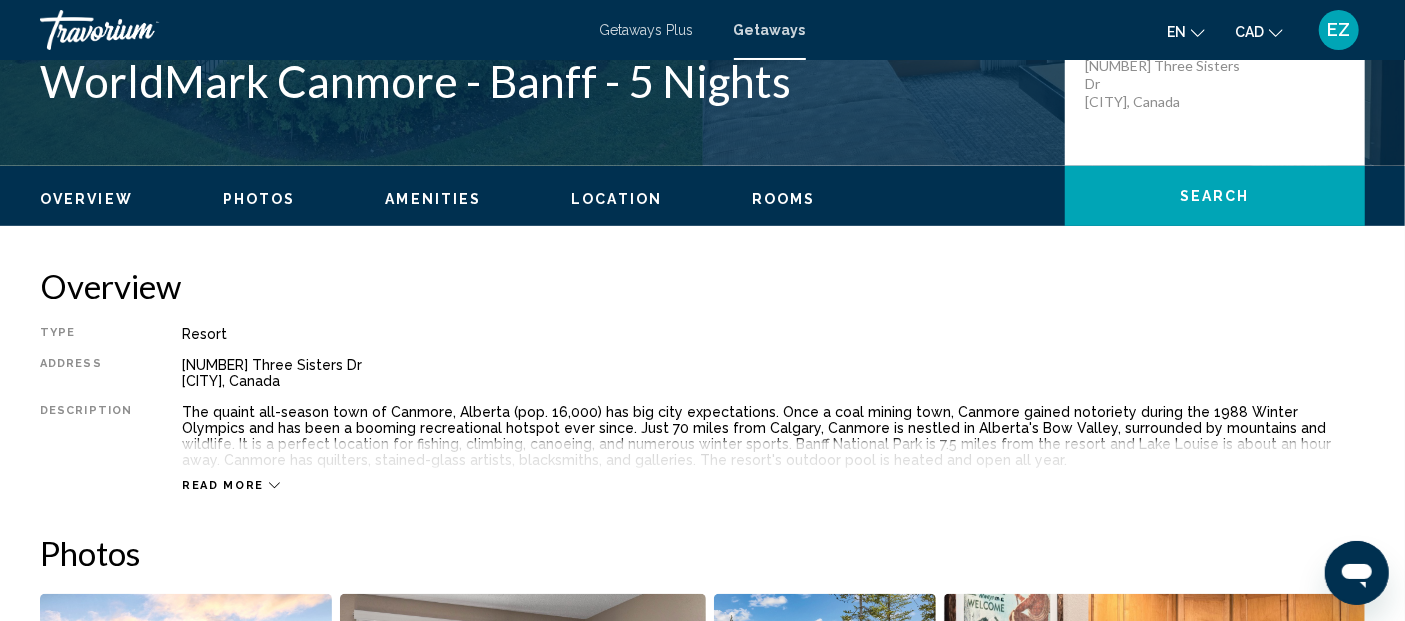 drag, startPoint x: 175, startPoint y: 362, endPoint x: 300, endPoint y: 383, distance: 126.751724 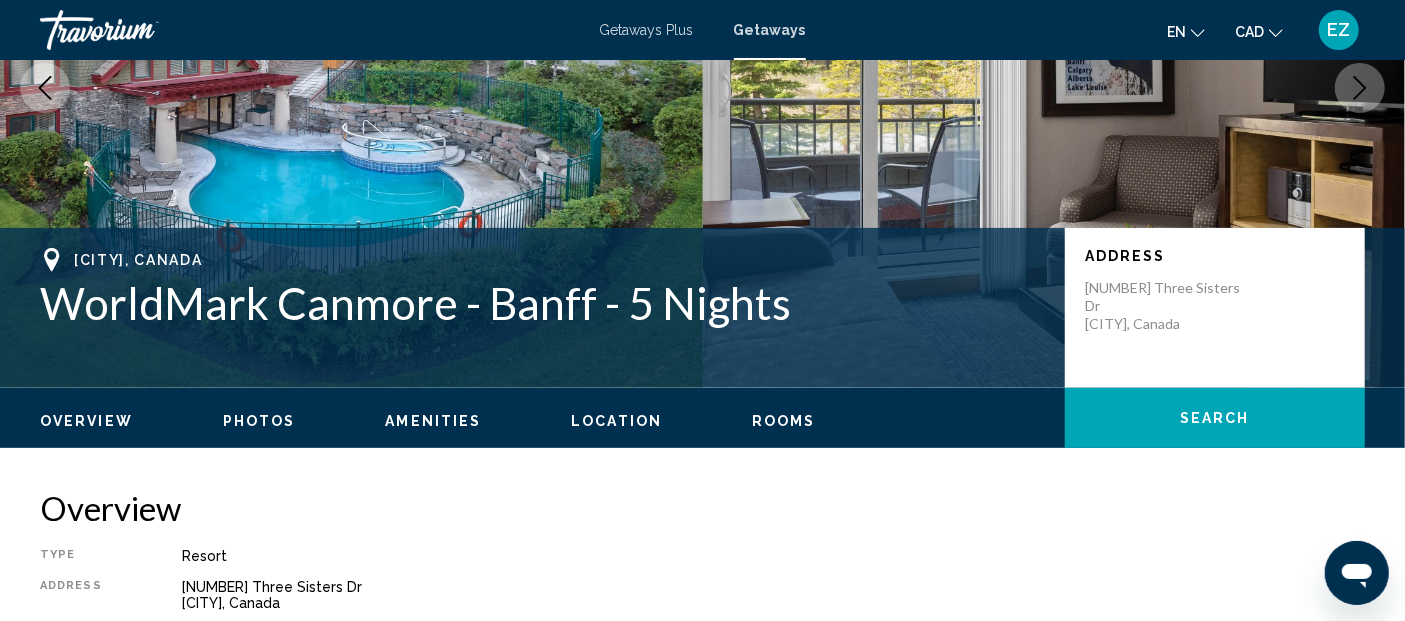 scroll, scrollTop: 0, scrollLeft: 0, axis: both 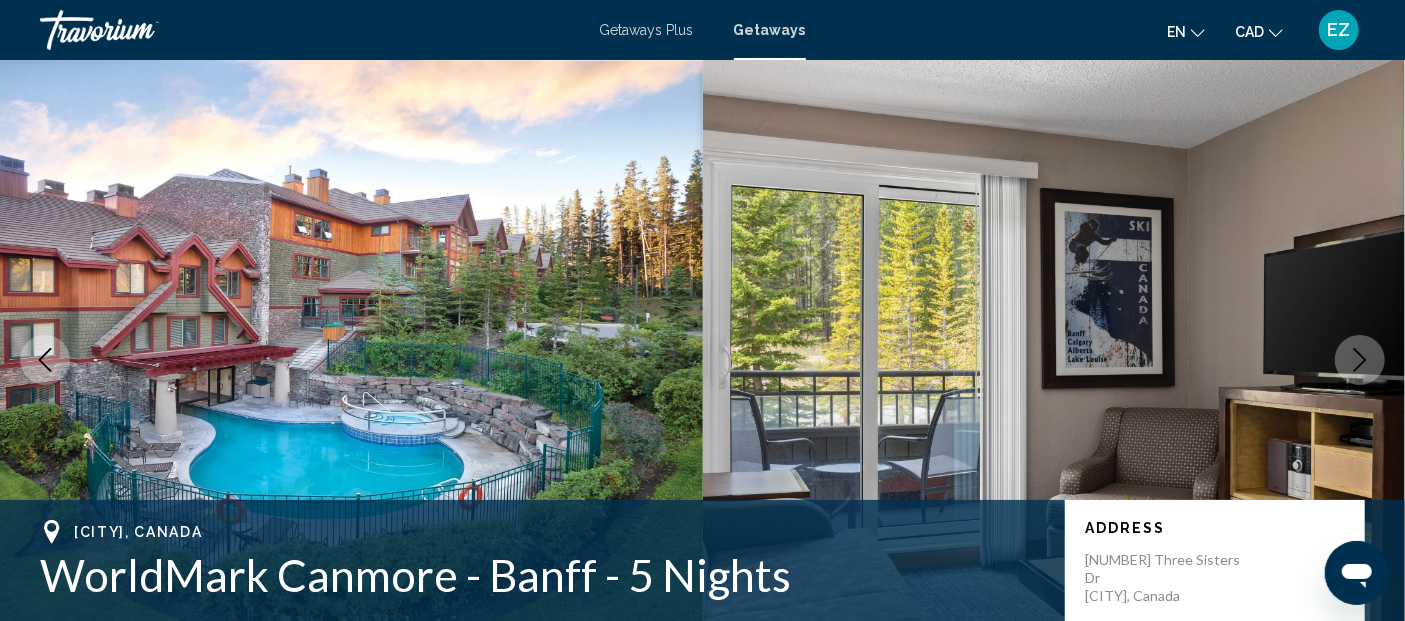click on "Getaways Plus" at bounding box center (647, 30) 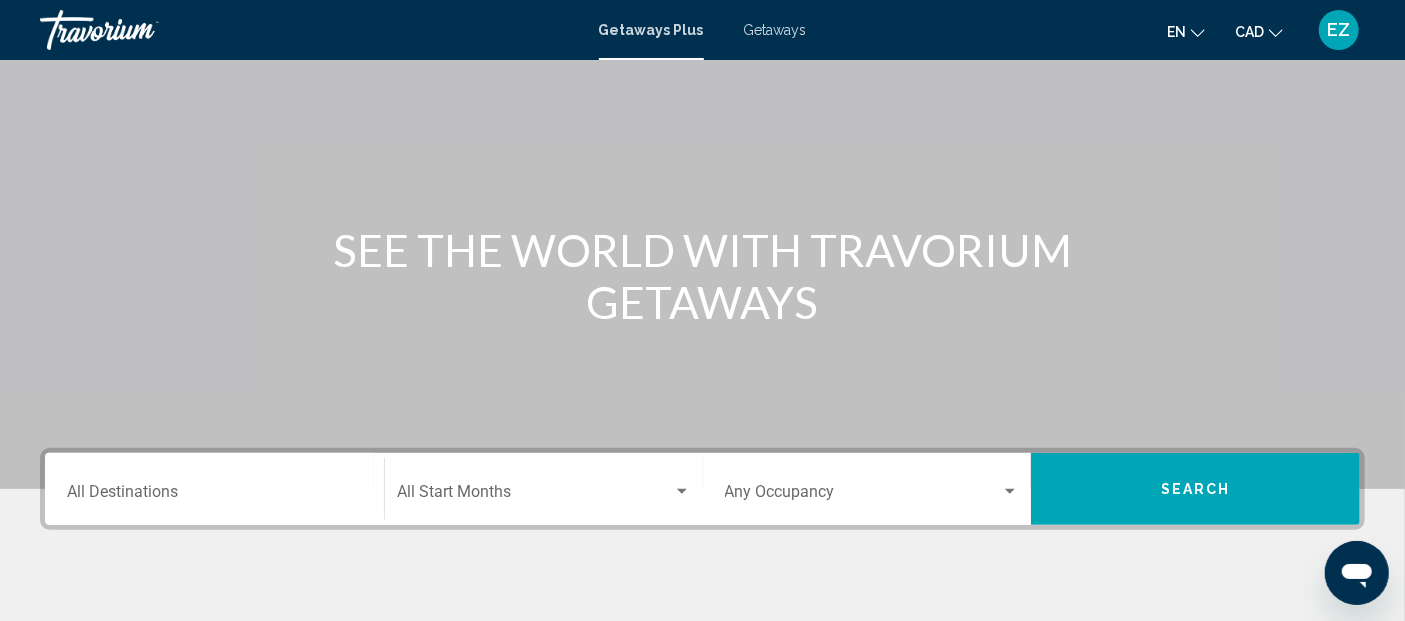scroll, scrollTop: 222, scrollLeft: 0, axis: vertical 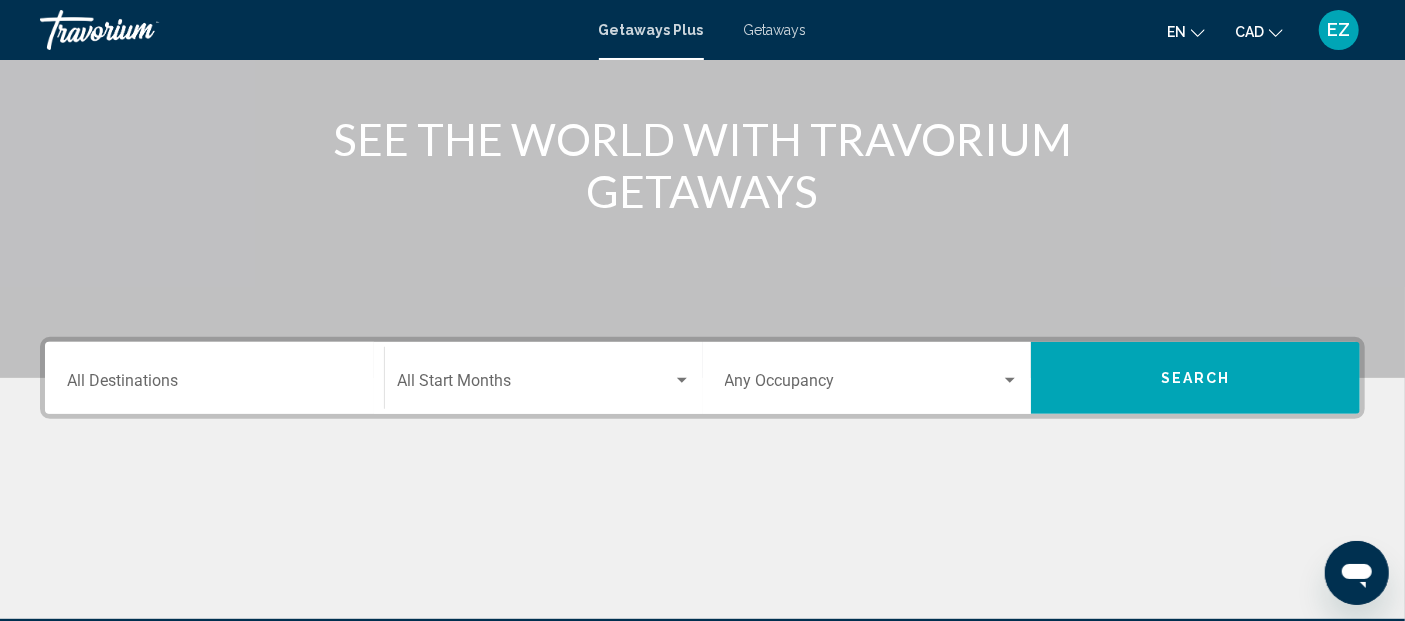 click on "Destination All Destinations" at bounding box center (214, 378) 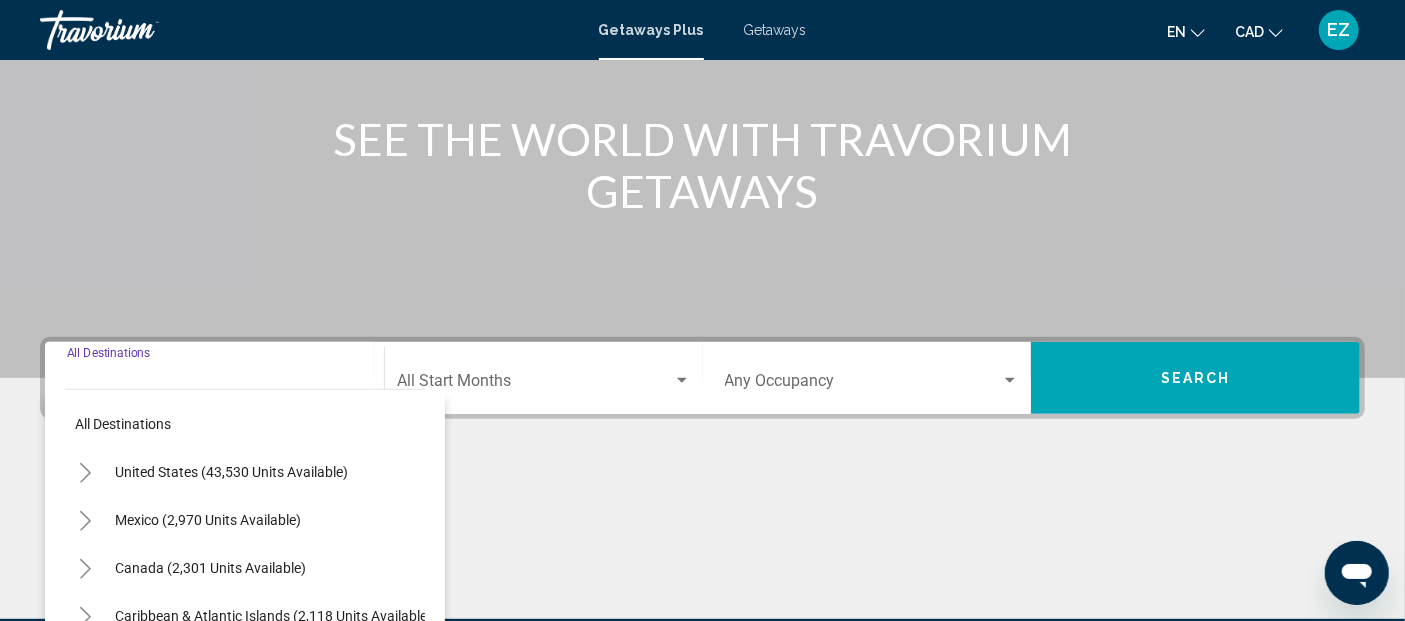 scroll, scrollTop: 463, scrollLeft: 0, axis: vertical 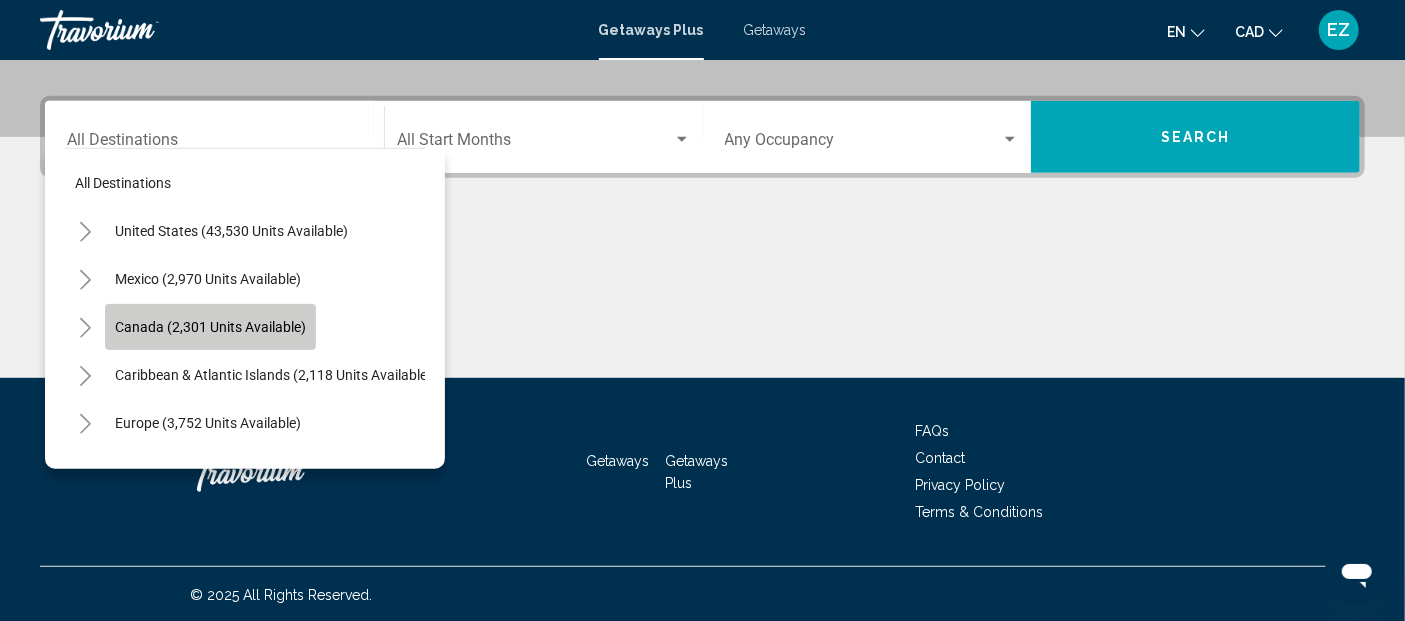 click on "Canada (2,301 units available)" 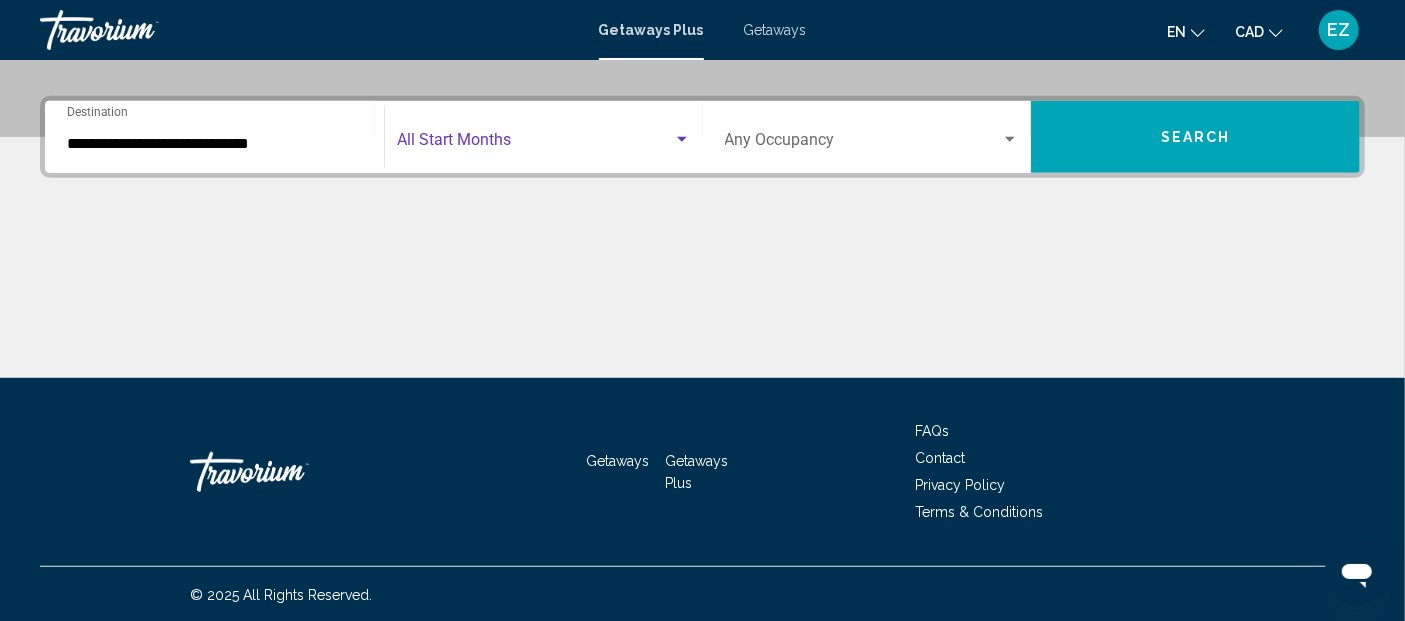 click at bounding box center (535, 144) 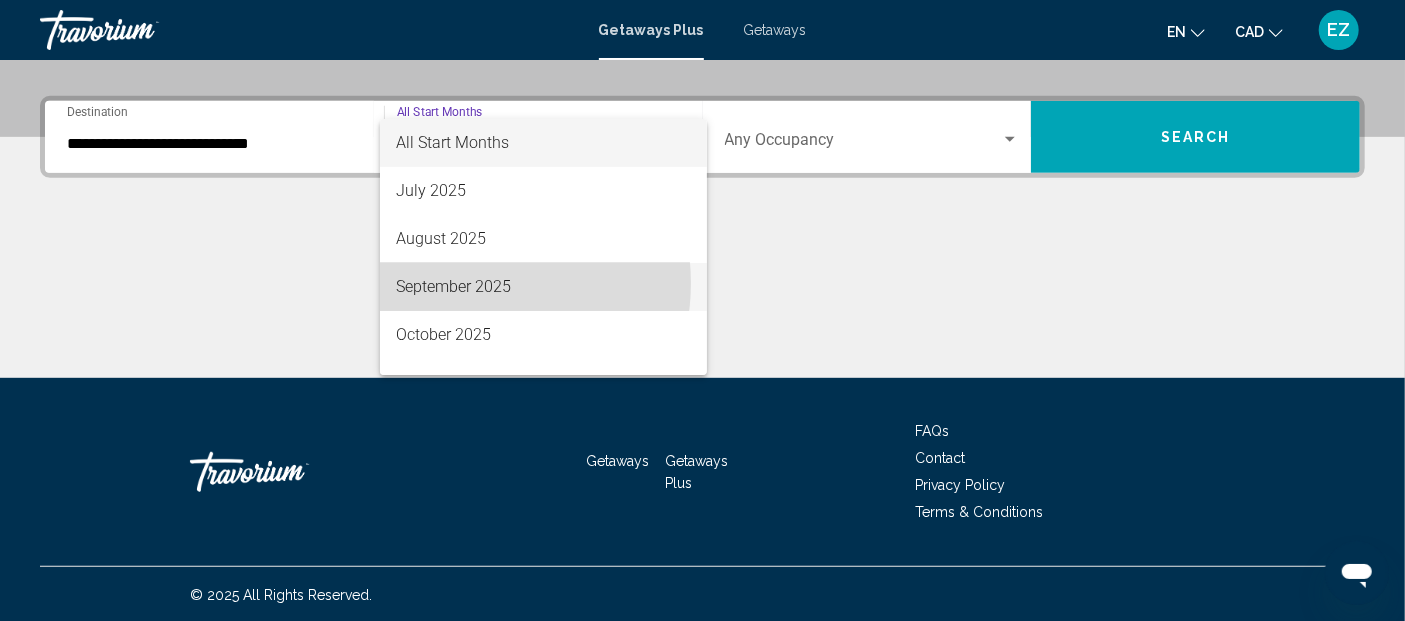 click on "September 2025" at bounding box center (543, 287) 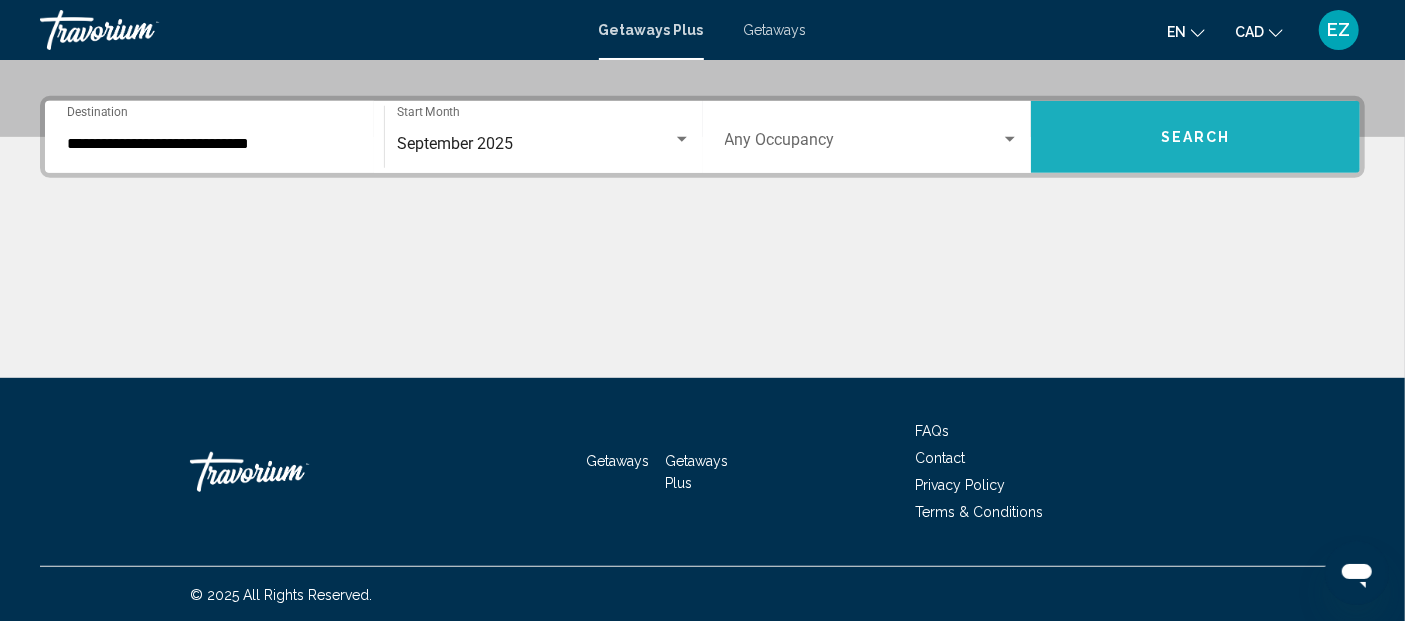 click on "Search" at bounding box center (1195, 137) 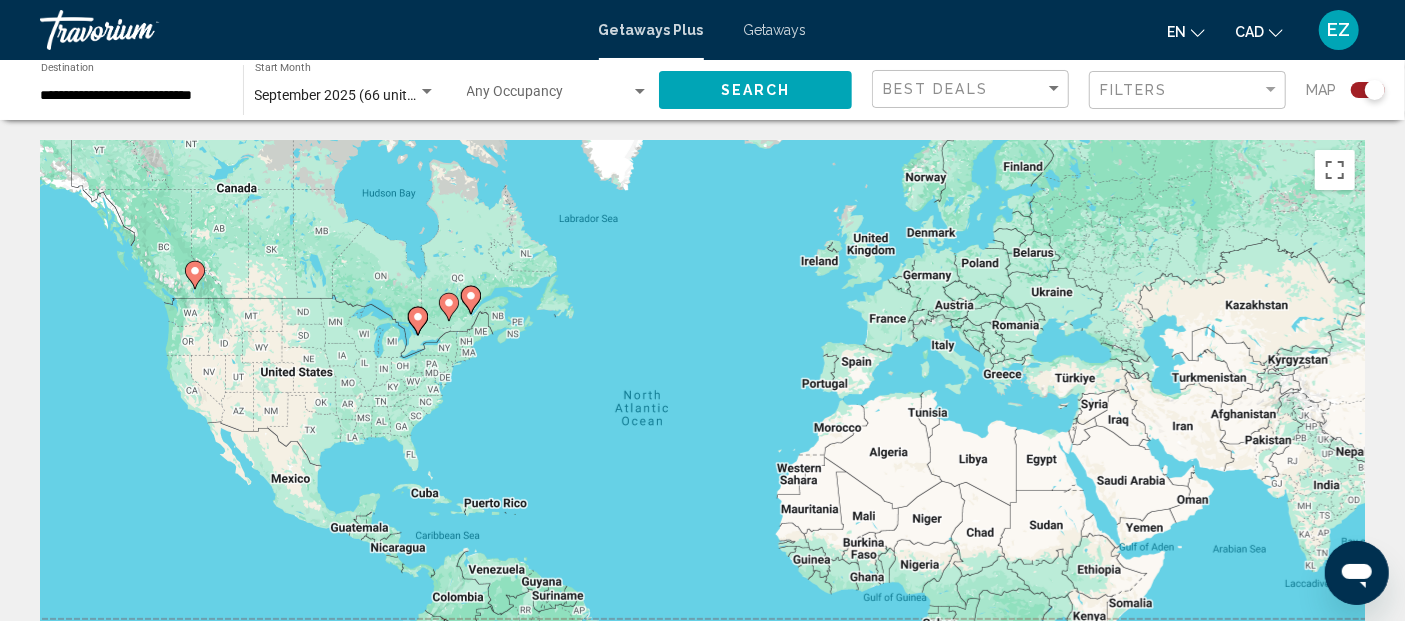 click 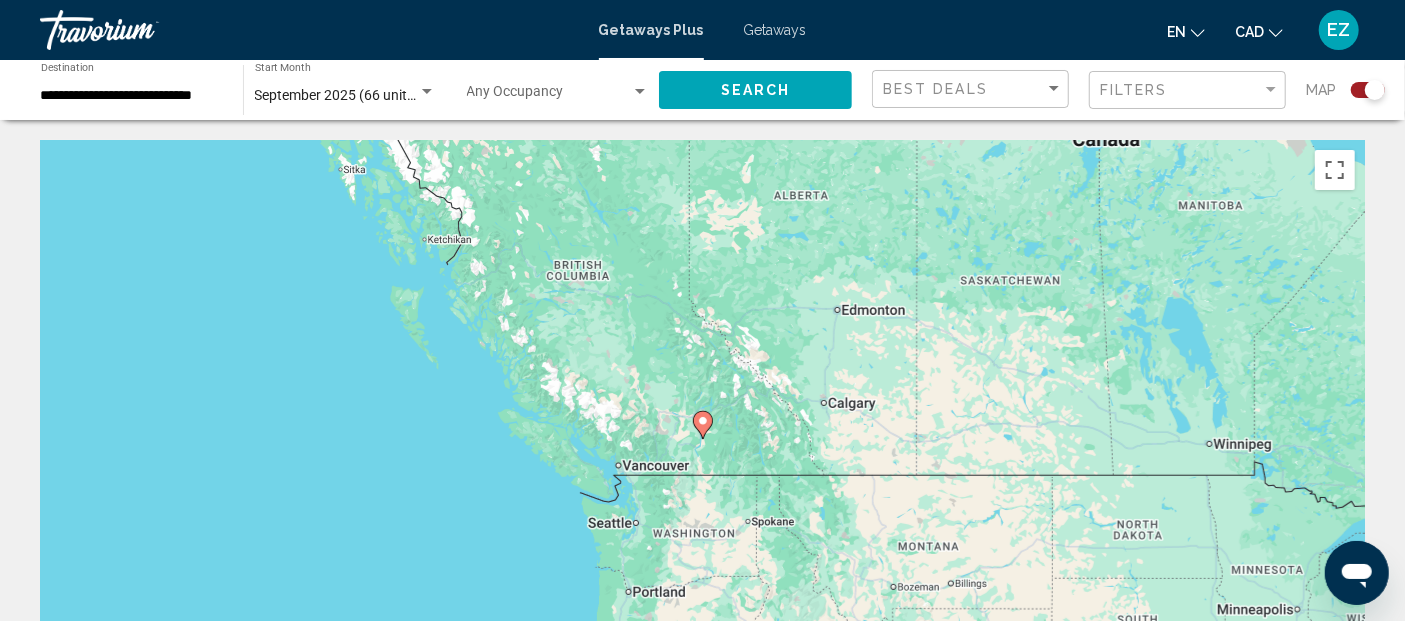 click 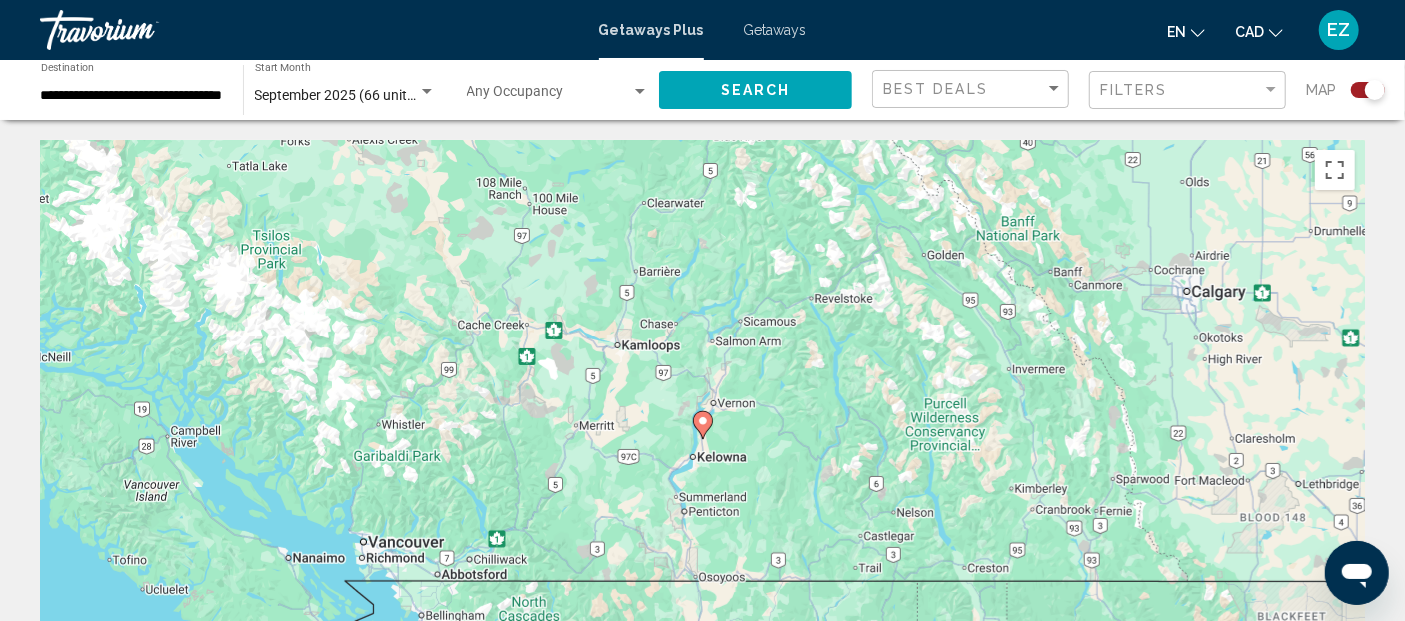 click on "Getaways" at bounding box center [775, 30] 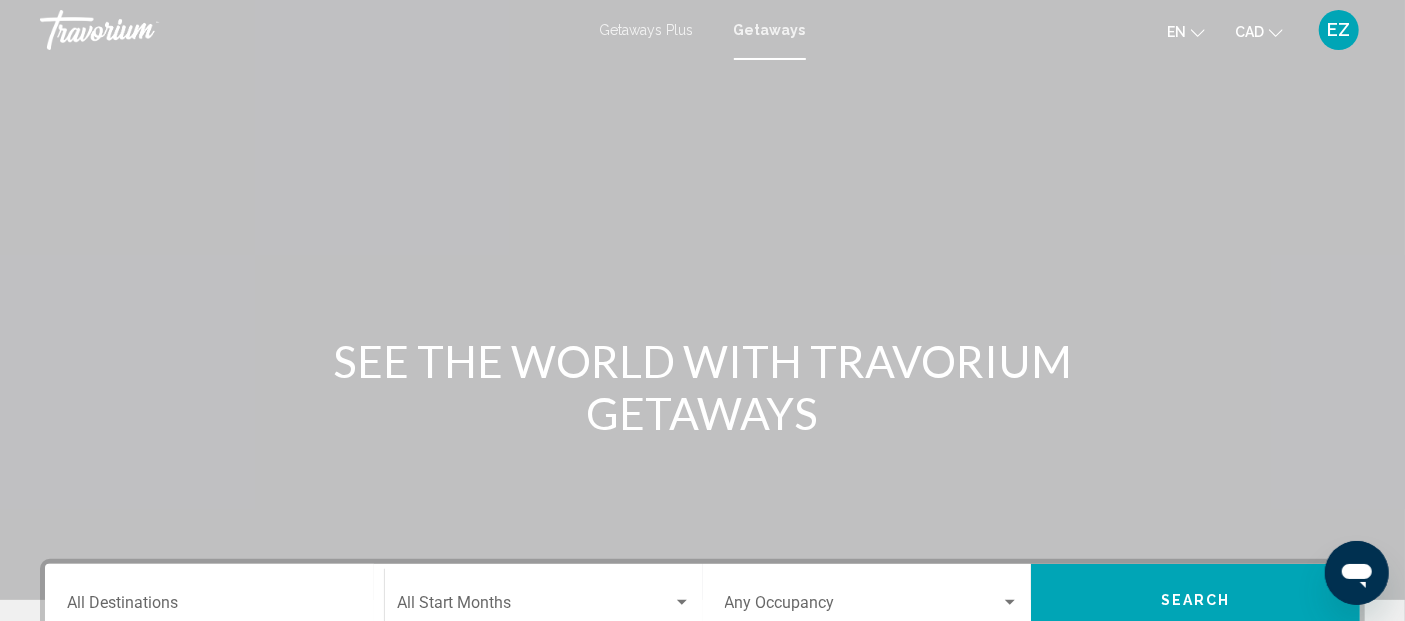 scroll, scrollTop: 222, scrollLeft: 0, axis: vertical 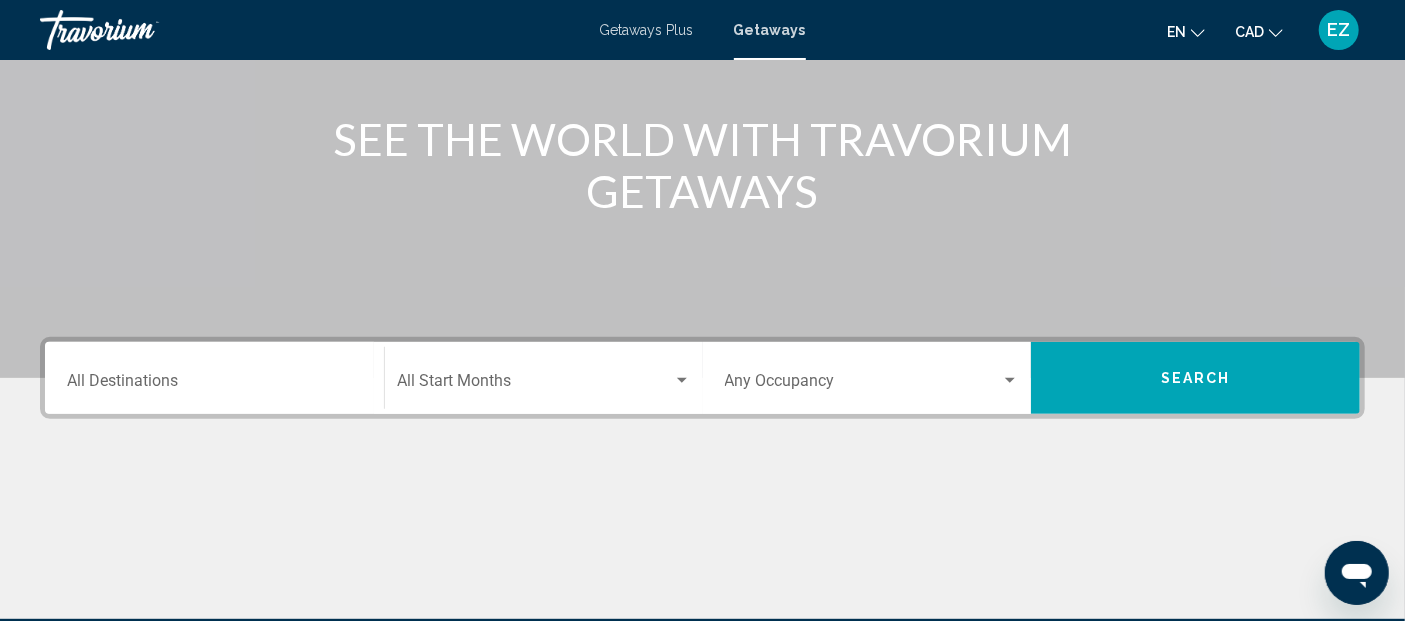 click on "Destination All Destinations" at bounding box center [214, 385] 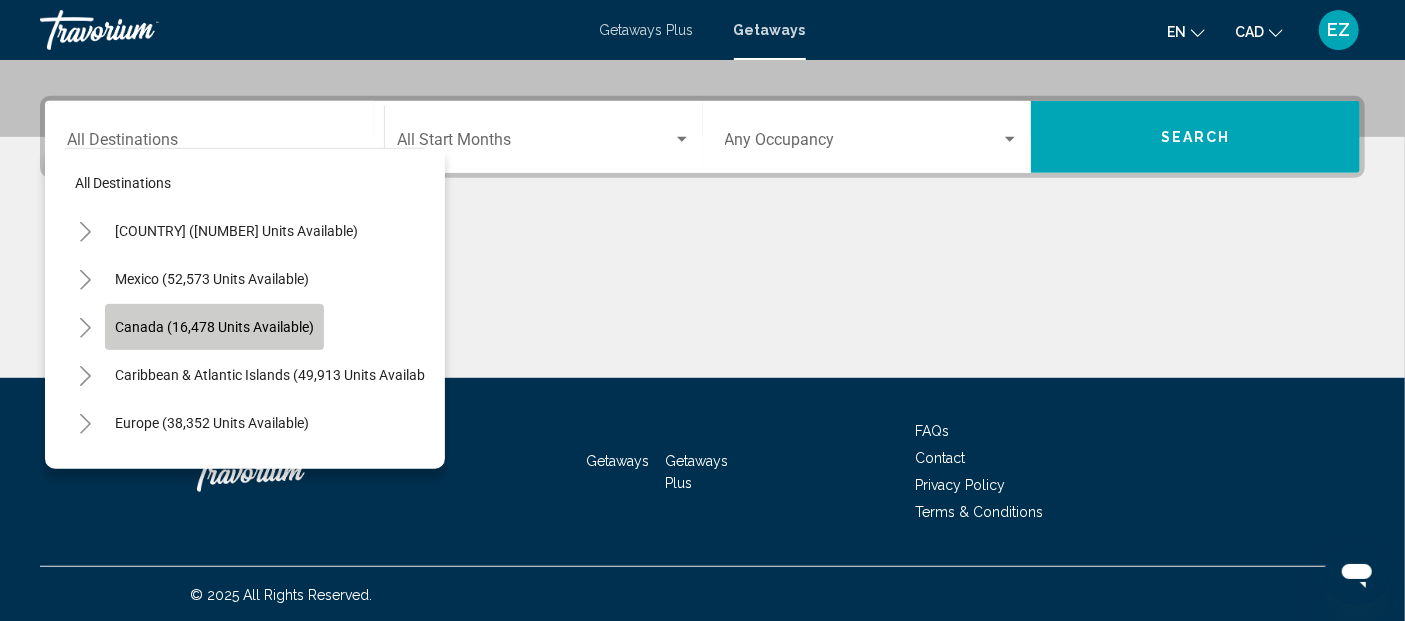 click on "Canada (16,478 units available)" 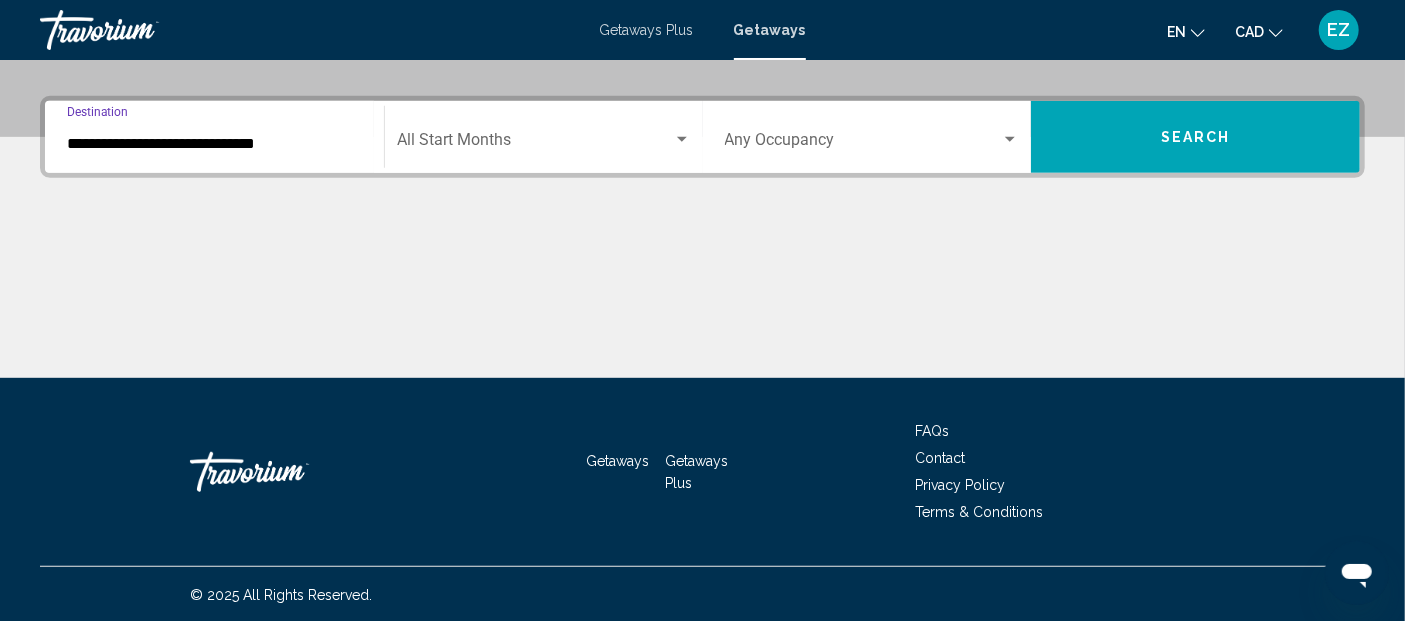 click at bounding box center (535, 144) 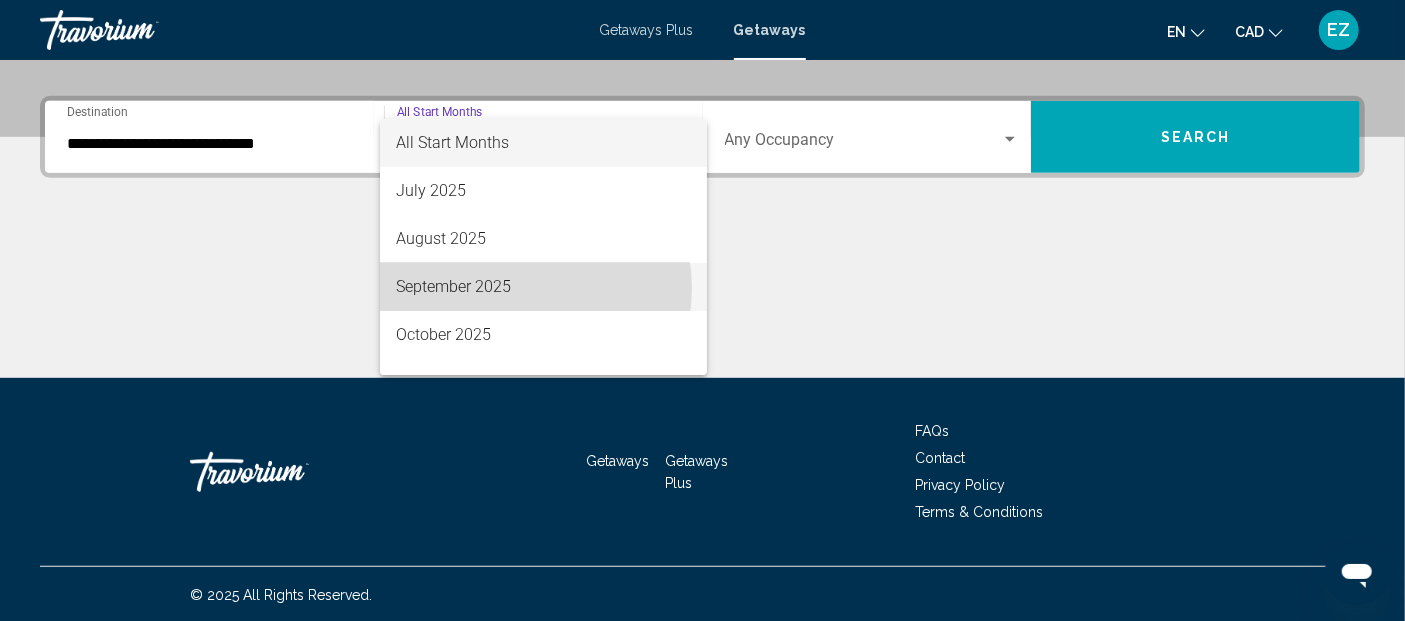click on "September 2025" at bounding box center [543, 287] 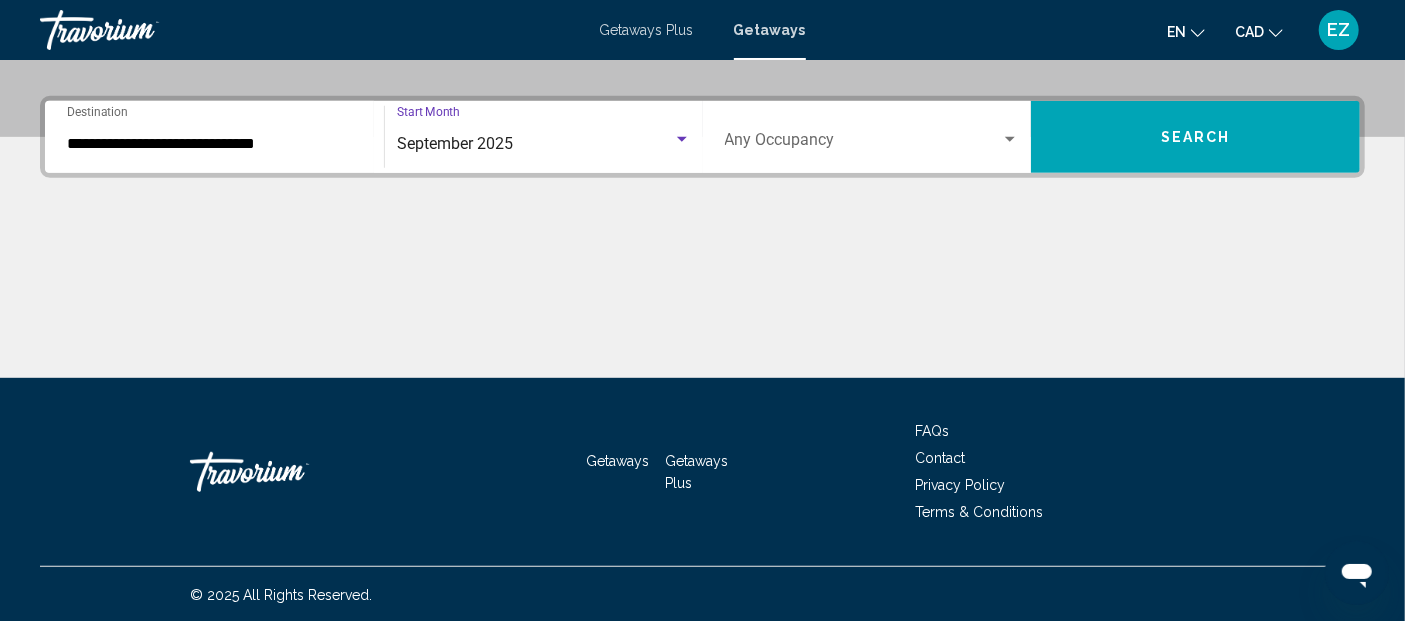 click on "Search" at bounding box center [1195, 137] 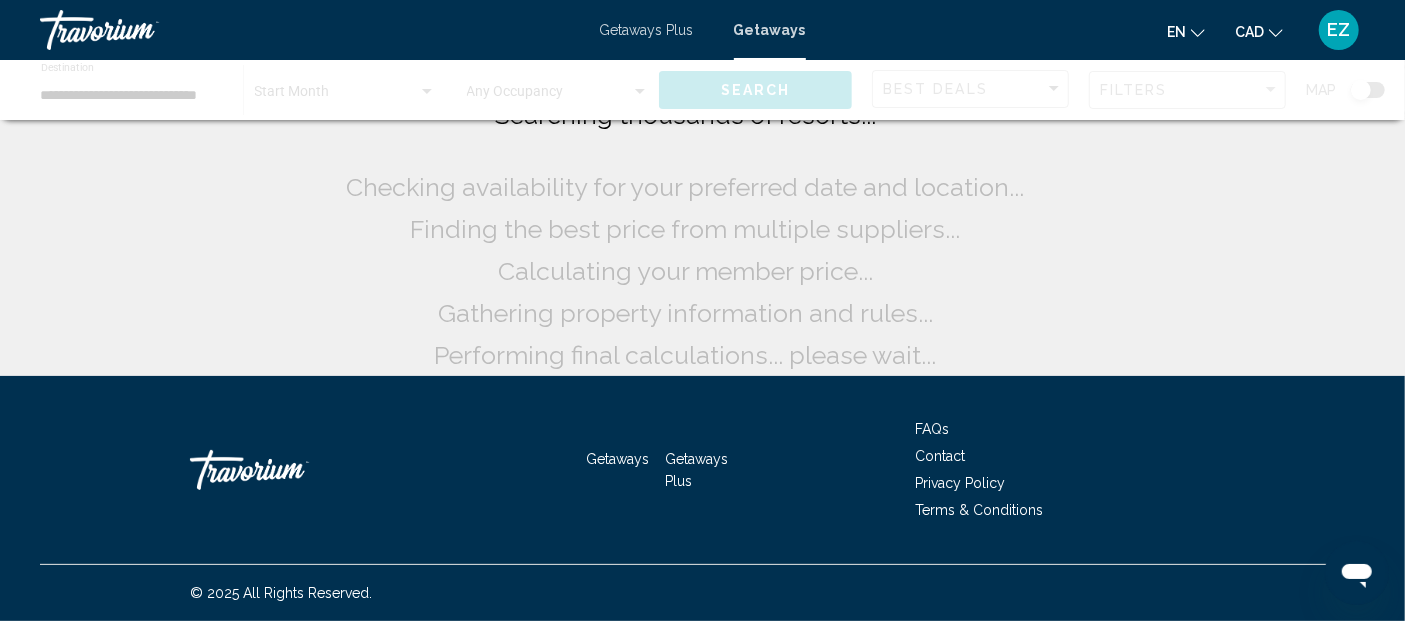 scroll, scrollTop: 0, scrollLeft: 0, axis: both 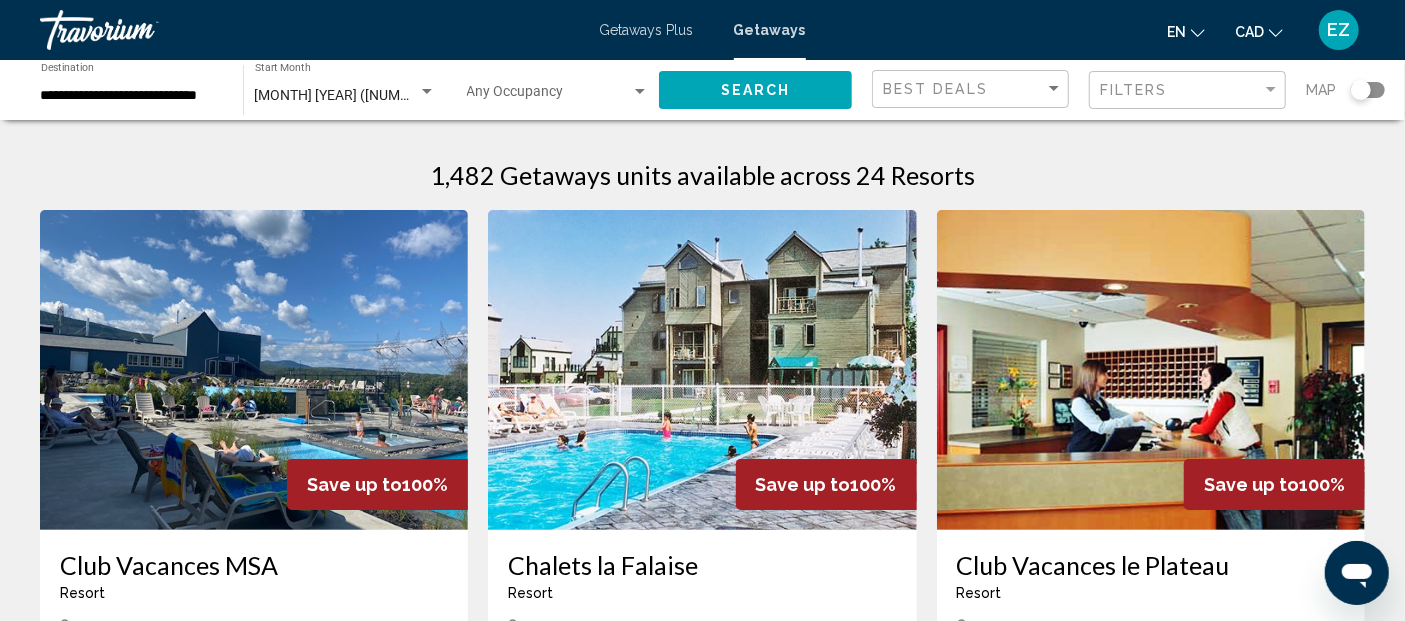 click 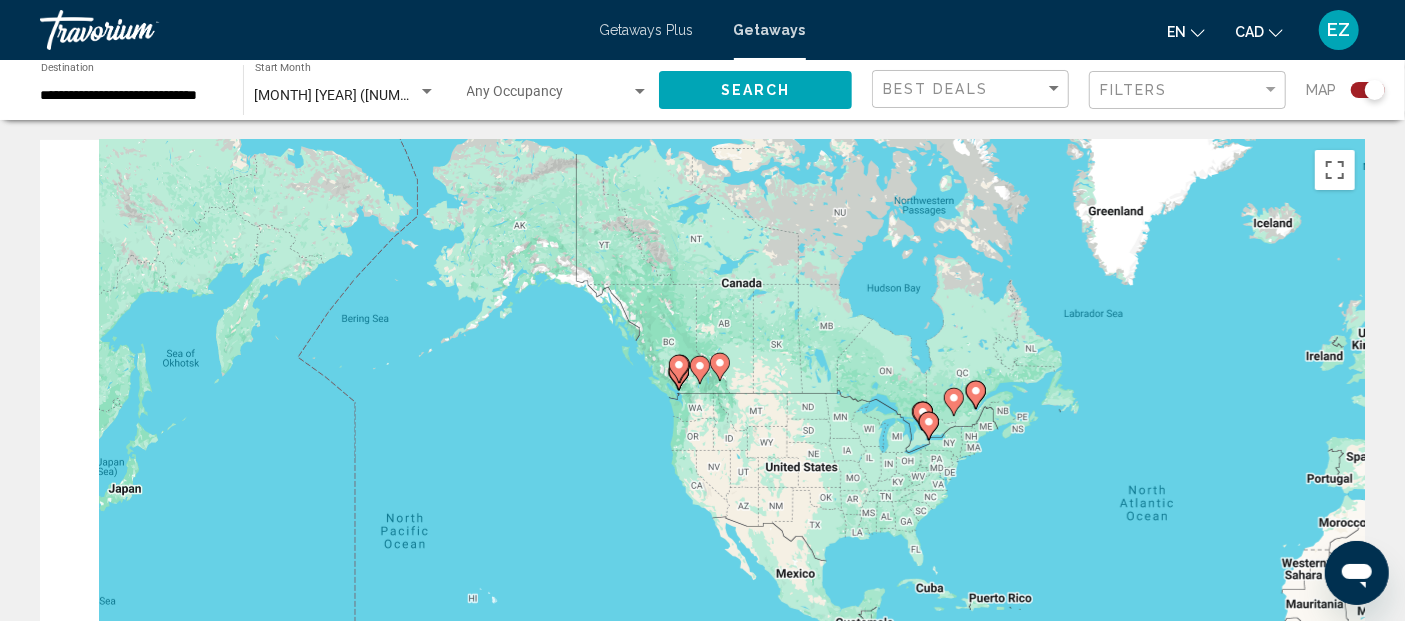 drag, startPoint x: 267, startPoint y: 291, endPoint x: 774, endPoint y: 391, distance: 516.7678 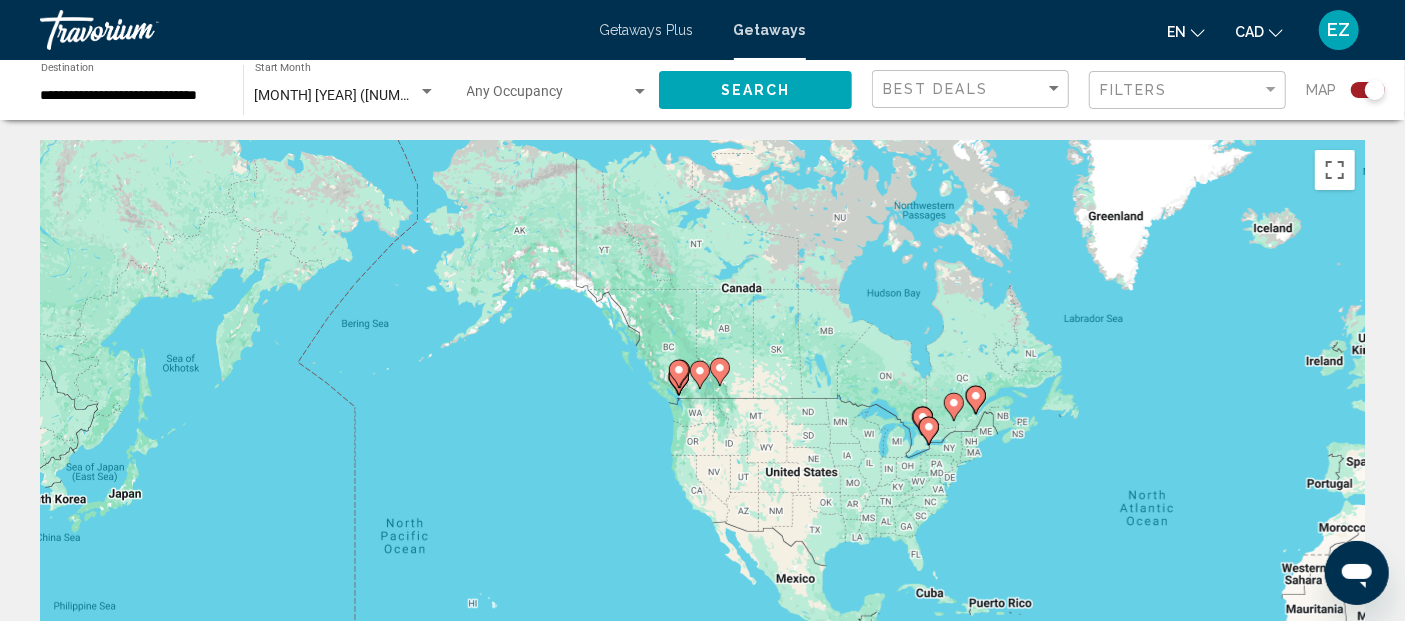 click 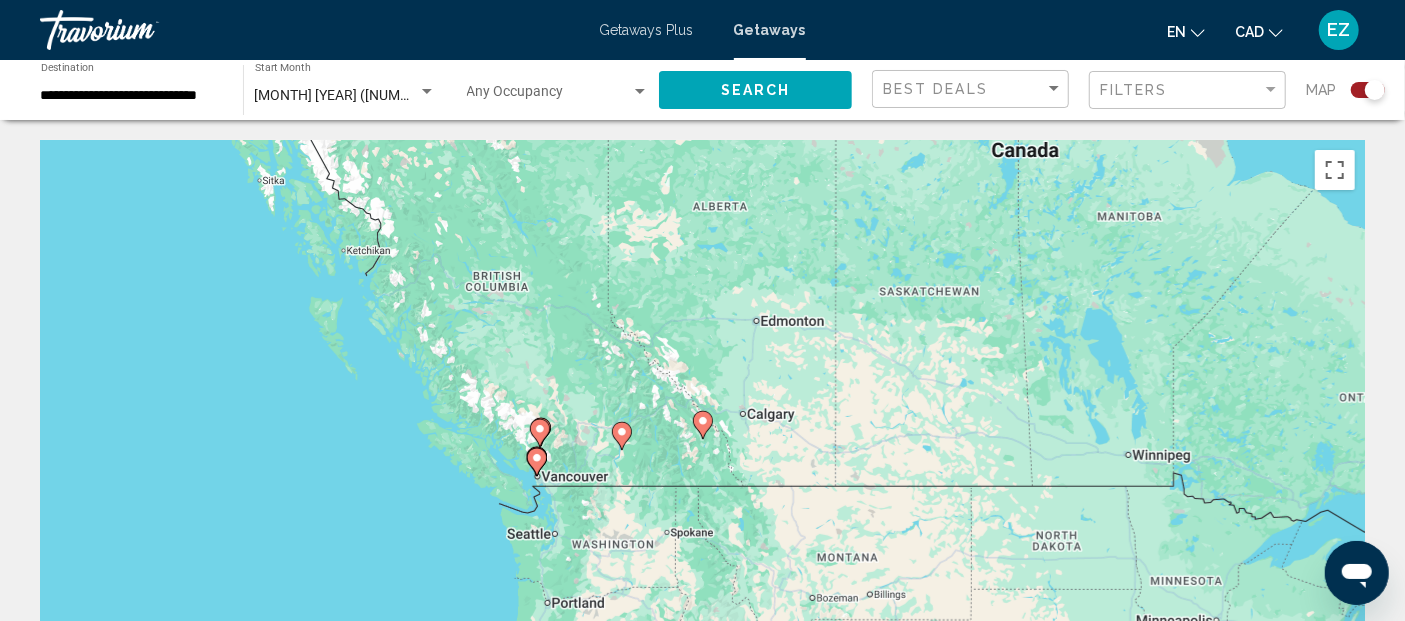 click 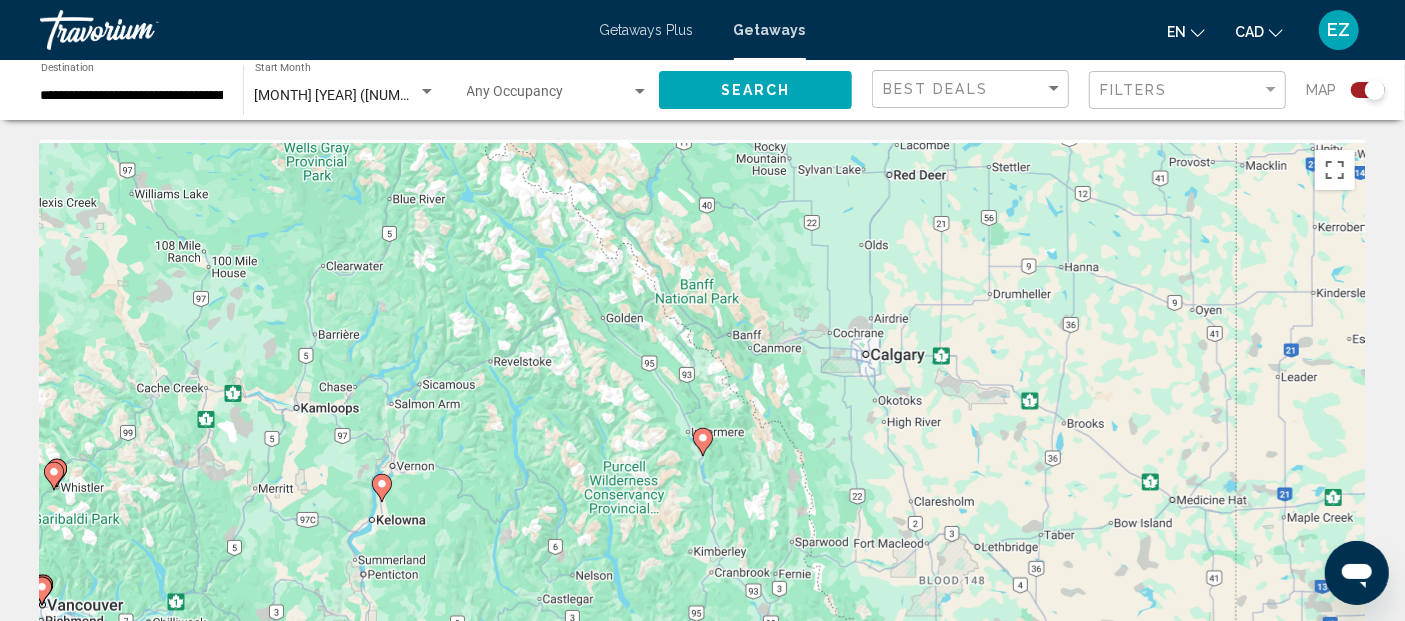 drag, startPoint x: 792, startPoint y: 377, endPoint x: 791, endPoint y: 401, distance: 24.020824 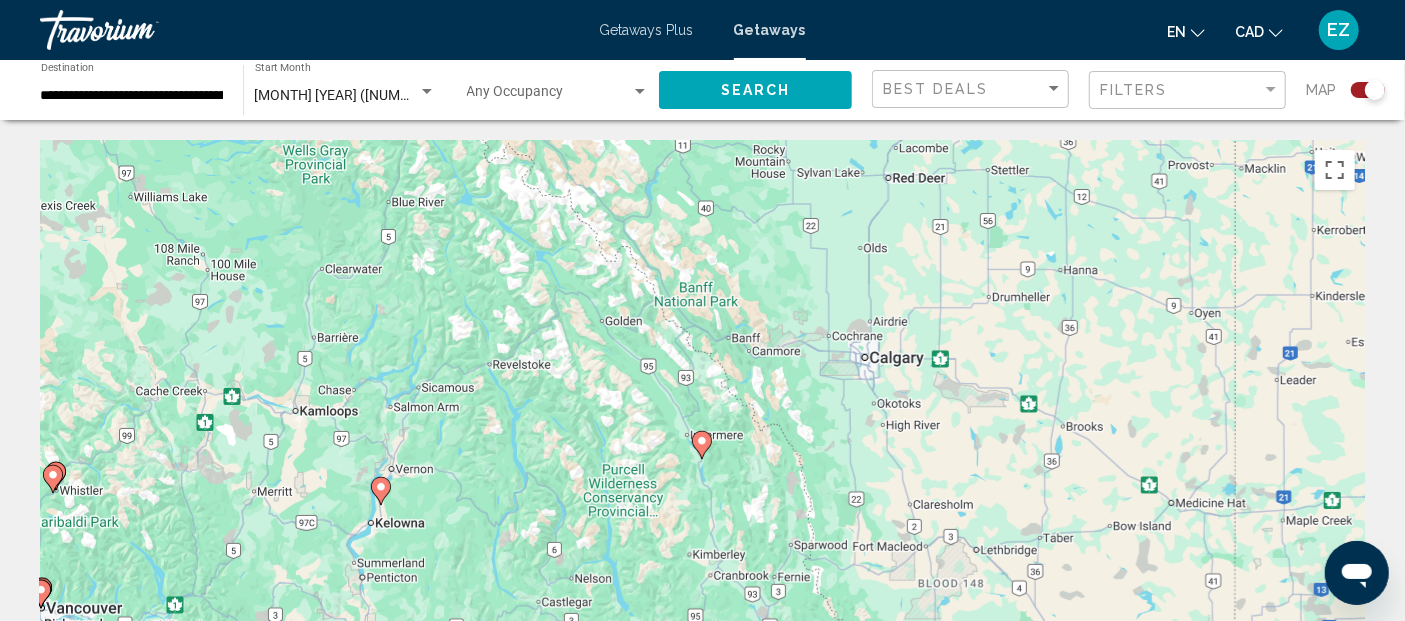click 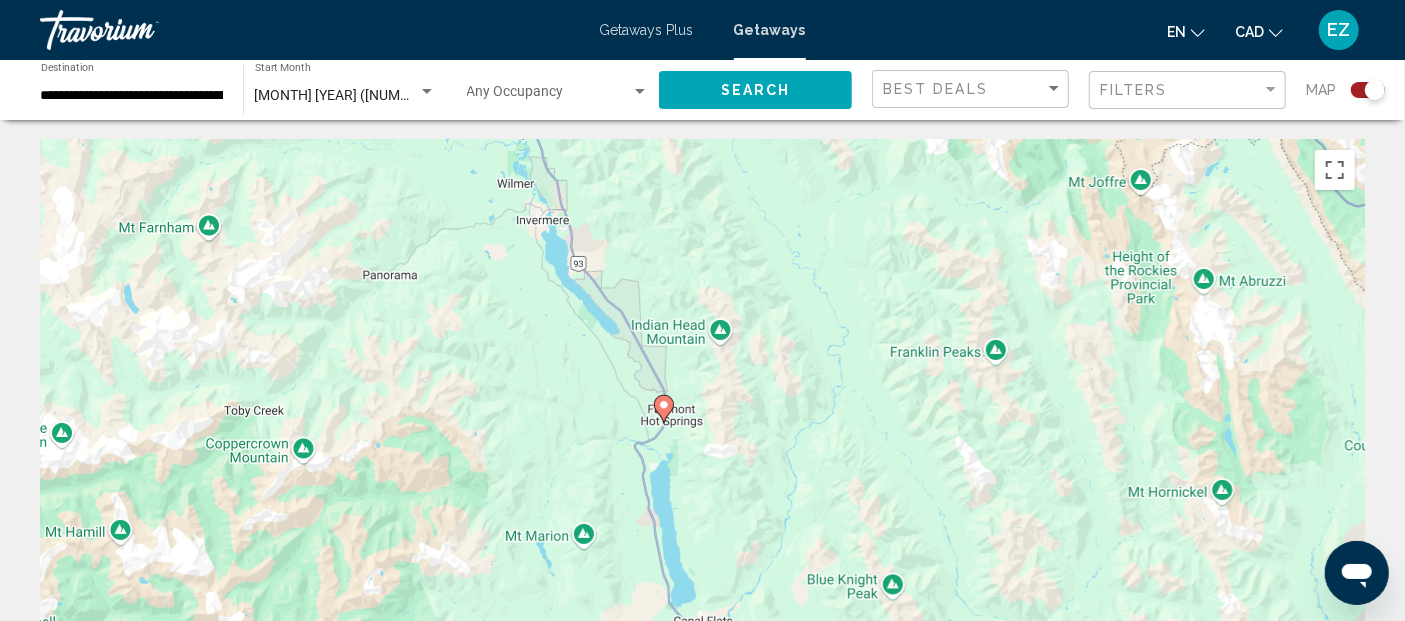 drag, startPoint x: 816, startPoint y: 545, endPoint x: 785, endPoint y: 367, distance: 180.67928 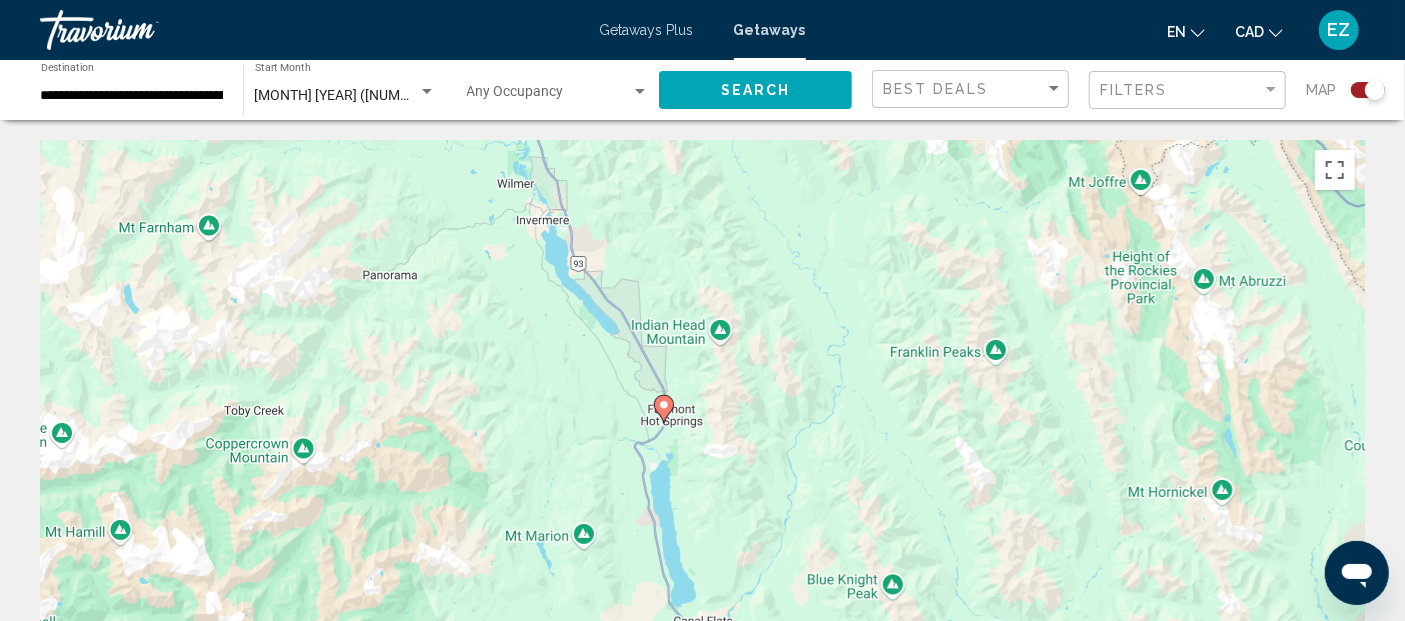 click 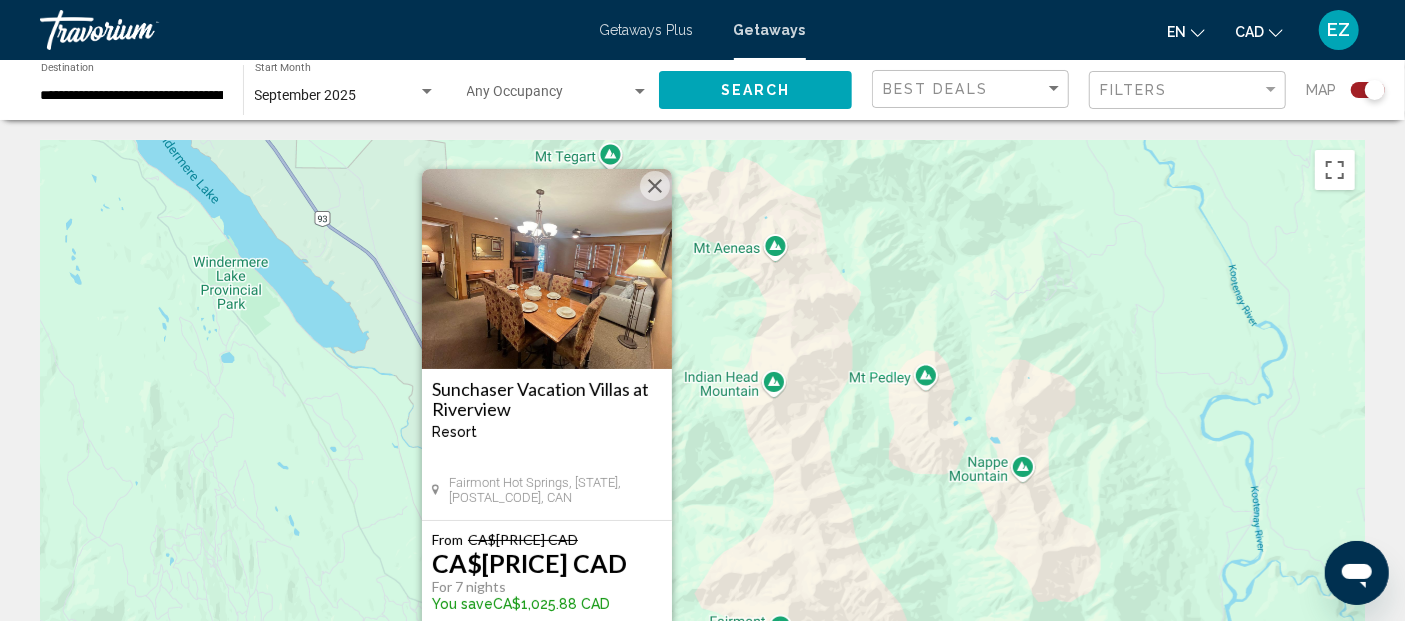 click on "Save up to 93% WorldMark Canmore - Banff - 5 Nights Resort - This is an adults only resort Fairmont Hot Springs, [STATE], [POSTAL_CODE], CAN From CA$[PRICE] CAD CA$[PRICE] CAD For 7 nights You save CA$[PRICE] CAD View Resort" at bounding box center (702, 440) 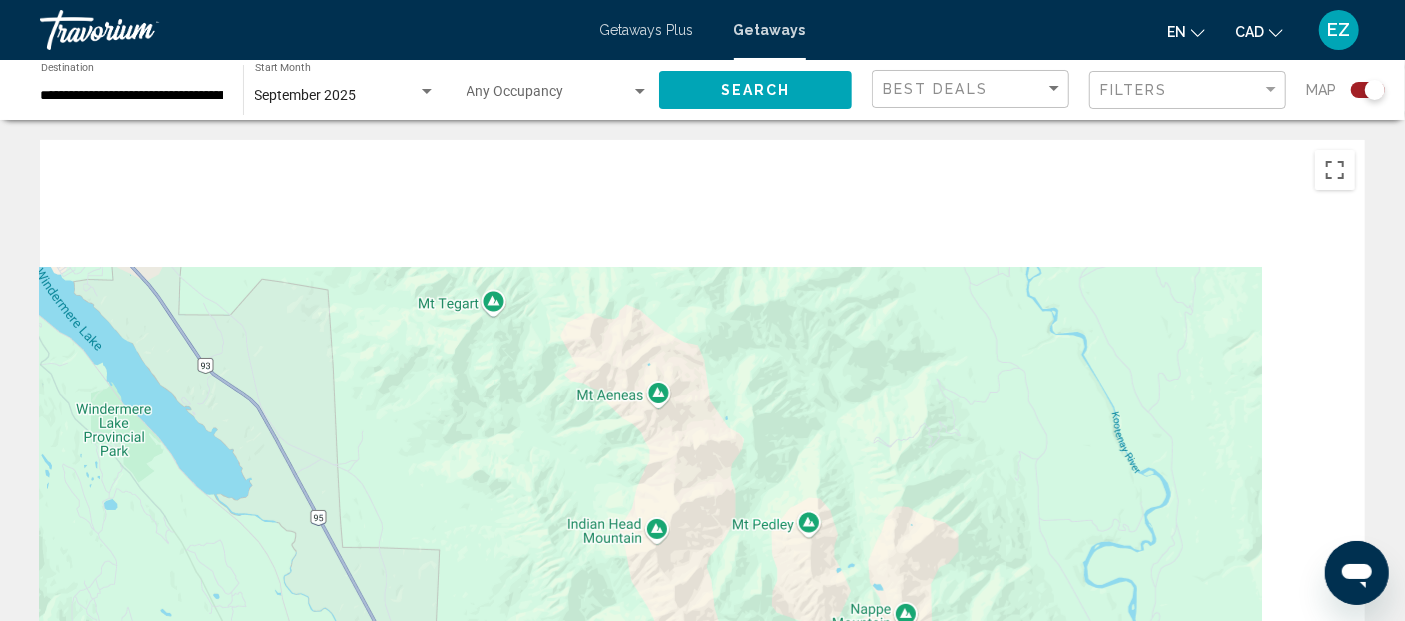 drag, startPoint x: 1040, startPoint y: 279, endPoint x: 793, endPoint y: 577, distance: 387.05685 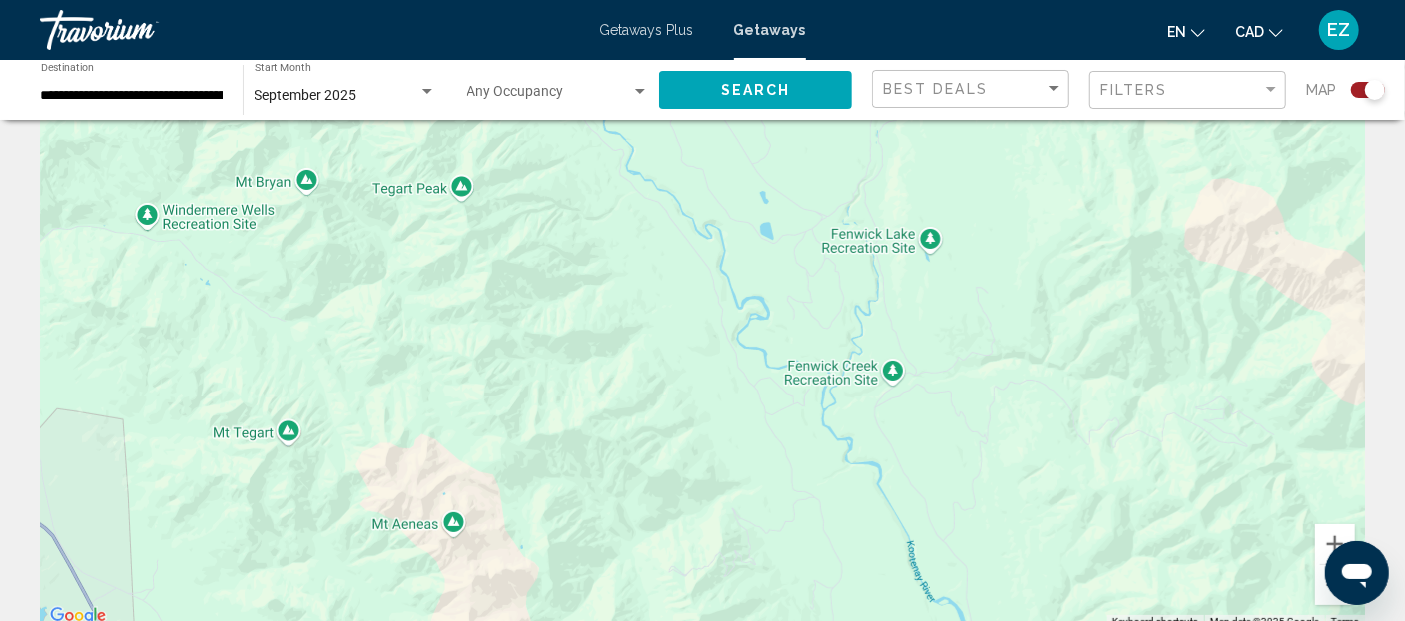 scroll, scrollTop: 0, scrollLeft: 0, axis: both 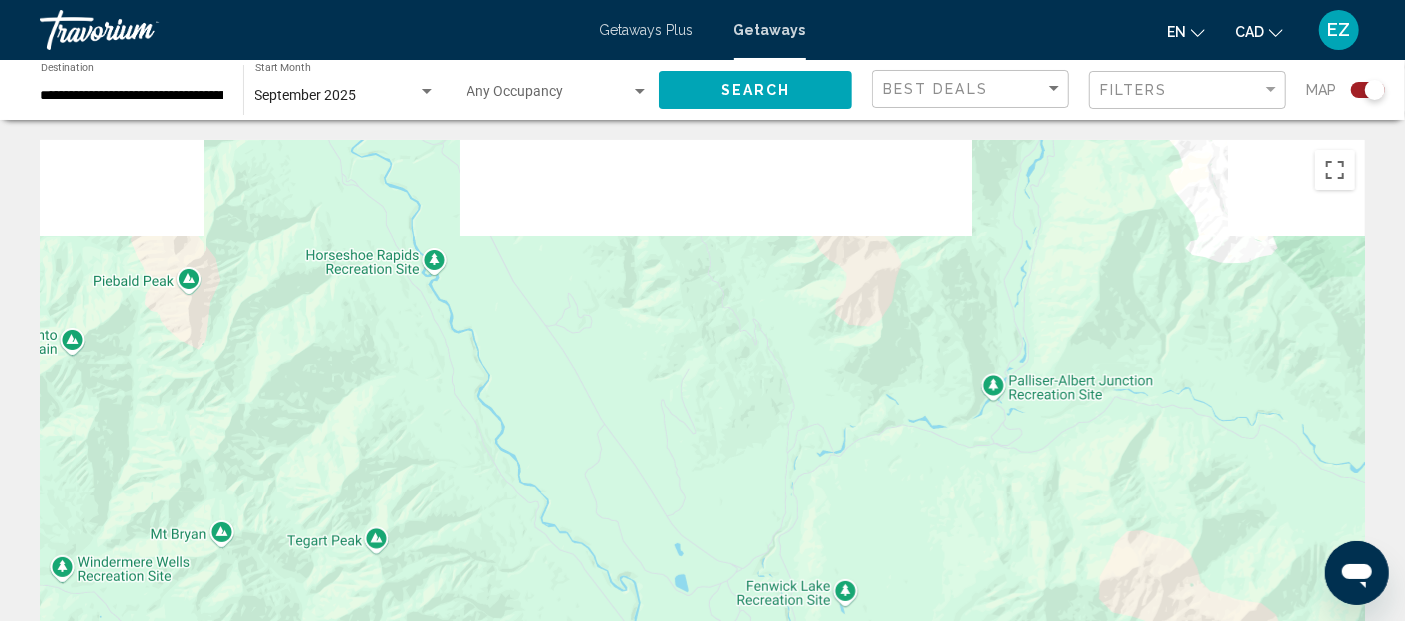 drag, startPoint x: 943, startPoint y: 248, endPoint x: 838, endPoint y: 550, distance: 319.7327 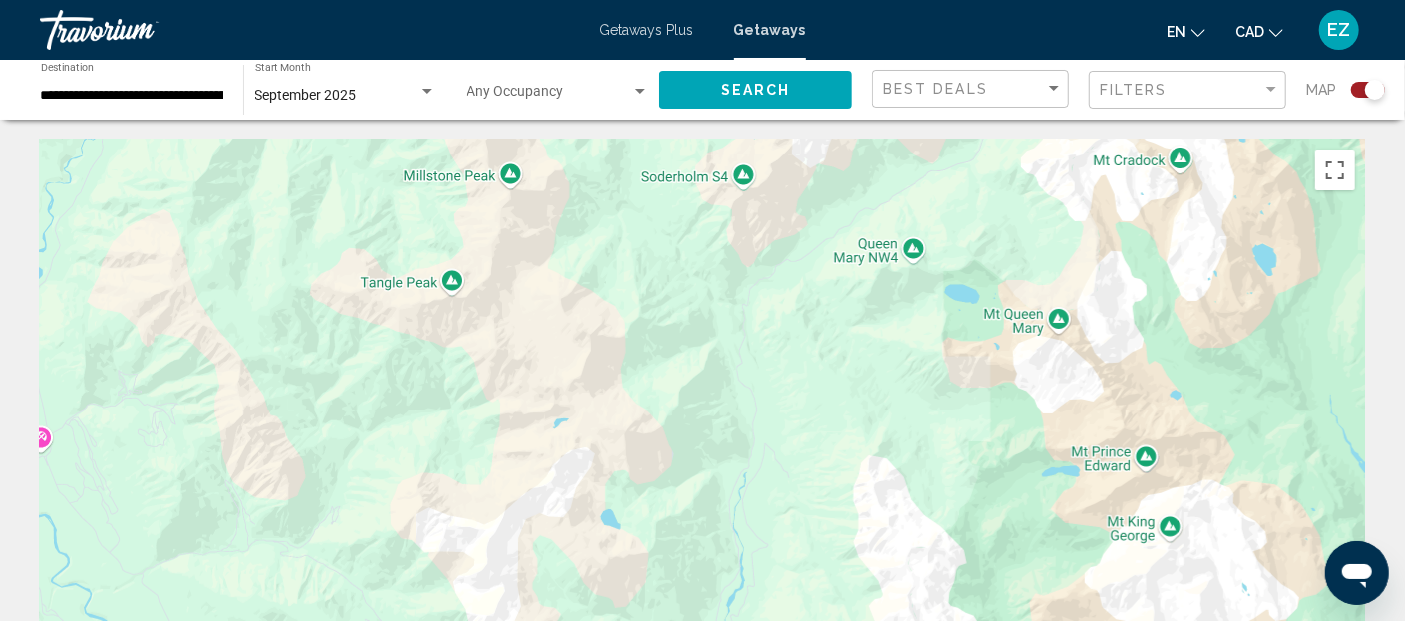 drag, startPoint x: 1175, startPoint y: 226, endPoint x: 924, endPoint y: 524, distance: 389.6216 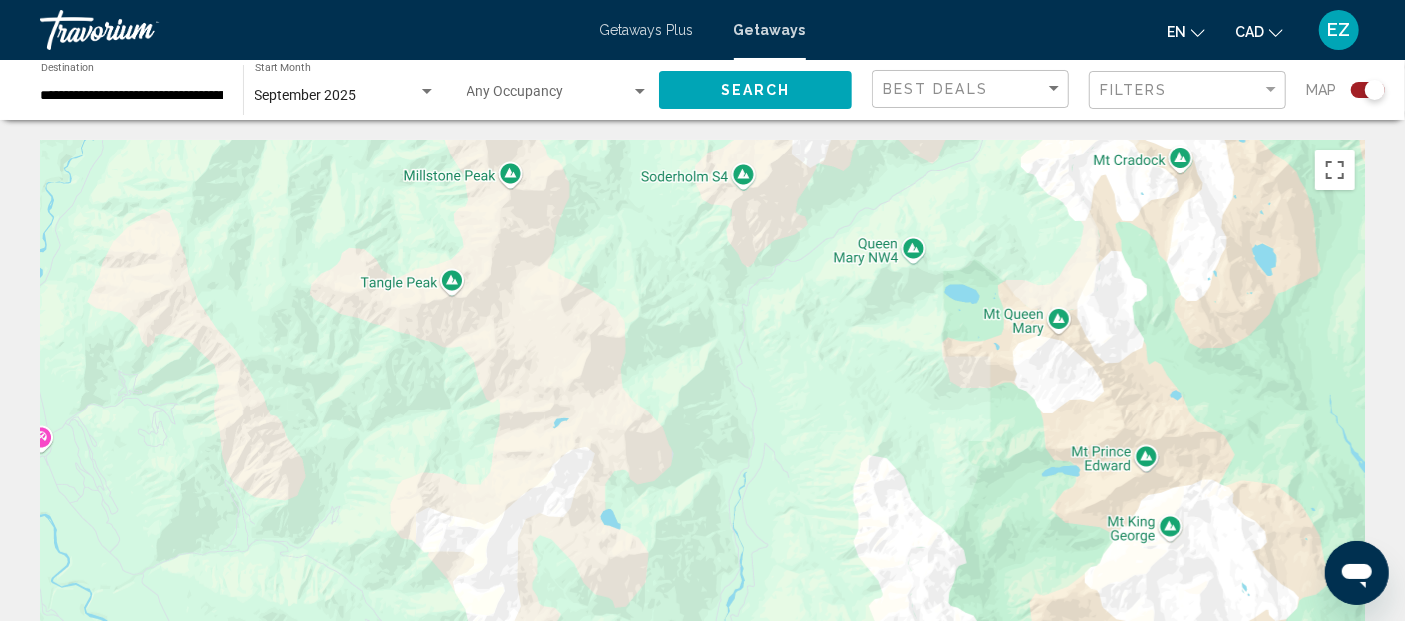 scroll, scrollTop: 111, scrollLeft: 0, axis: vertical 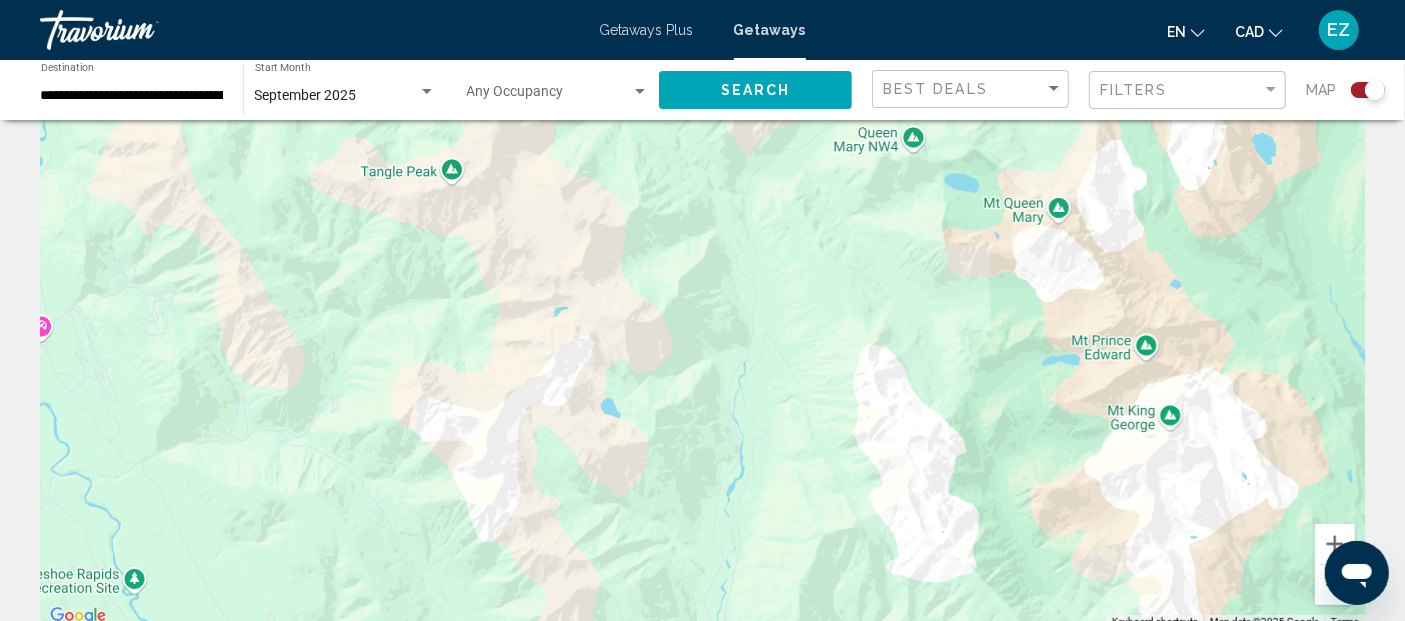 click at bounding box center [1335, 585] 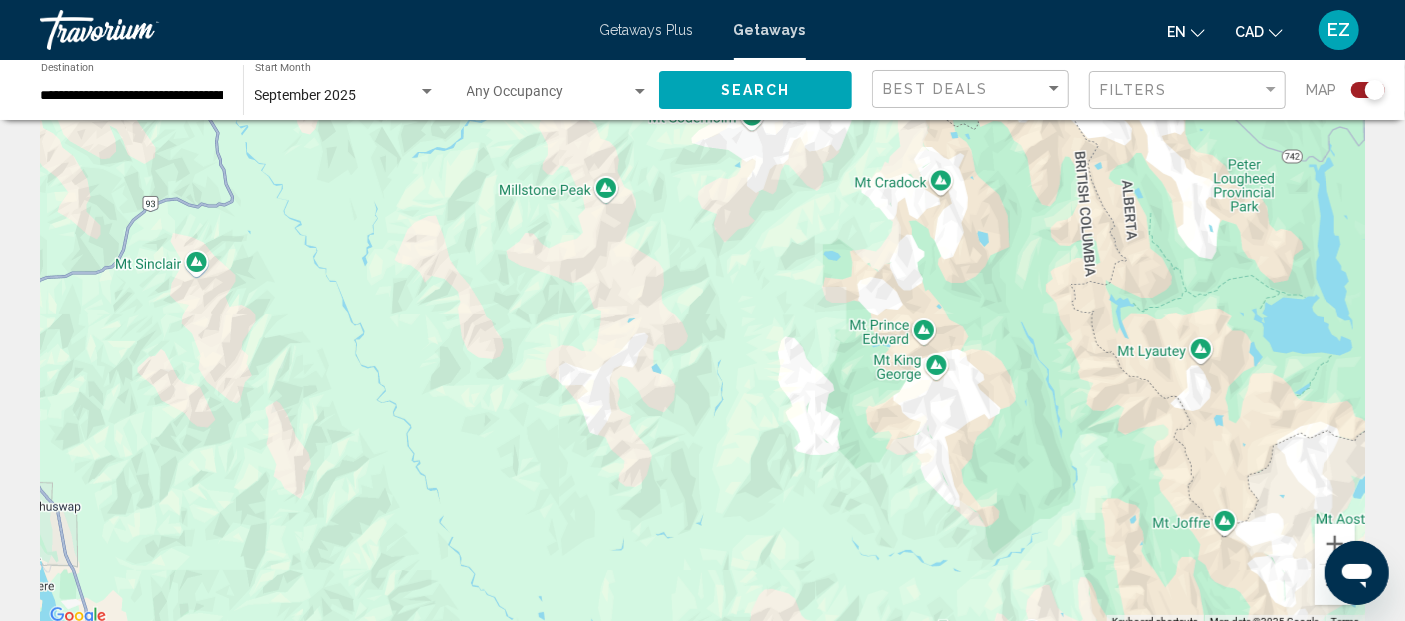 click at bounding box center [1335, 585] 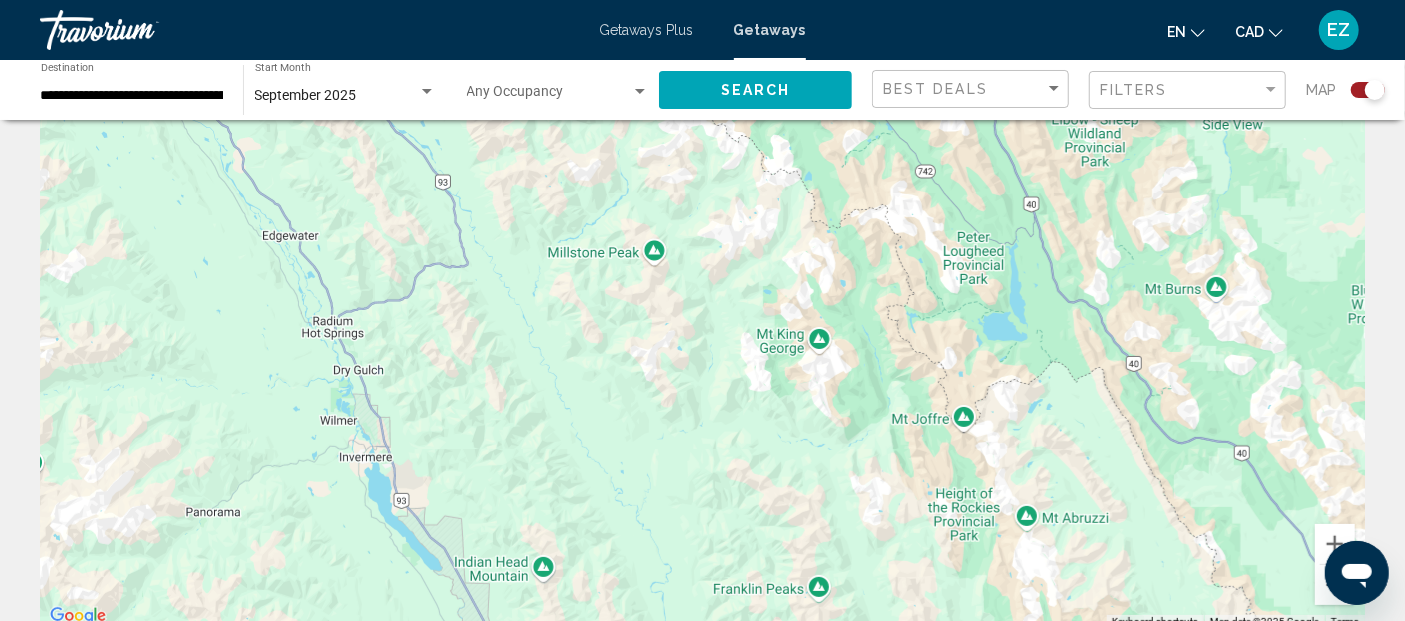click at bounding box center [1335, 585] 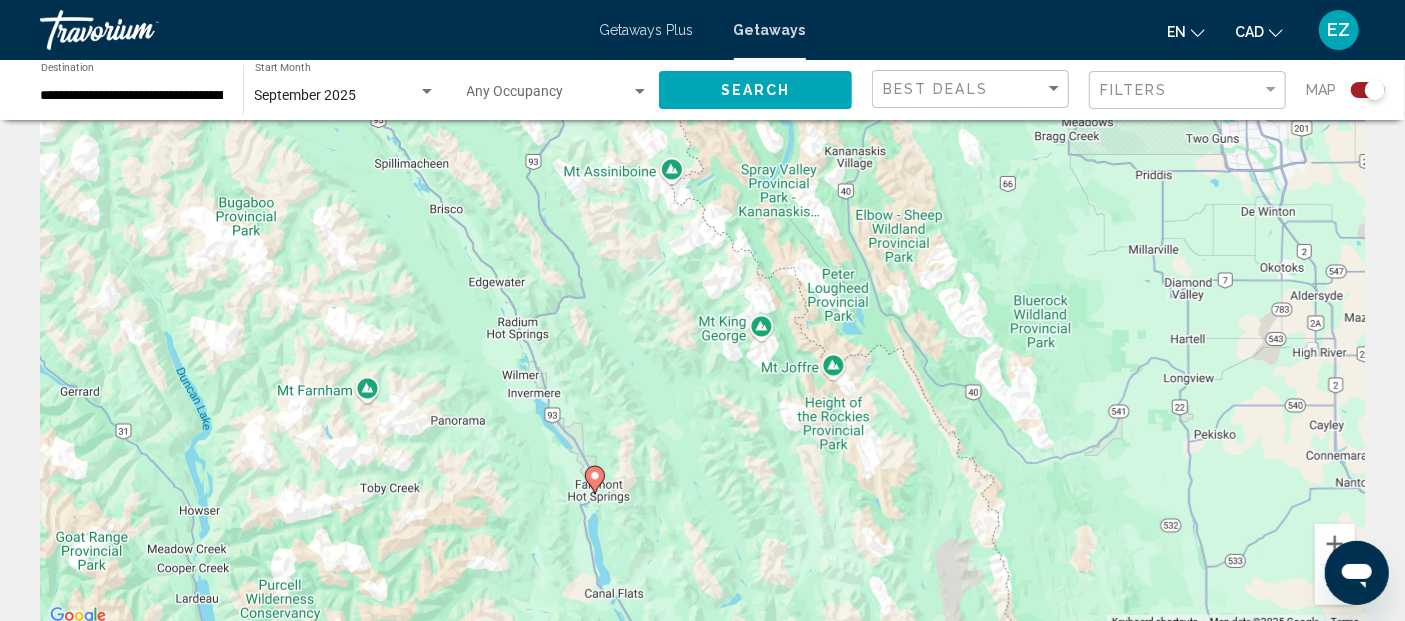 click on "September 2025" at bounding box center [306, 95] 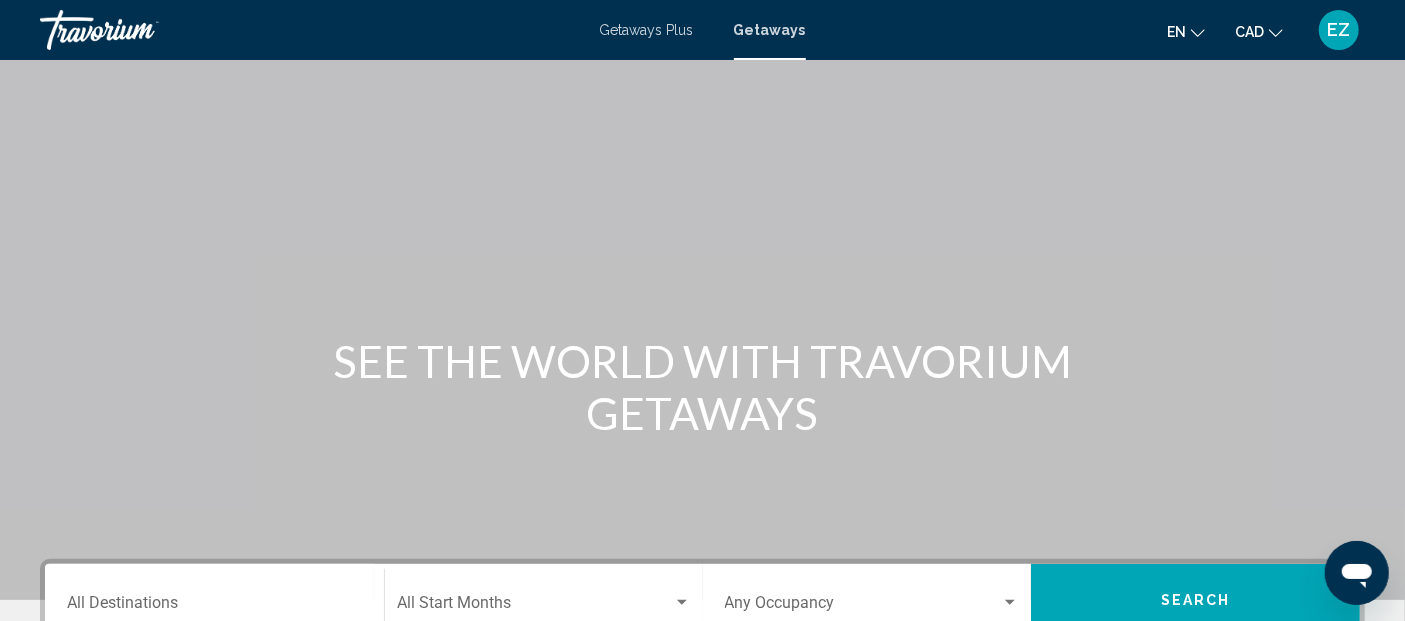scroll, scrollTop: 222, scrollLeft: 0, axis: vertical 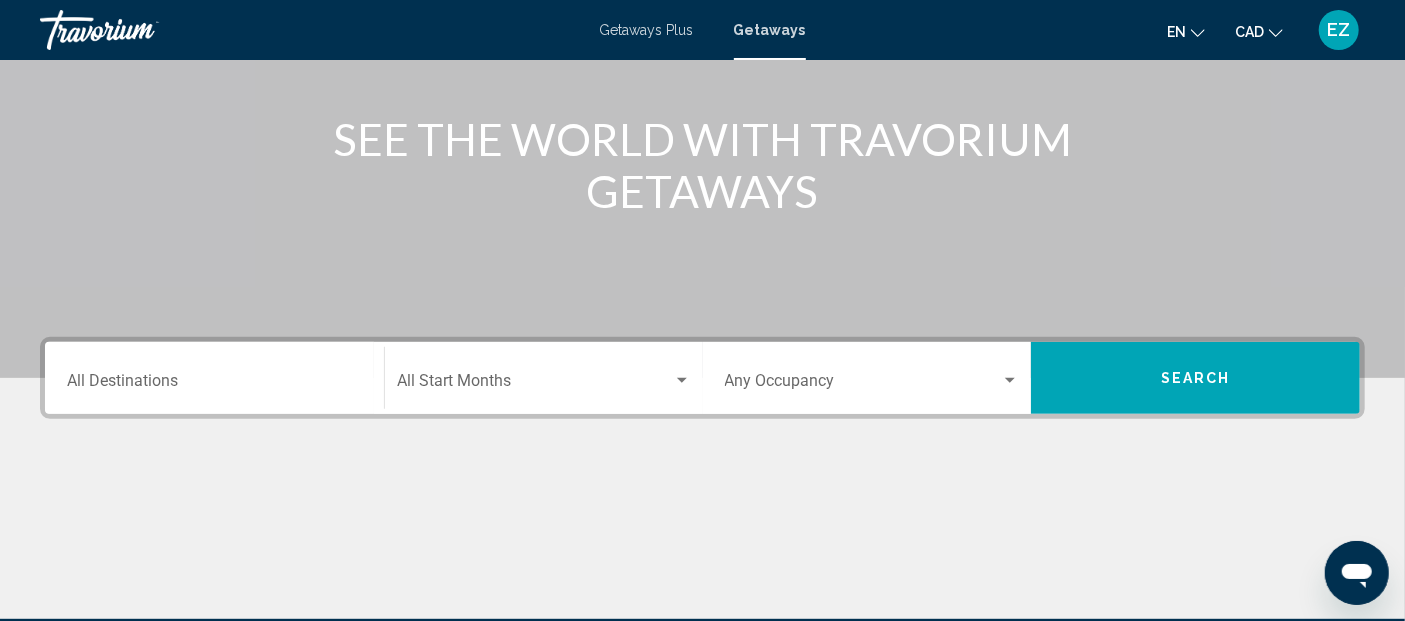 click on "Destination All Destinations" at bounding box center [214, 385] 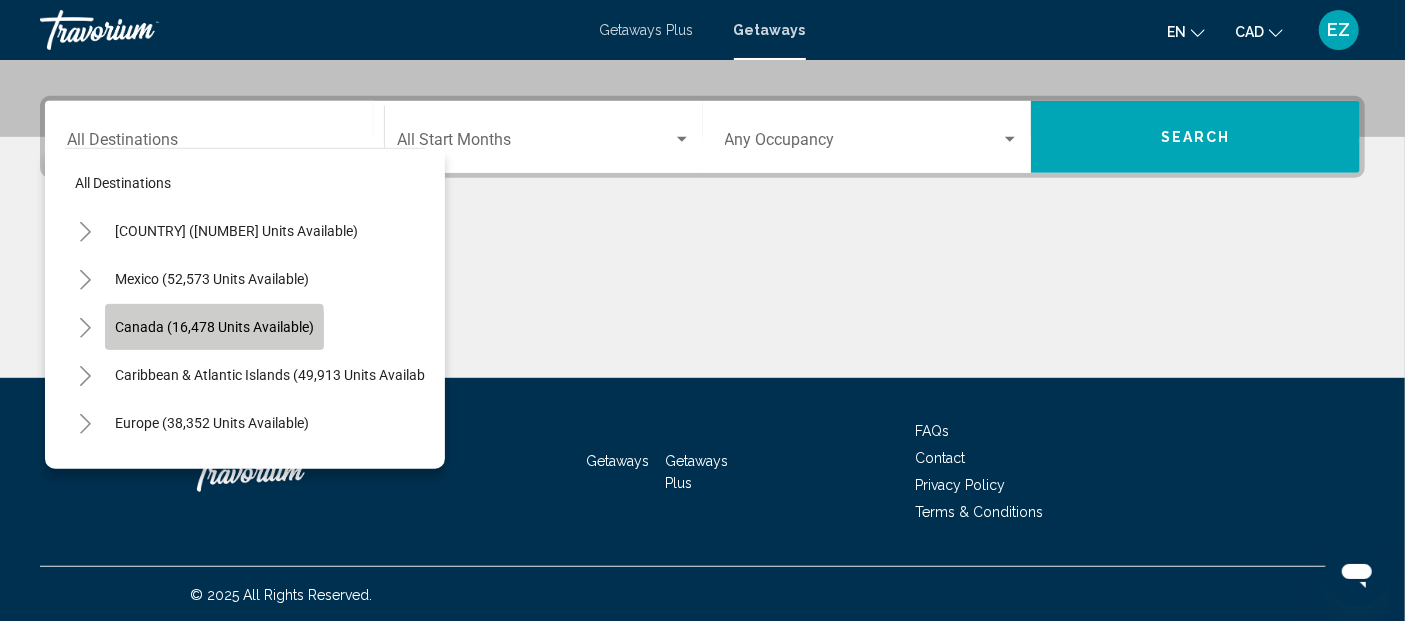 click on "Canada (16,478 units available)" 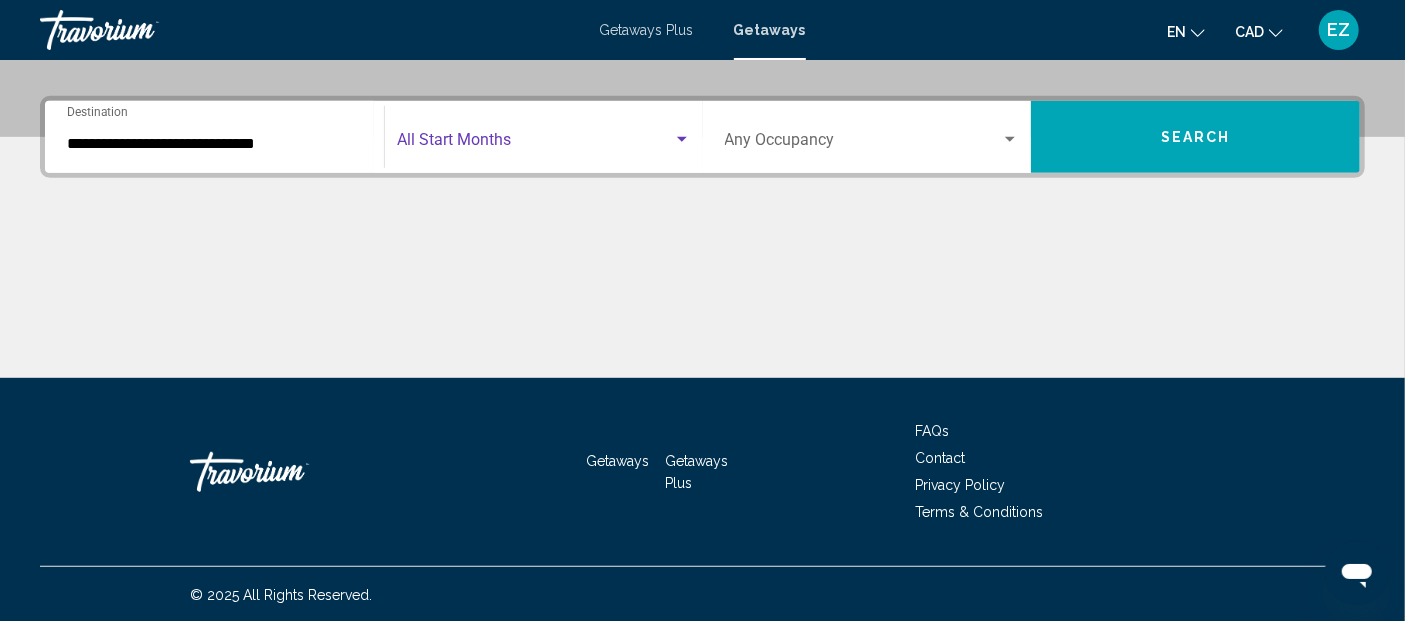 click at bounding box center [535, 144] 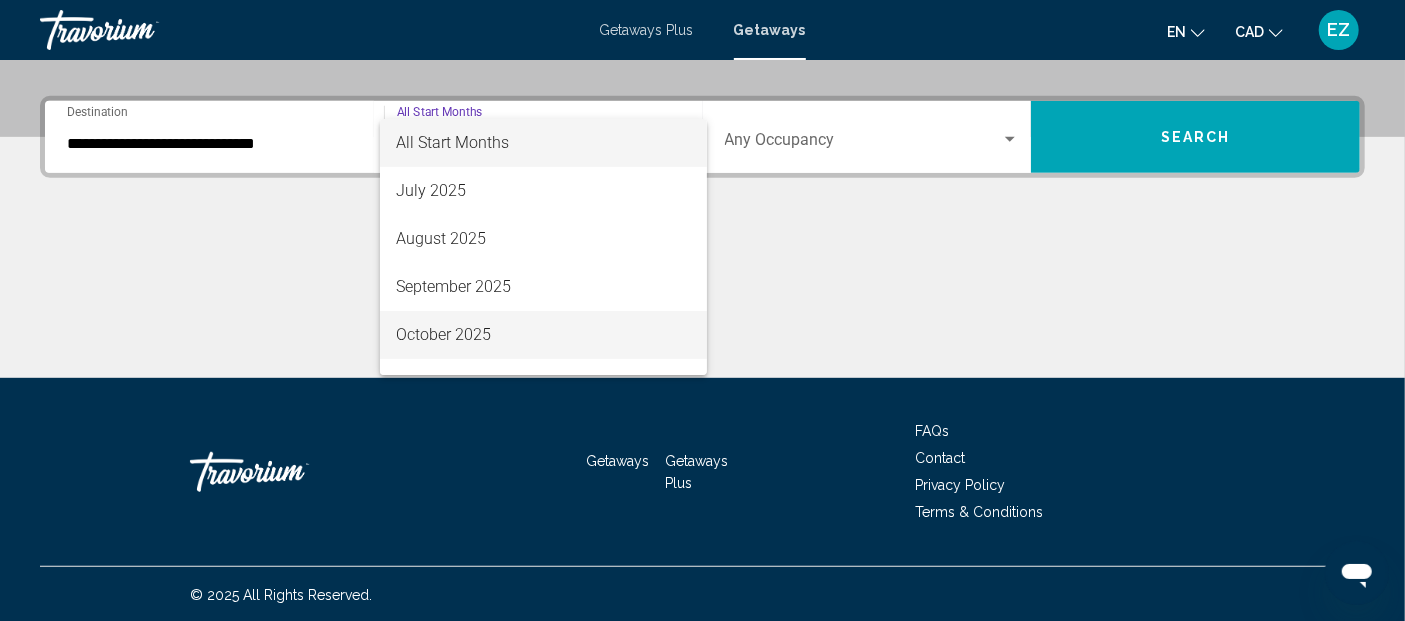 click on "October 2025" at bounding box center [543, 335] 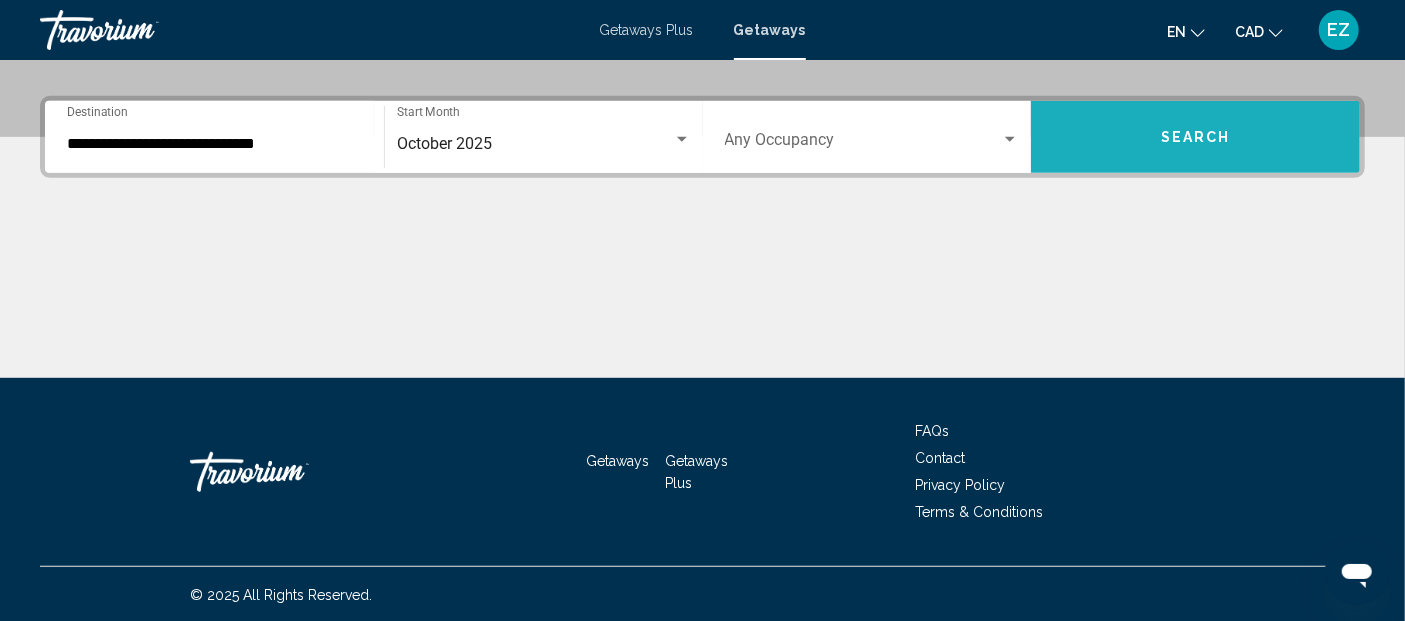 click on "Search" at bounding box center (1196, 138) 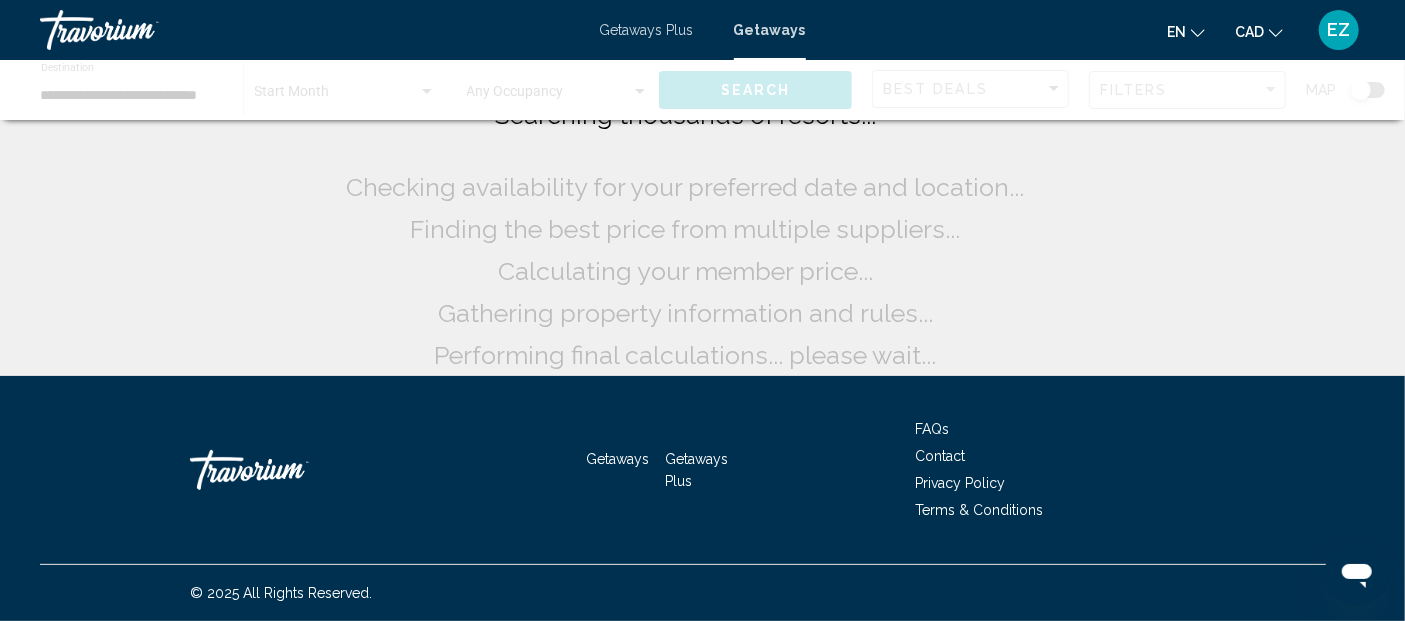scroll, scrollTop: 0, scrollLeft: 0, axis: both 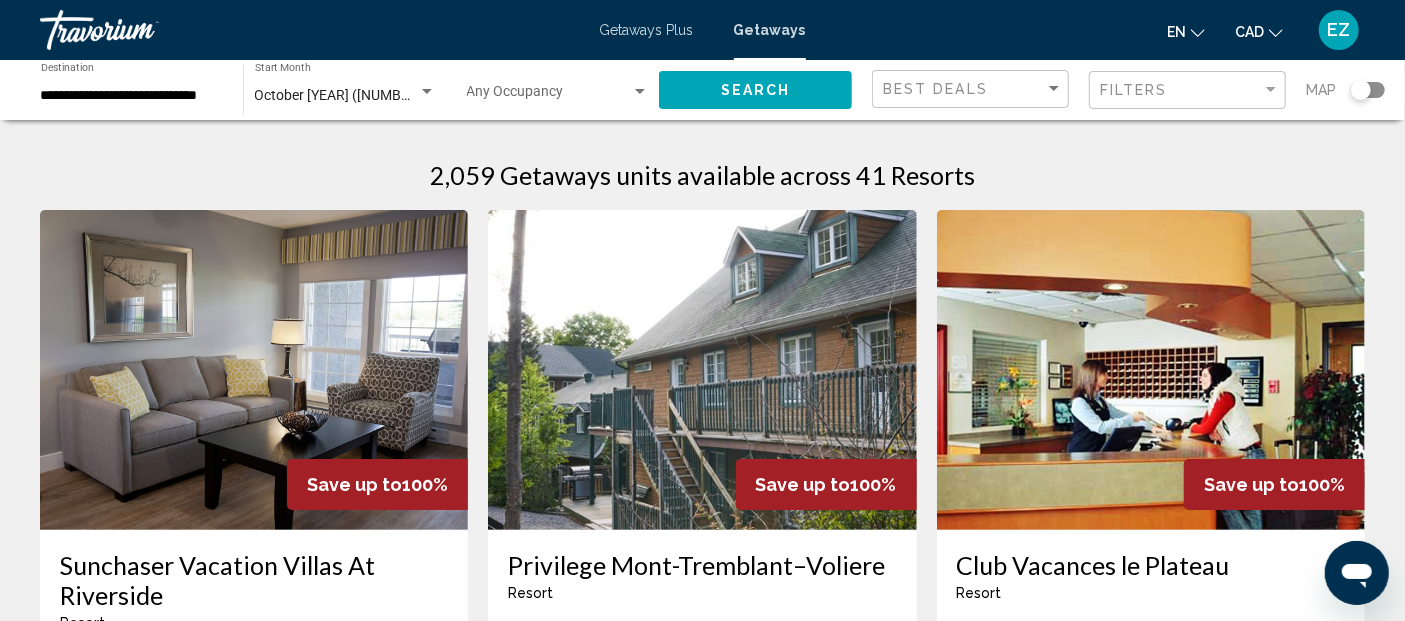 click 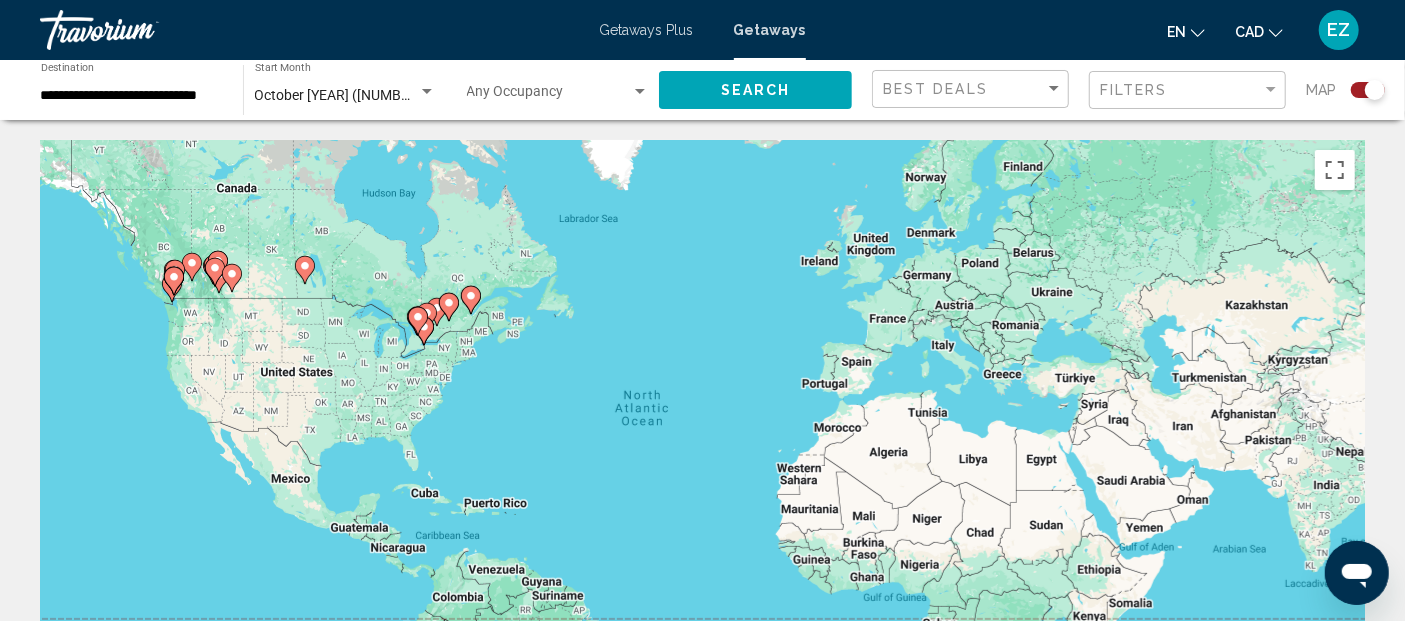 click 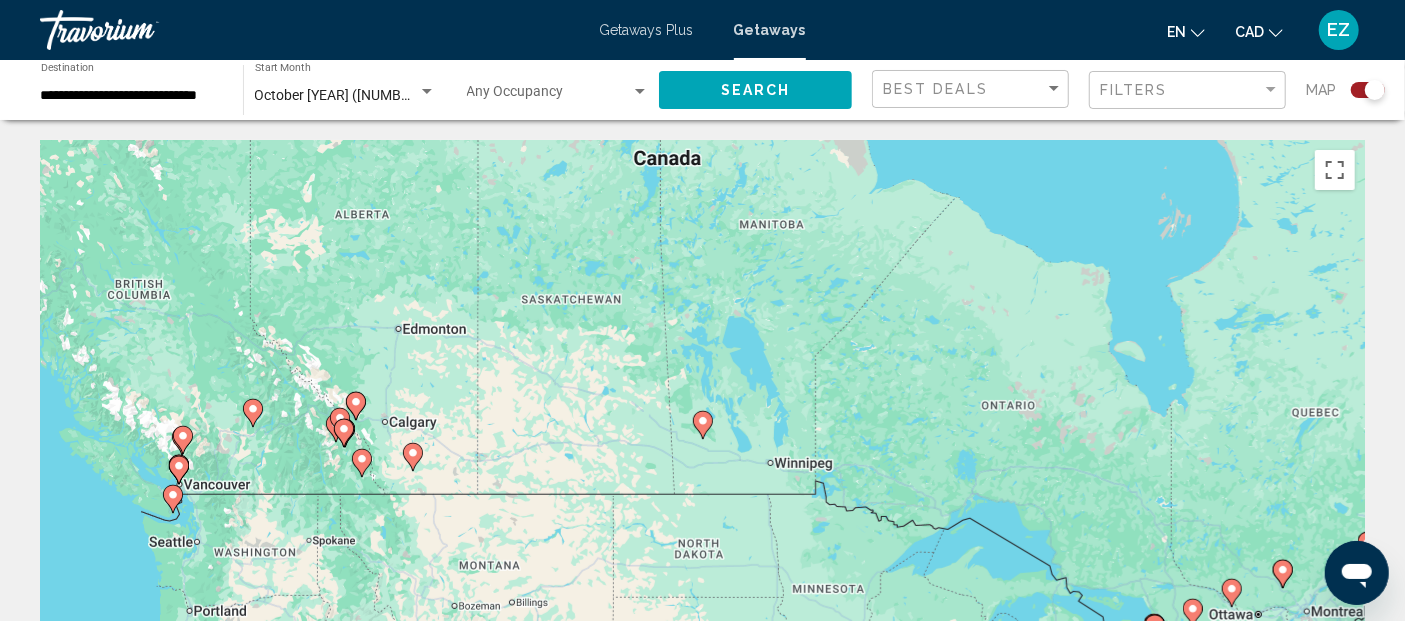 click 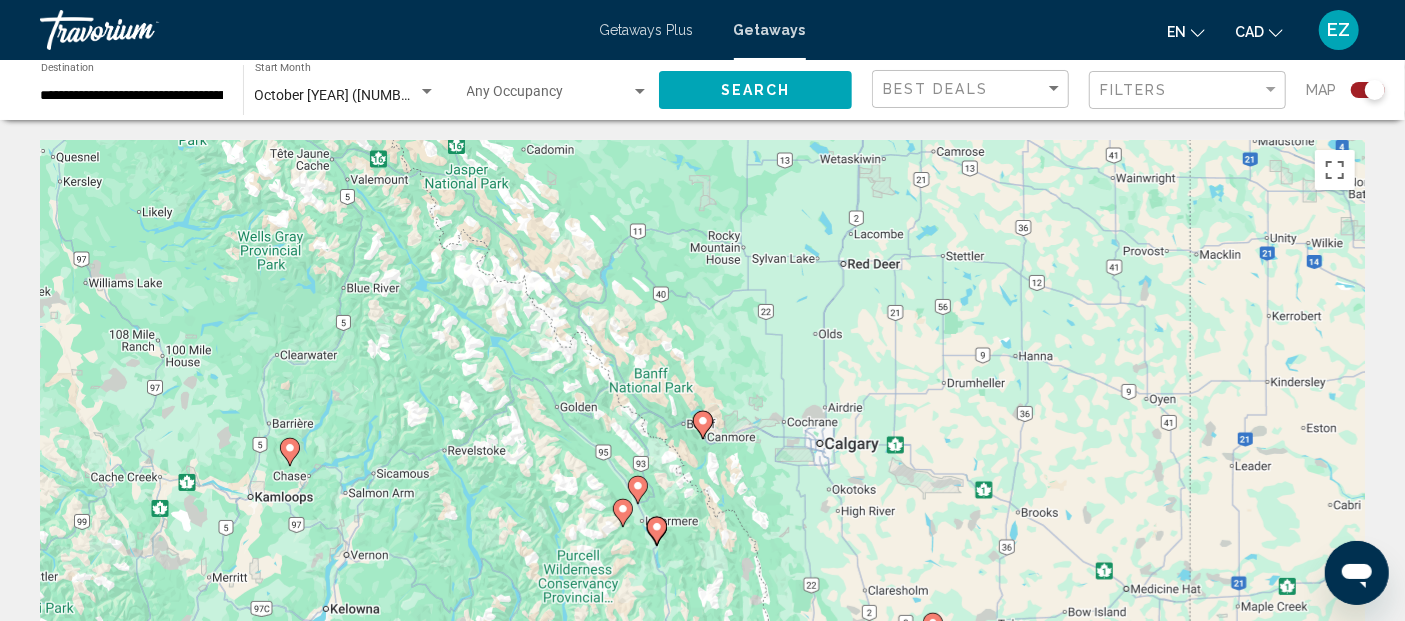 click 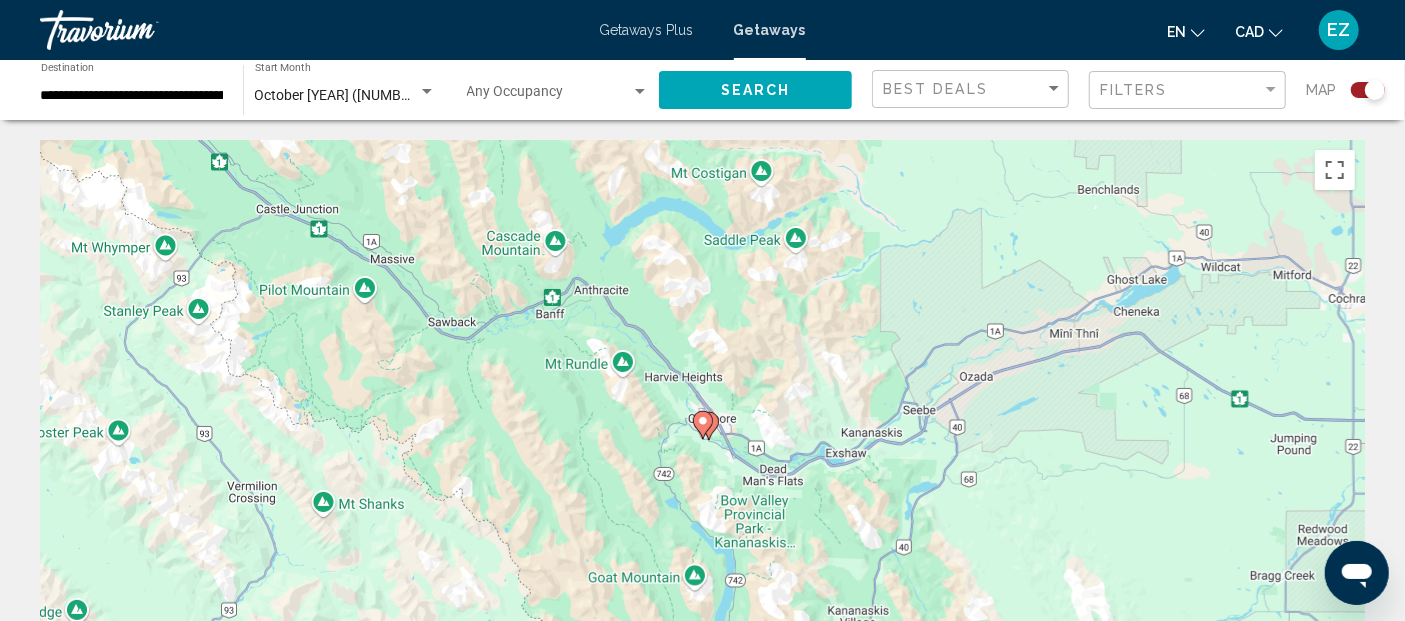 click 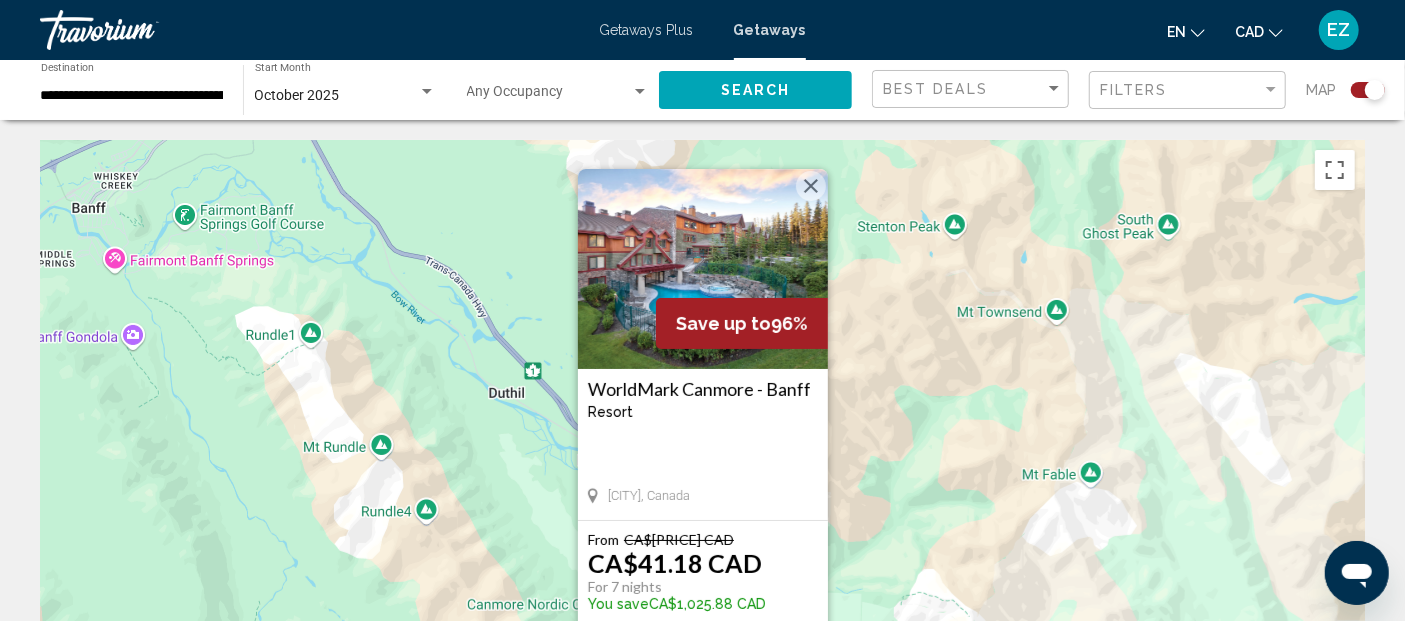 click at bounding box center (703, 269) 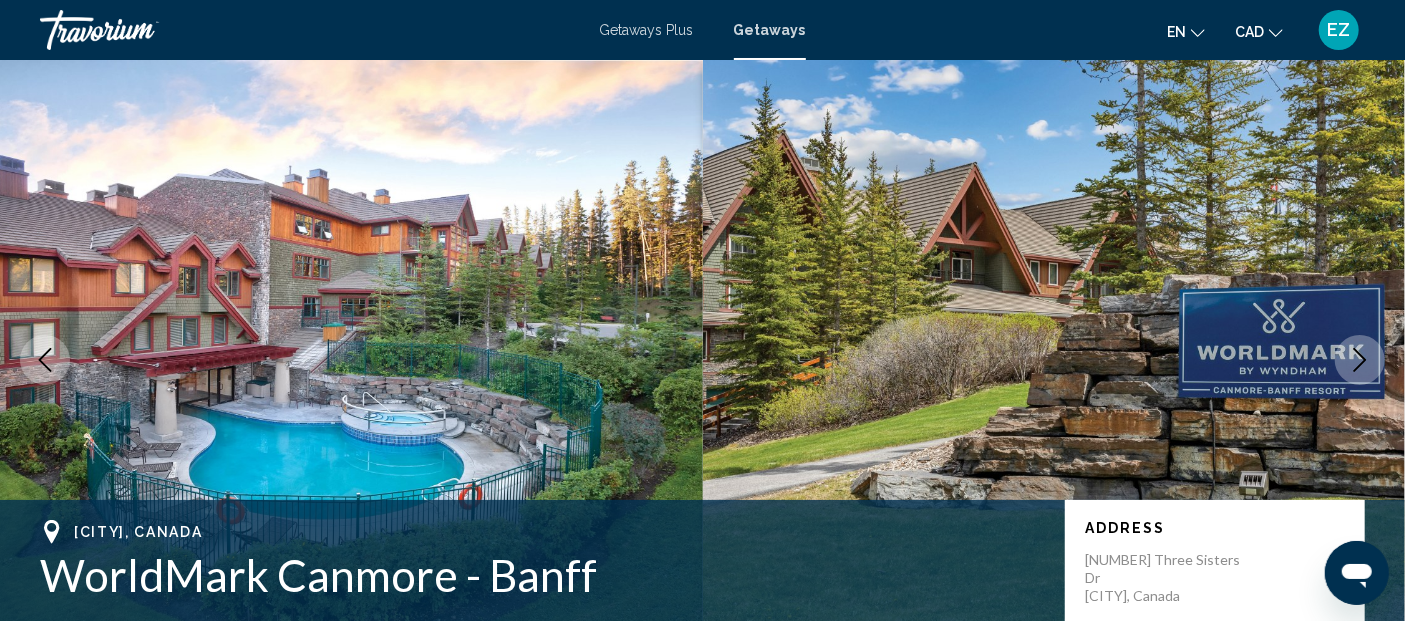 scroll, scrollTop: 49, scrollLeft: 0, axis: vertical 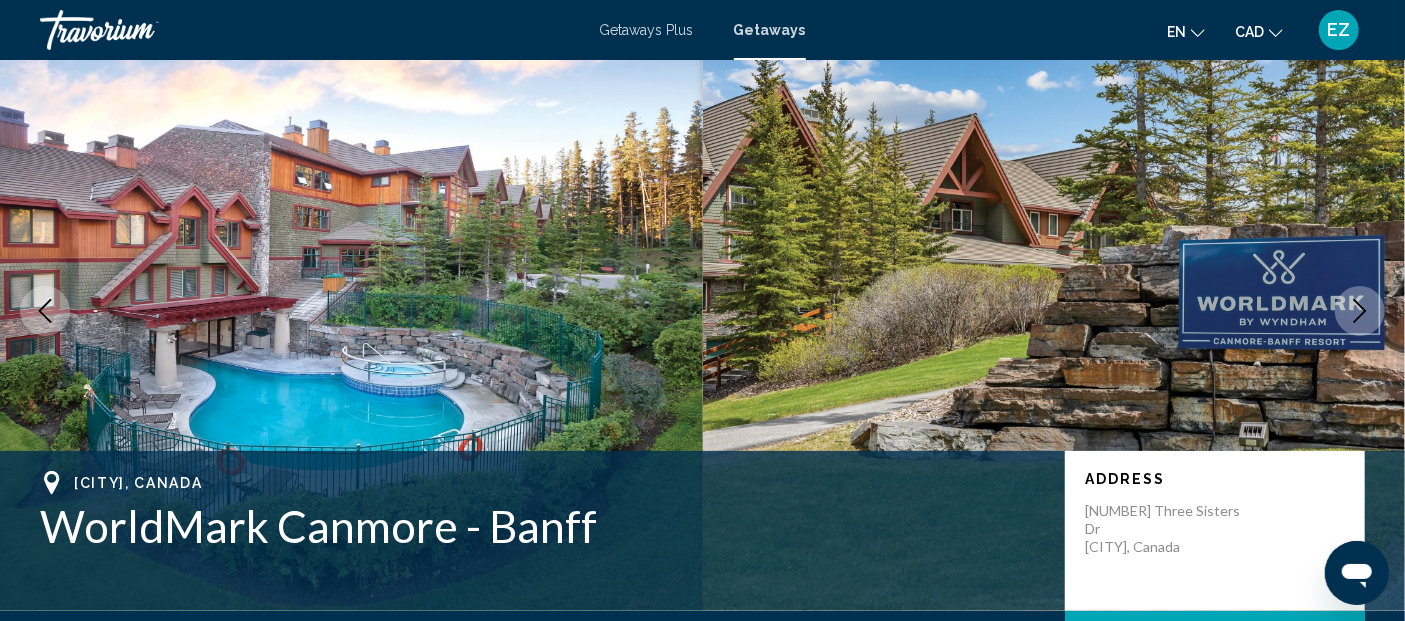 click 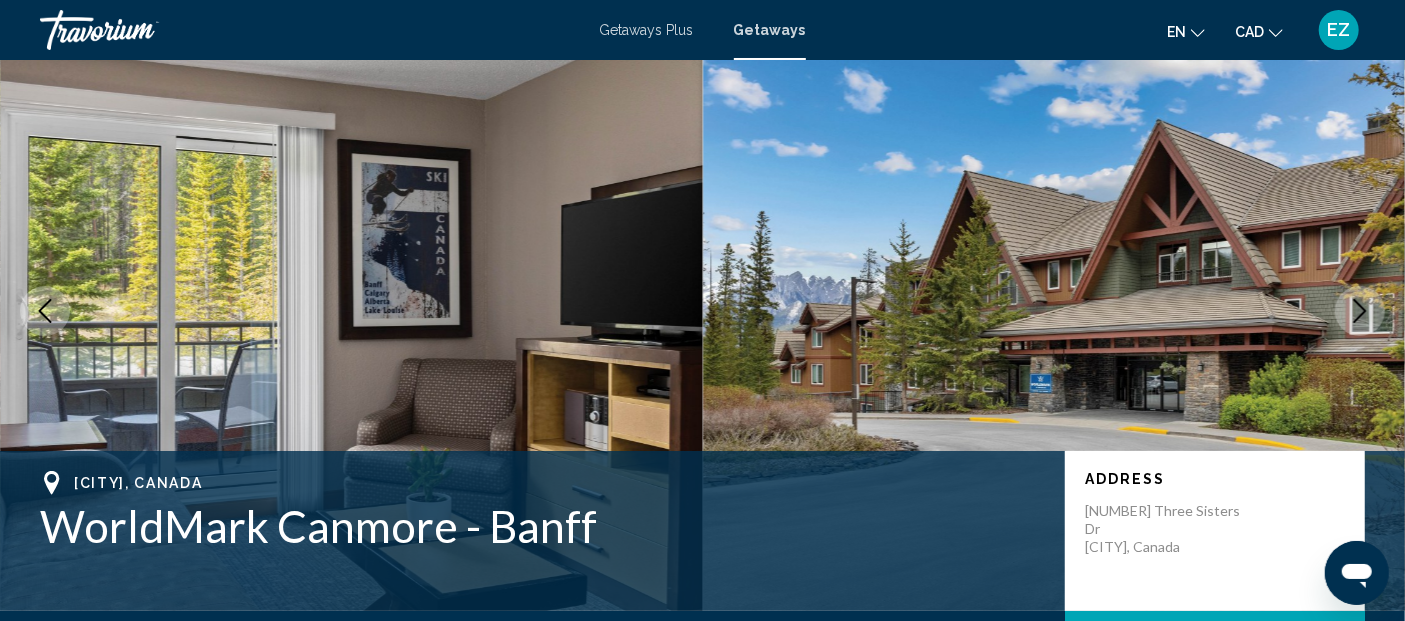 click 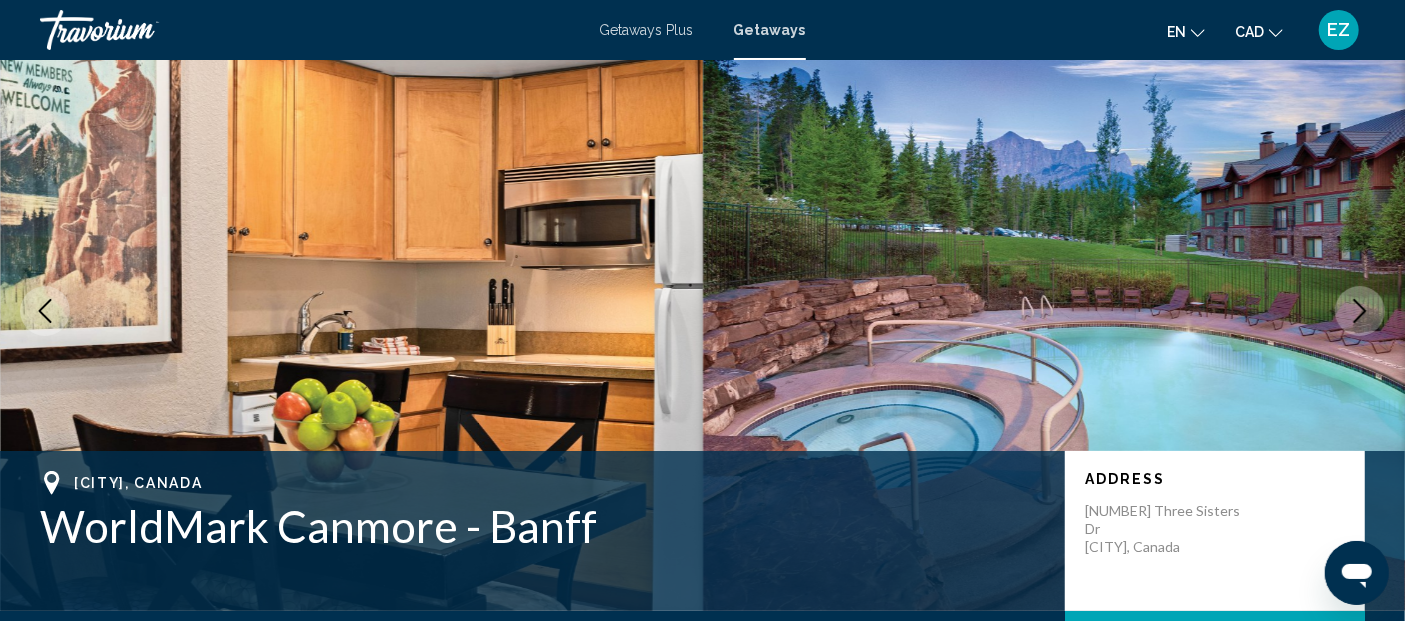click 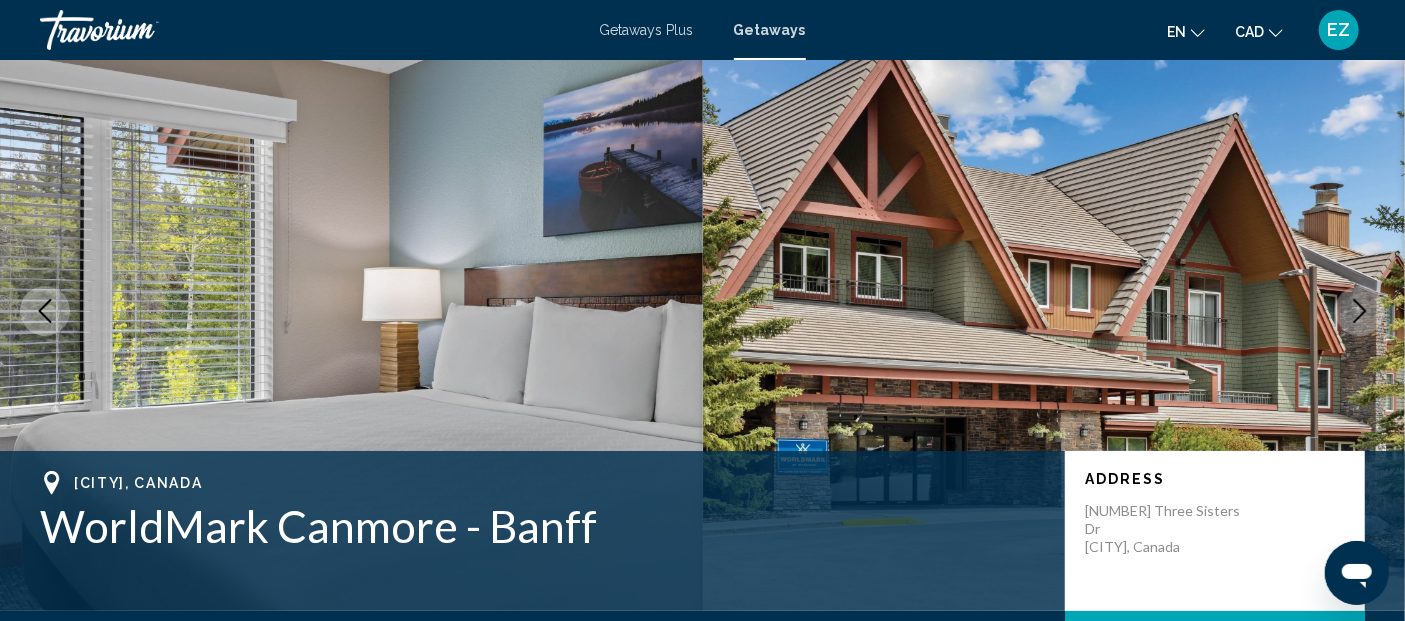 click 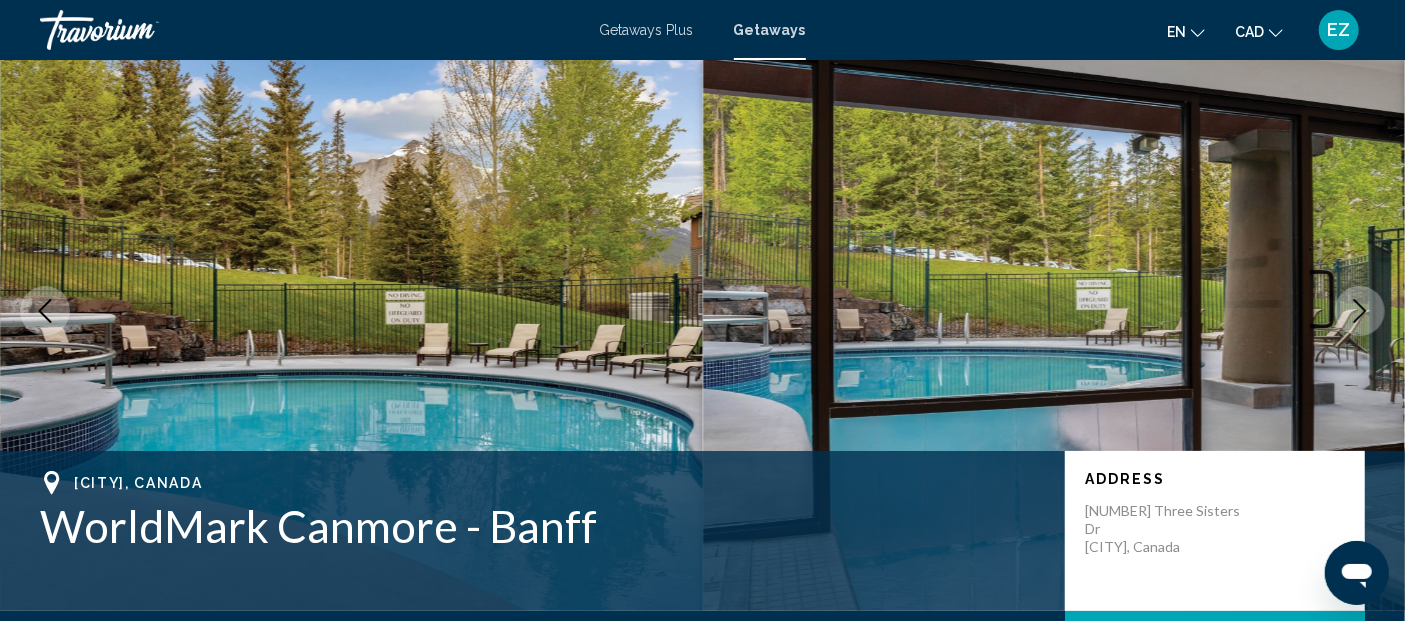 click 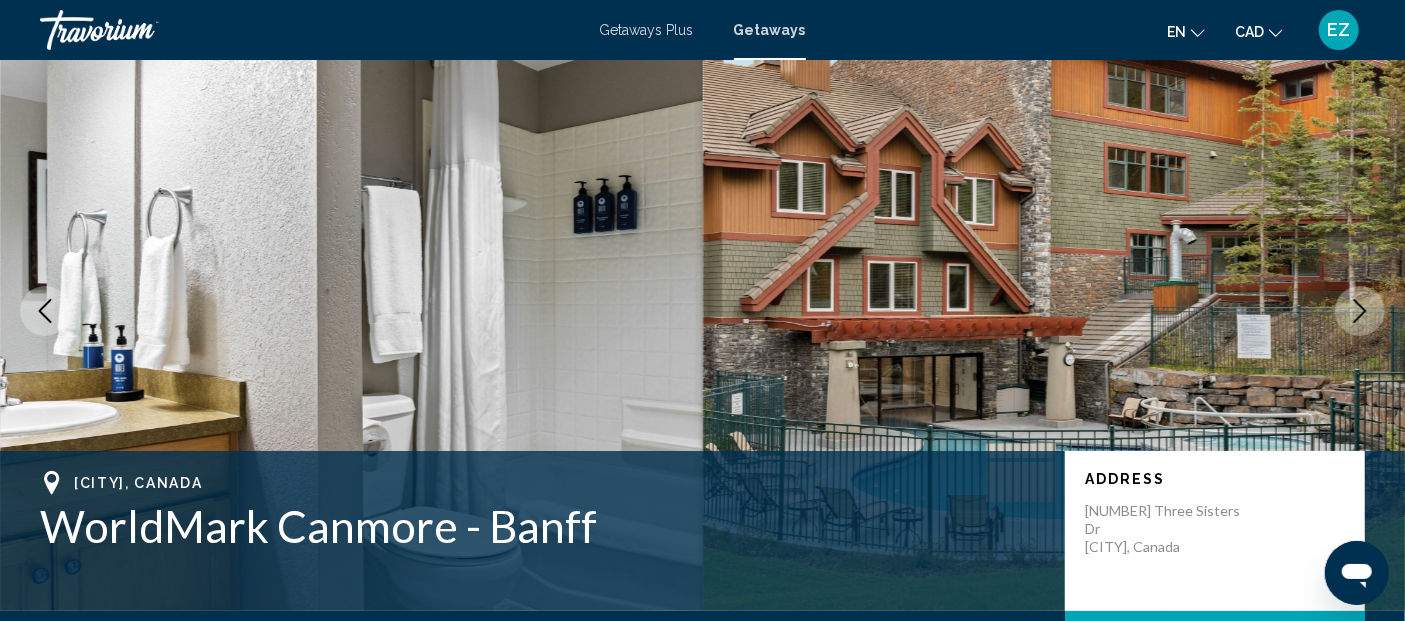 click 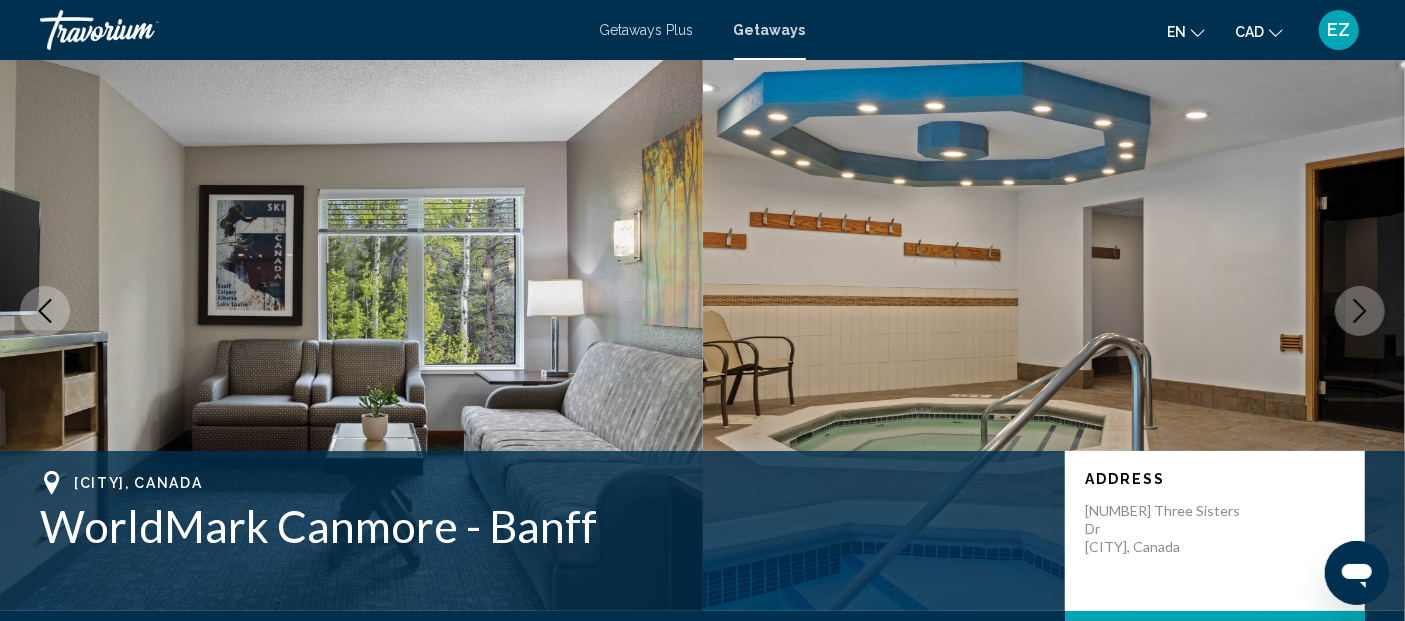 click 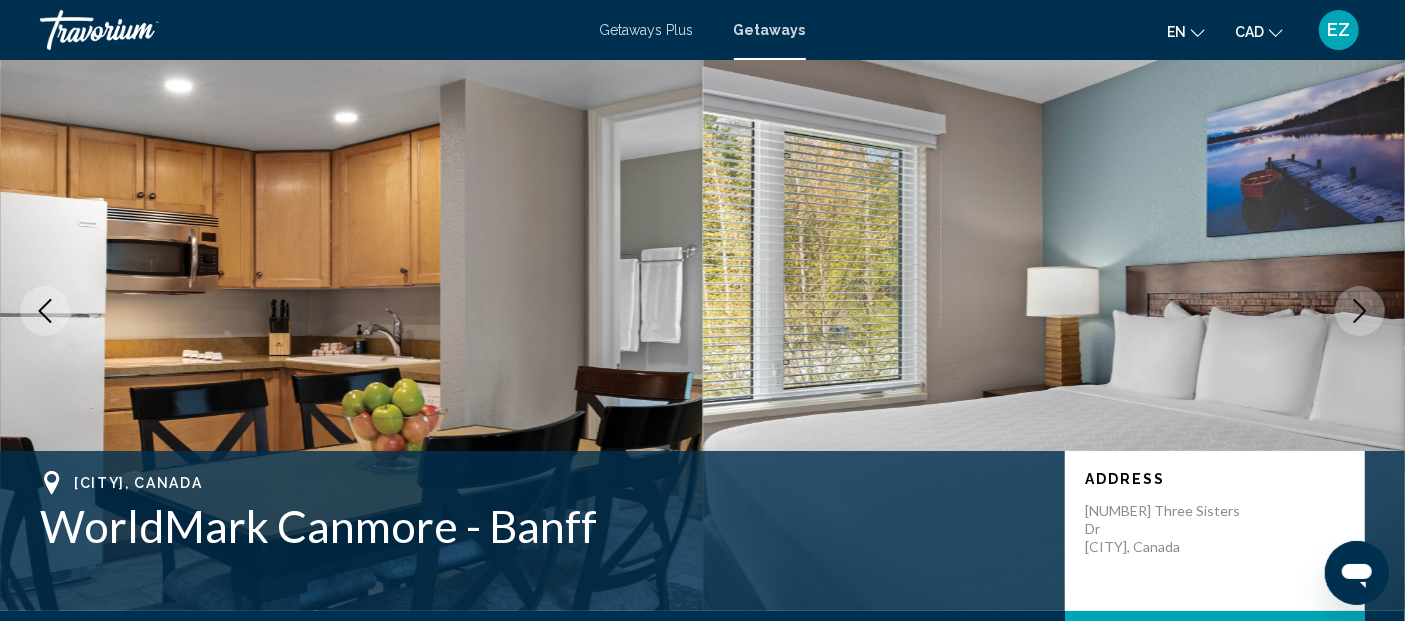 click 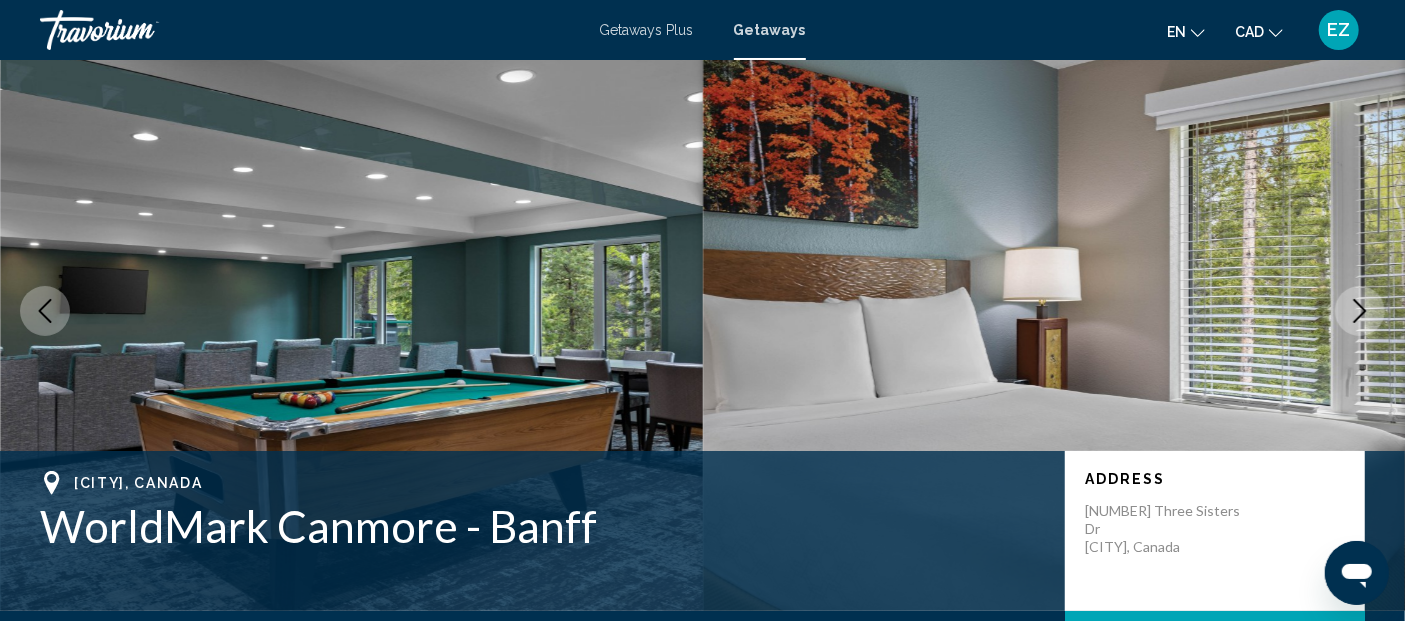 click 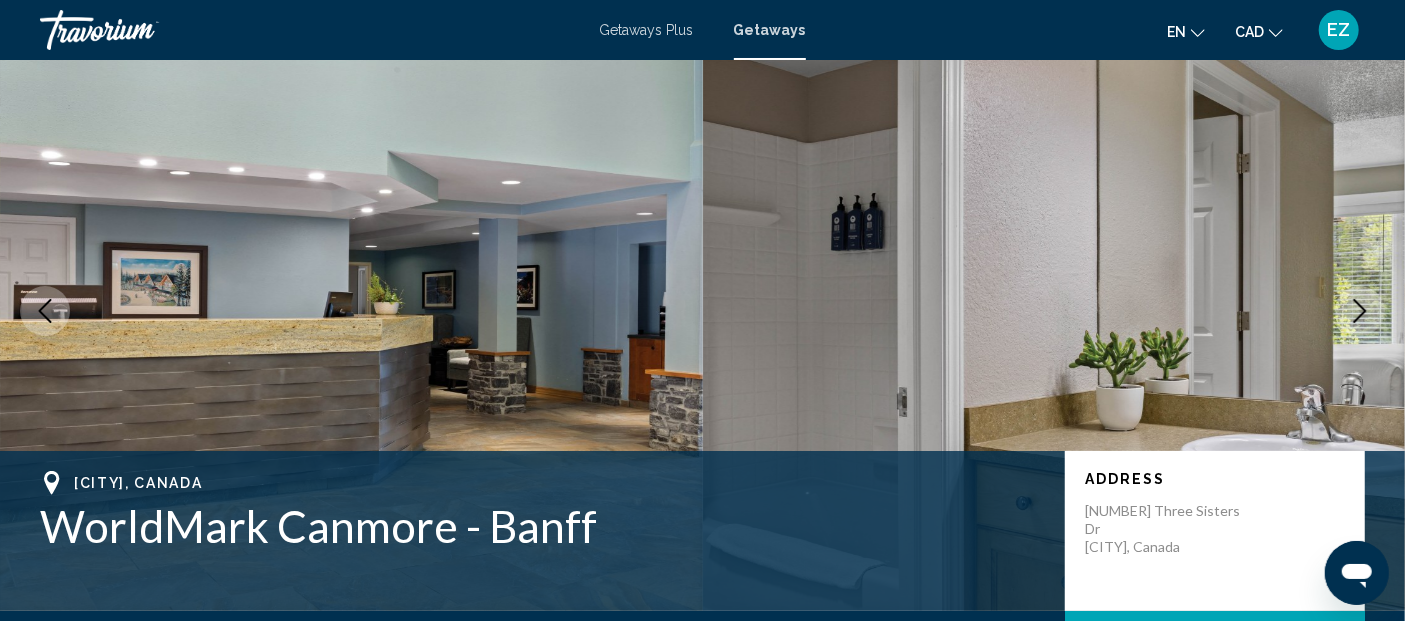 click 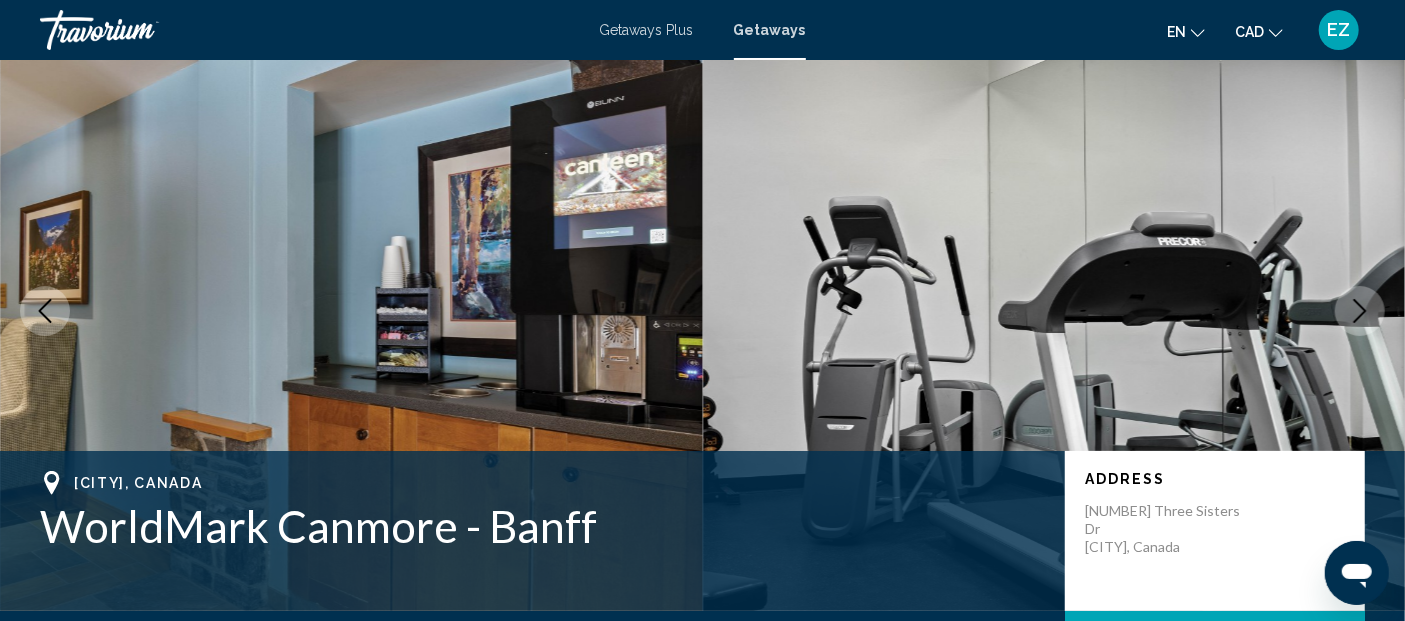 click 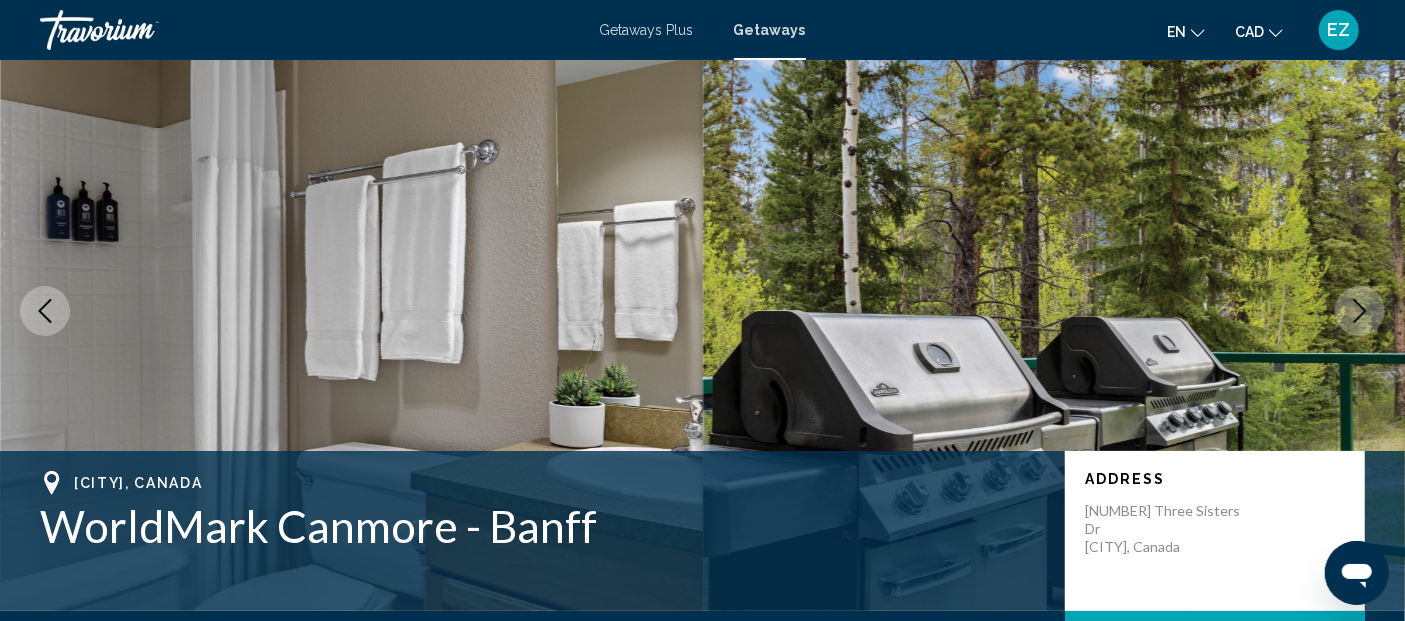 click 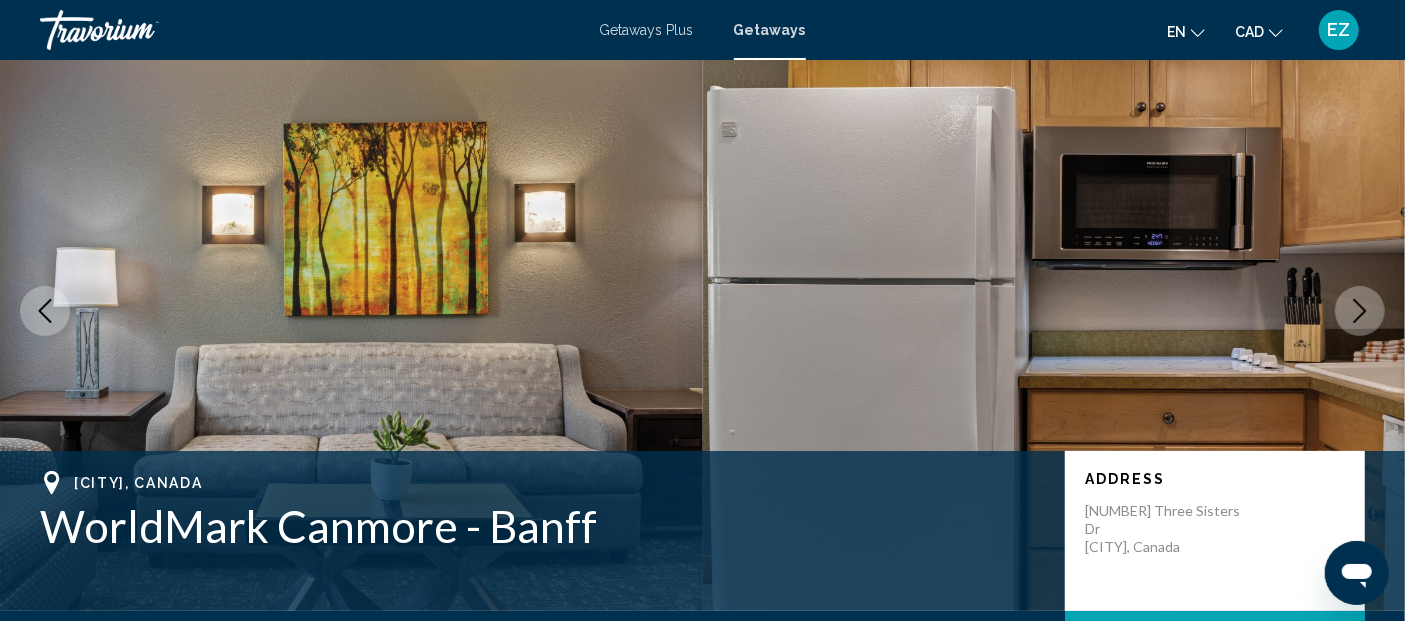 click 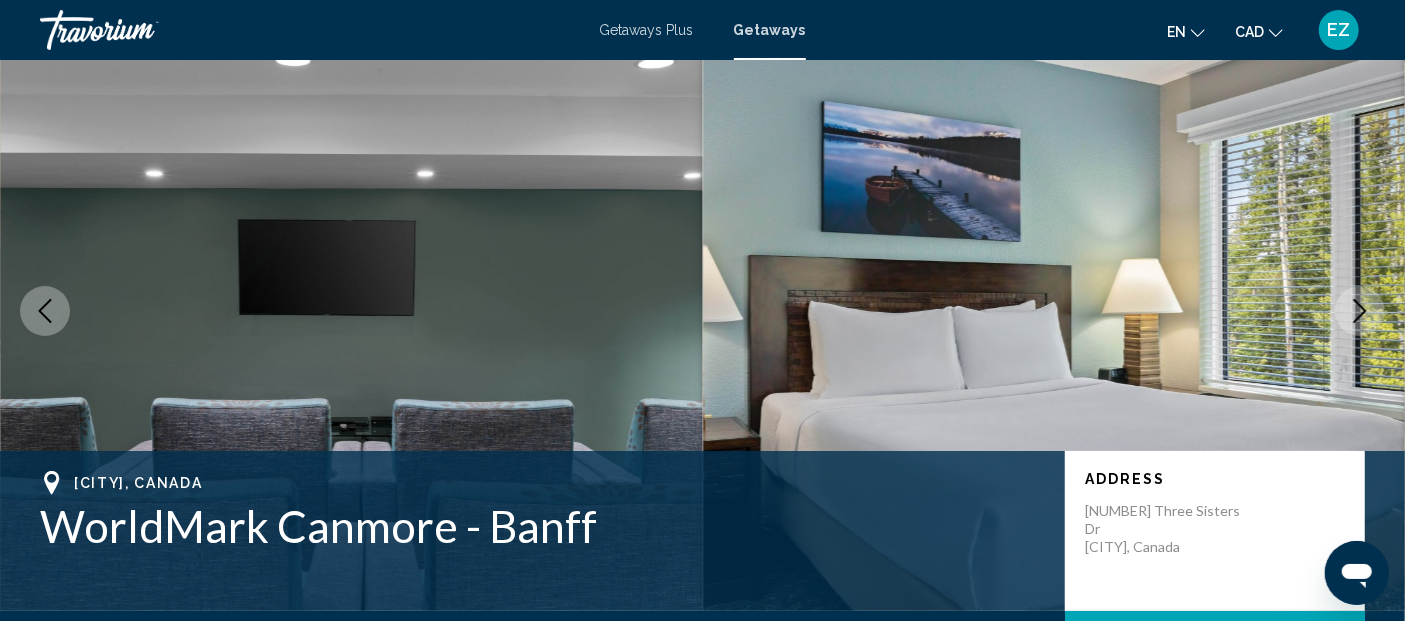 click 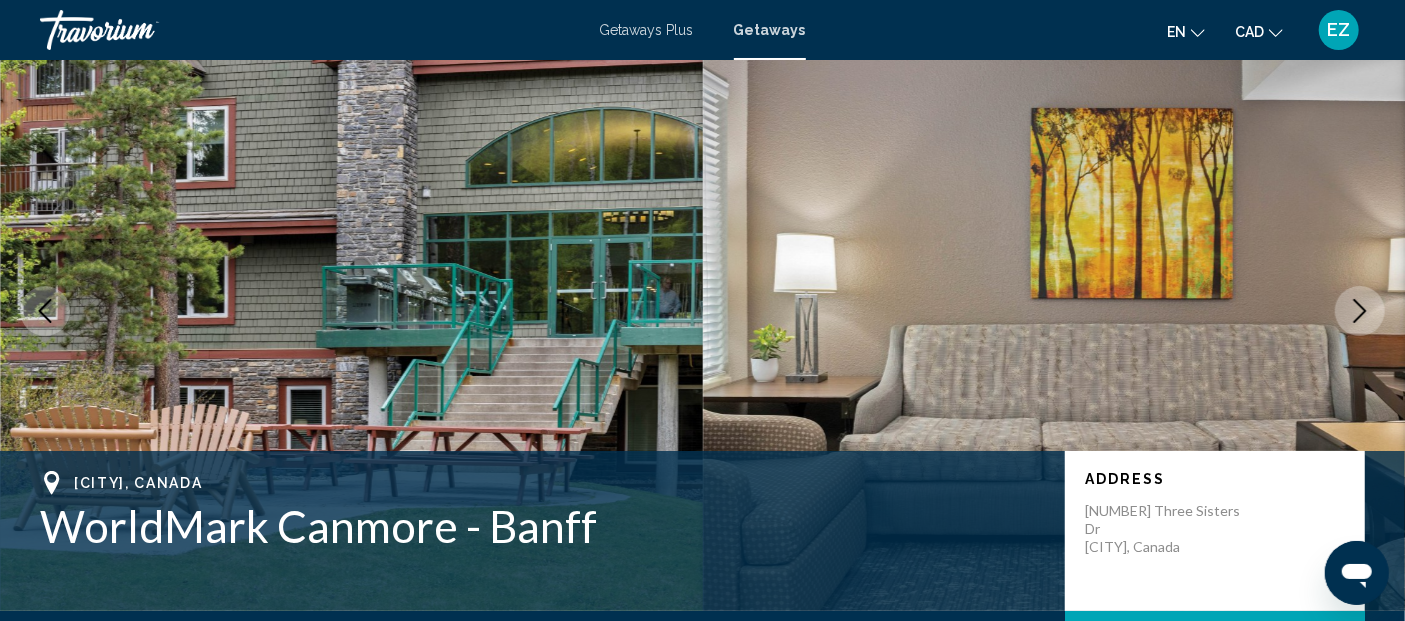 click 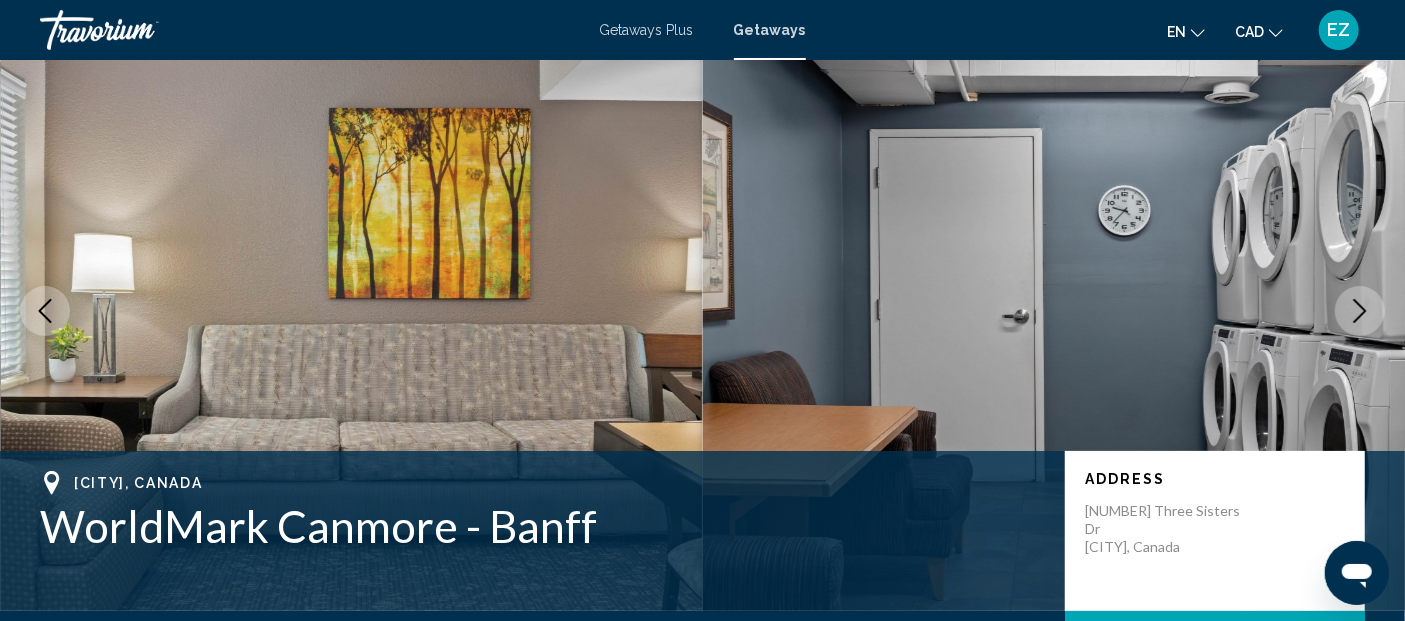 click 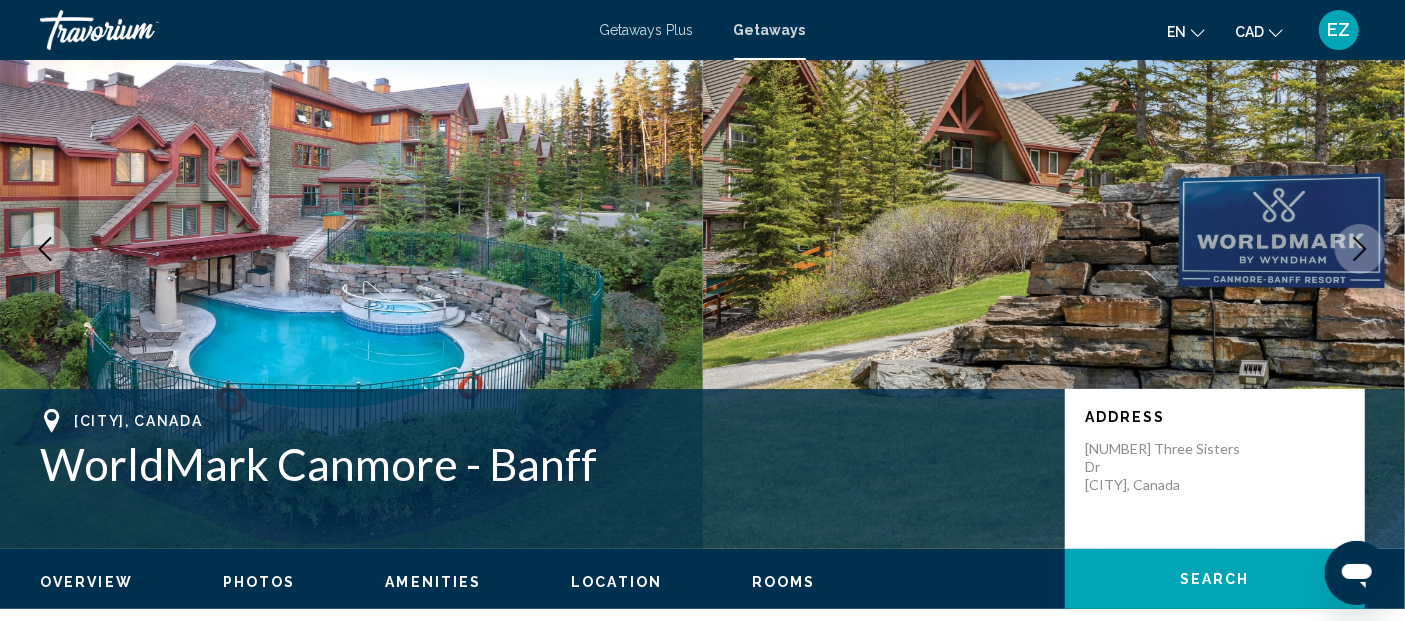 scroll, scrollTop: 0, scrollLeft: 0, axis: both 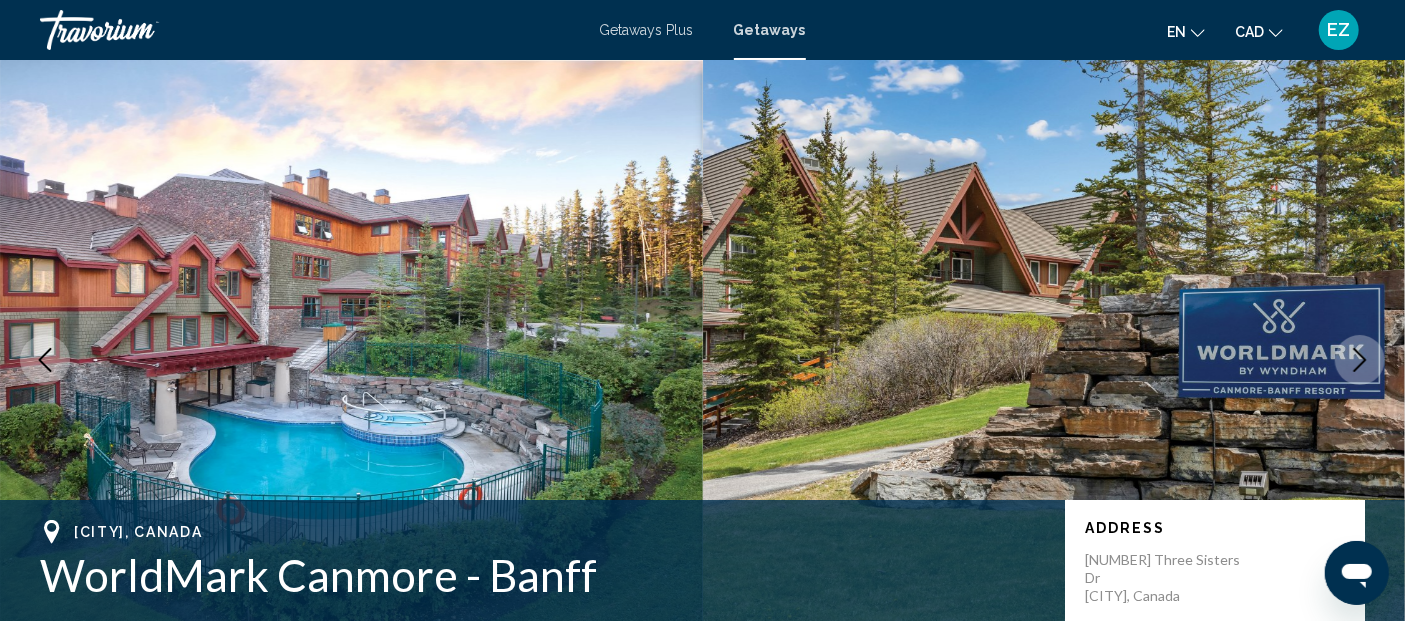 click on "Getaways Plus" at bounding box center [647, 30] 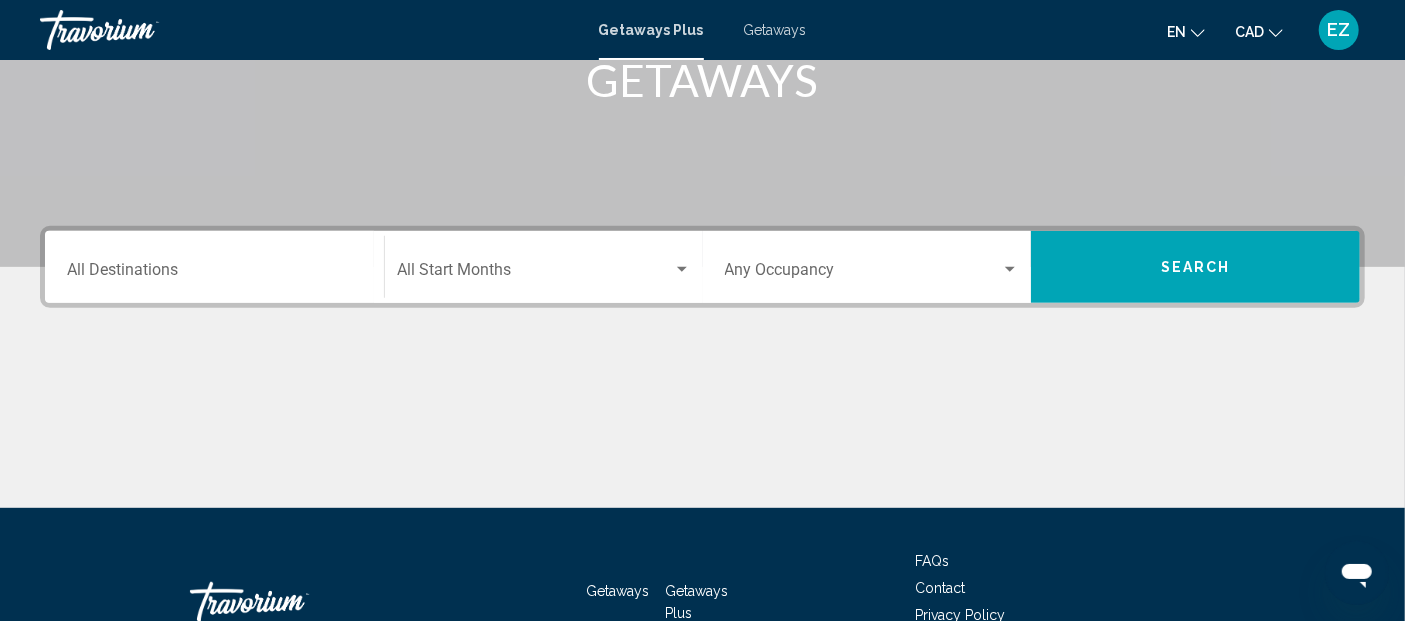 scroll, scrollTop: 0, scrollLeft: 0, axis: both 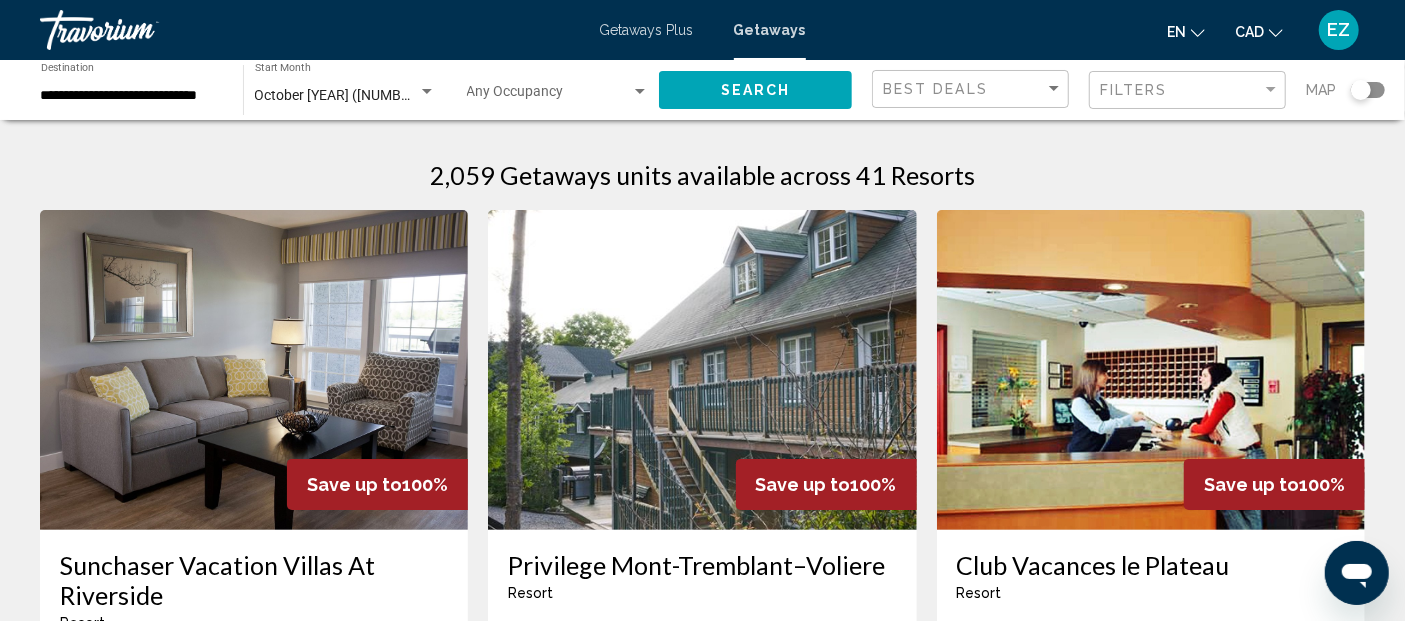 click 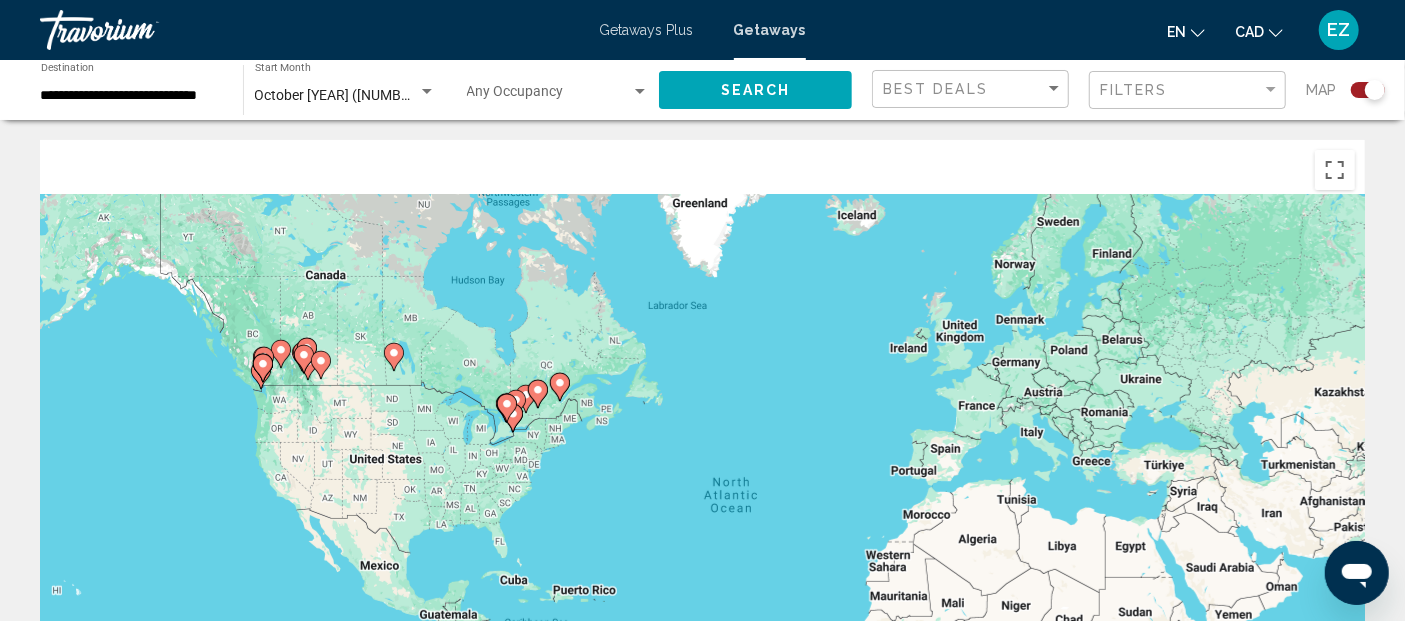 drag, startPoint x: 293, startPoint y: 308, endPoint x: 386, endPoint y: 400, distance: 130.81667 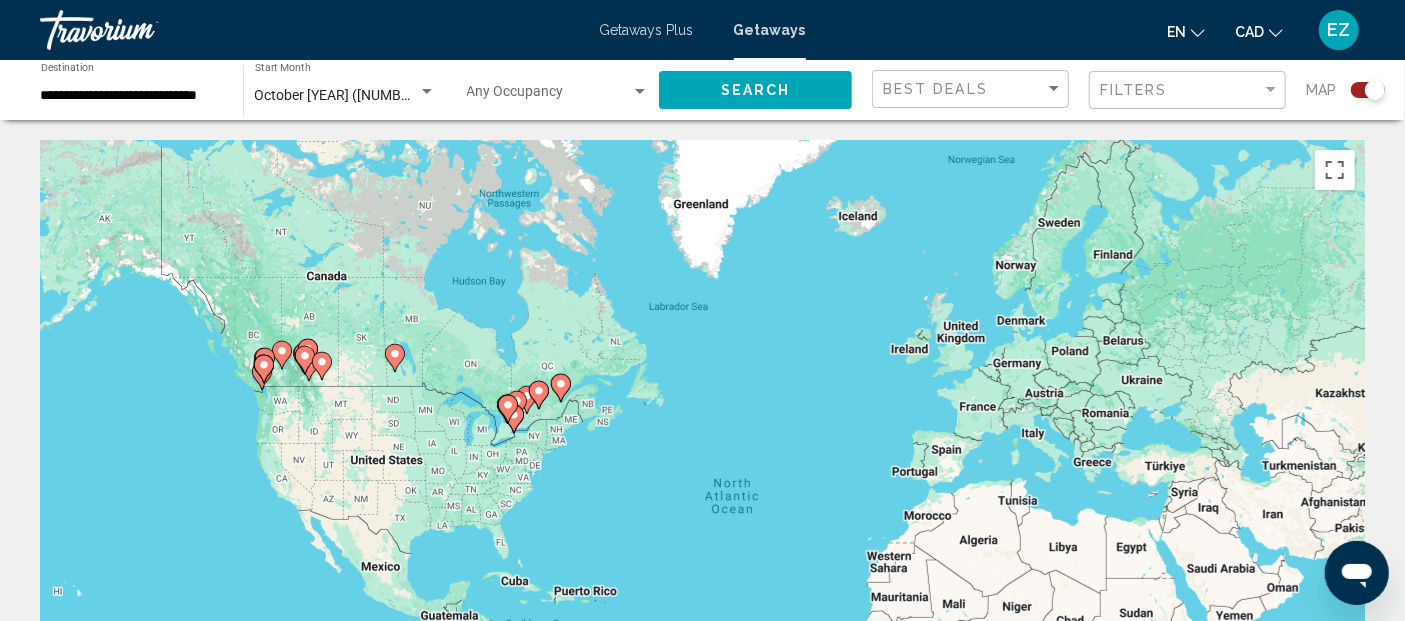 click 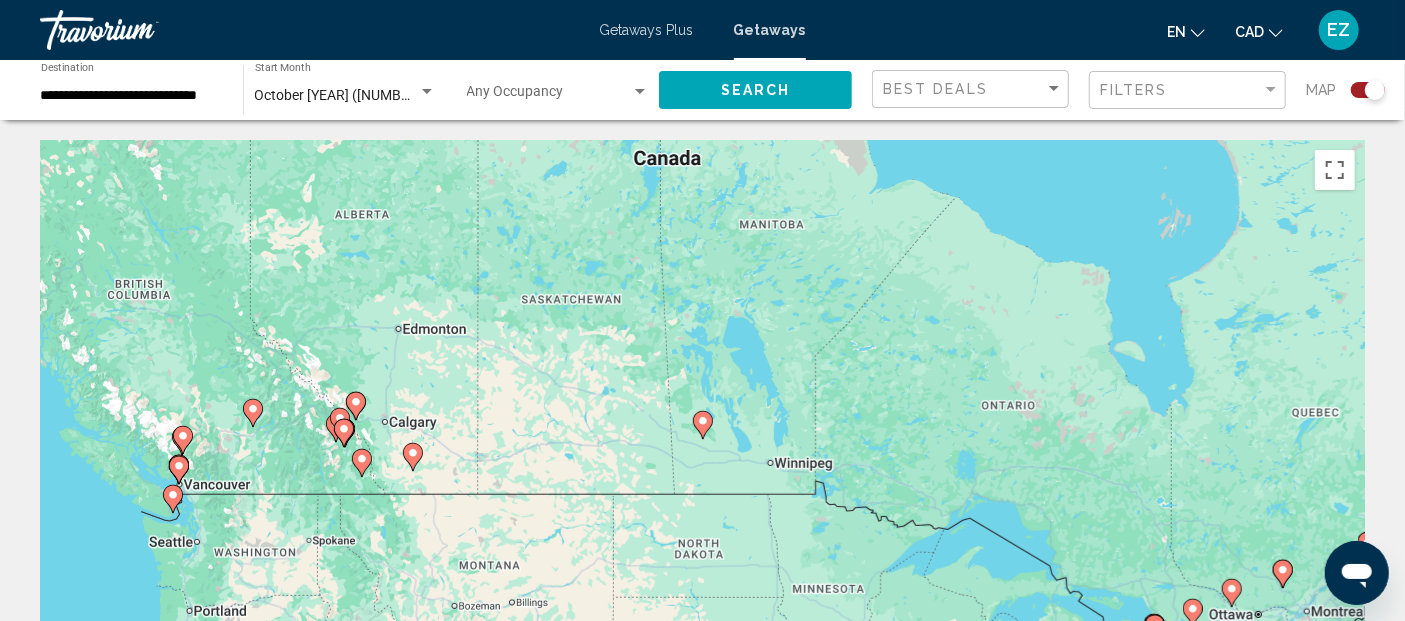 click 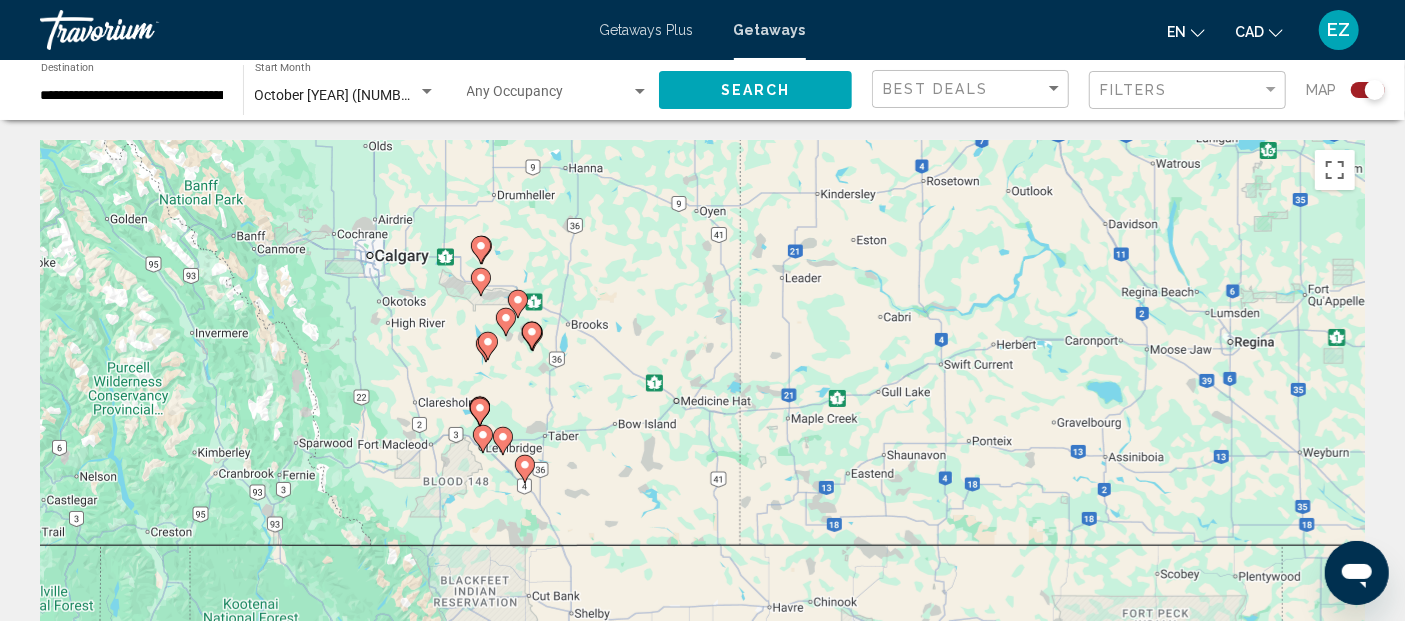 drag, startPoint x: 246, startPoint y: 361, endPoint x: 1187, endPoint y: 249, distance: 947.6418 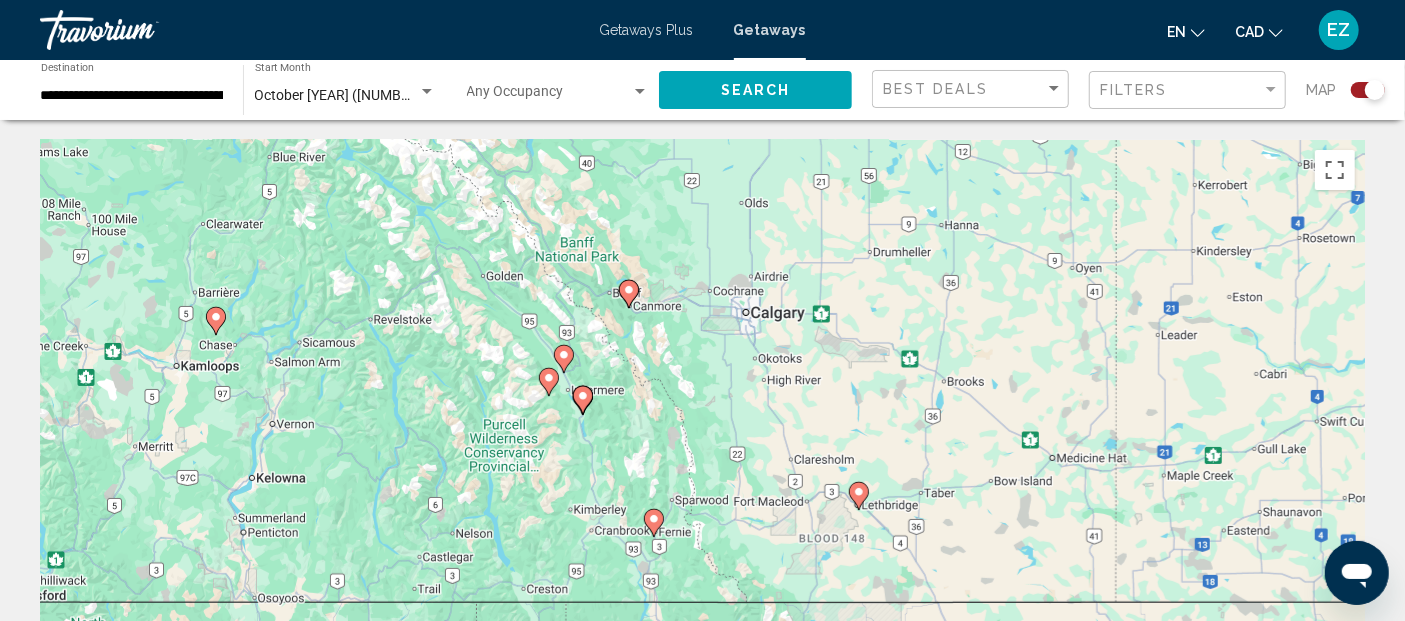 drag, startPoint x: 325, startPoint y: 350, endPoint x: 734, endPoint y: 418, distance: 414.6143 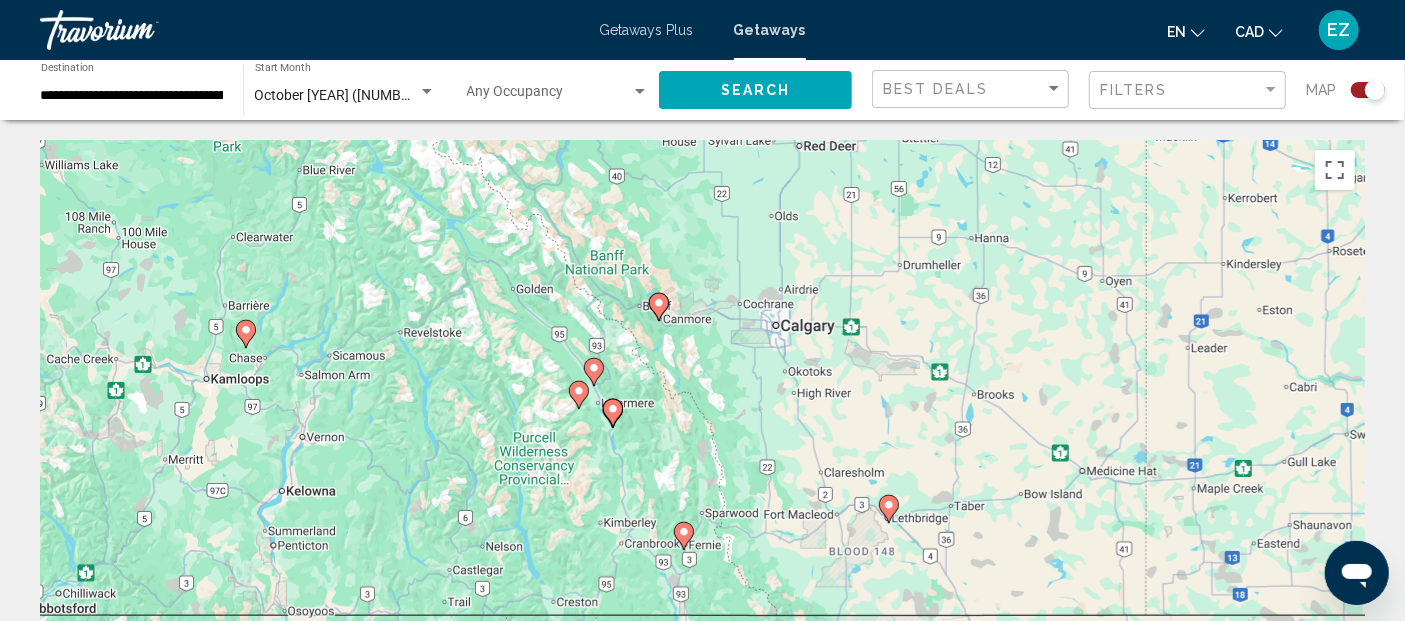 click 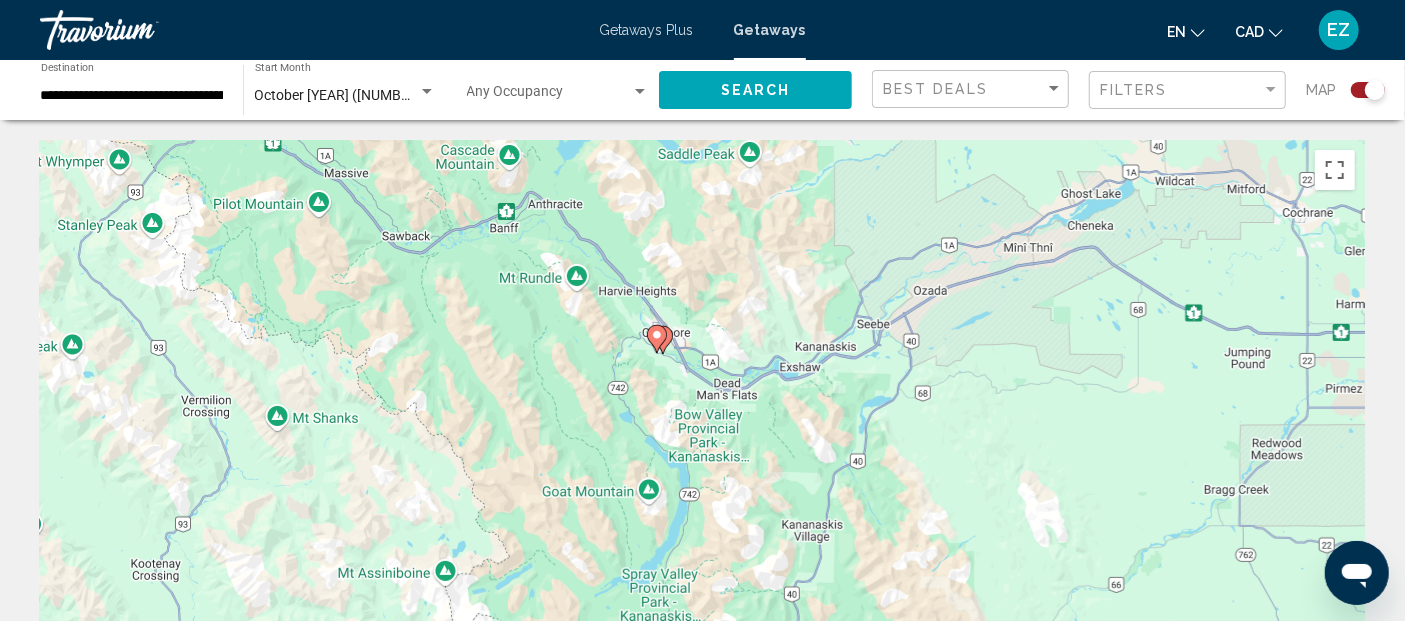 drag, startPoint x: 736, startPoint y: 470, endPoint x: 658, endPoint y: 347, distance: 145.64684 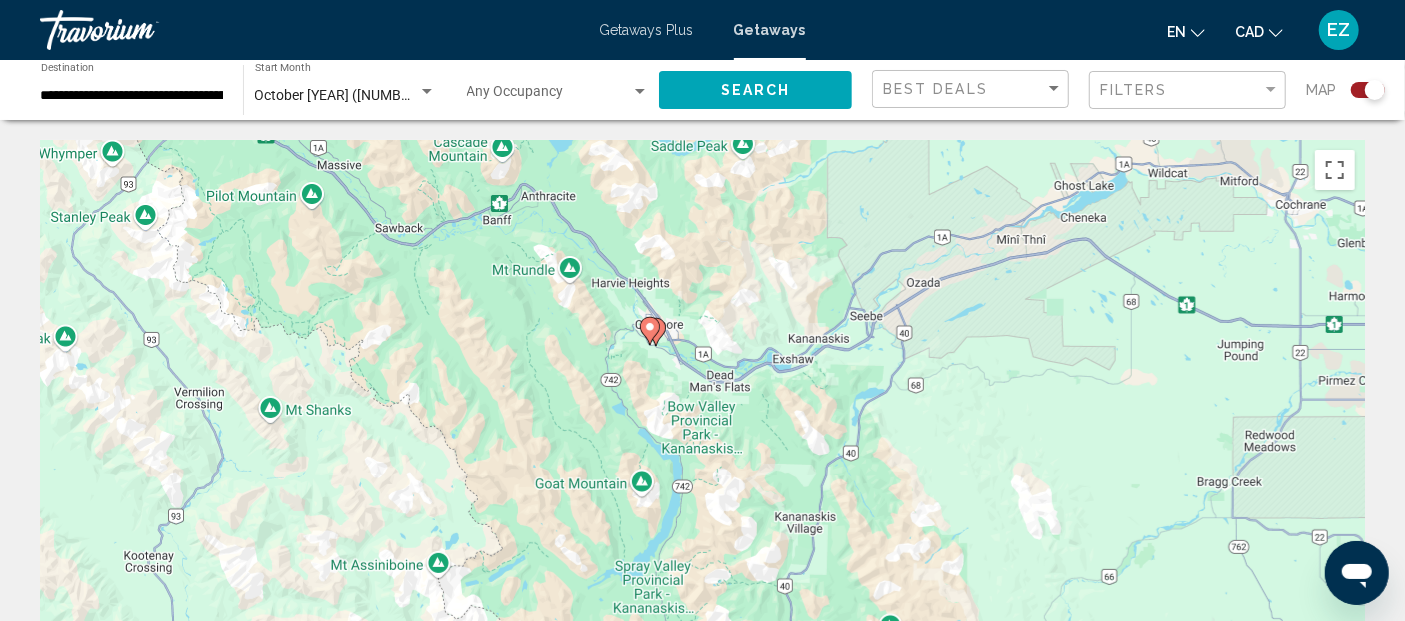 click 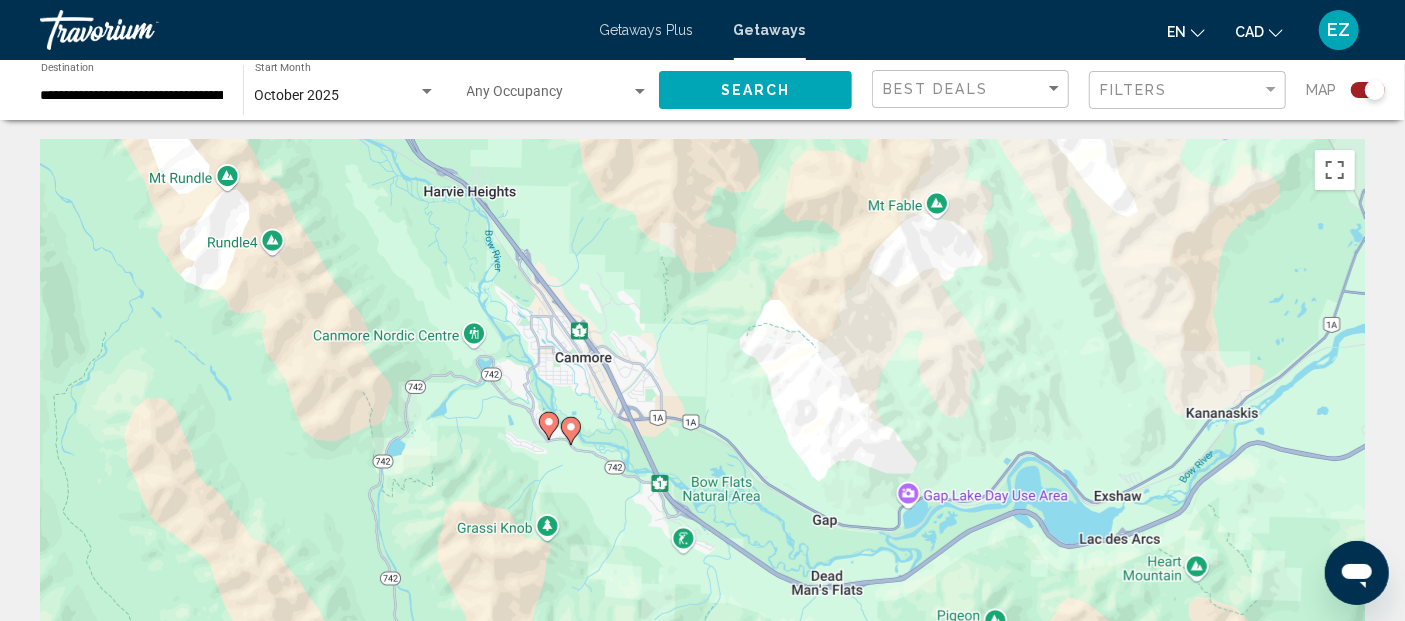 drag, startPoint x: 602, startPoint y: 478, endPoint x: 718, endPoint y: 86, distance: 408.80313 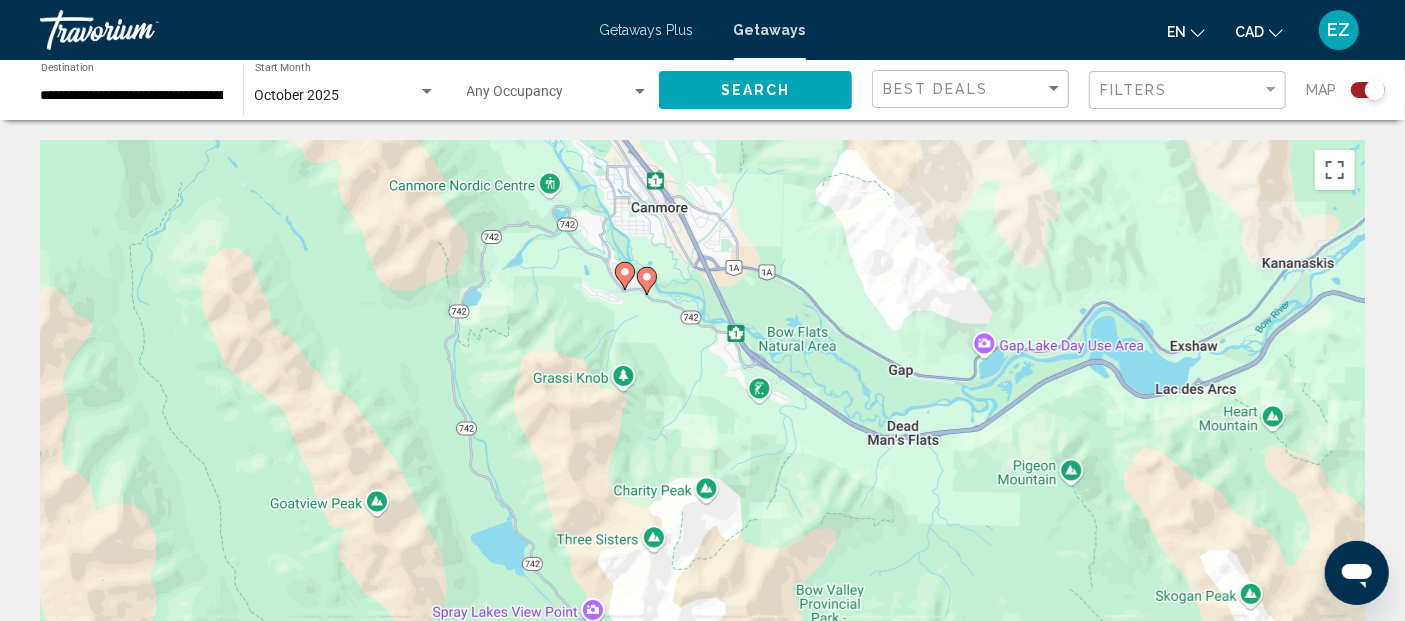 click 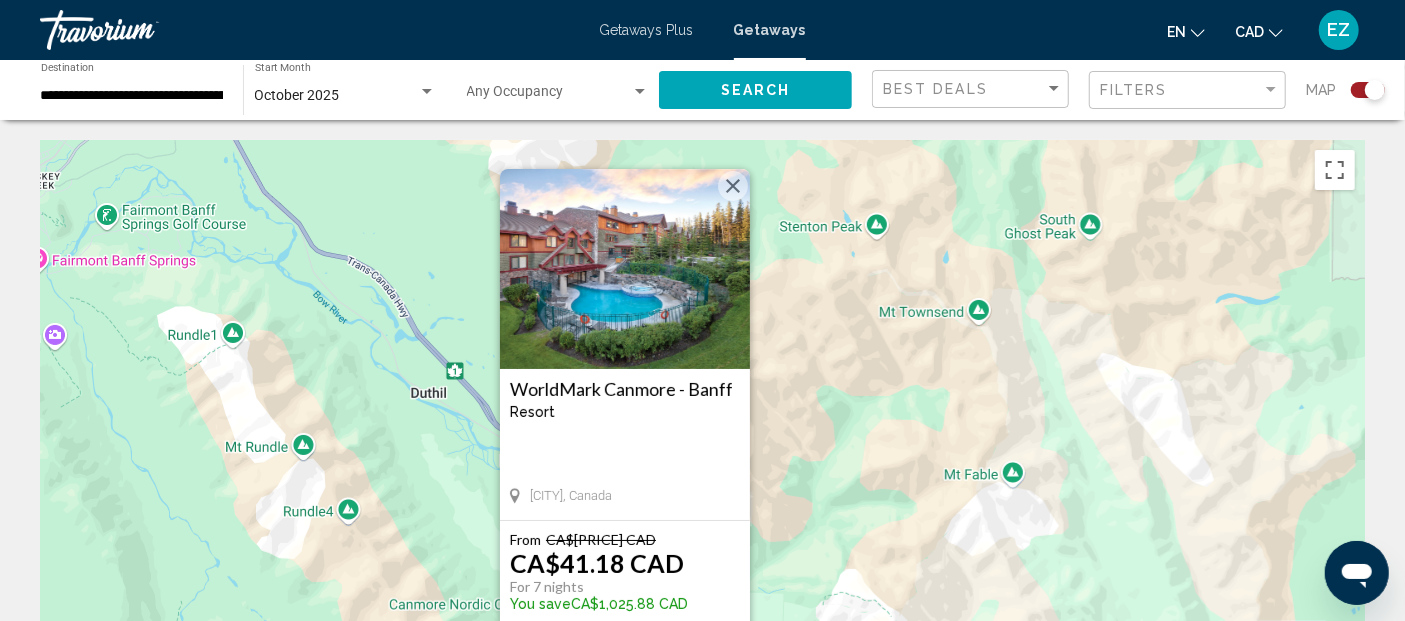 click at bounding box center [625, 269] 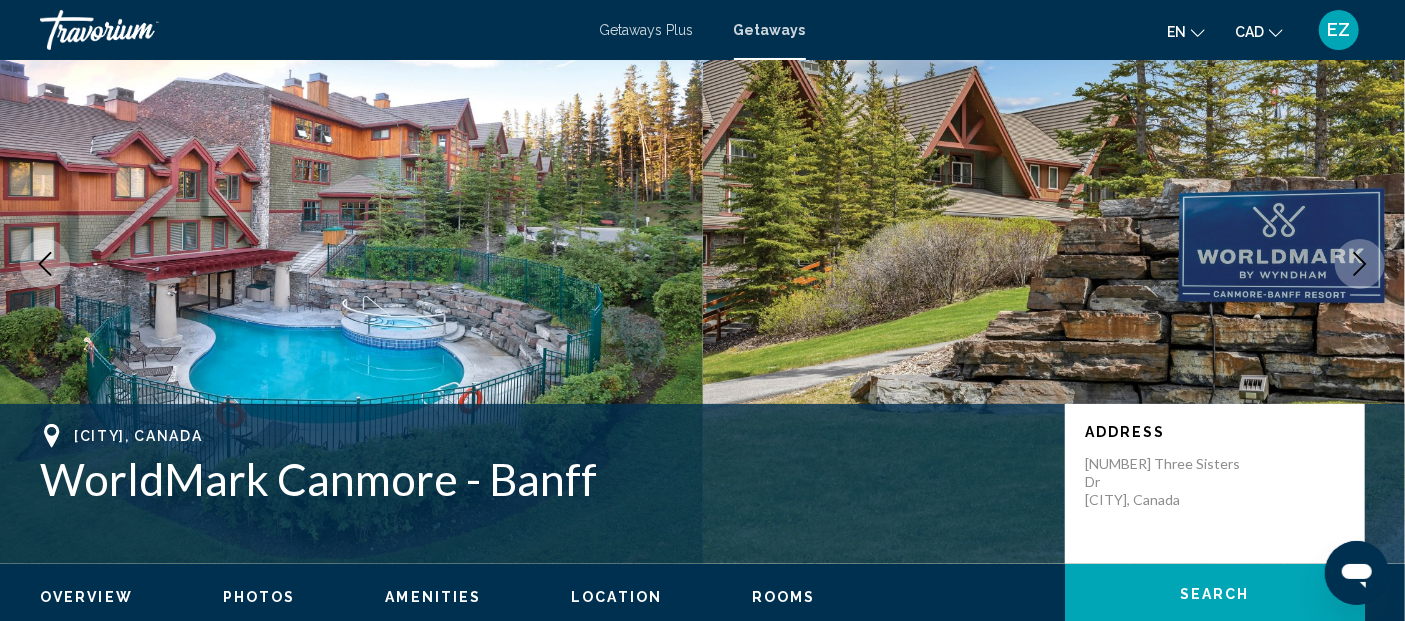 scroll, scrollTop: 0, scrollLeft: 0, axis: both 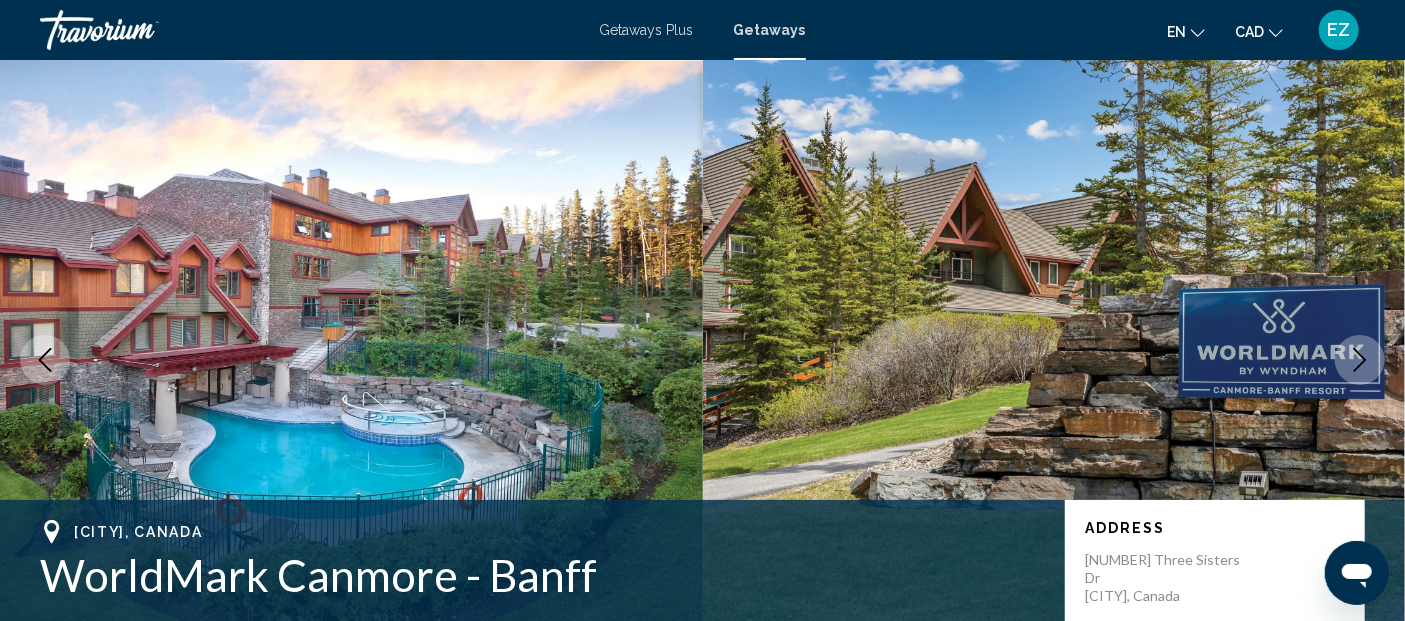 click on "Getaways Plus" at bounding box center [647, 30] 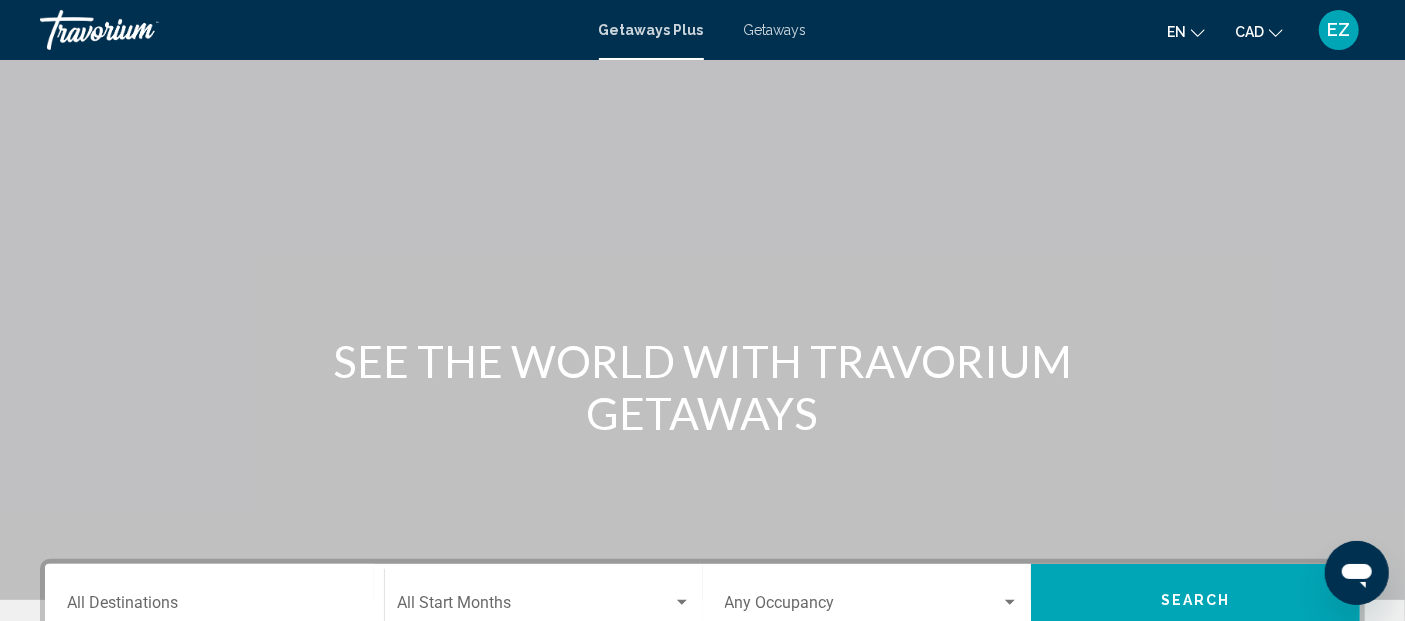 scroll, scrollTop: 333, scrollLeft: 0, axis: vertical 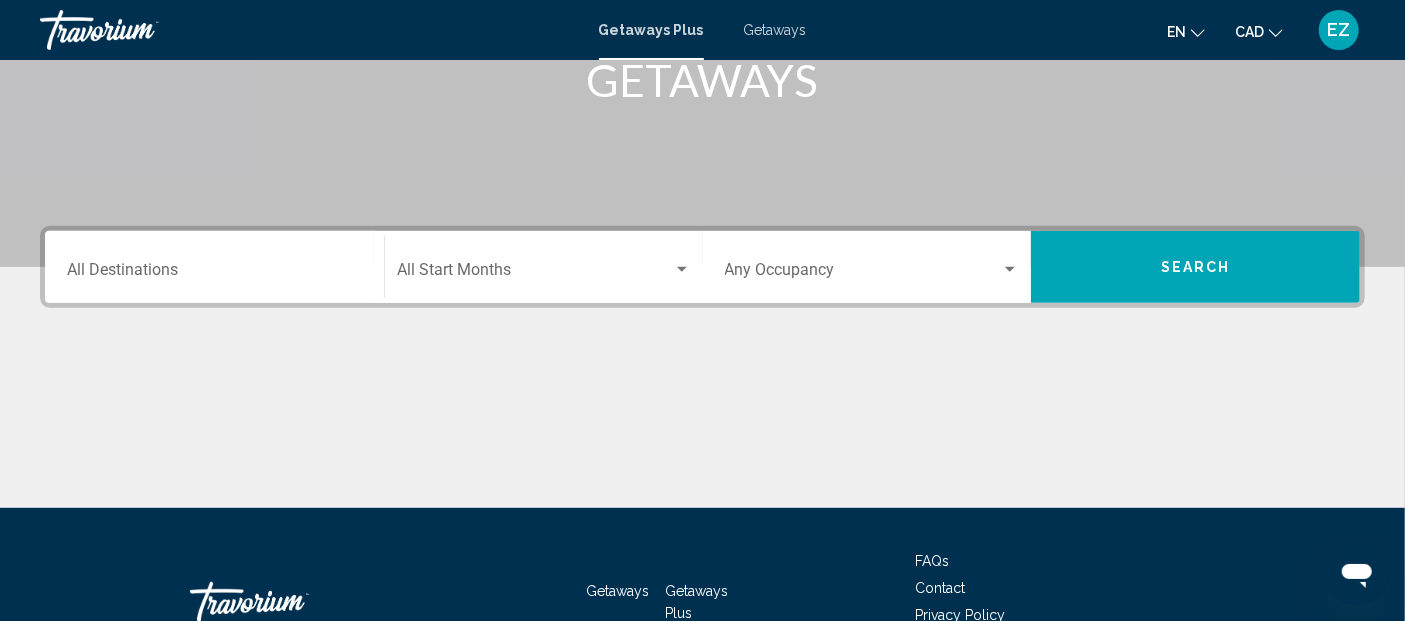 click on "Destination All Destinations" at bounding box center (214, 267) 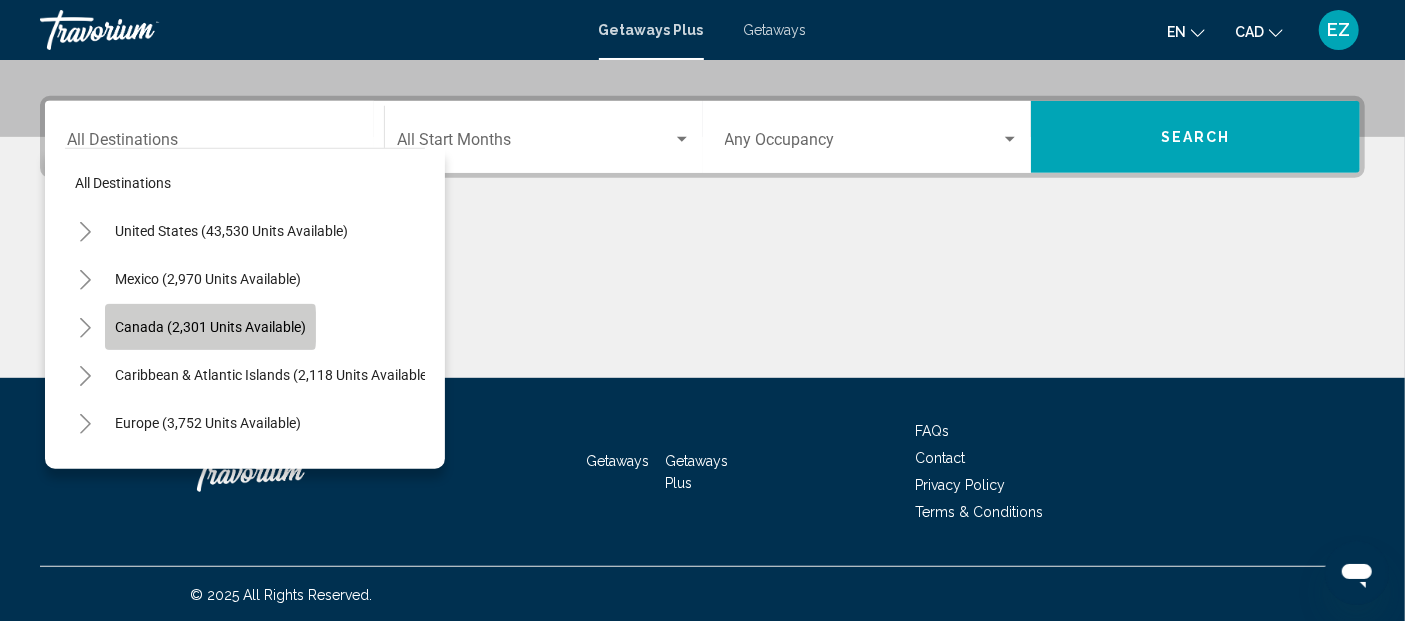 click on "Canada (2,301 units available)" 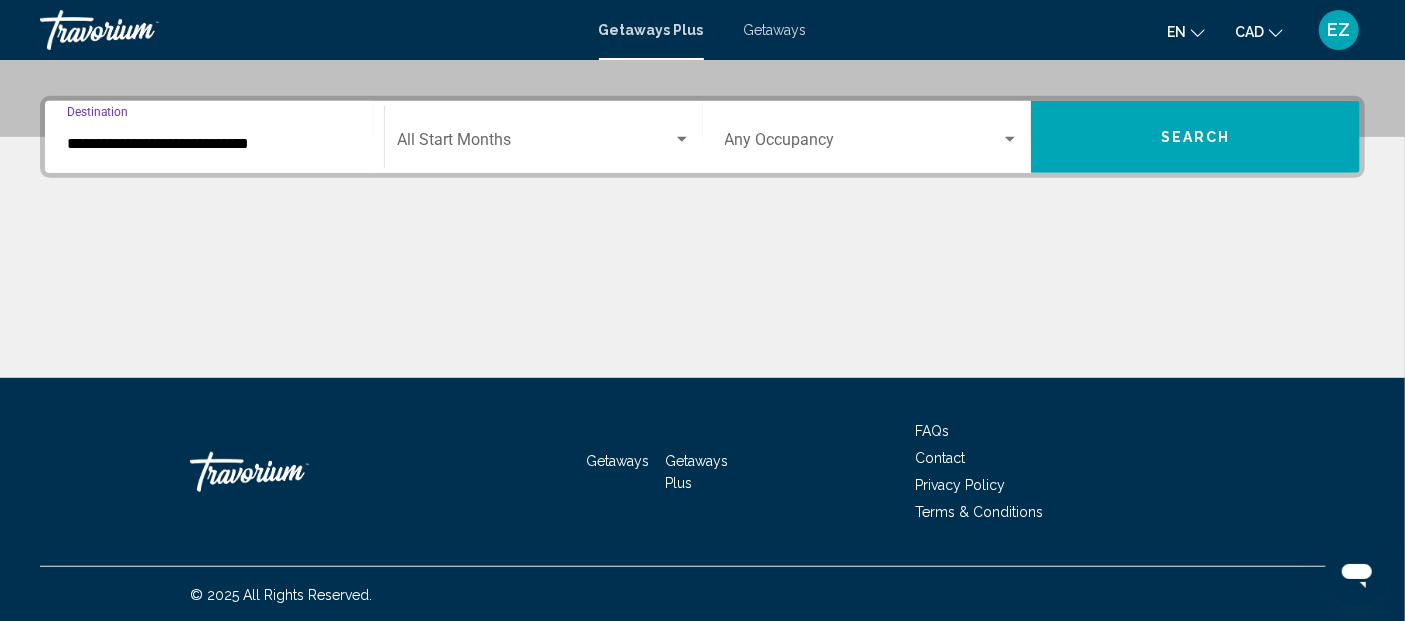 click at bounding box center (535, 144) 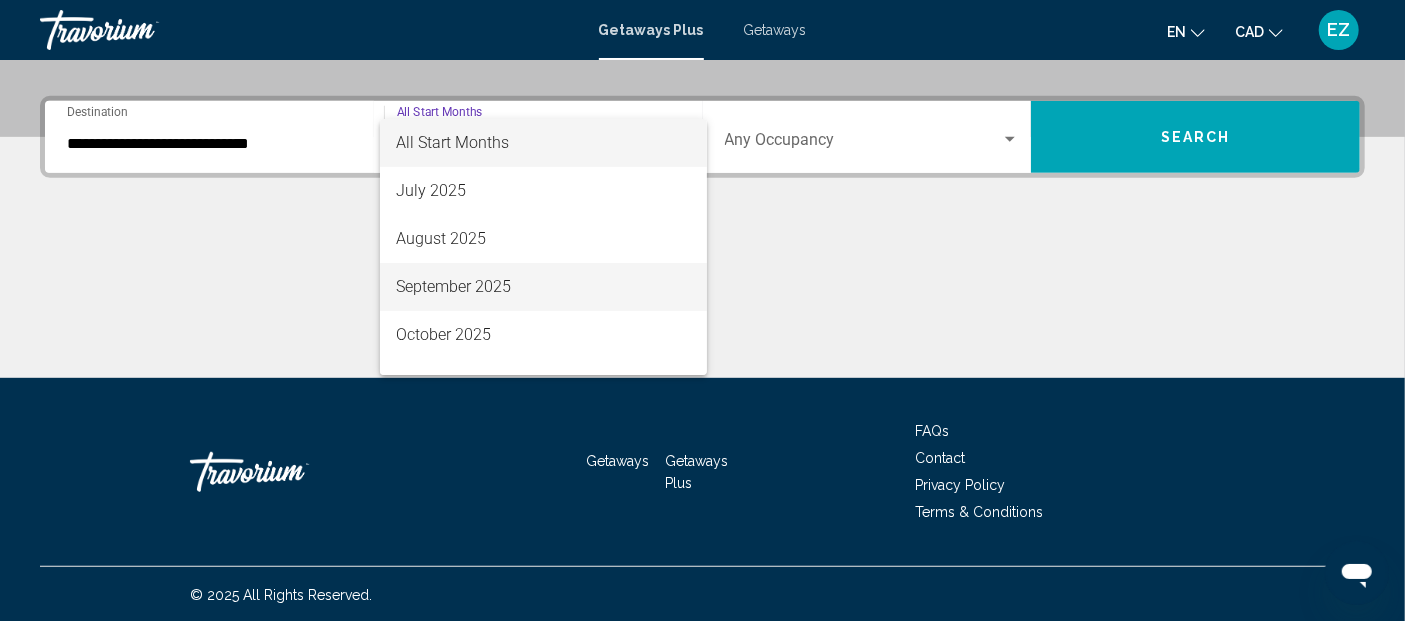 click on "September 2025" at bounding box center [543, 287] 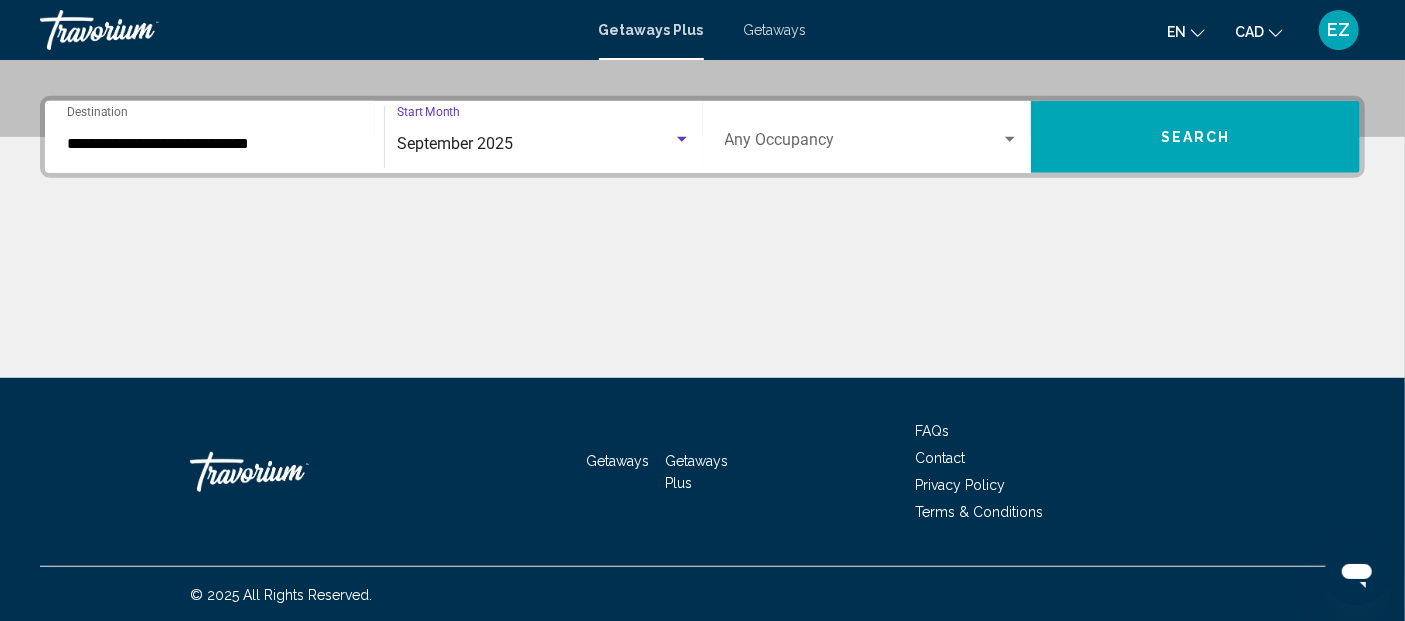 click on "Search" at bounding box center (1196, 138) 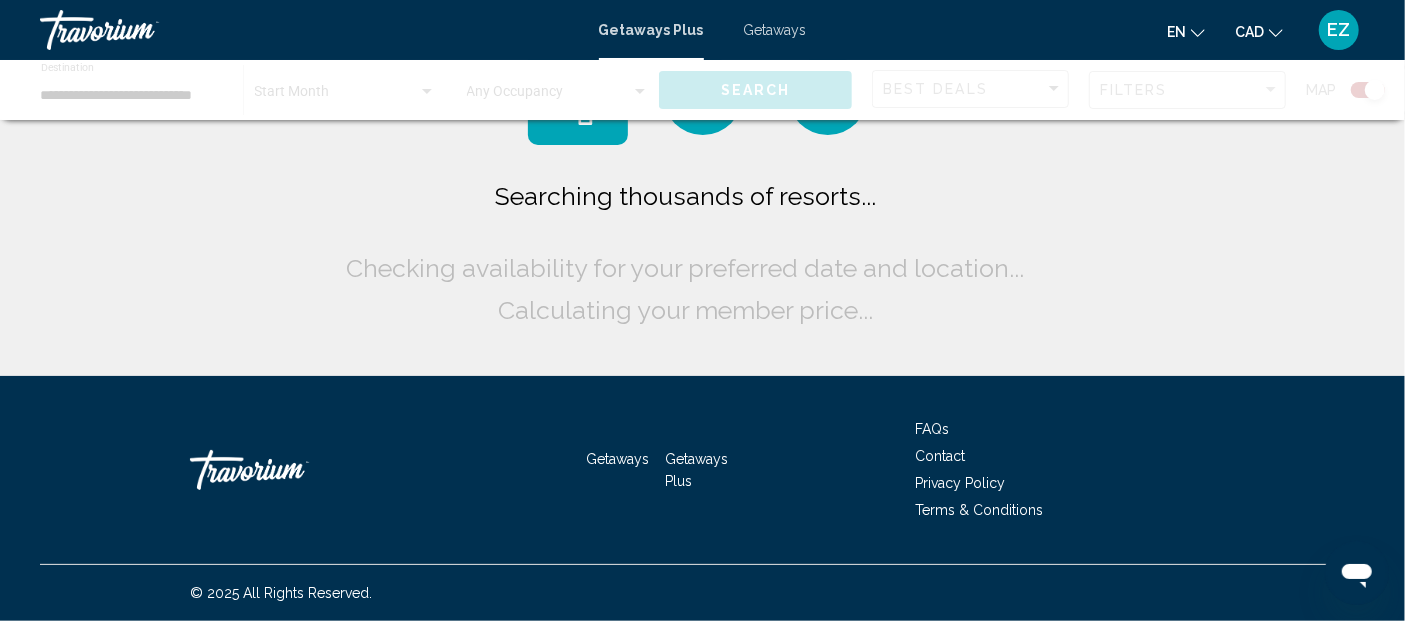scroll, scrollTop: 0, scrollLeft: 0, axis: both 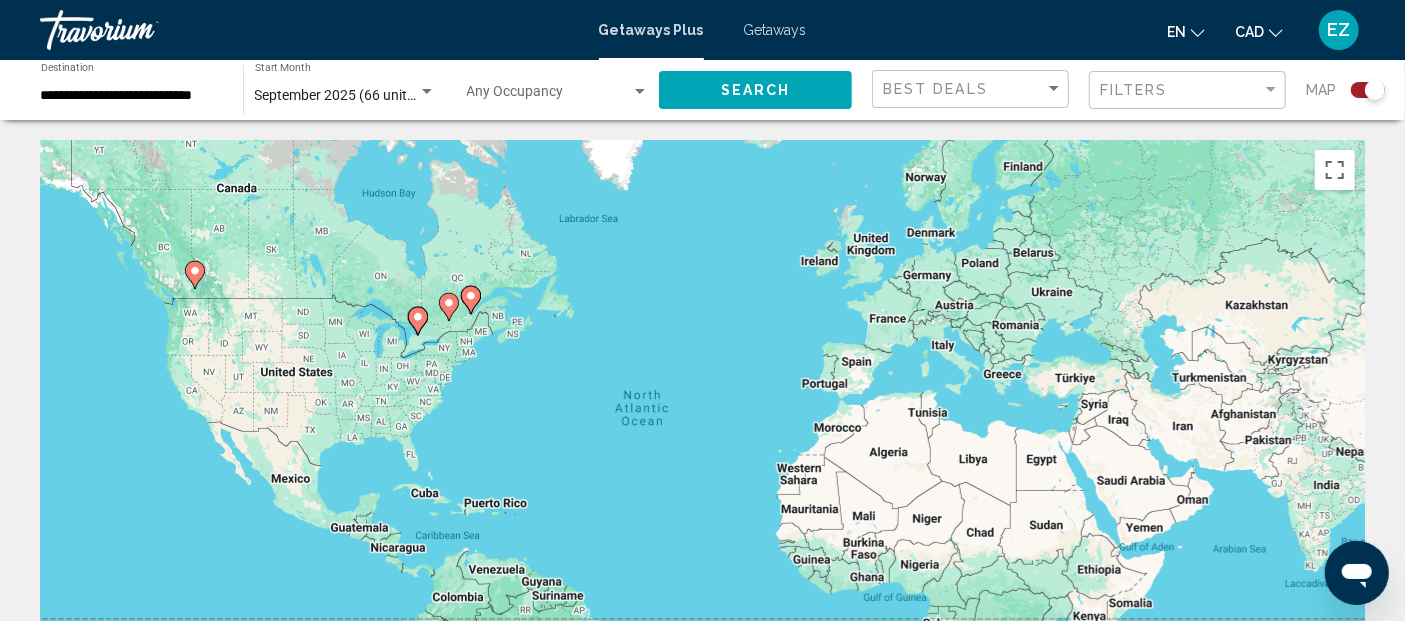 click 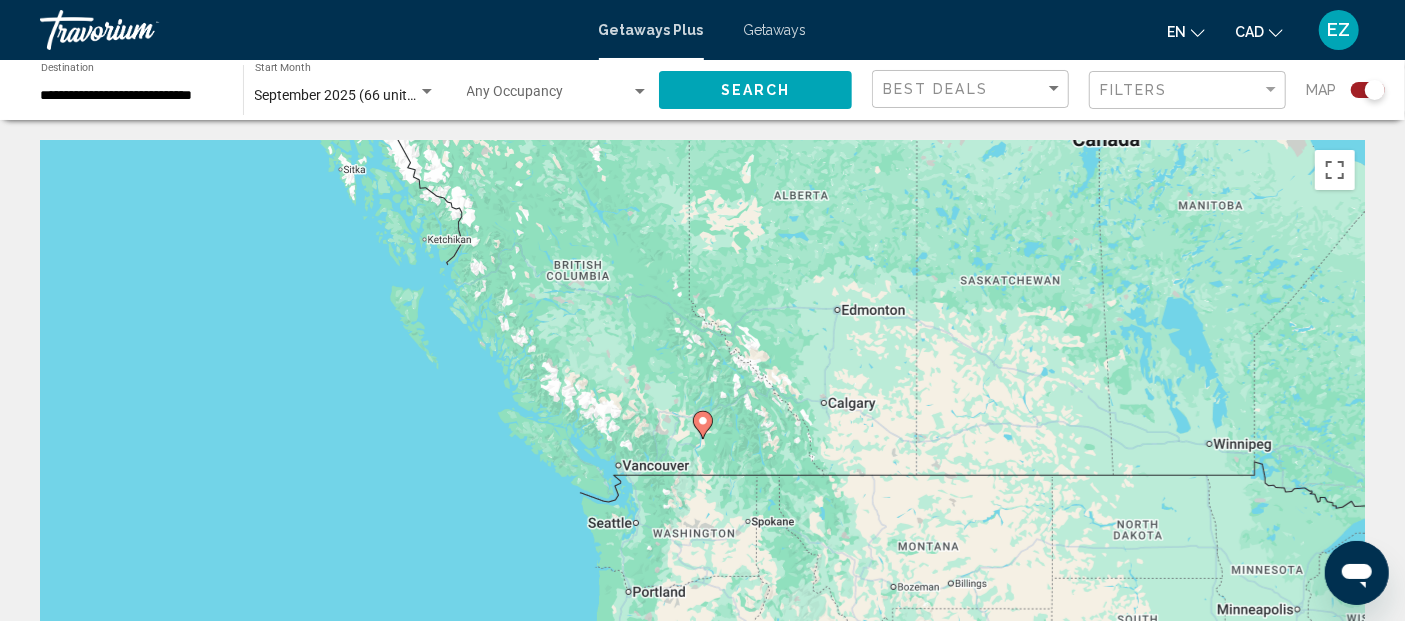 click on "Getaways" at bounding box center (775, 30) 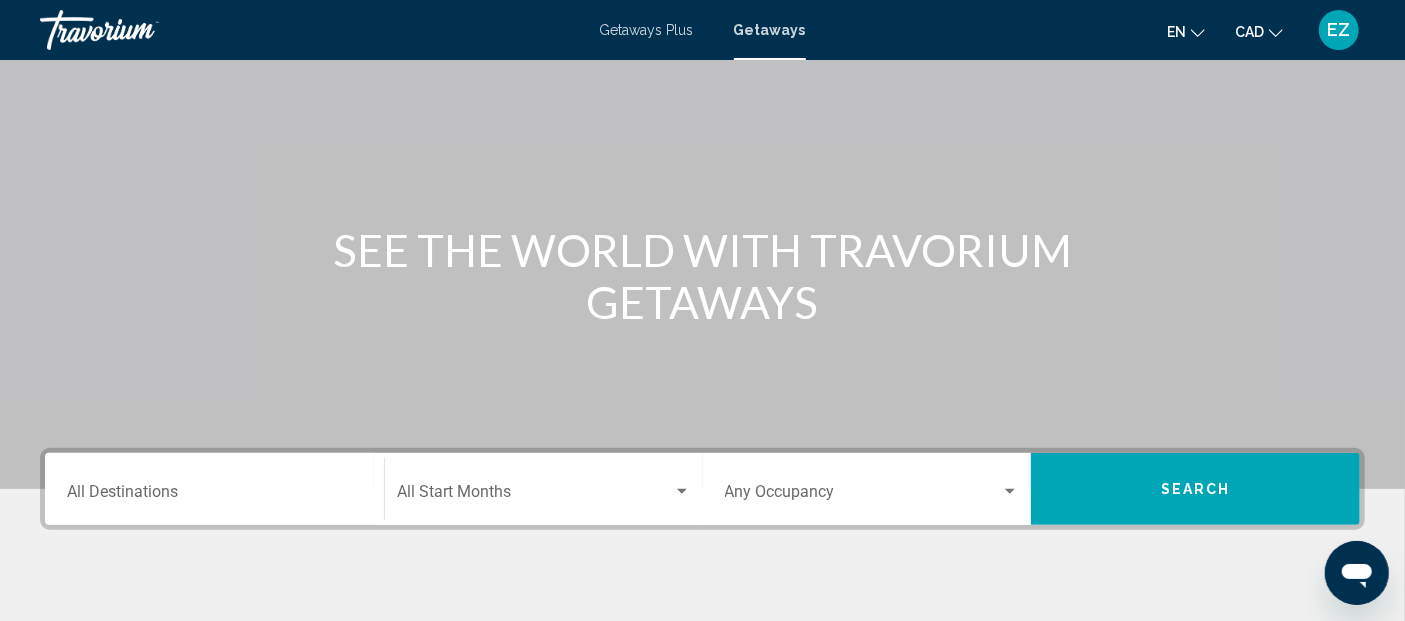 scroll, scrollTop: 222, scrollLeft: 0, axis: vertical 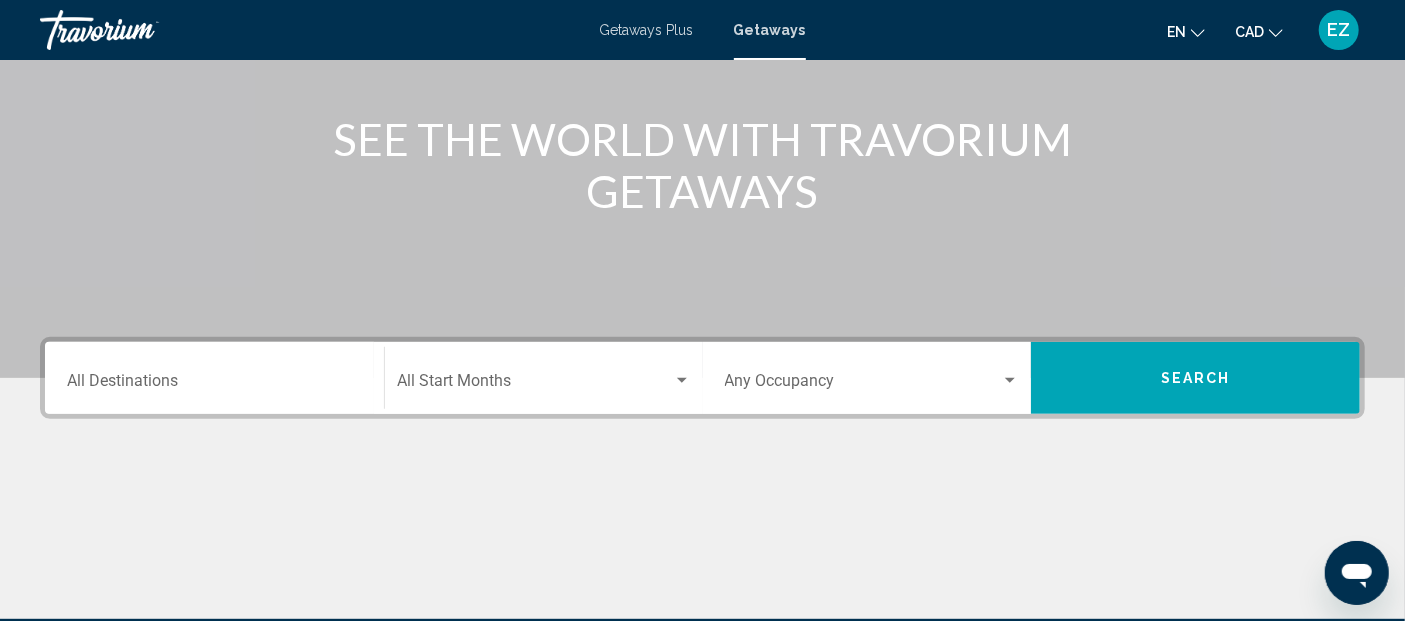 click on "Destination All Destinations" at bounding box center [214, 378] 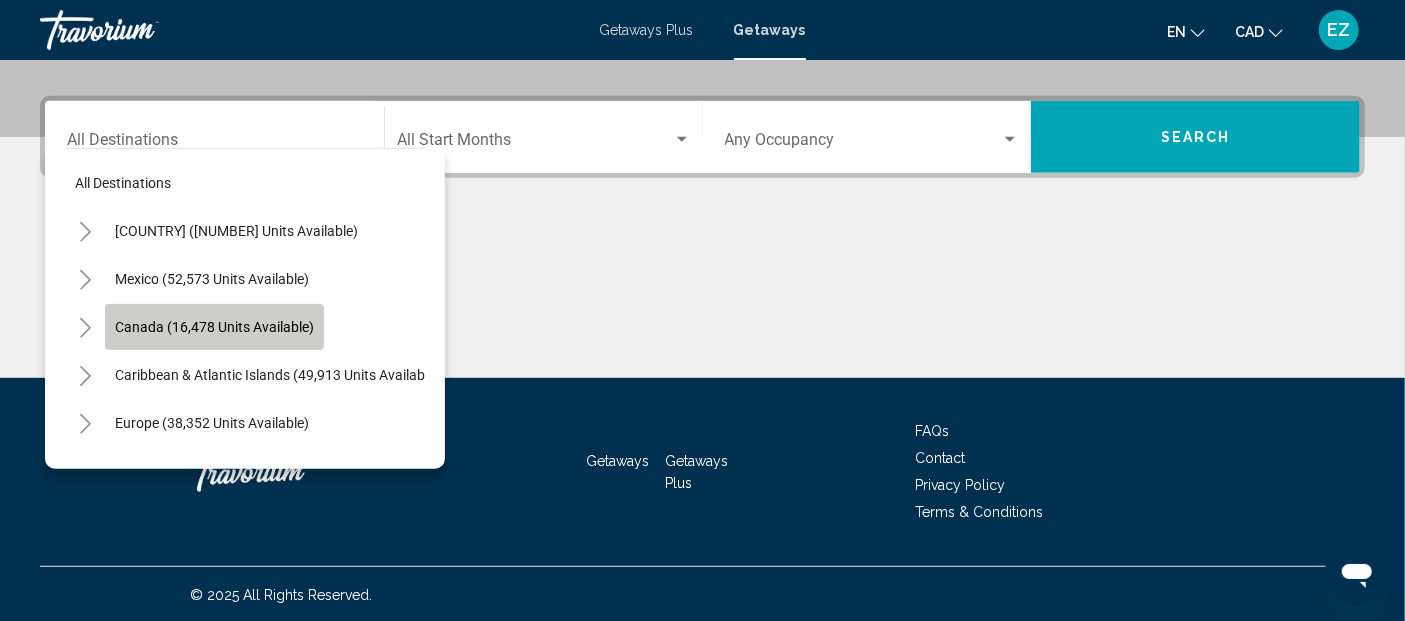 click on "Canada (16,478 units available)" 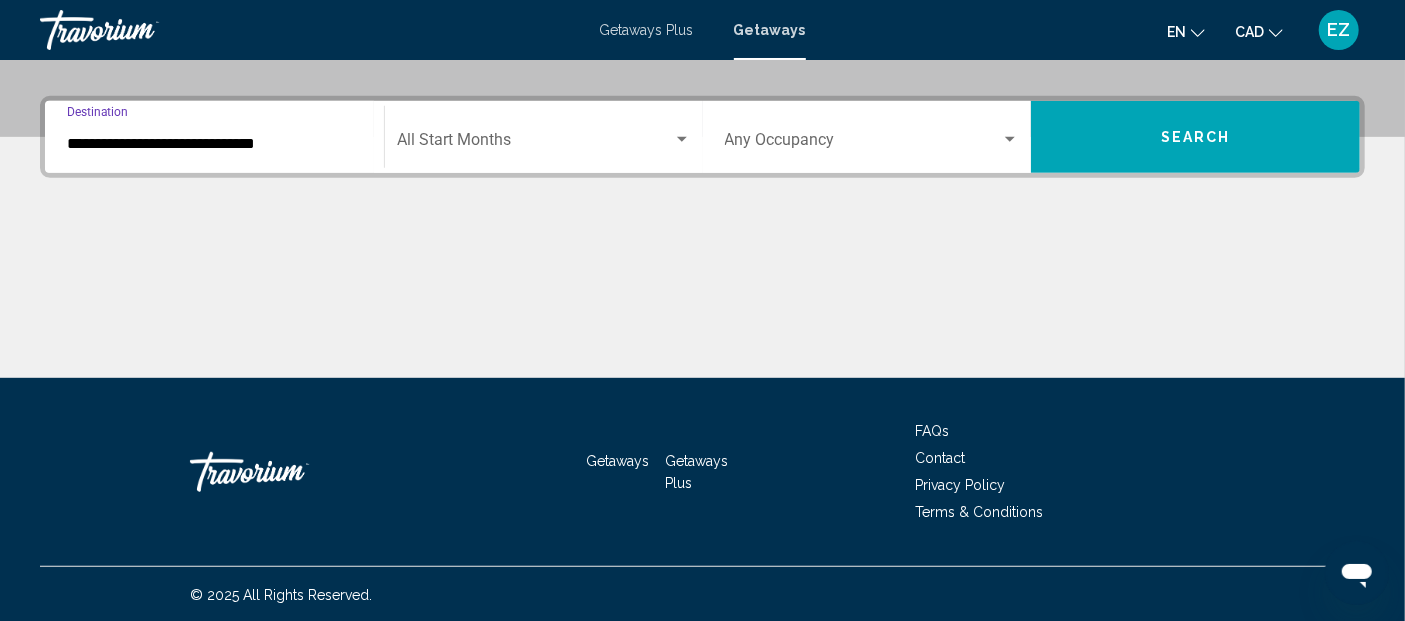 click on "Start Month All Start Months" 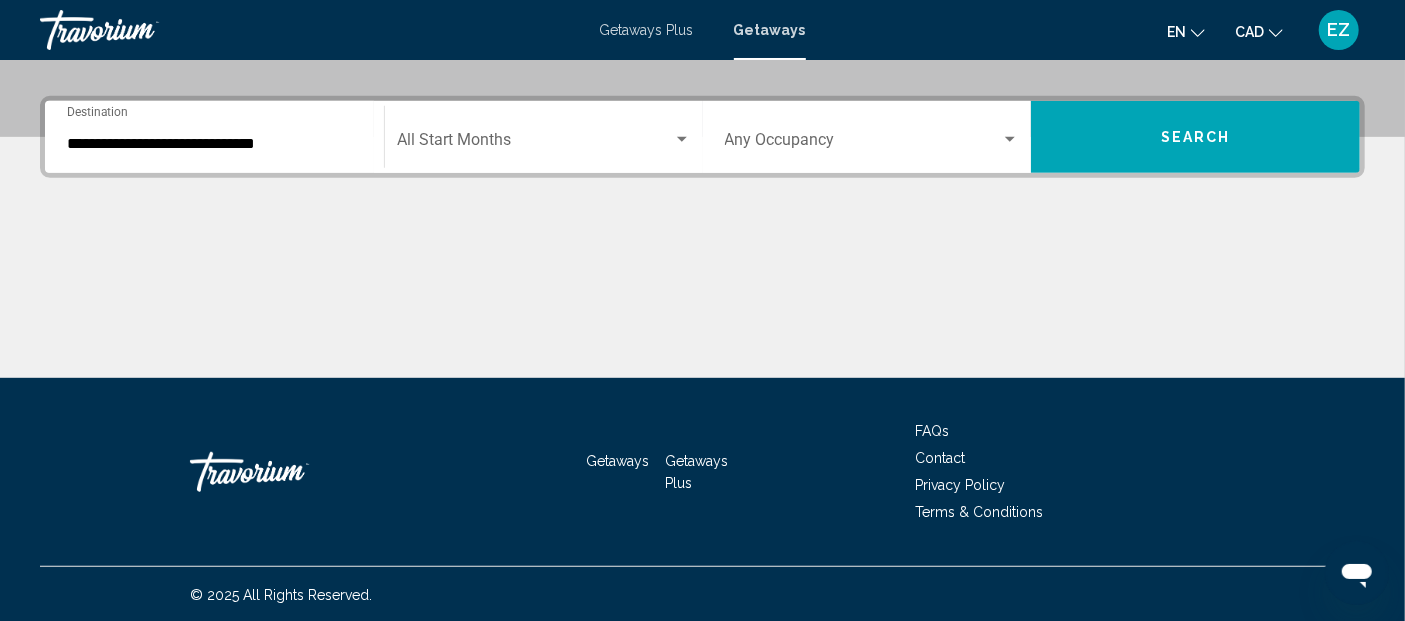 click at bounding box center (535, 144) 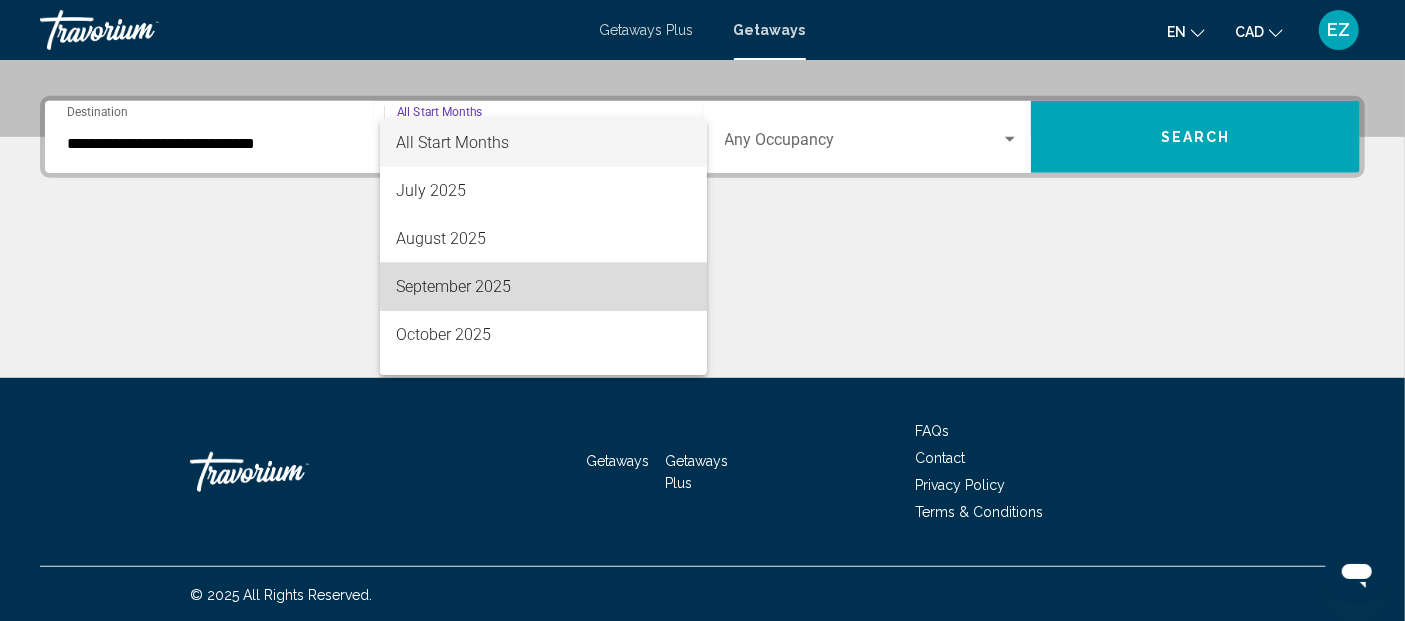 click on "September 2025" at bounding box center [543, 287] 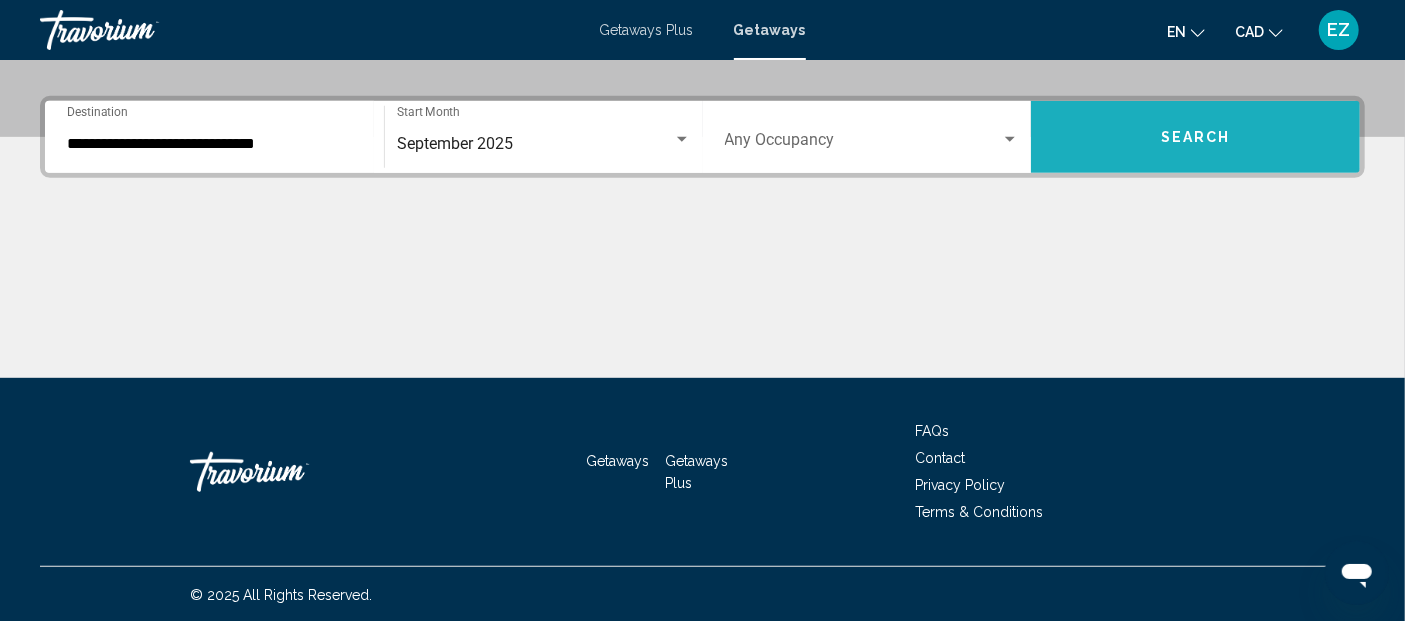 click on "Search" at bounding box center [1195, 137] 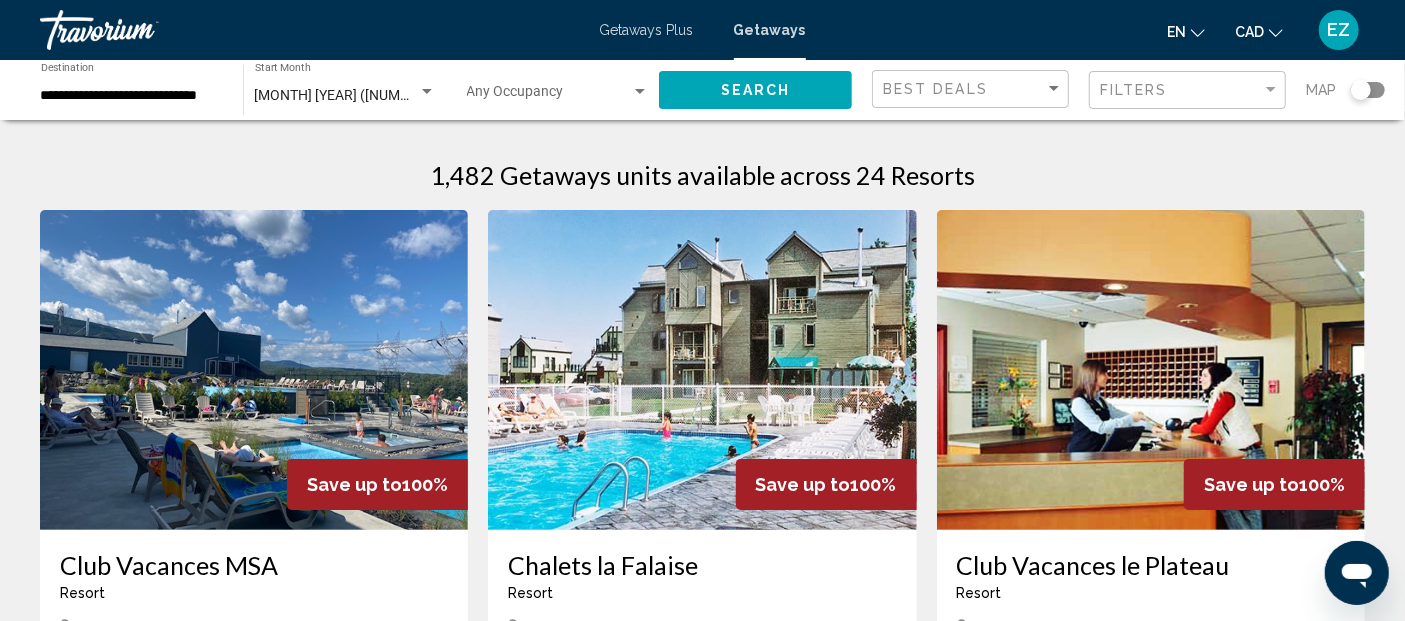 click 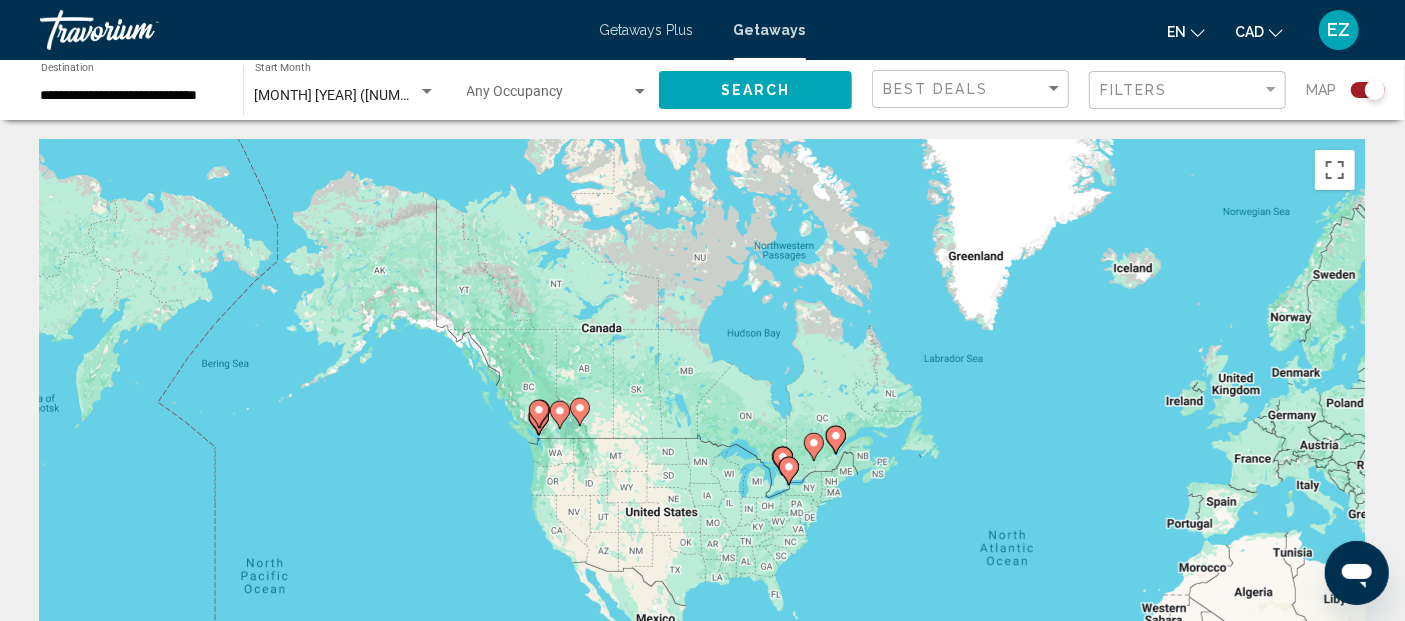 drag, startPoint x: 283, startPoint y: 279, endPoint x: 692, endPoint y: 405, distance: 427.96844 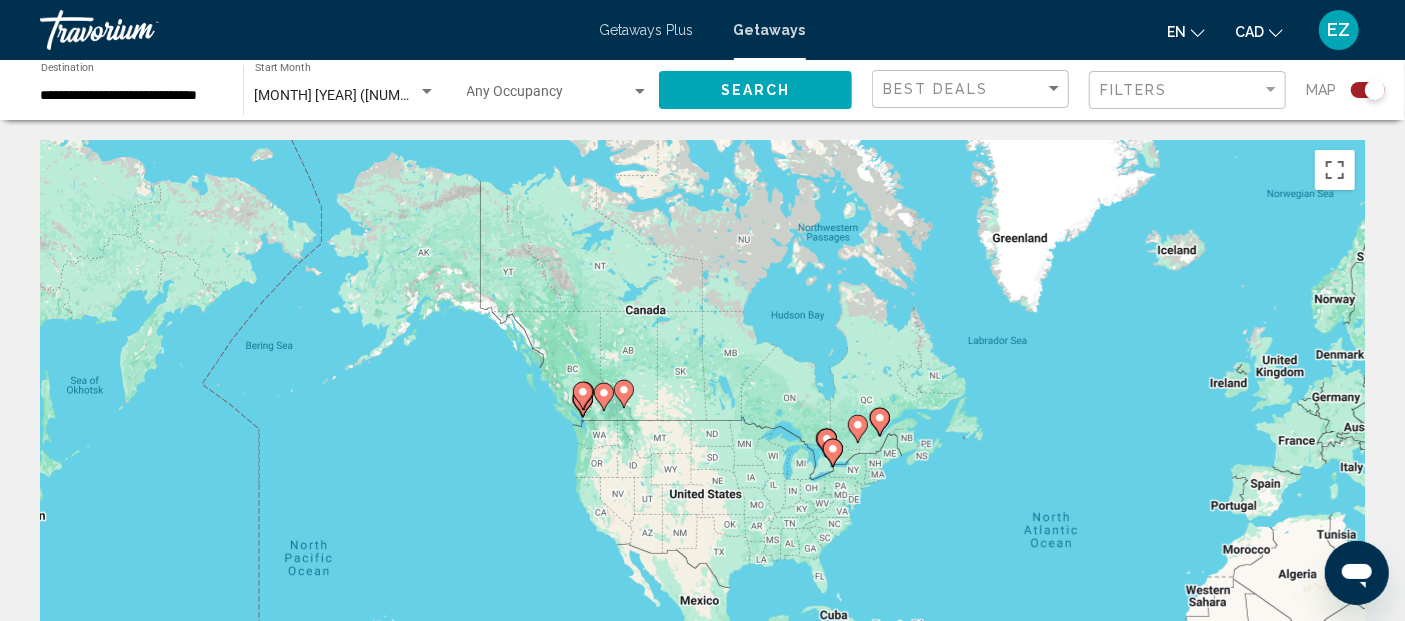 click 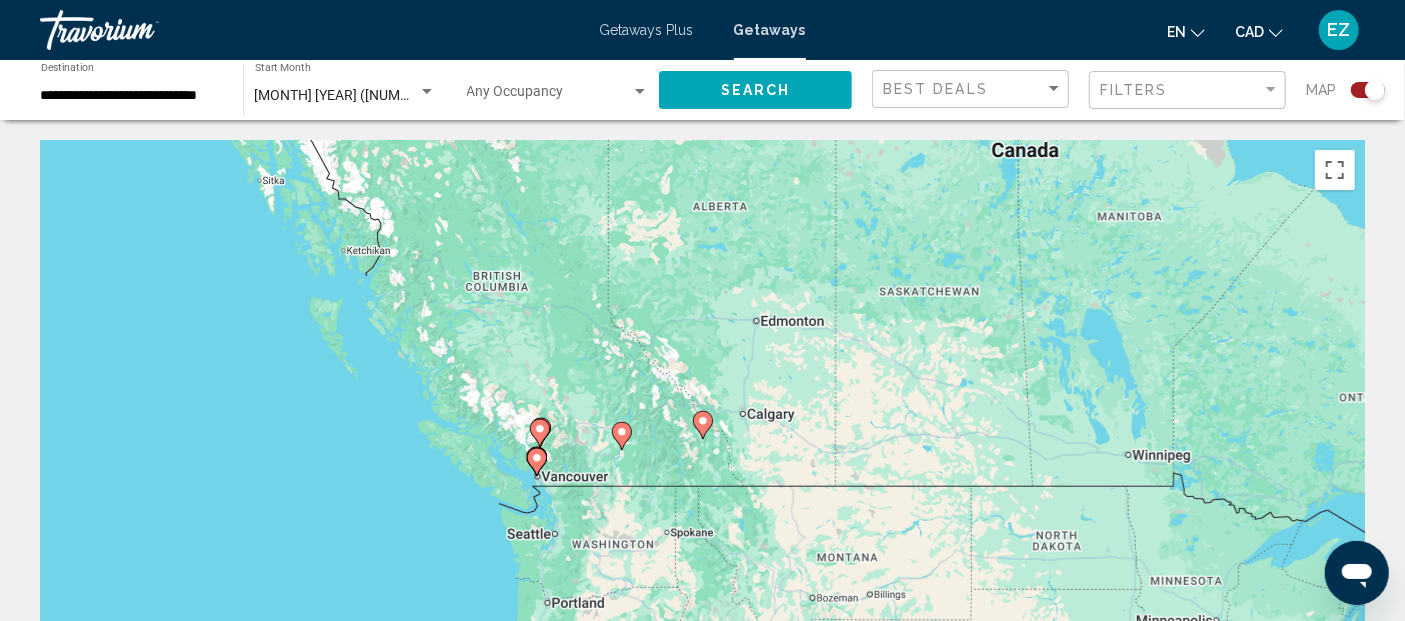 click 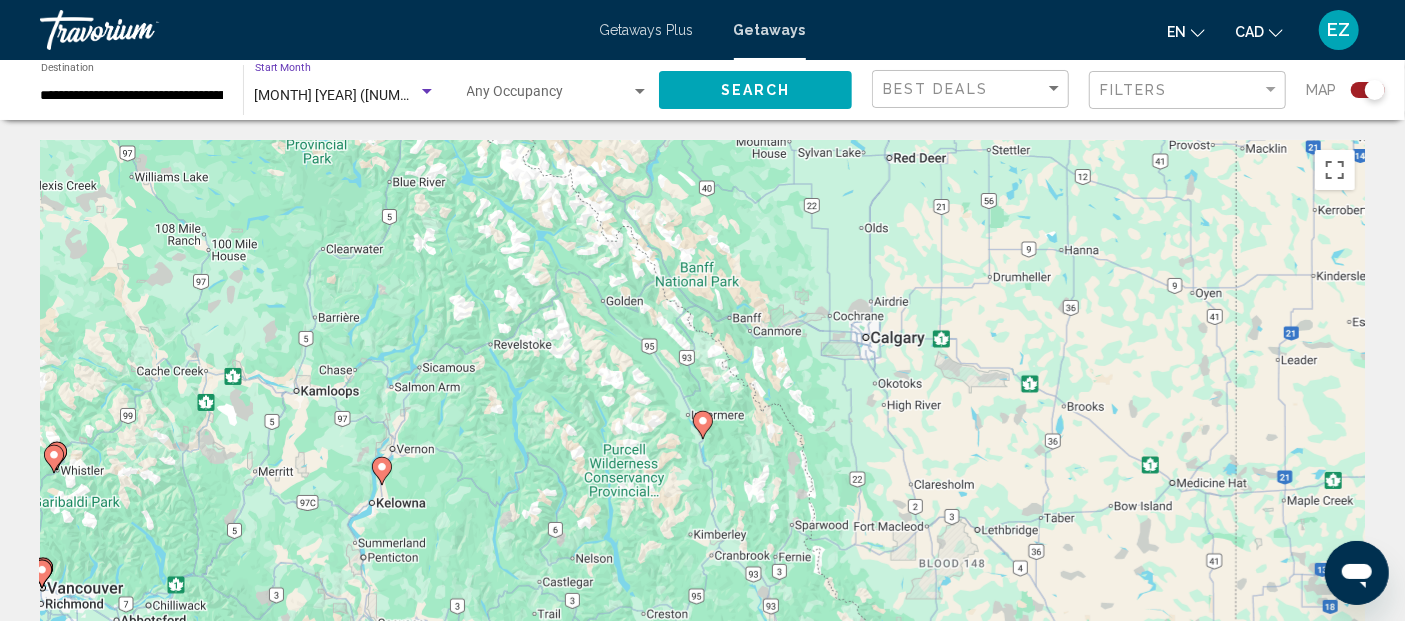 click on "[MONTH] [YEAR] ([NUMBER] units available)" at bounding box center [391, 95] 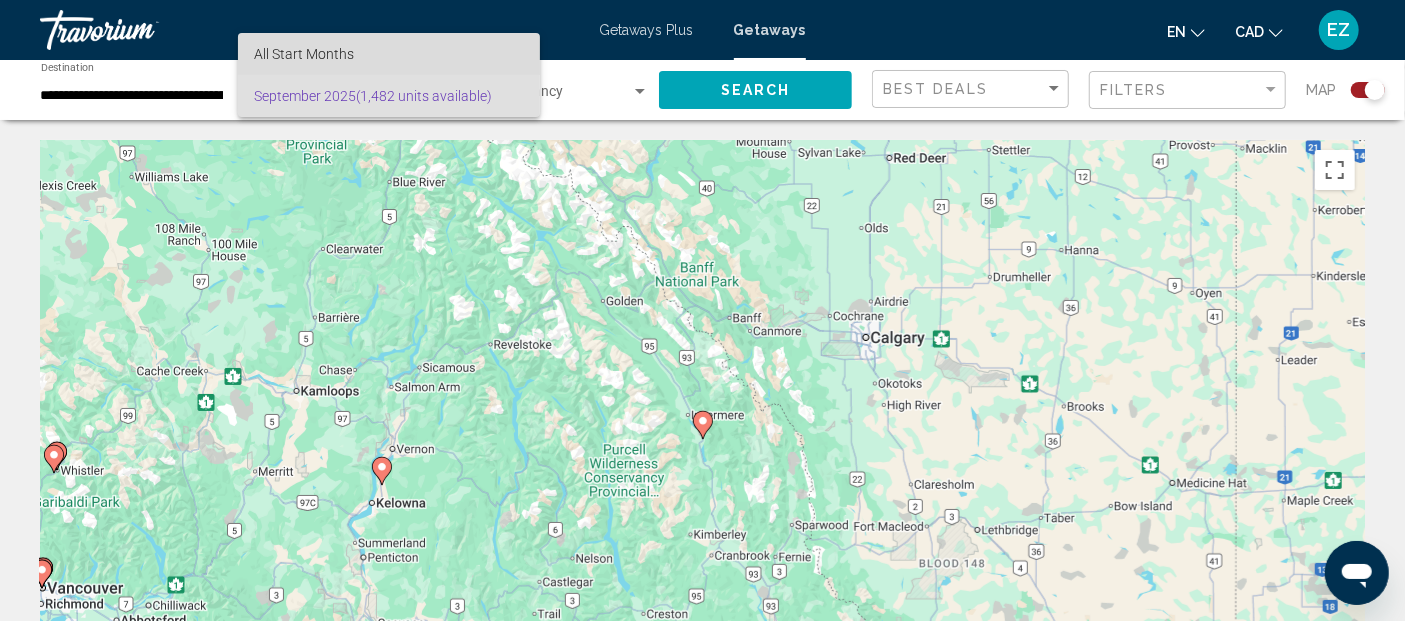 click on "All Start Months" at bounding box center (389, 54) 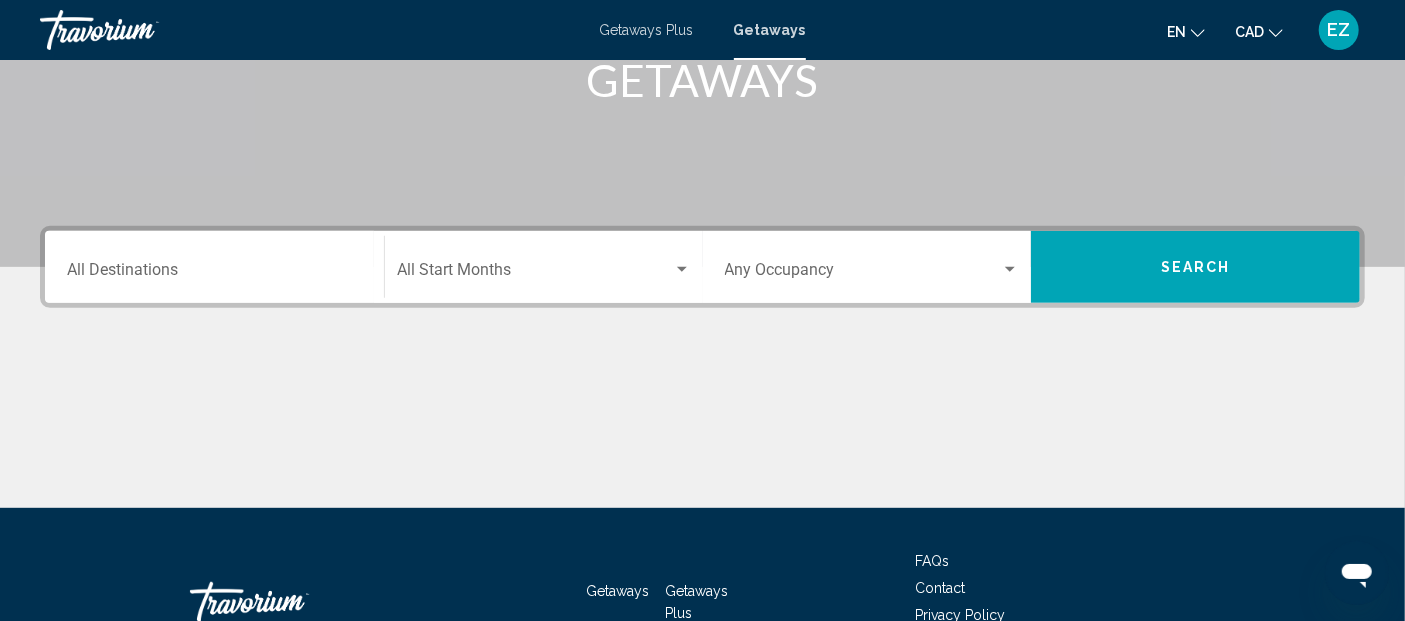 click on "Destination All Destinations" at bounding box center (214, 267) 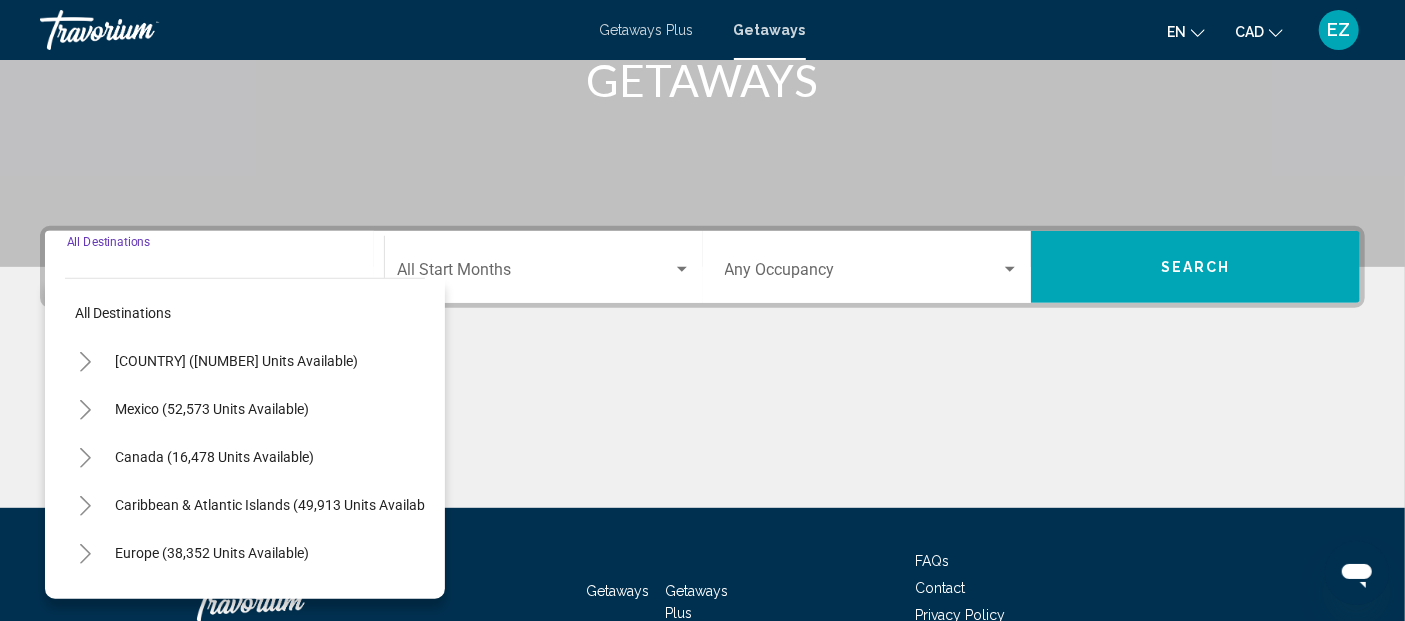 scroll, scrollTop: 463, scrollLeft: 0, axis: vertical 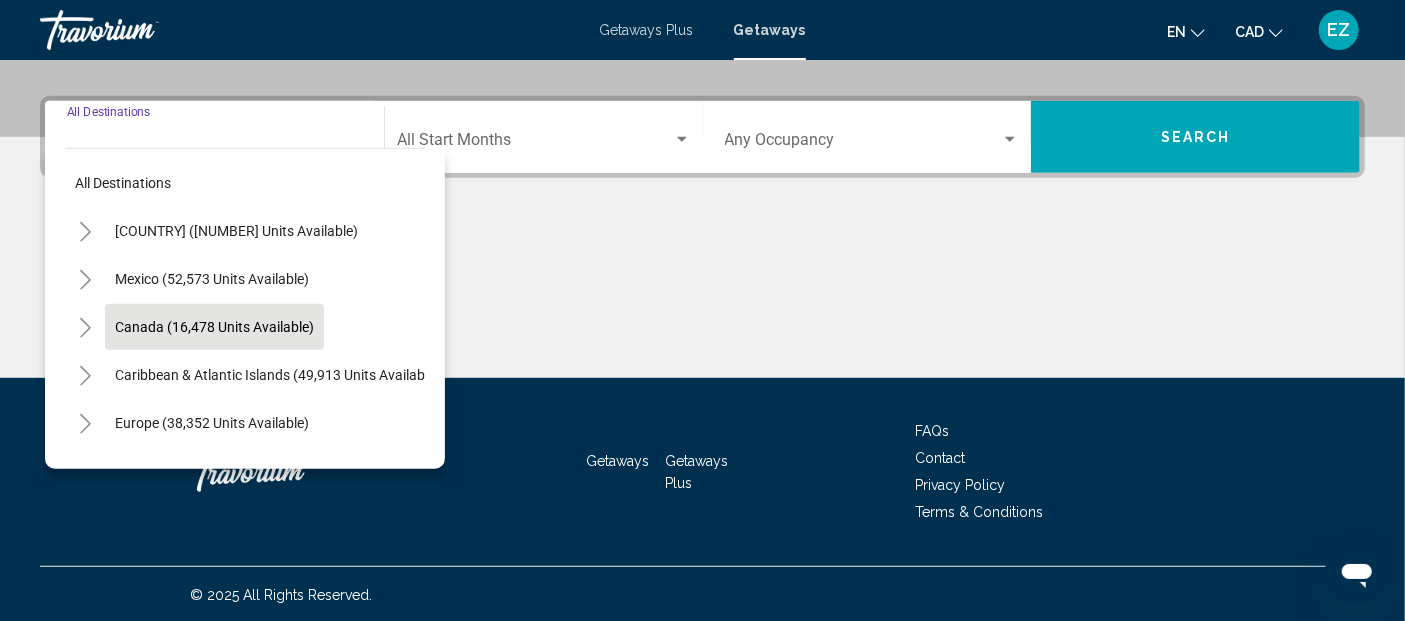 click on "Canada (16,478 units available)" at bounding box center (277, 375) 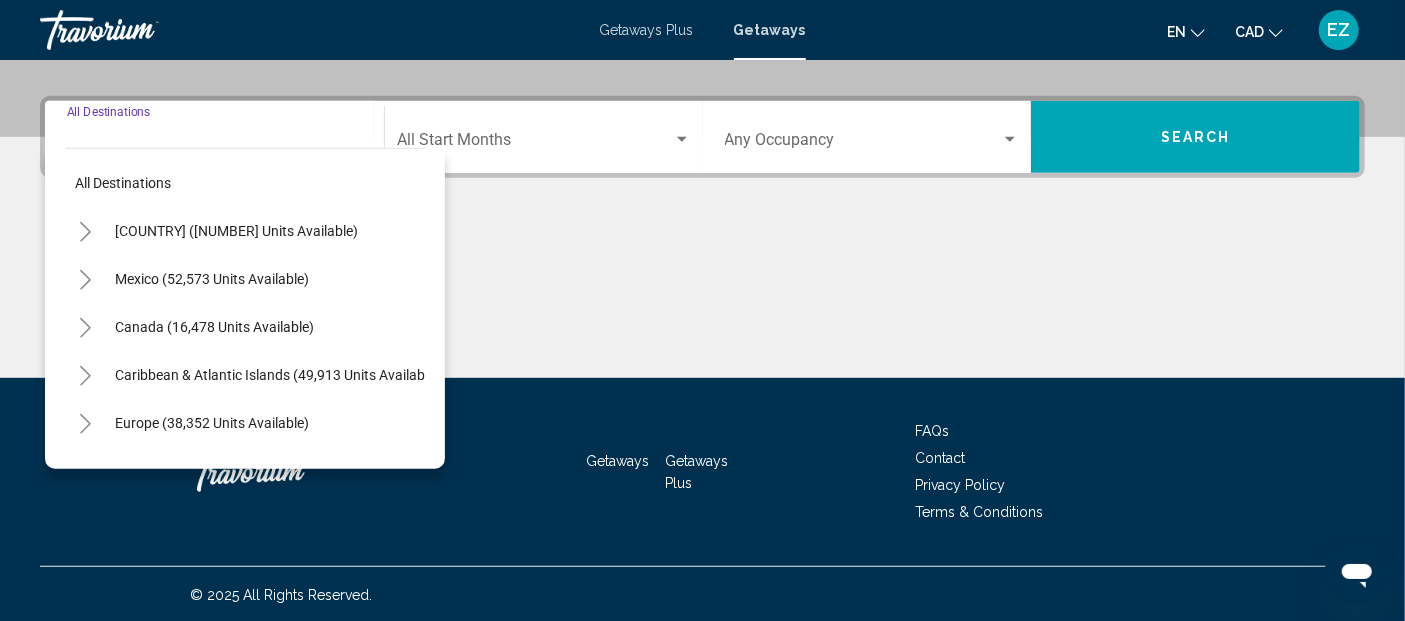type on "**********" 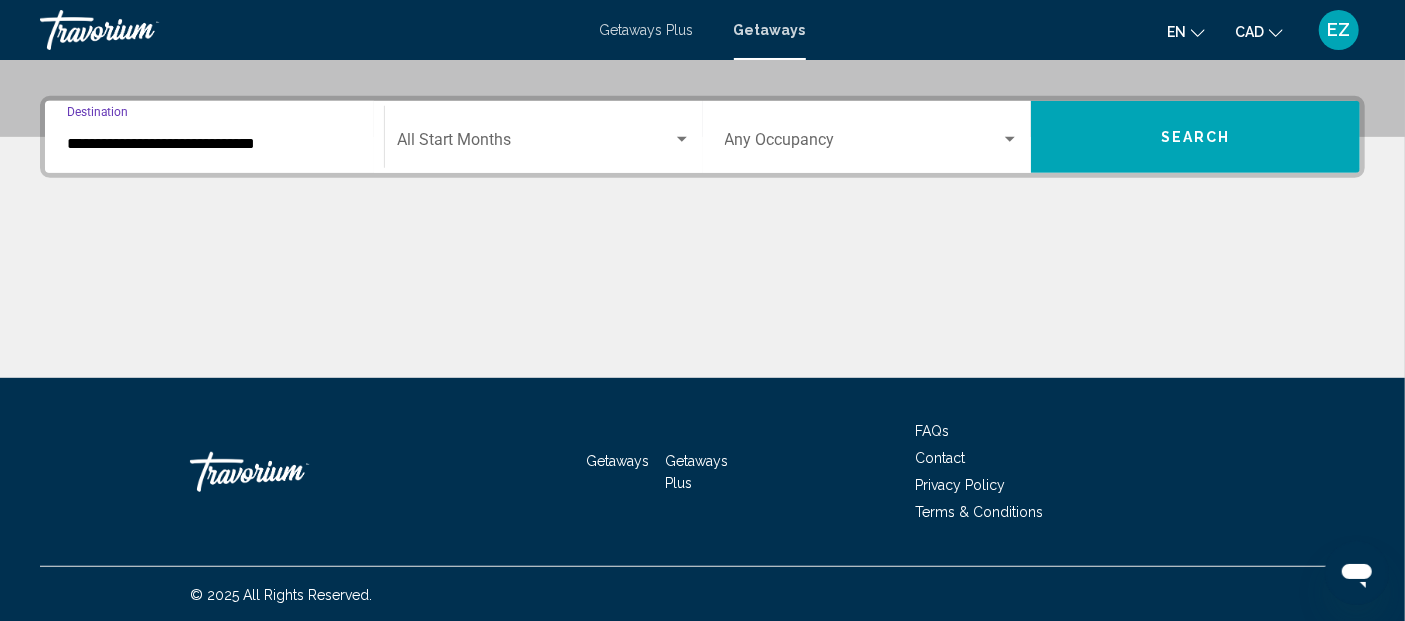 click on "Start Month All Start Months" 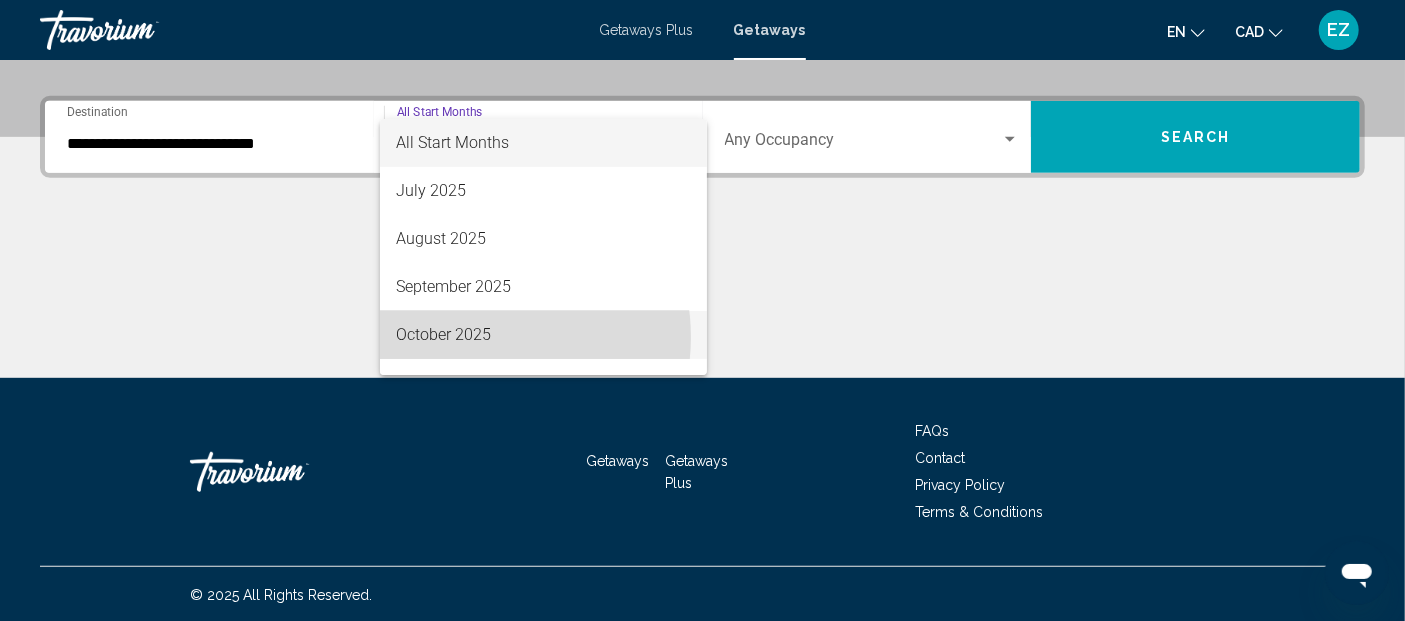 click on "October 2025" at bounding box center (543, 335) 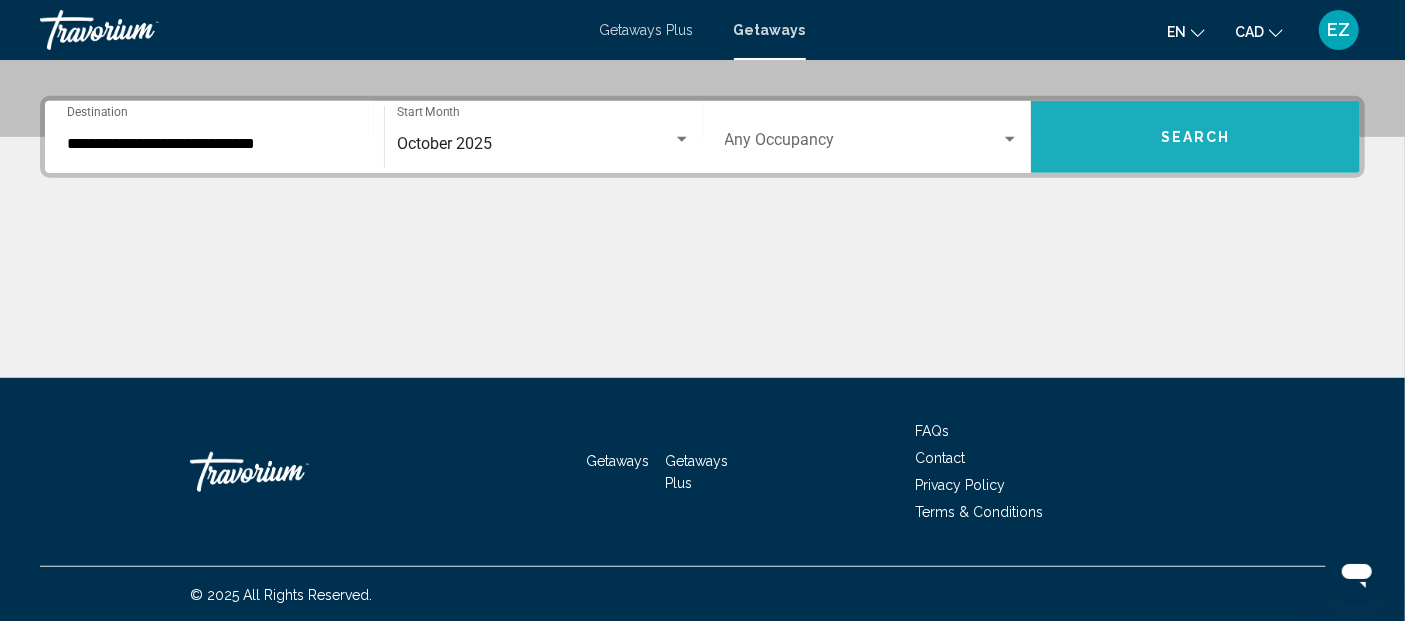click on "Search" at bounding box center [1195, 137] 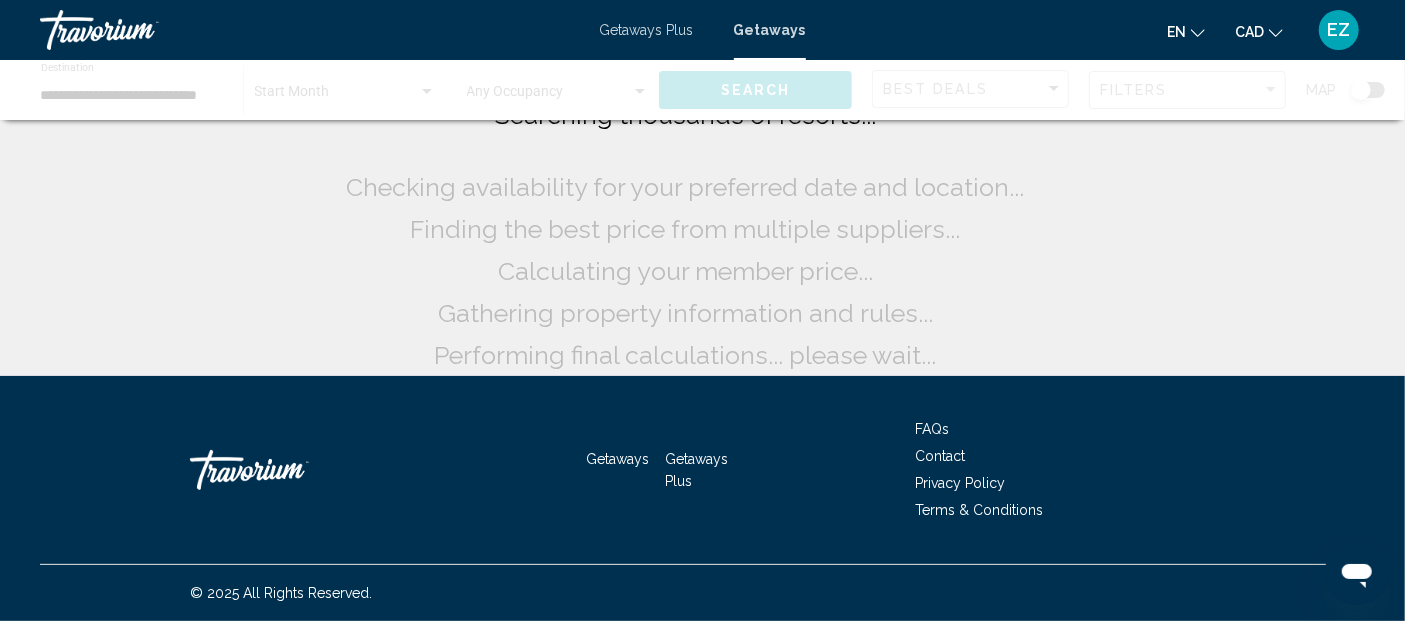 scroll, scrollTop: 0, scrollLeft: 0, axis: both 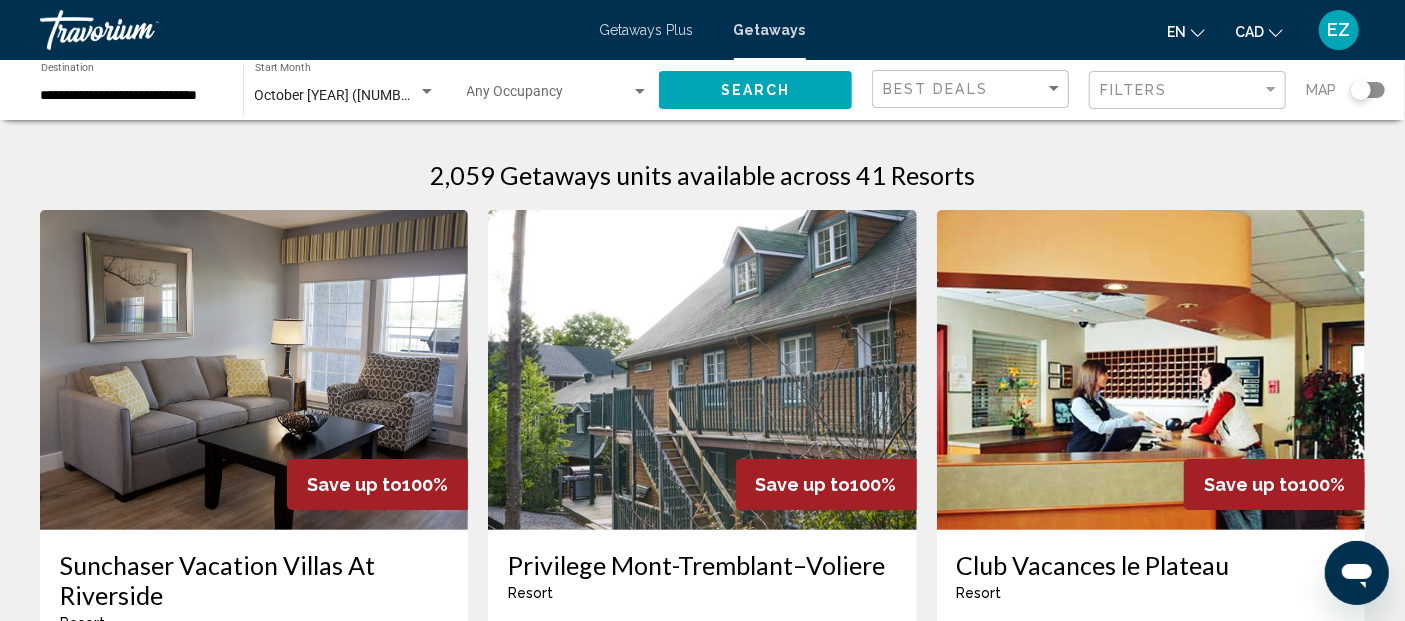 click 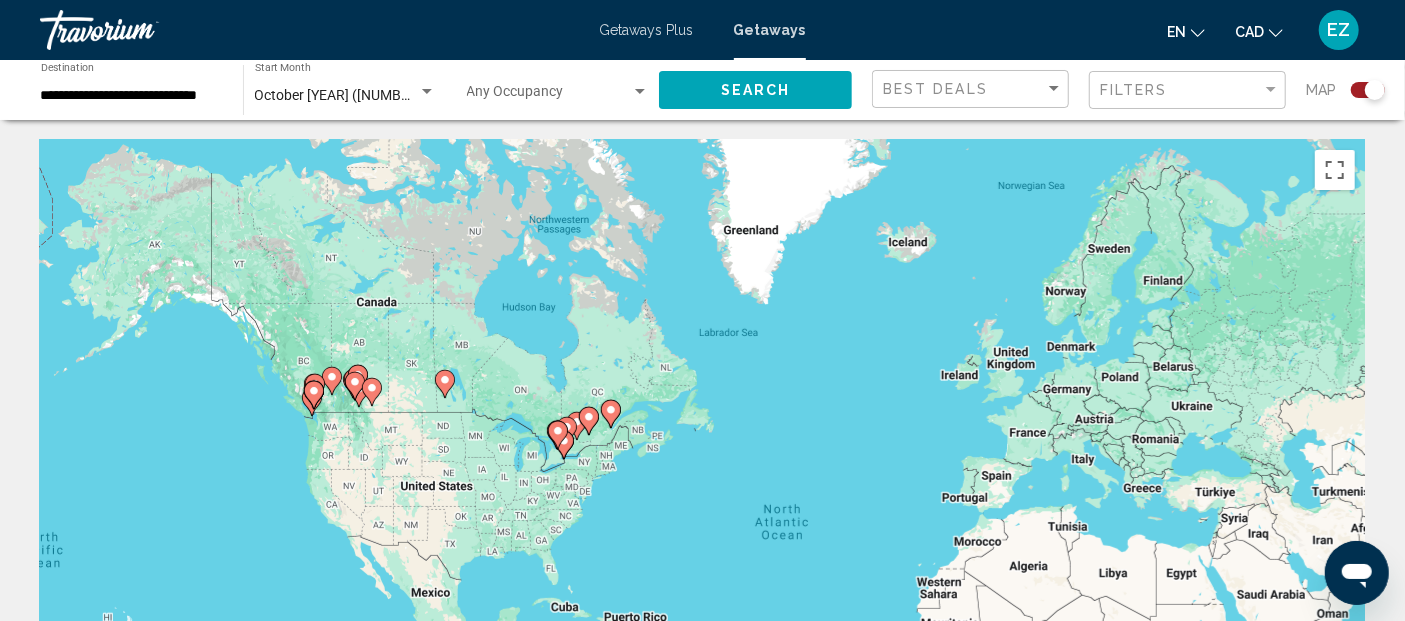 drag, startPoint x: 294, startPoint y: 284, endPoint x: 558, endPoint y: 474, distance: 325.26297 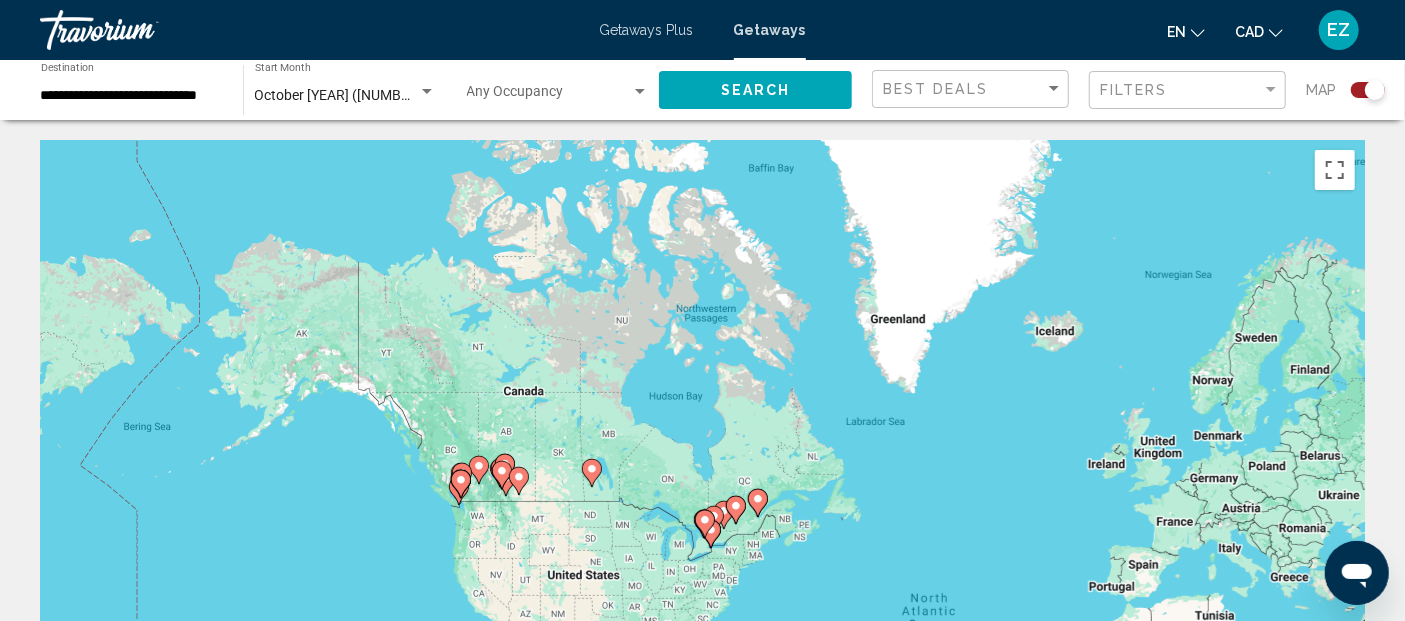 click at bounding box center (502, 475) 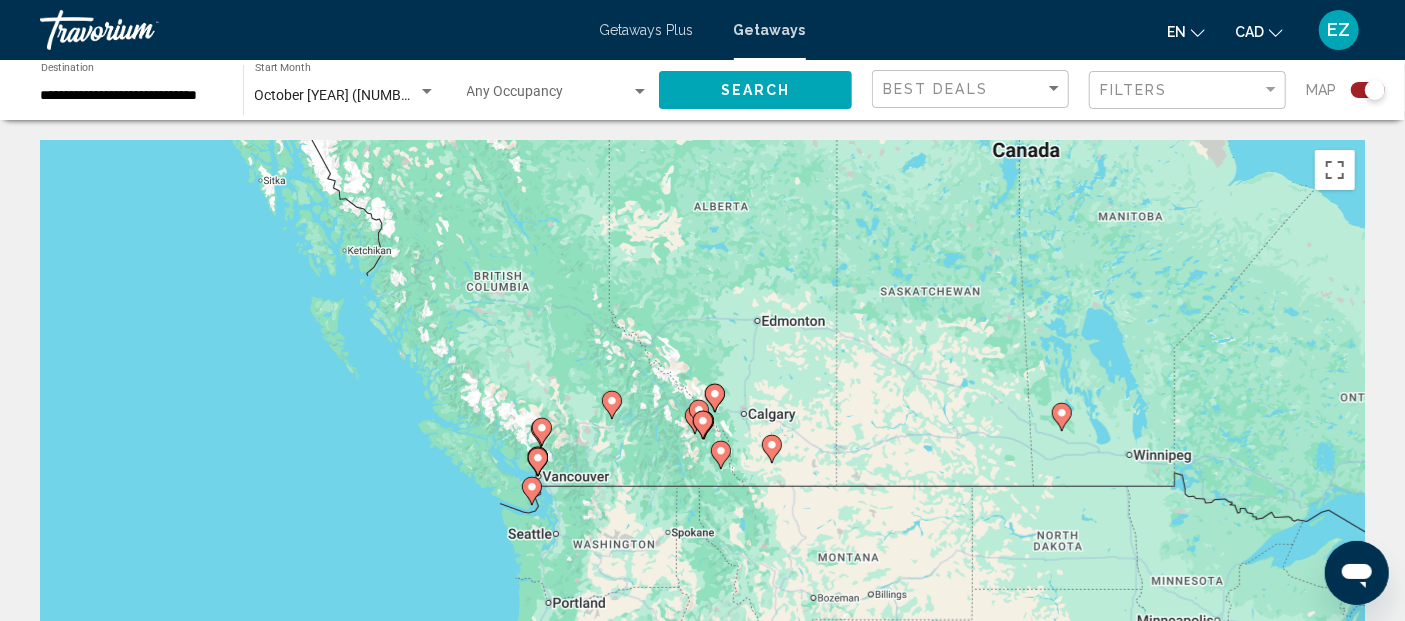 click 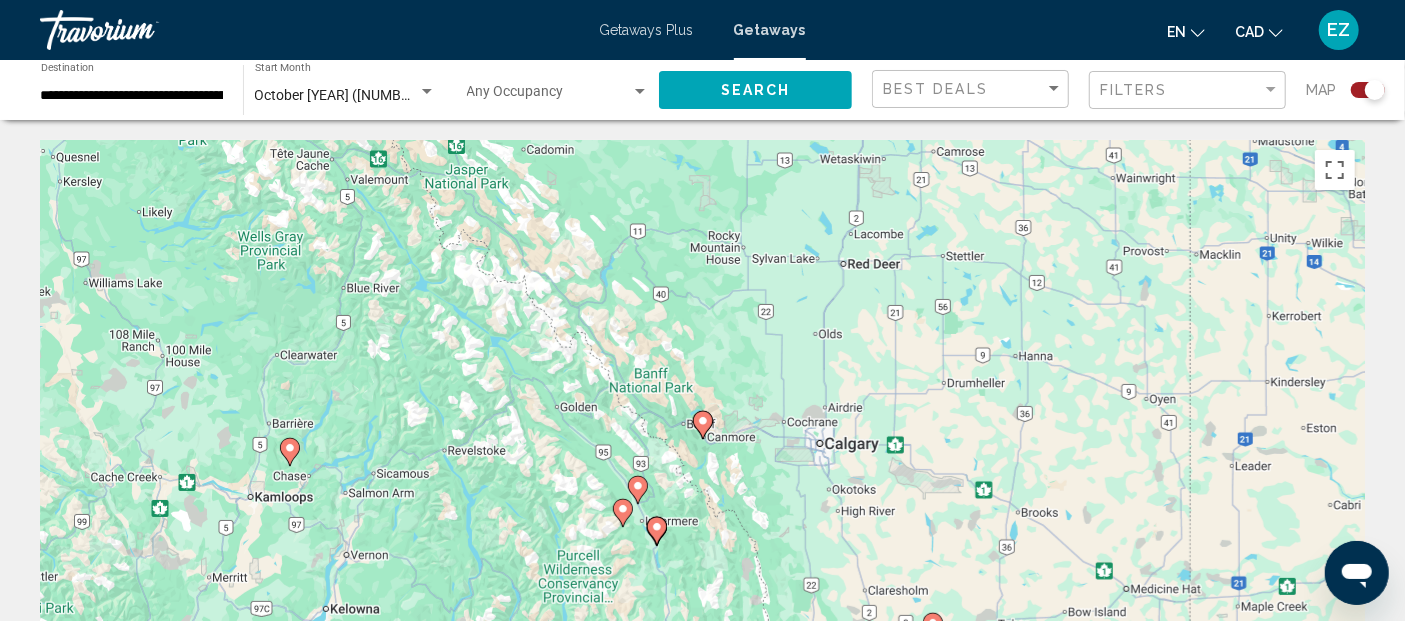 click 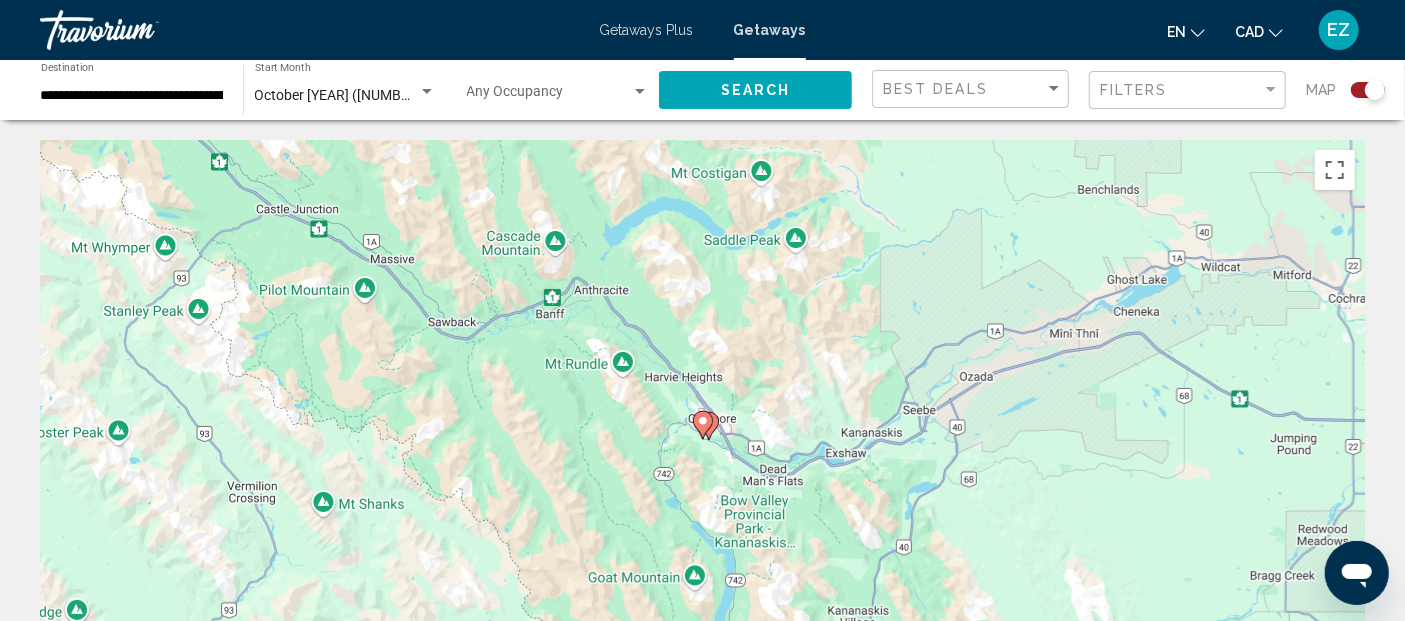 click 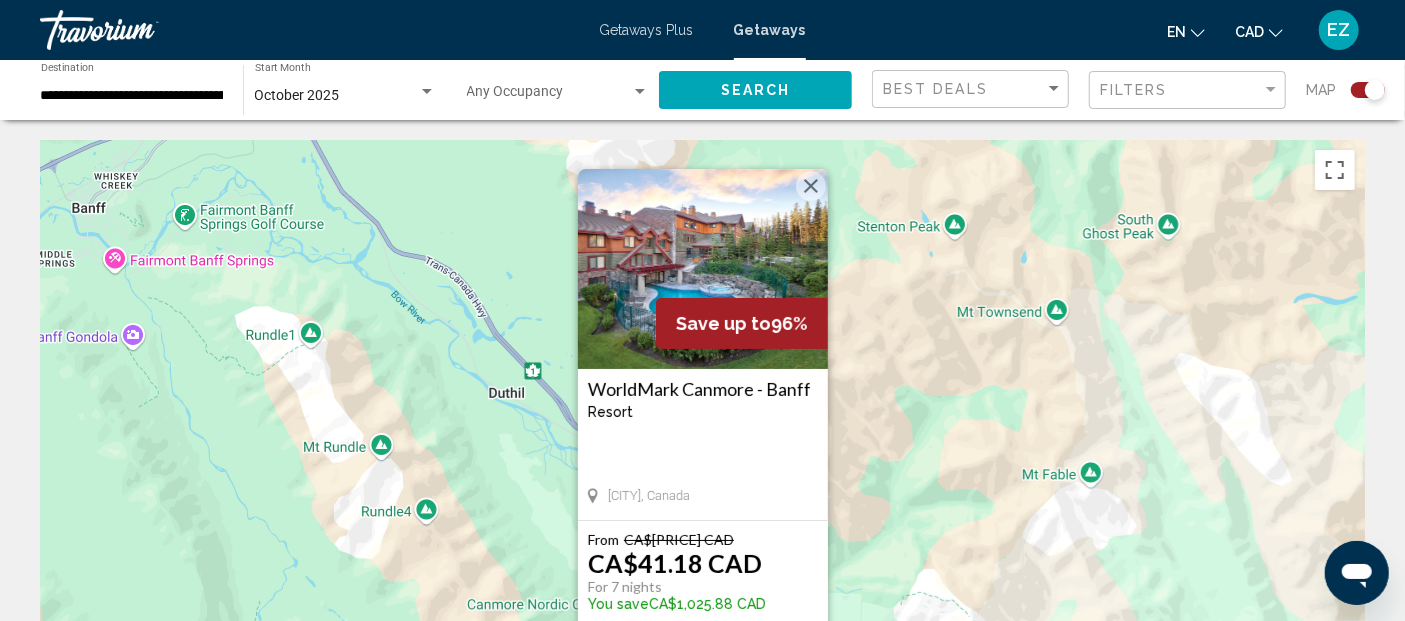 click at bounding box center (811, 186) 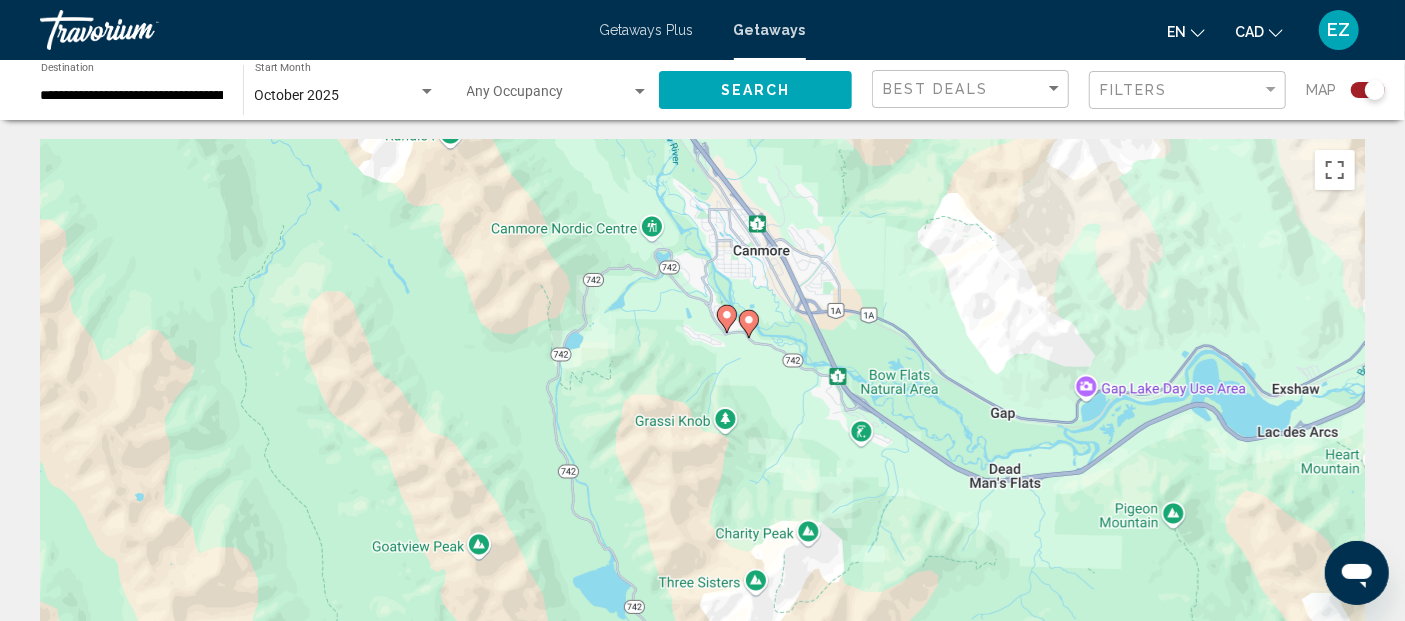 drag, startPoint x: 869, startPoint y: 512, endPoint x: 893, endPoint y: 134, distance: 378.76114 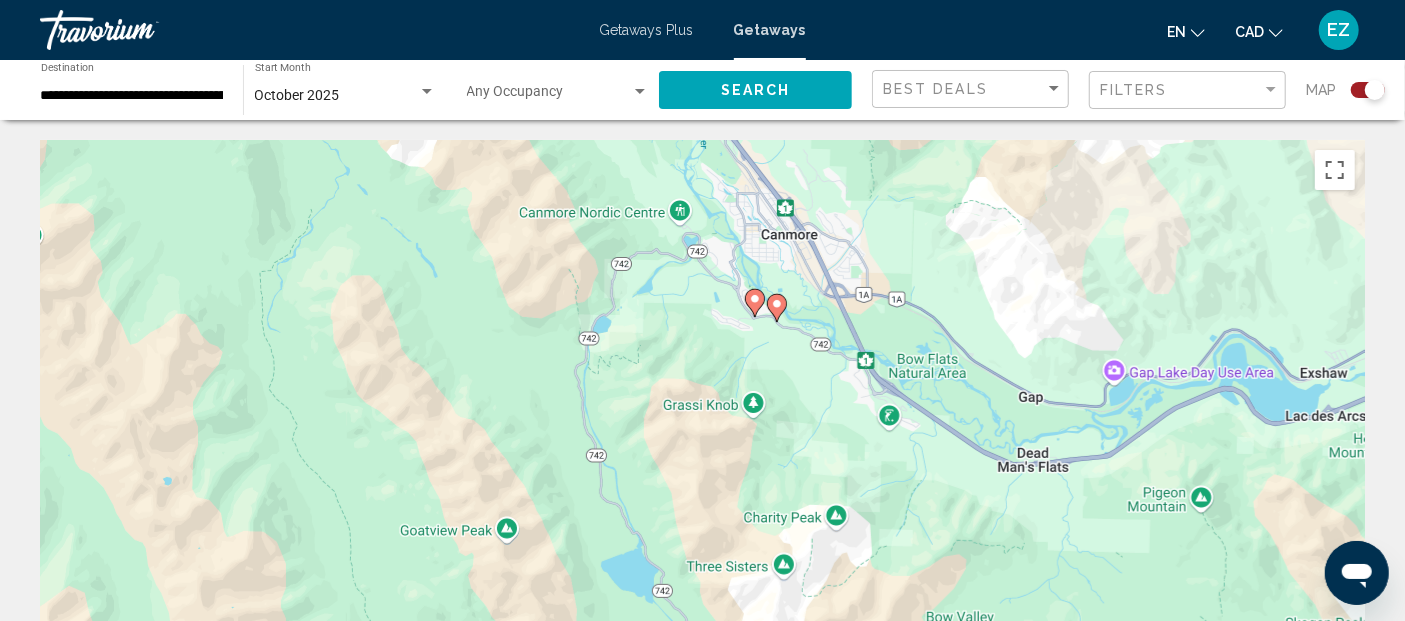 click 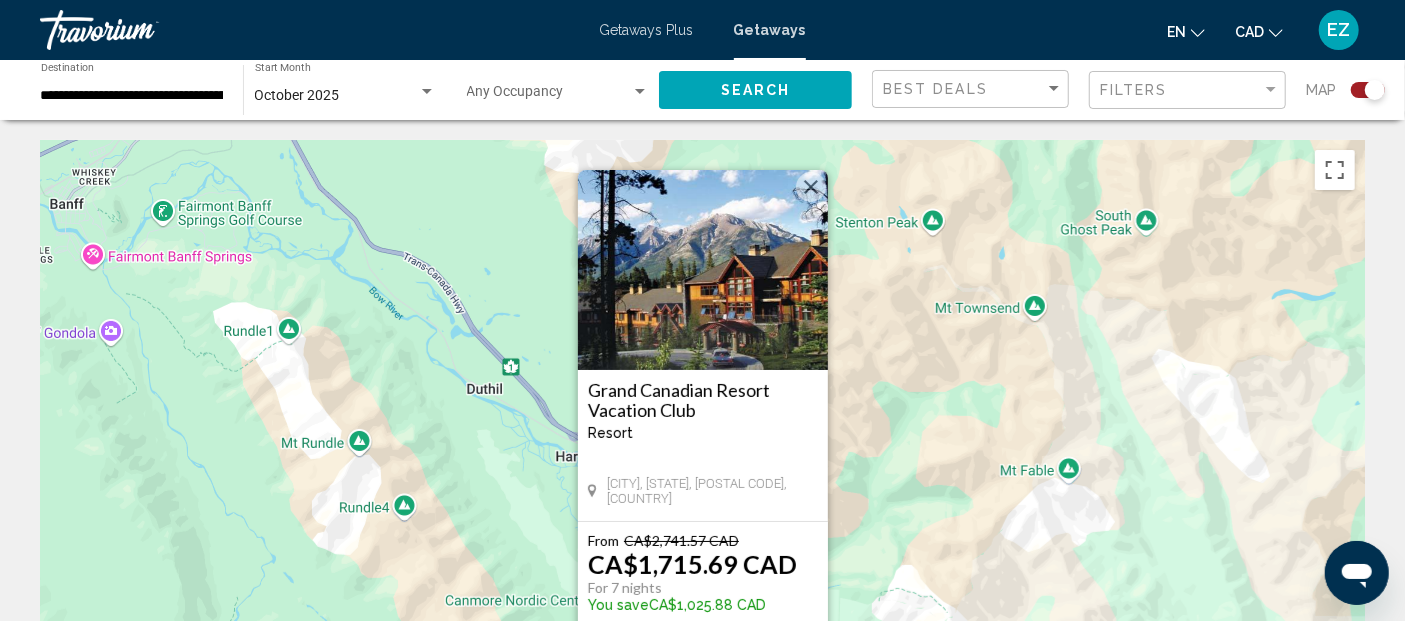 click at bounding box center [703, 270] 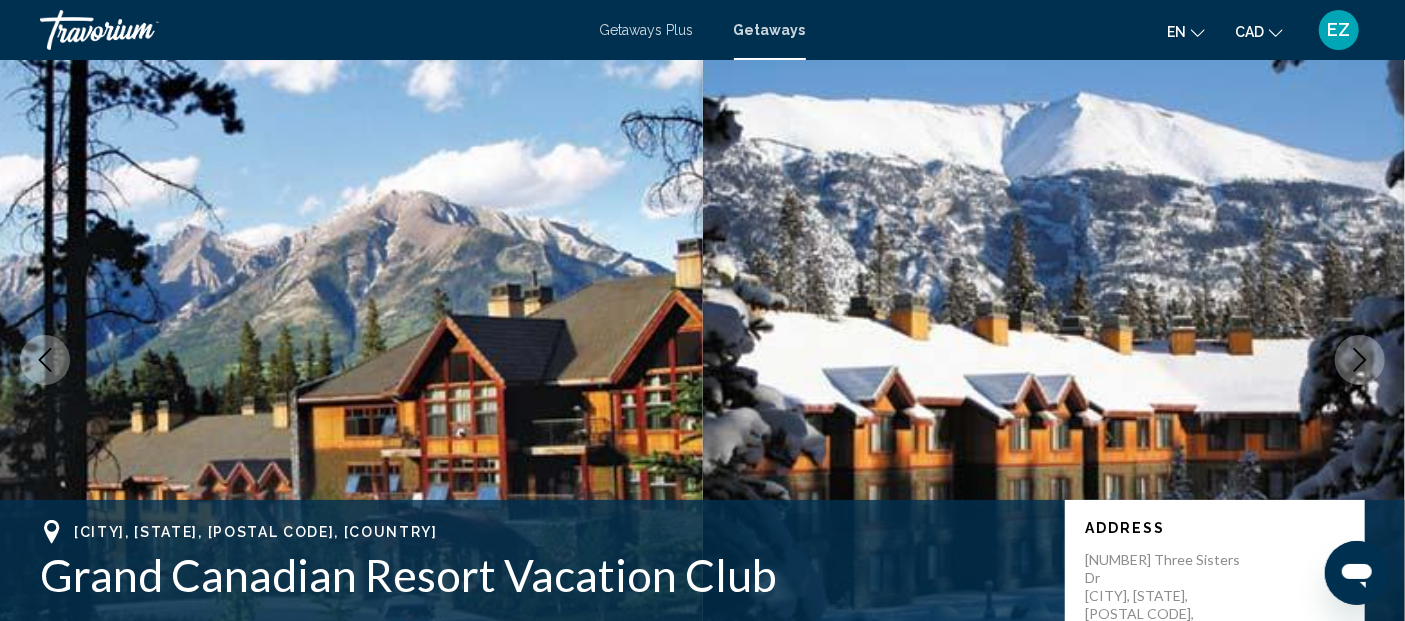 scroll, scrollTop: 49, scrollLeft: 0, axis: vertical 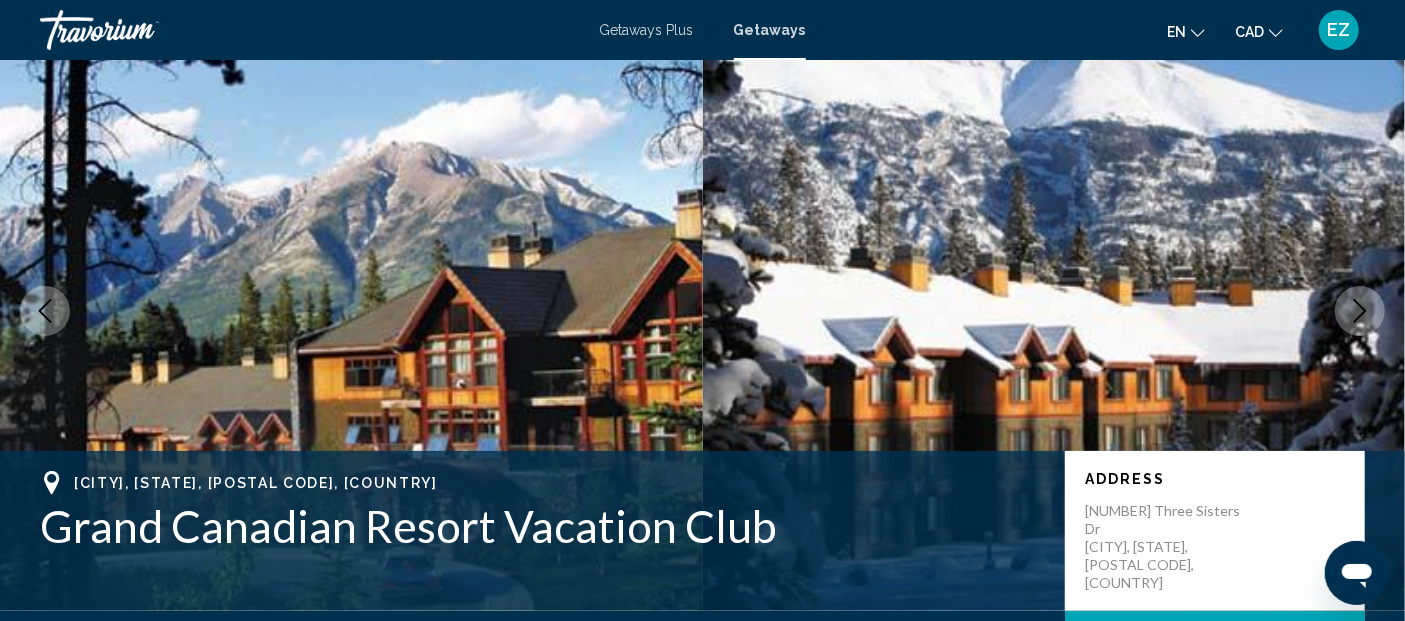 click 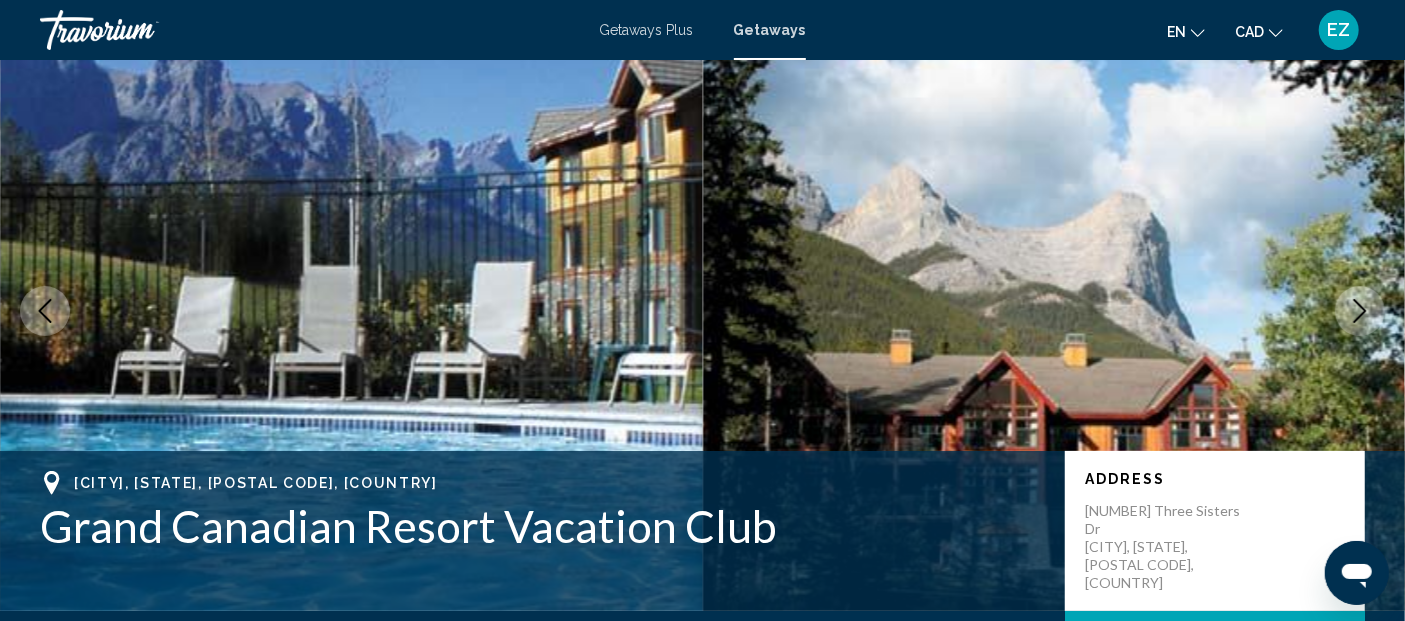 click 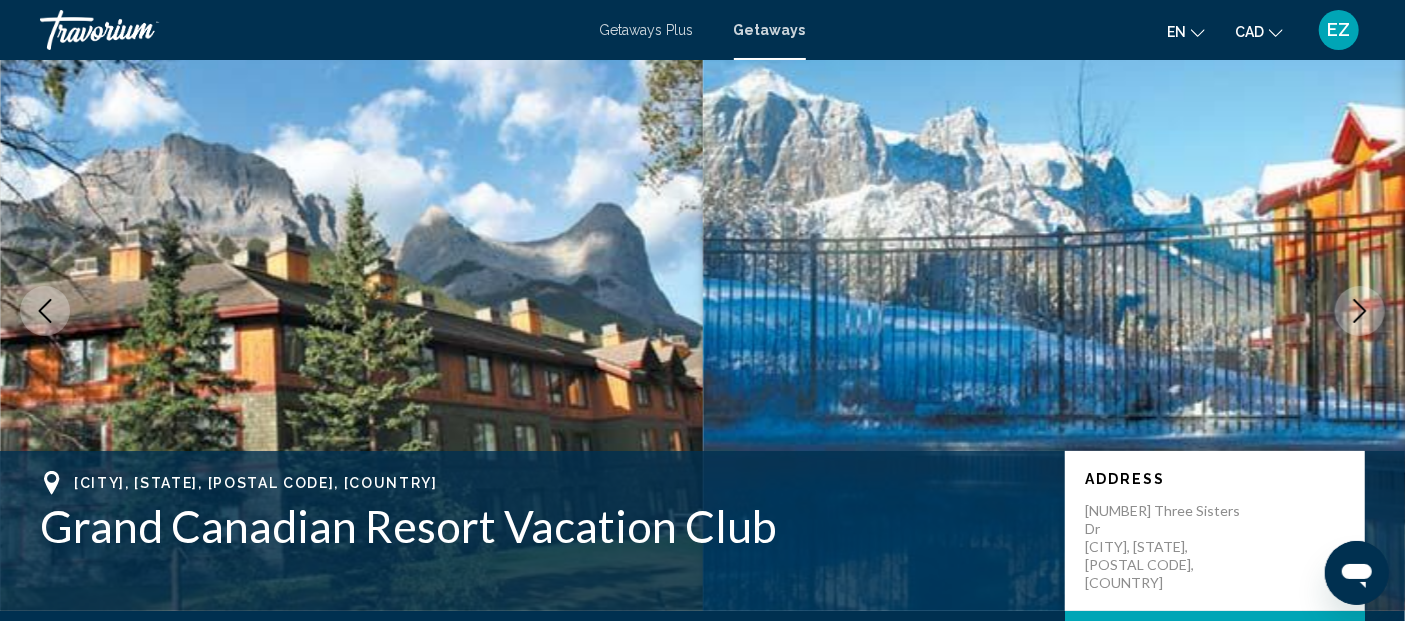 click 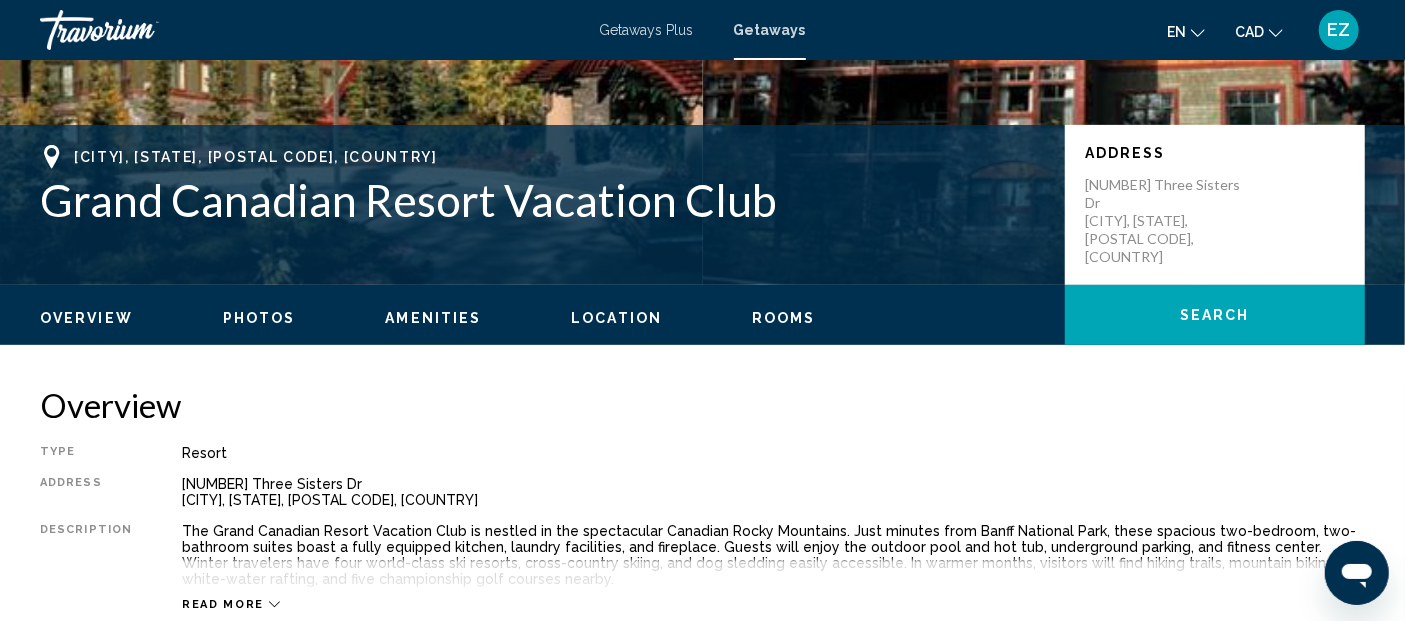 scroll, scrollTop: 0, scrollLeft: 0, axis: both 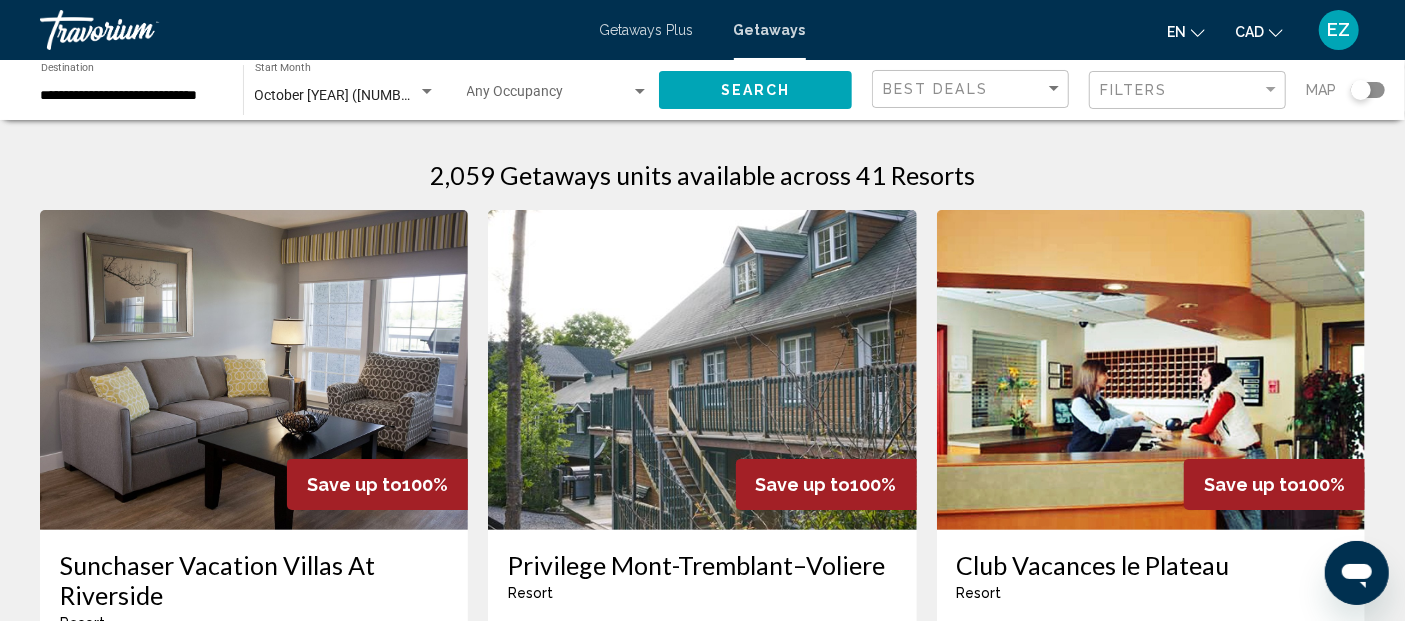 click 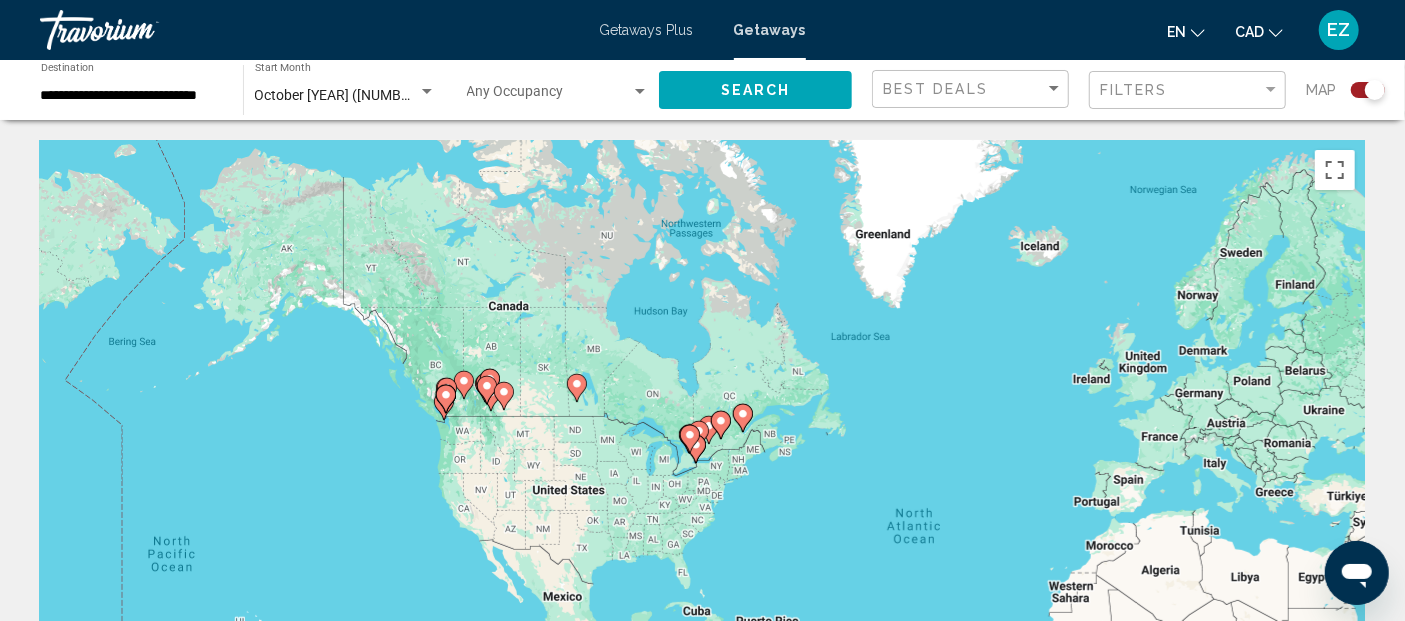 drag, startPoint x: 263, startPoint y: 311, endPoint x: 538, endPoint y: 435, distance: 301.66373 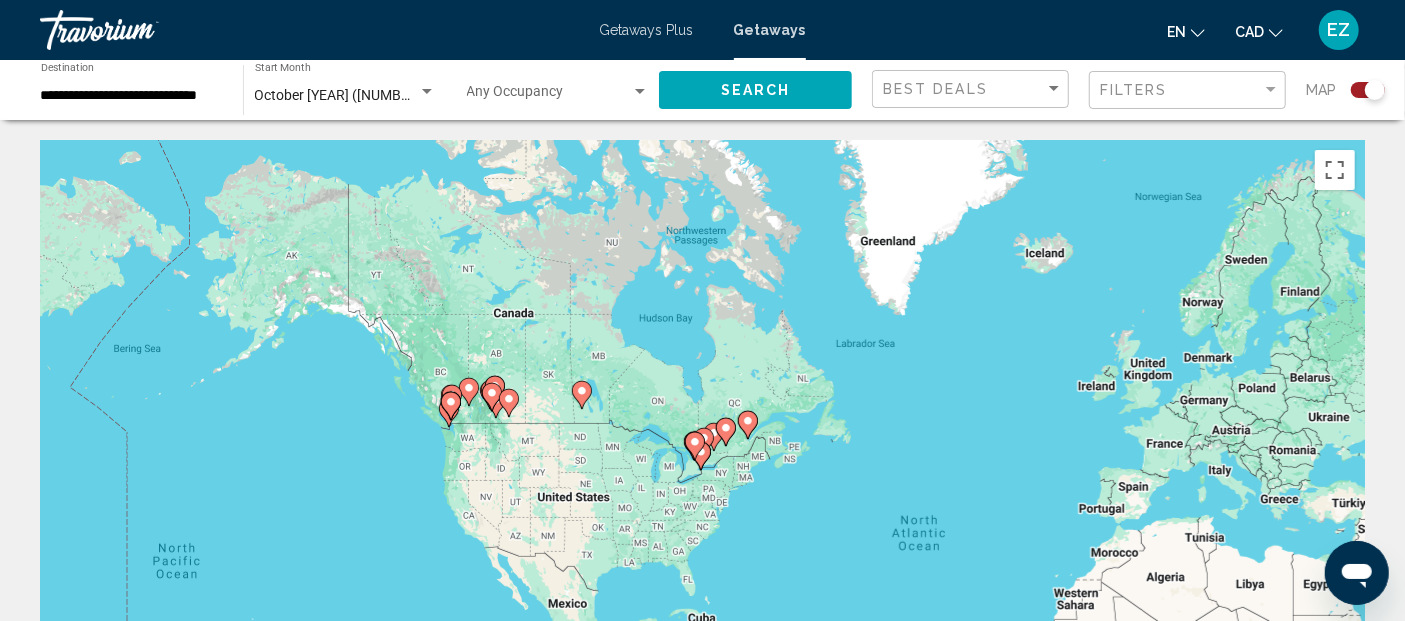 click at bounding box center (1365, 440) 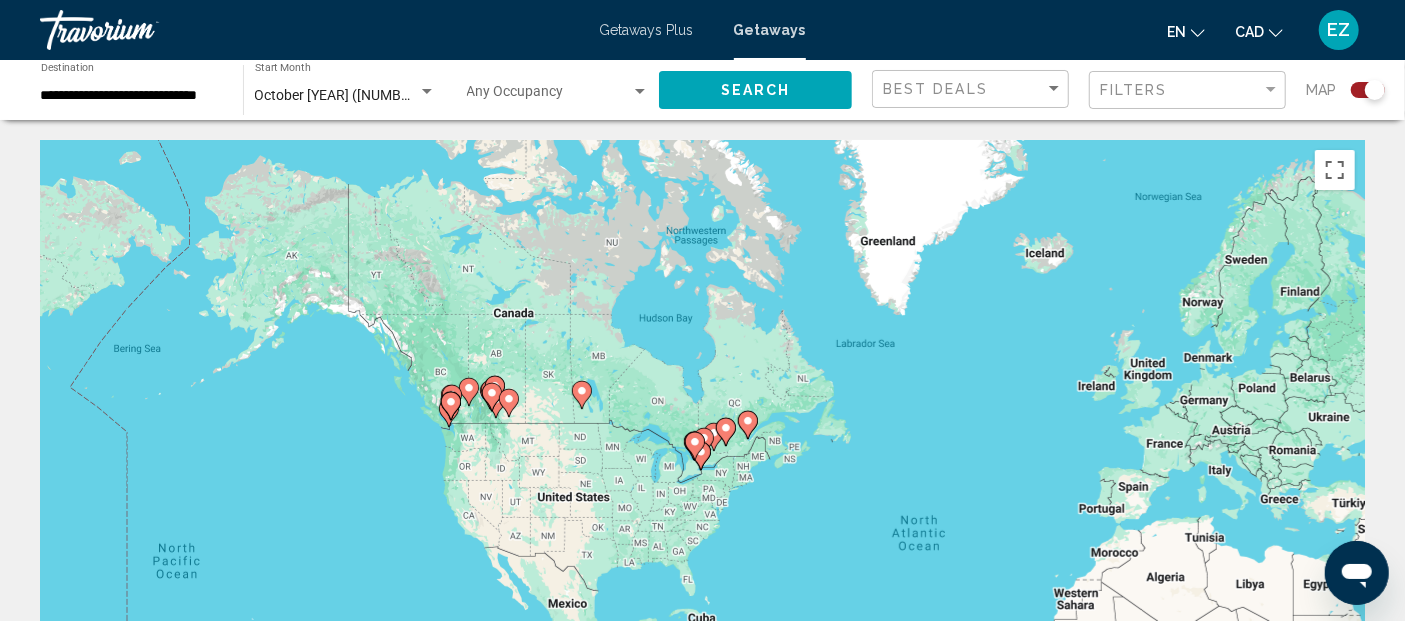 click 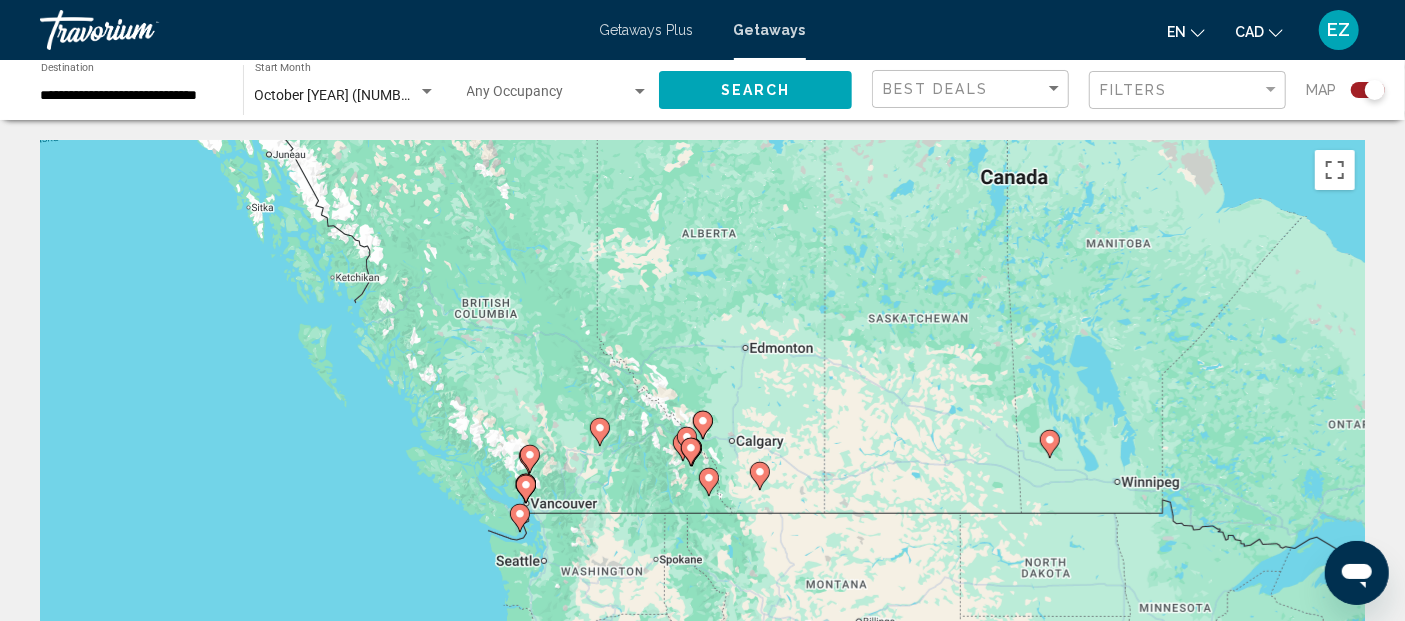 click 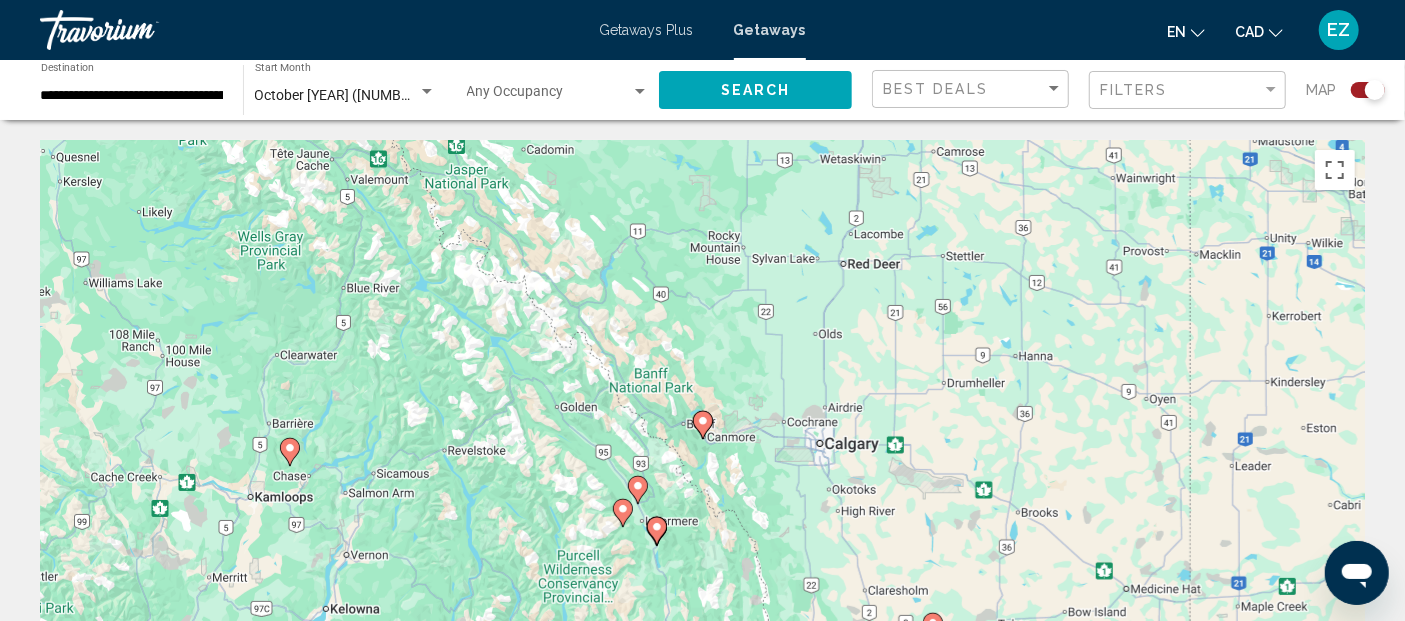 click 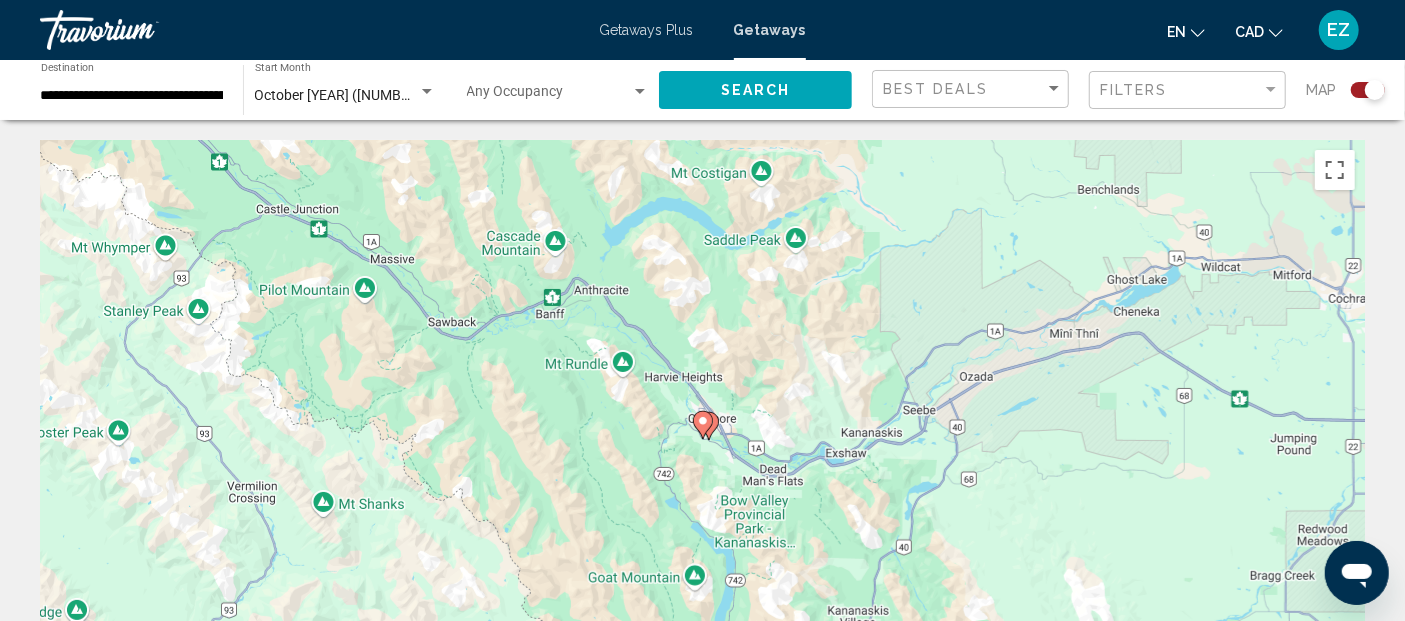 click 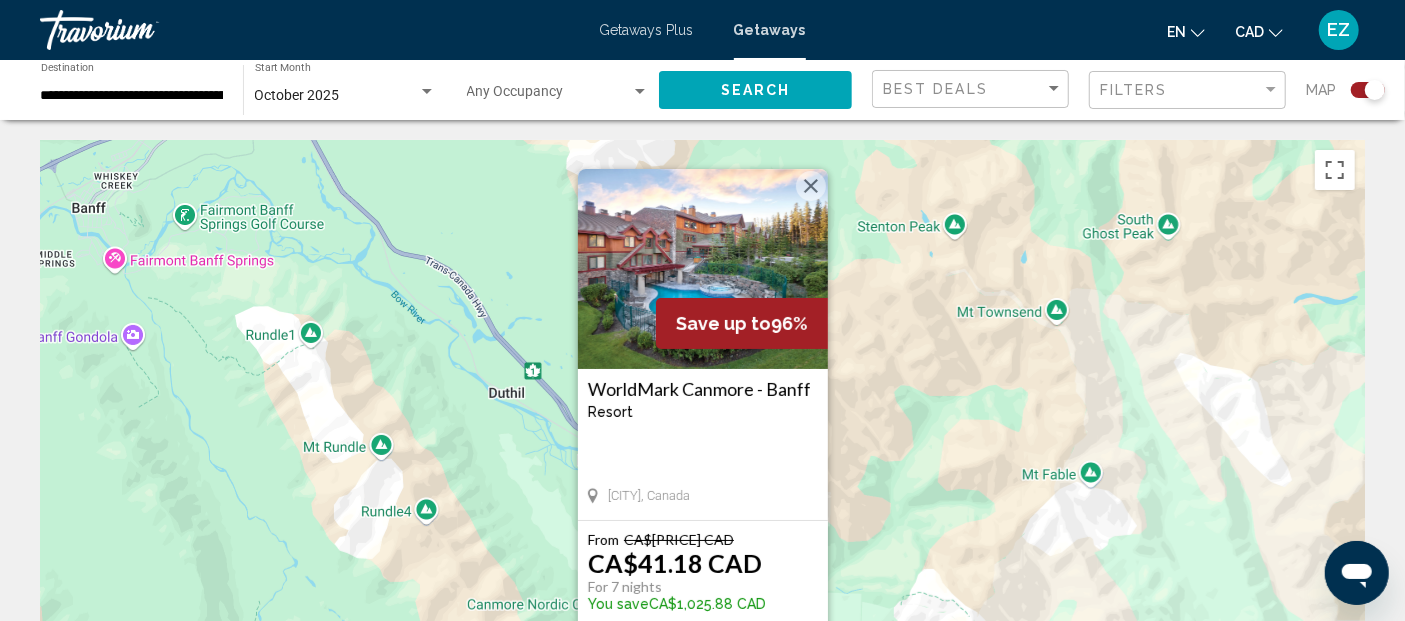 drag, startPoint x: 892, startPoint y: 476, endPoint x: 873, endPoint y: 400, distance: 78.339005 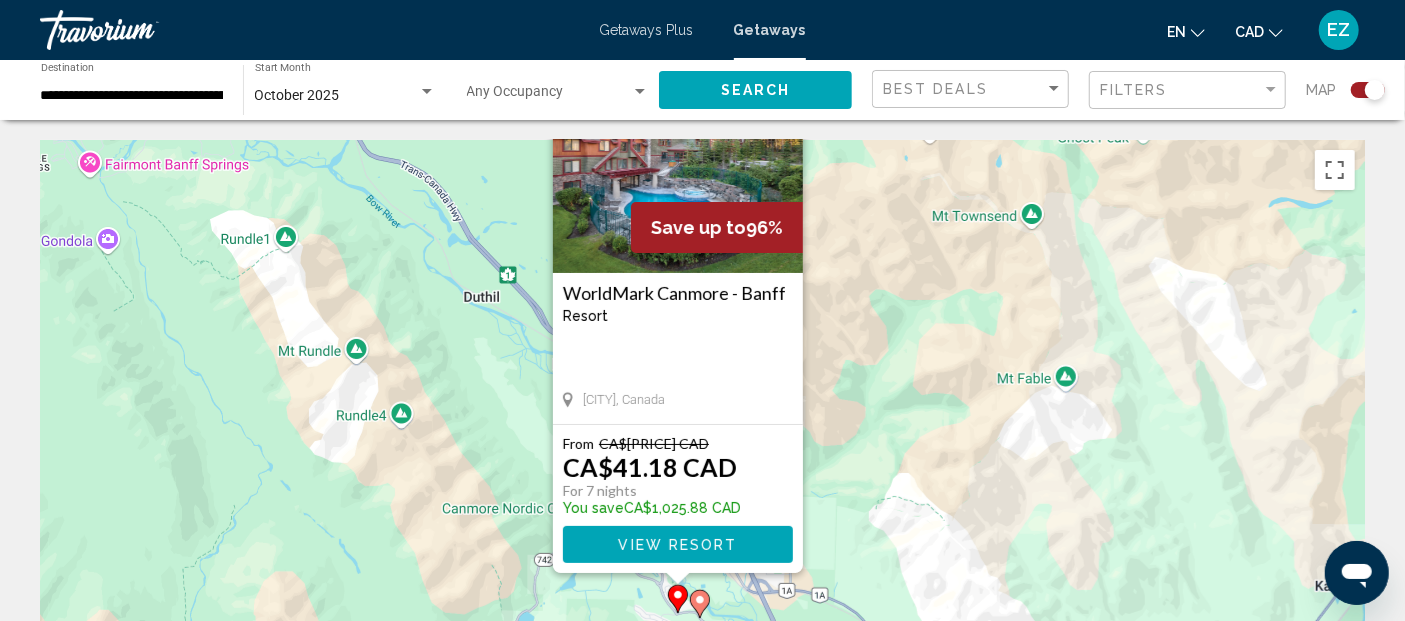 click on "Save up to 96% WorldMark Canmore - Banff Resort - This is an adults only resort Canmore, Canada From CA$[PRICE] CAD CA$[PRICE] CAD For 7 nights You save CA$[PRICE] CAD View Resort" at bounding box center (702, 440) 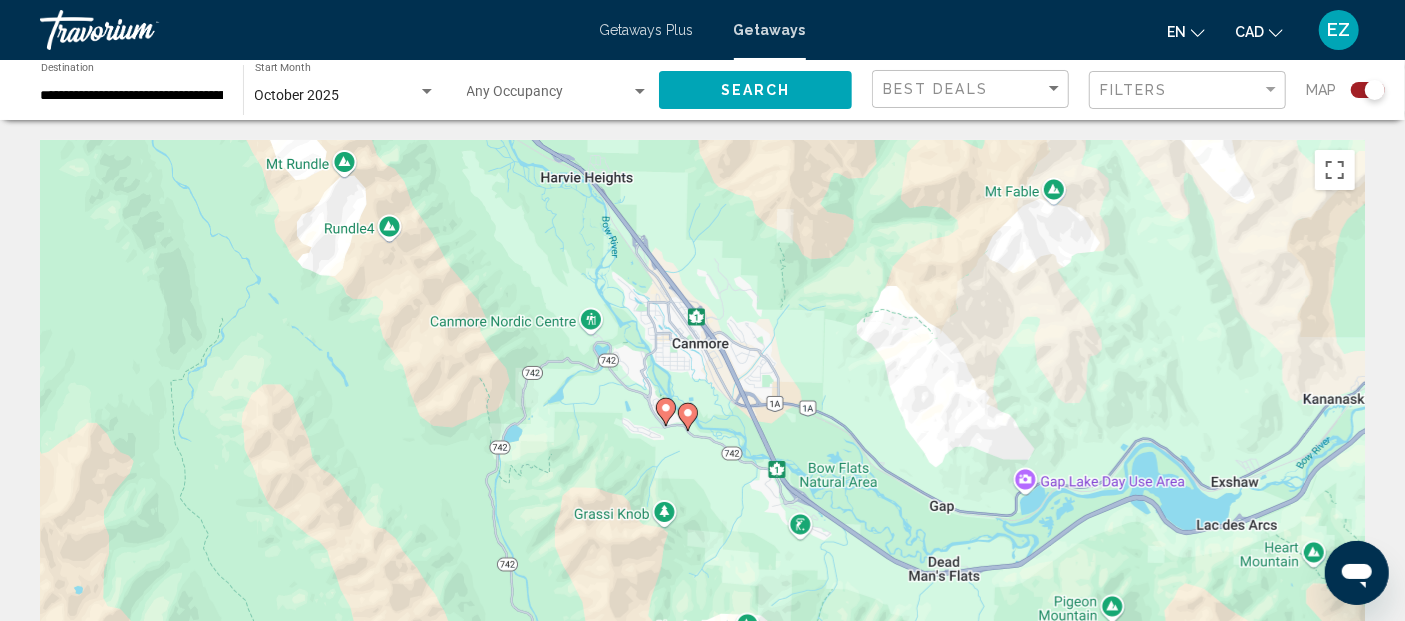 drag, startPoint x: 817, startPoint y: 518, endPoint x: 821, endPoint y: 282, distance: 236.03389 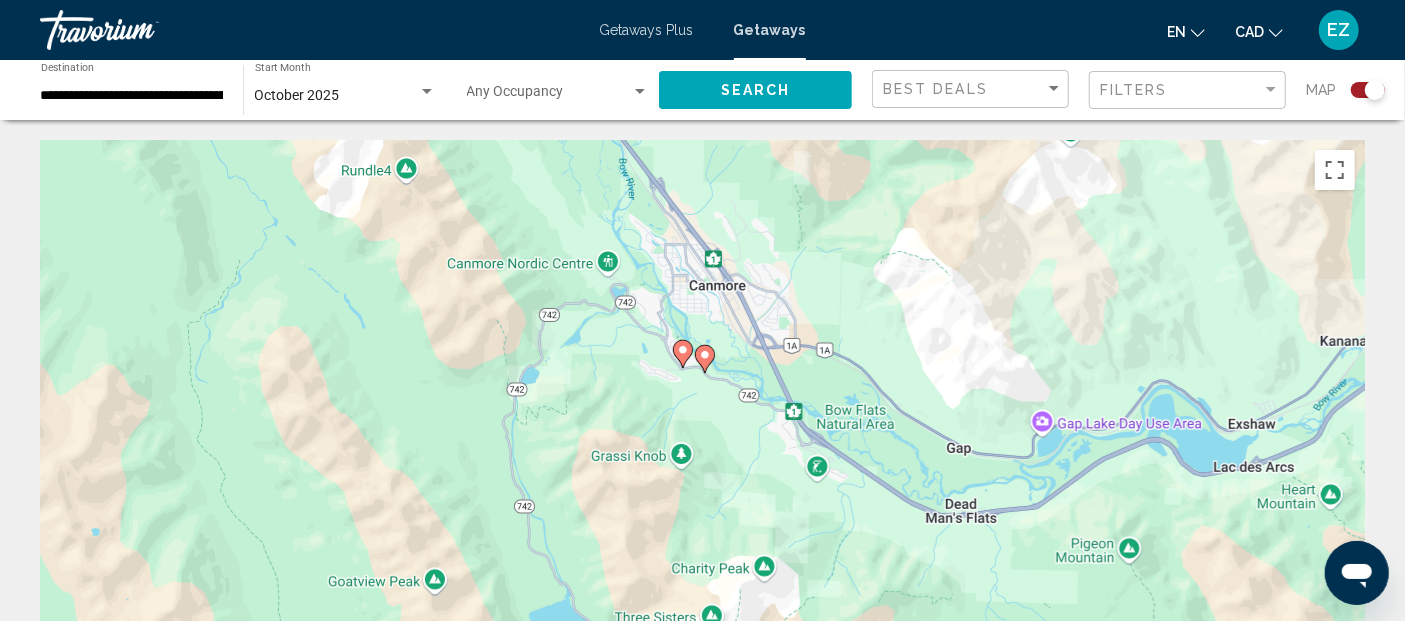 click 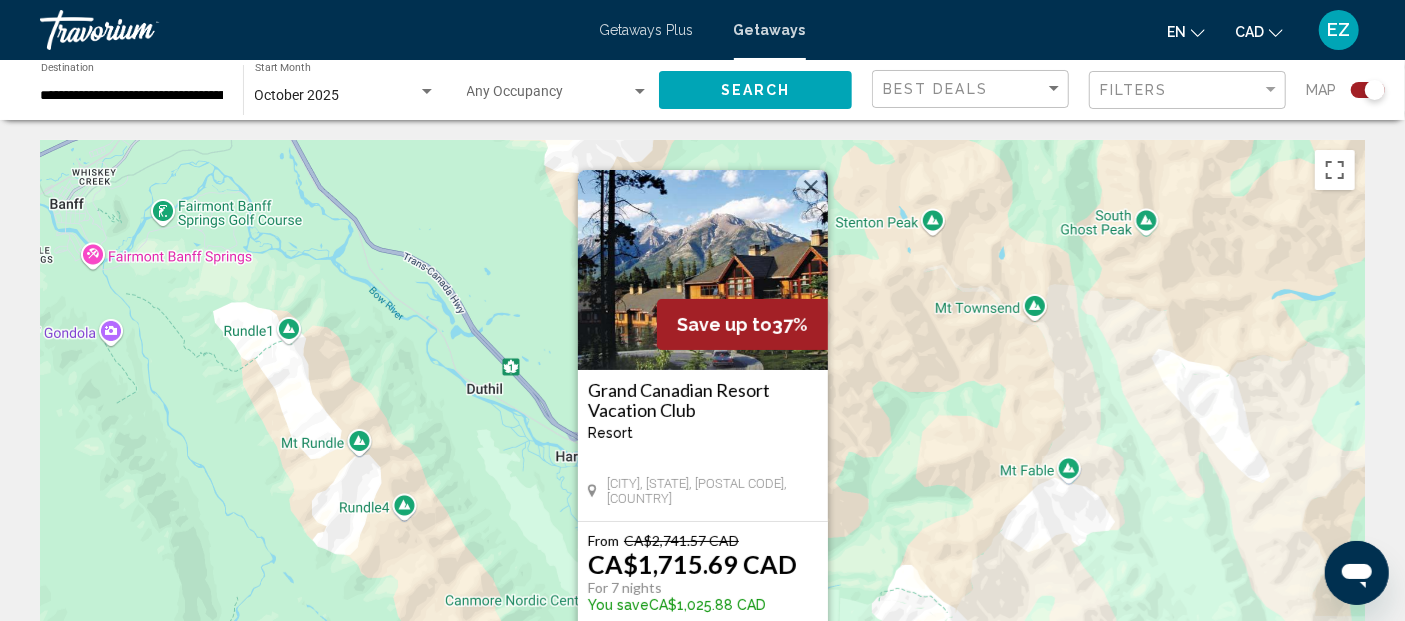 click on "To activate drag with keyboard, press Alt + Enter. Once in keyboard drag state, use the arrow keys. To complete the drag, press the Enter key. To cancel, press Escape. Save up to  [PERCENT]%   Grand Canadian Resort Vacation Club  Resort  -  This is an adults only resort
Canmore, [STATE], [POSTAL CODE], [COUNTRY] From CA$[PRICE] CA$[PRICE] For [NUMBER] nights You save  CA$[PRICE]  View Resort" at bounding box center (702, 440) 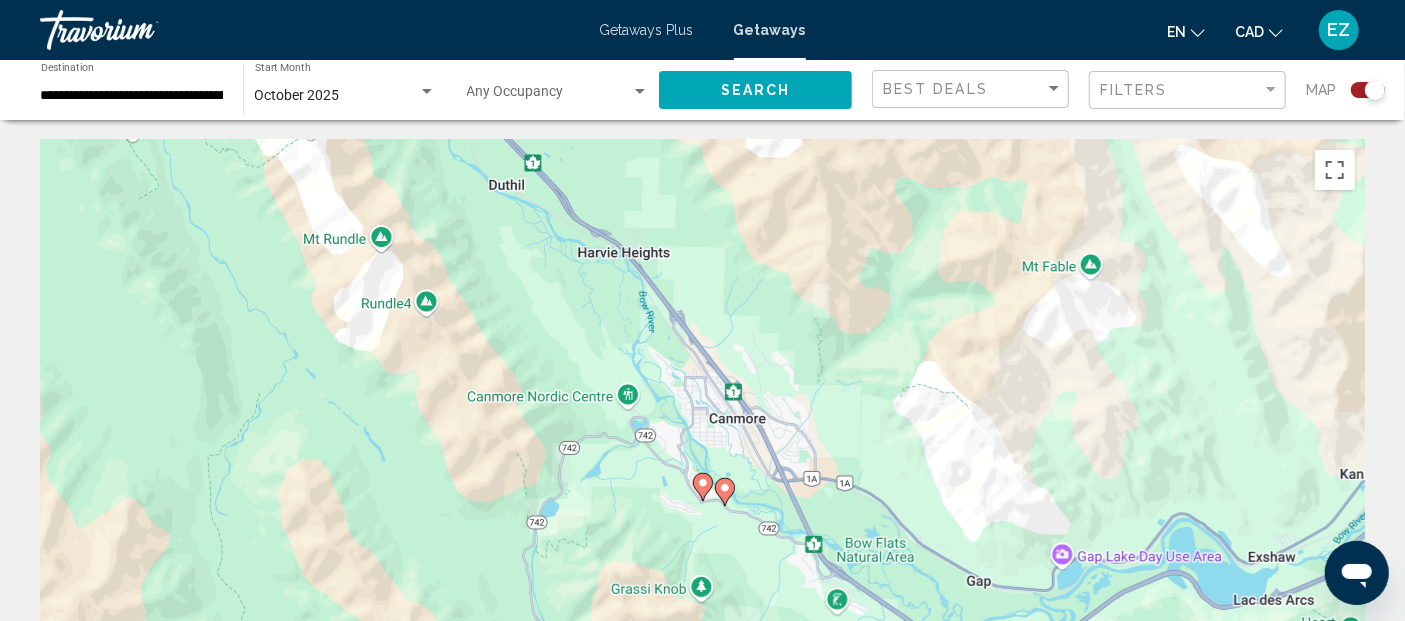 drag, startPoint x: 527, startPoint y: 472, endPoint x: 553, endPoint y: 323, distance: 151.25145 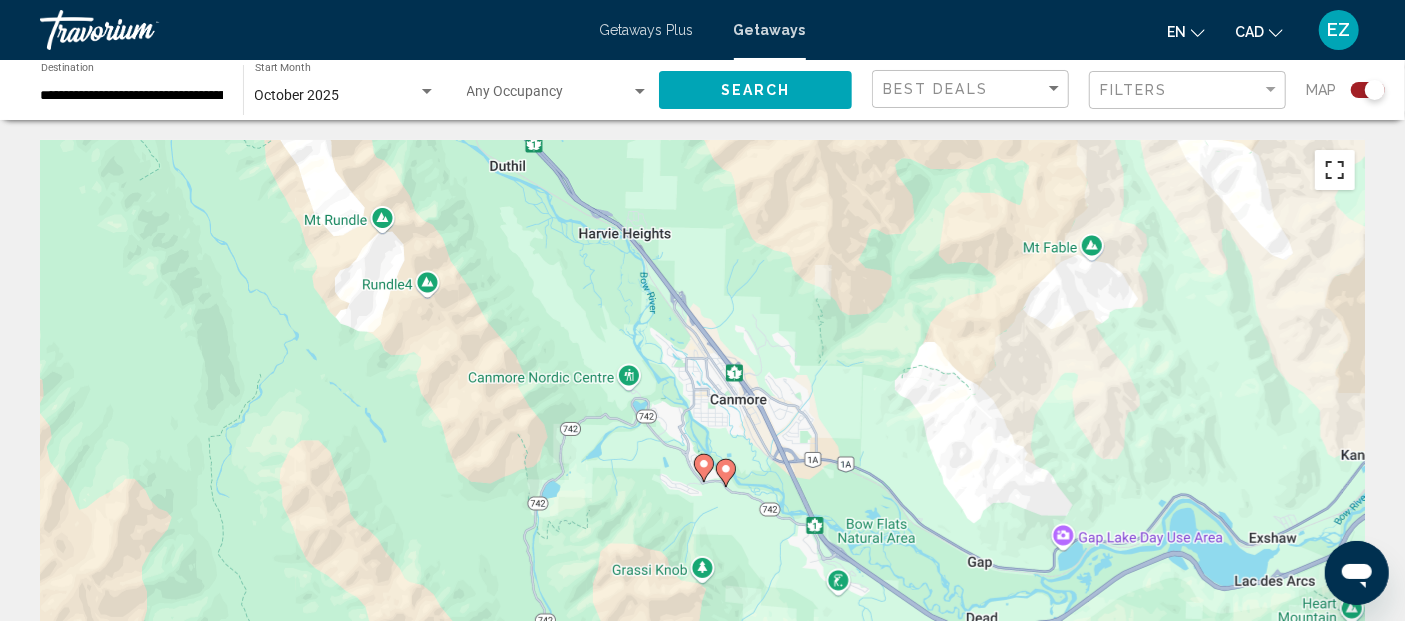 click at bounding box center (1335, 170) 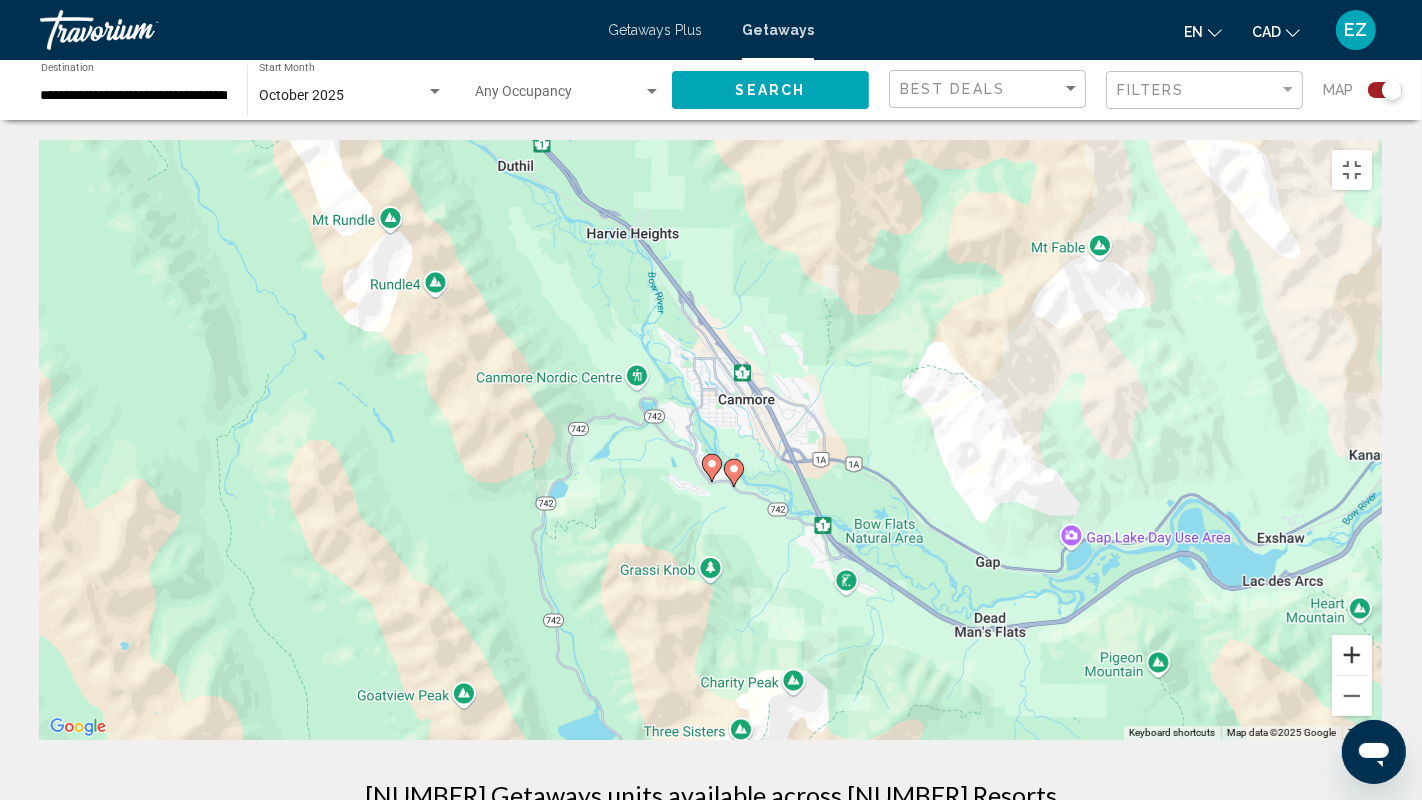 click at bounding box center (1352, 655) 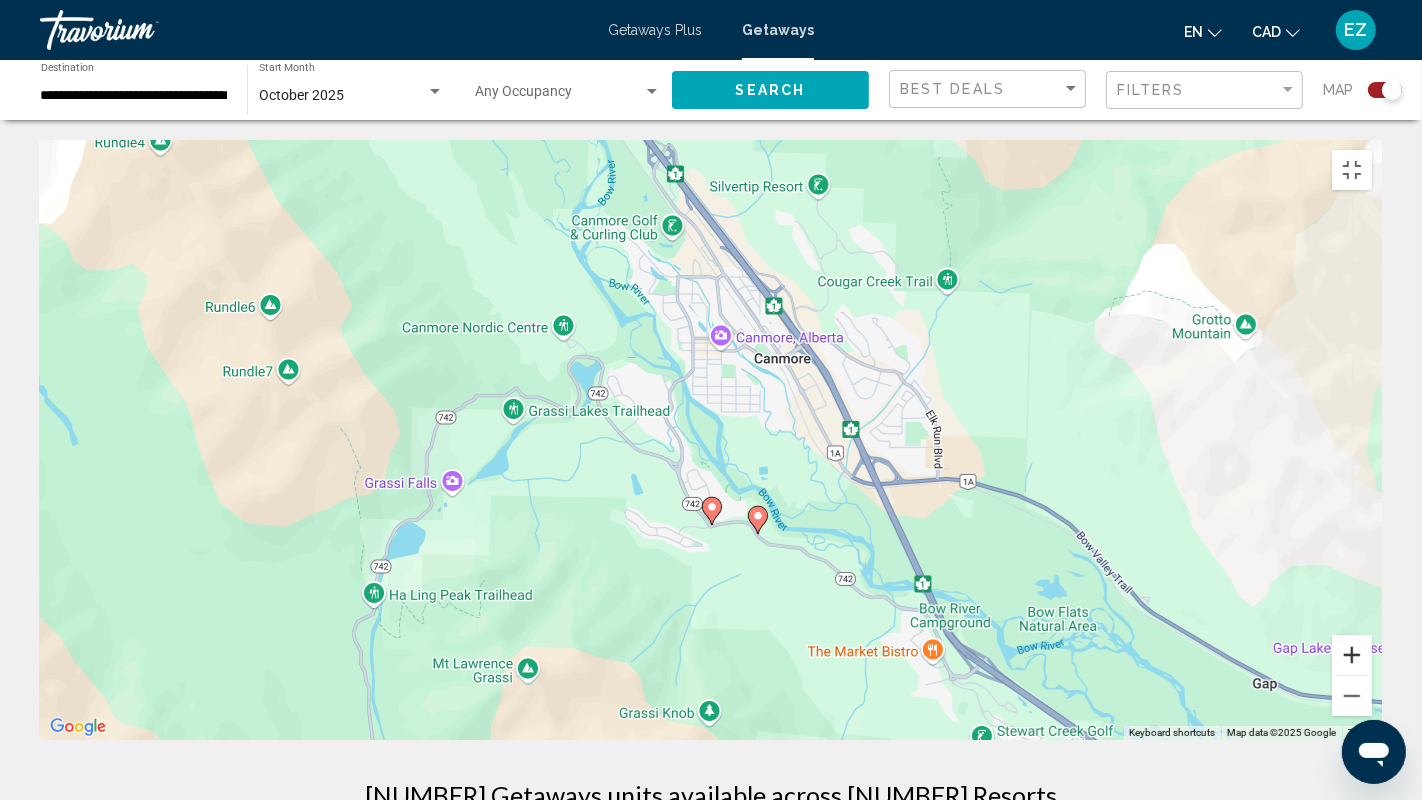 click at bounding box center (1352, 655) 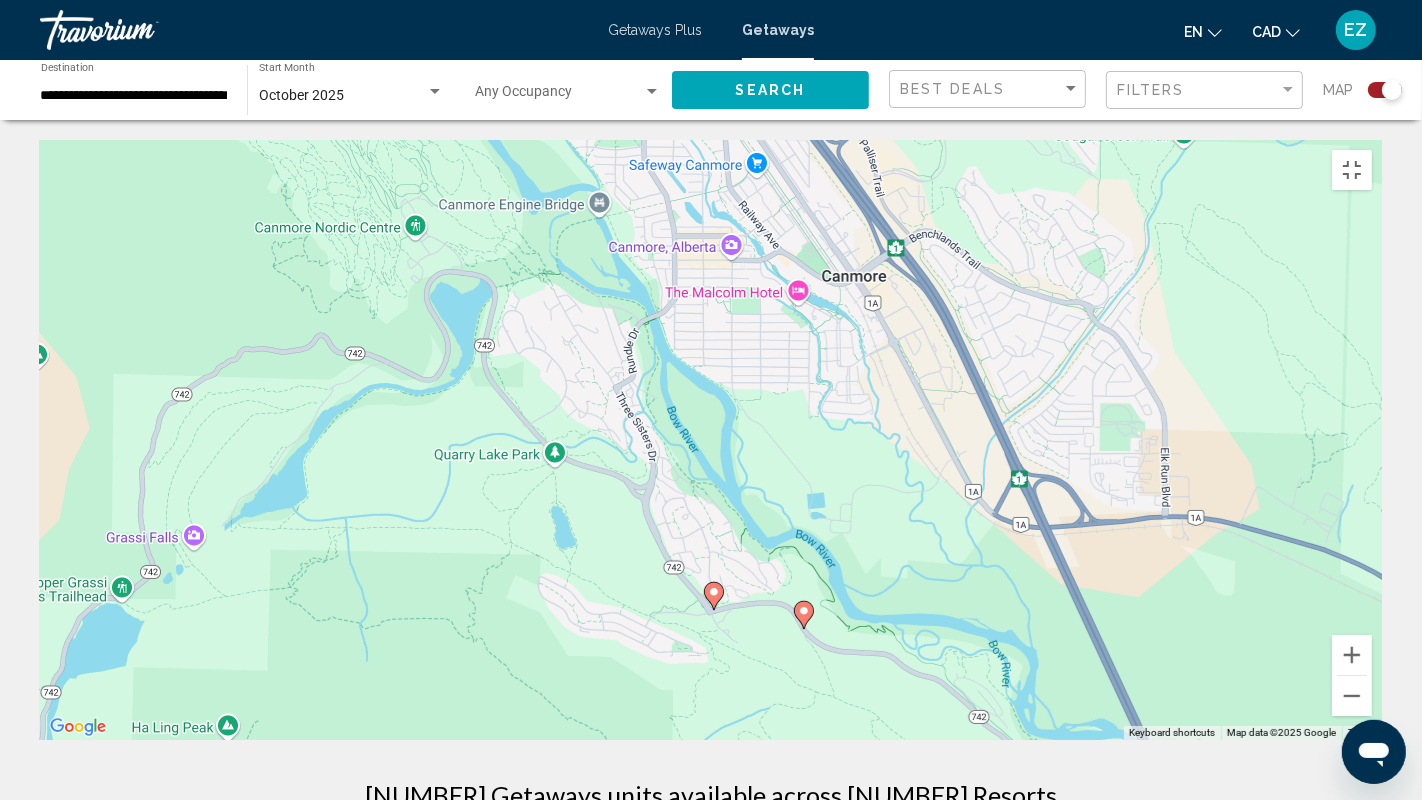 click 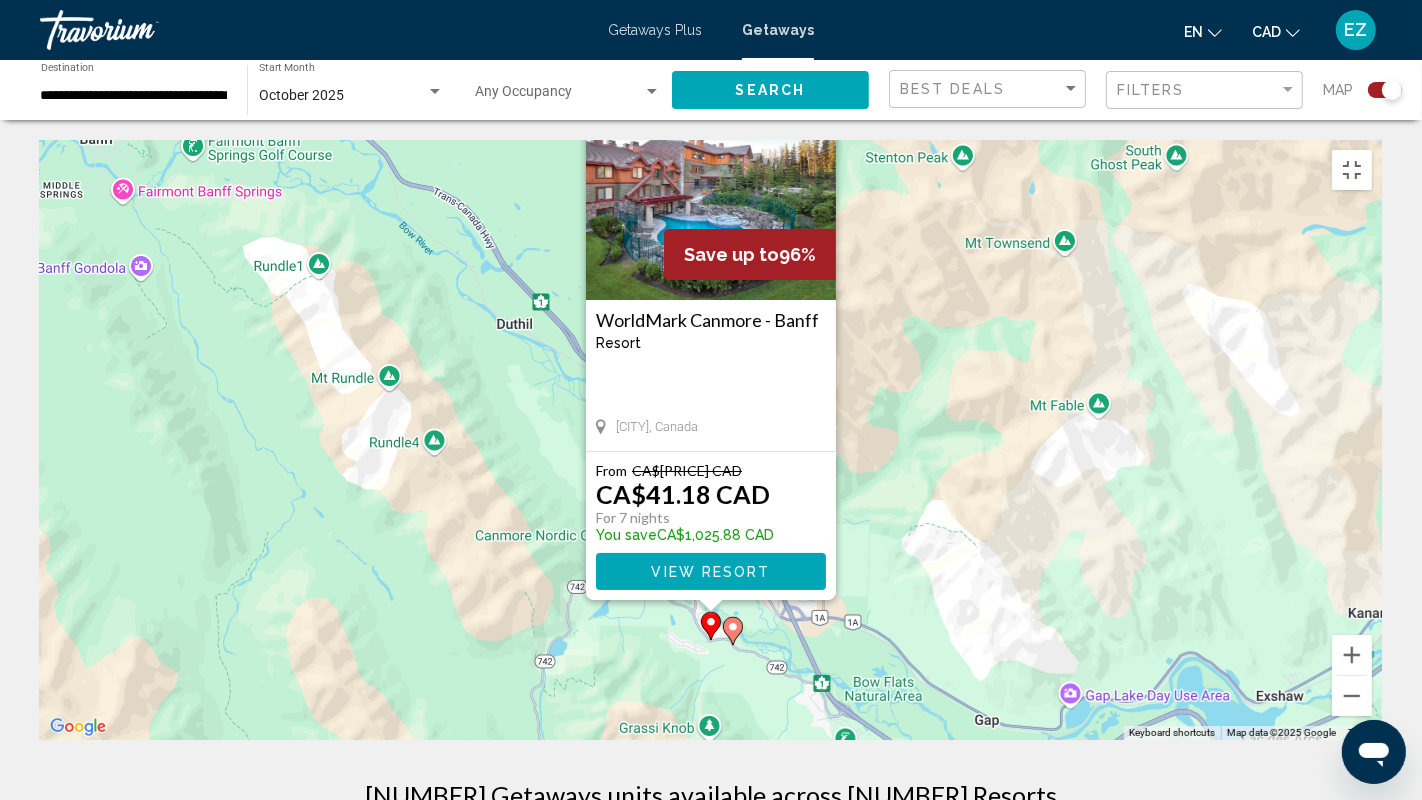 click at bounding box center [711, 200] 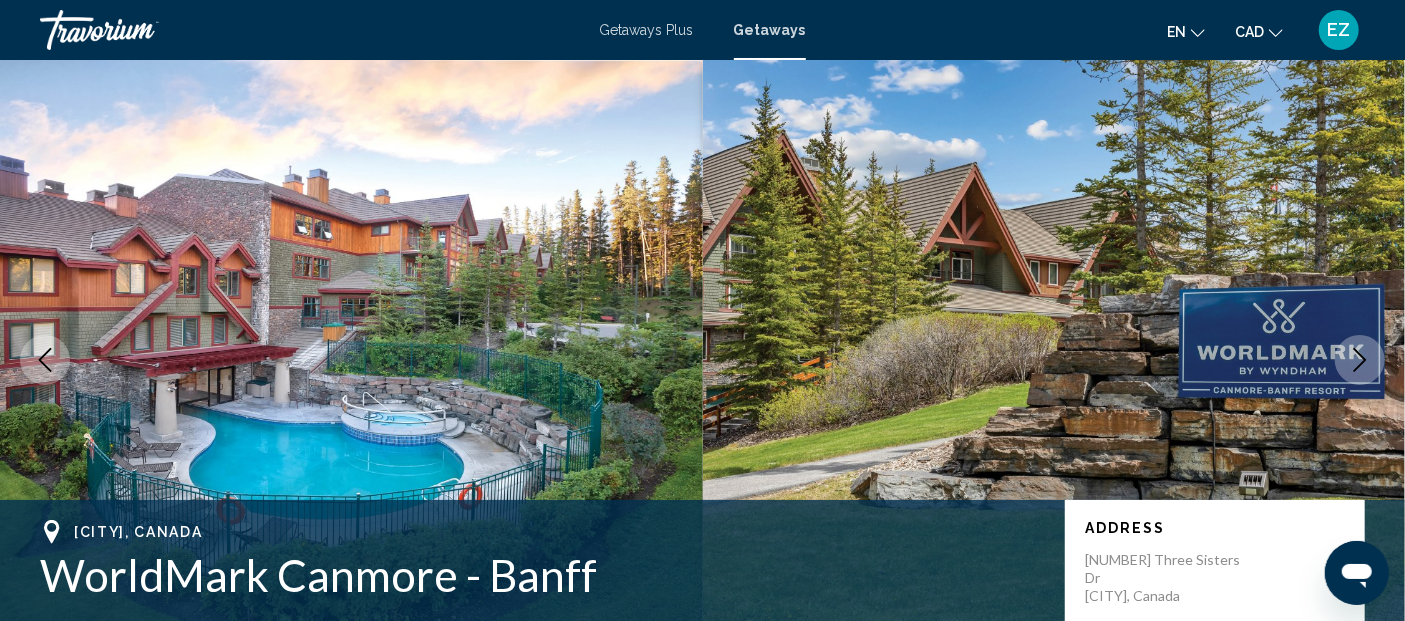 scroll, scrollTop: 222, scrollLeft: 0, axis: vertical 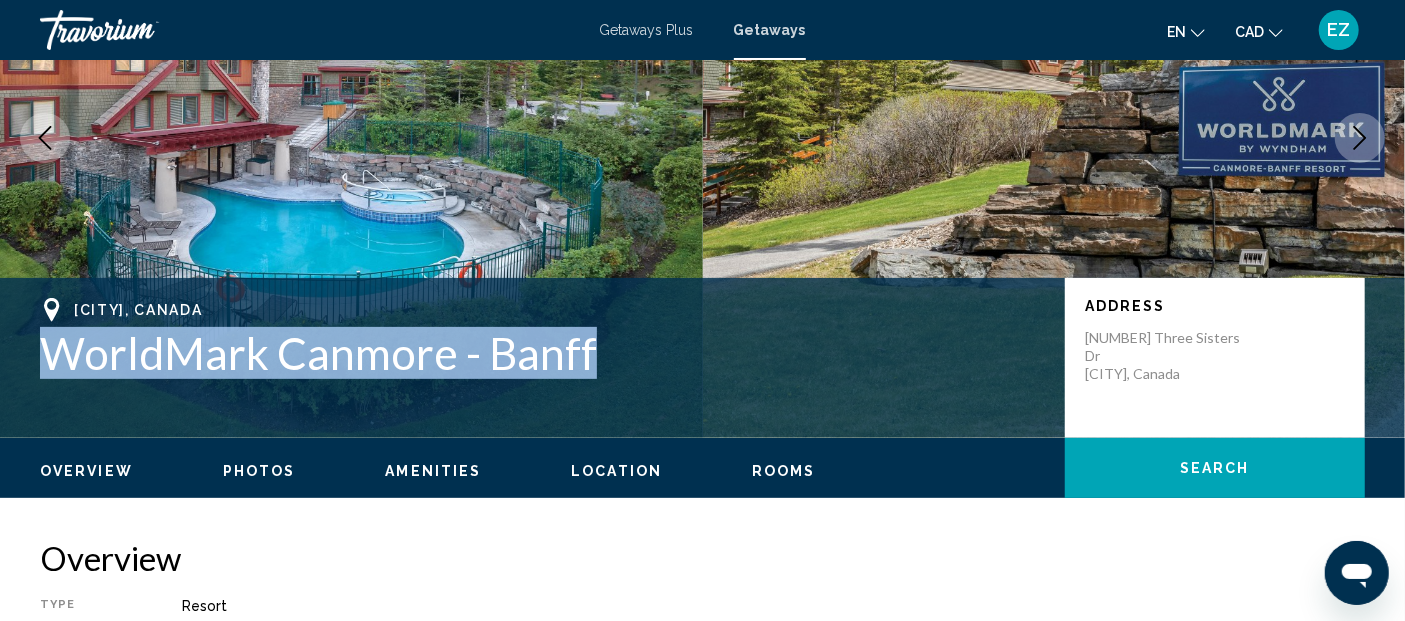drag, startPoint x: 28, startPoint y: 337, endPoint x: 570, endPoint y: 331, distance: 542.0332 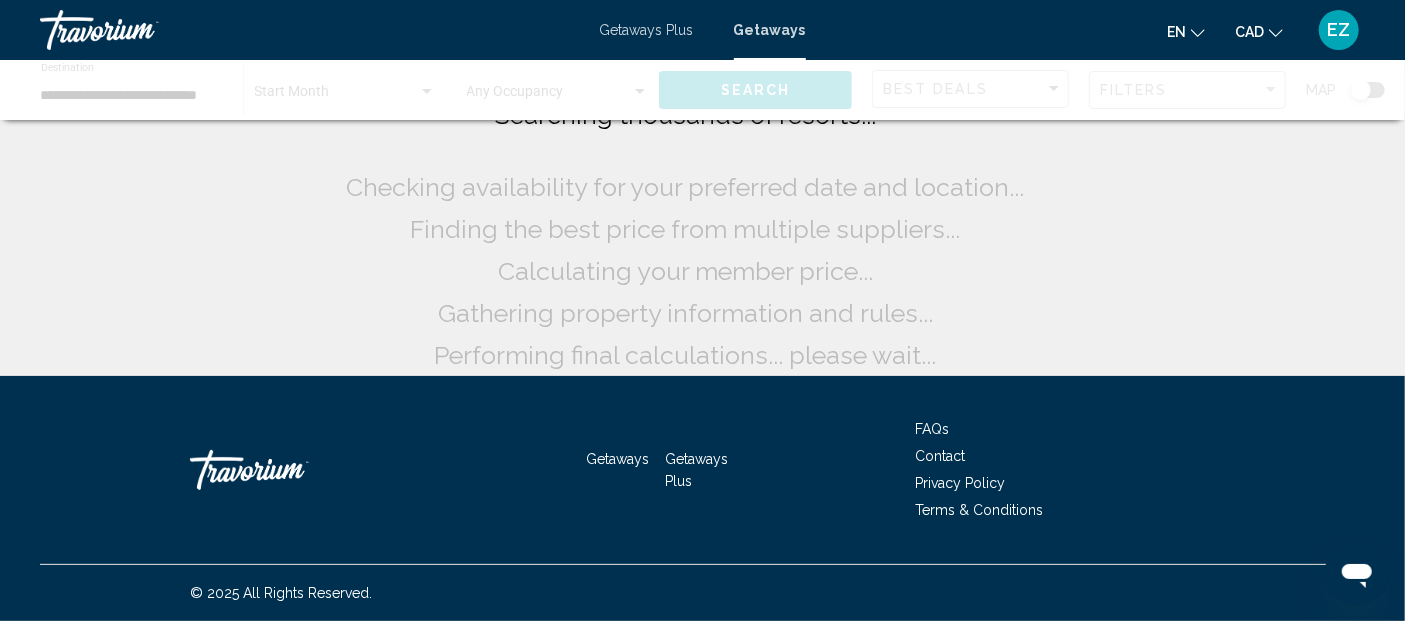 scroll, scrollTop: 0, scrollLeft: 0, axis: both 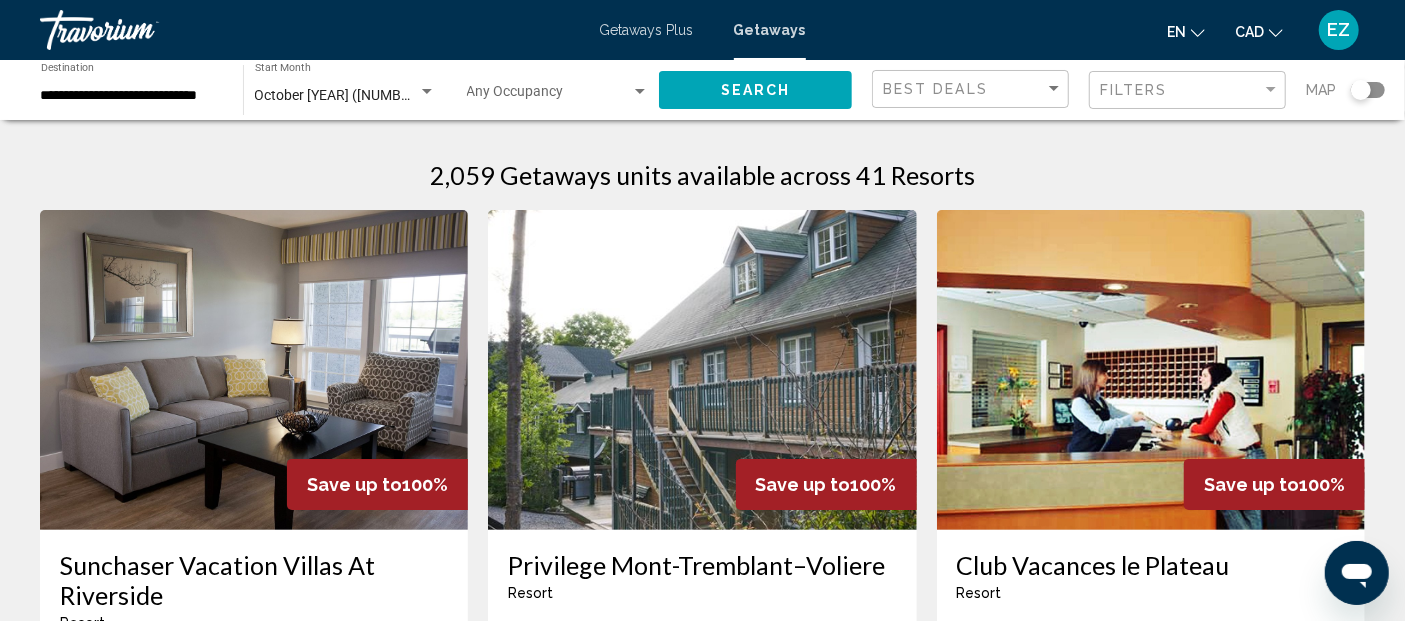click on "October [YEAR] ([NUMBER] units available) Start Month All Start Months" 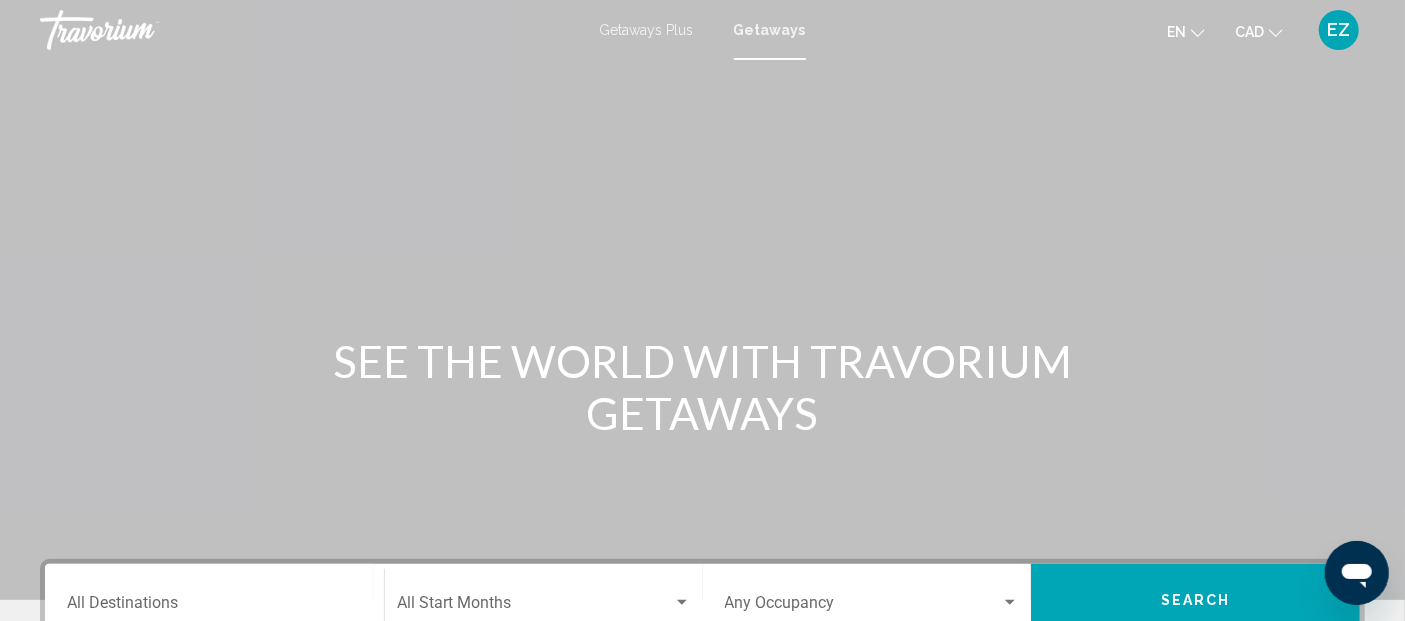 scroll, scrollTop: 222, scrollLeft: 0, axis: vertical 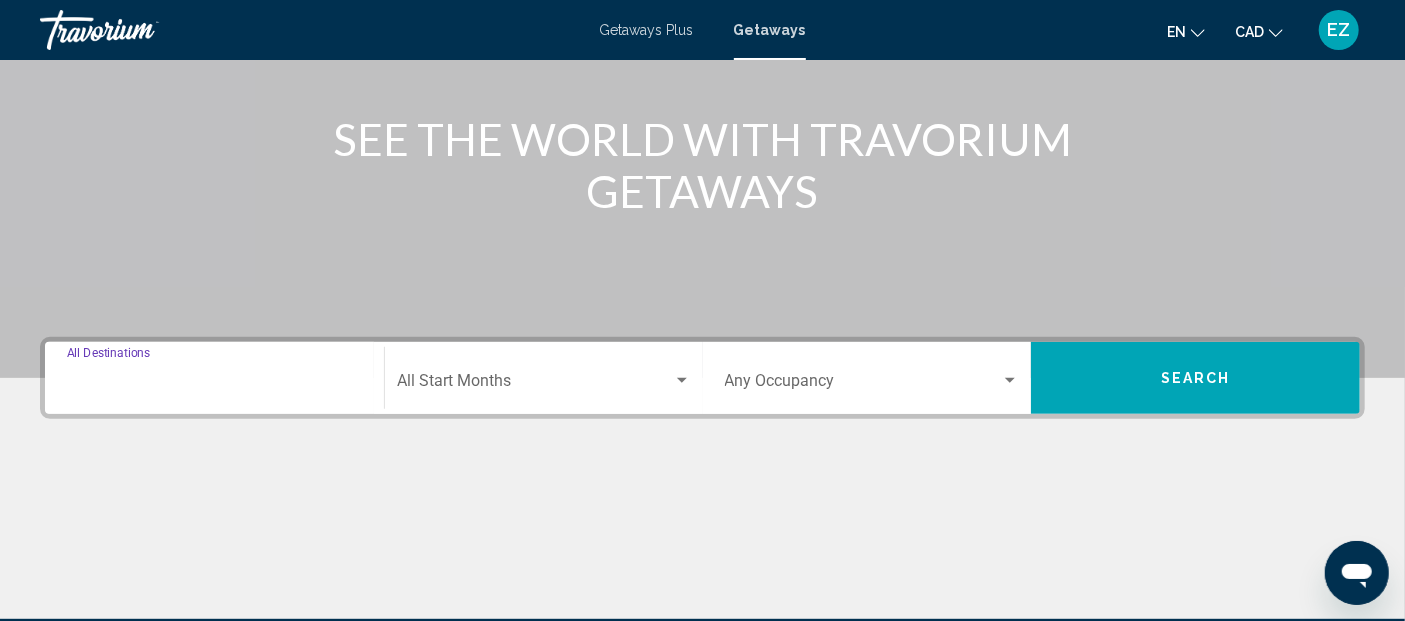 click on "Destination All Destinations" at bounding box center [214, 385] 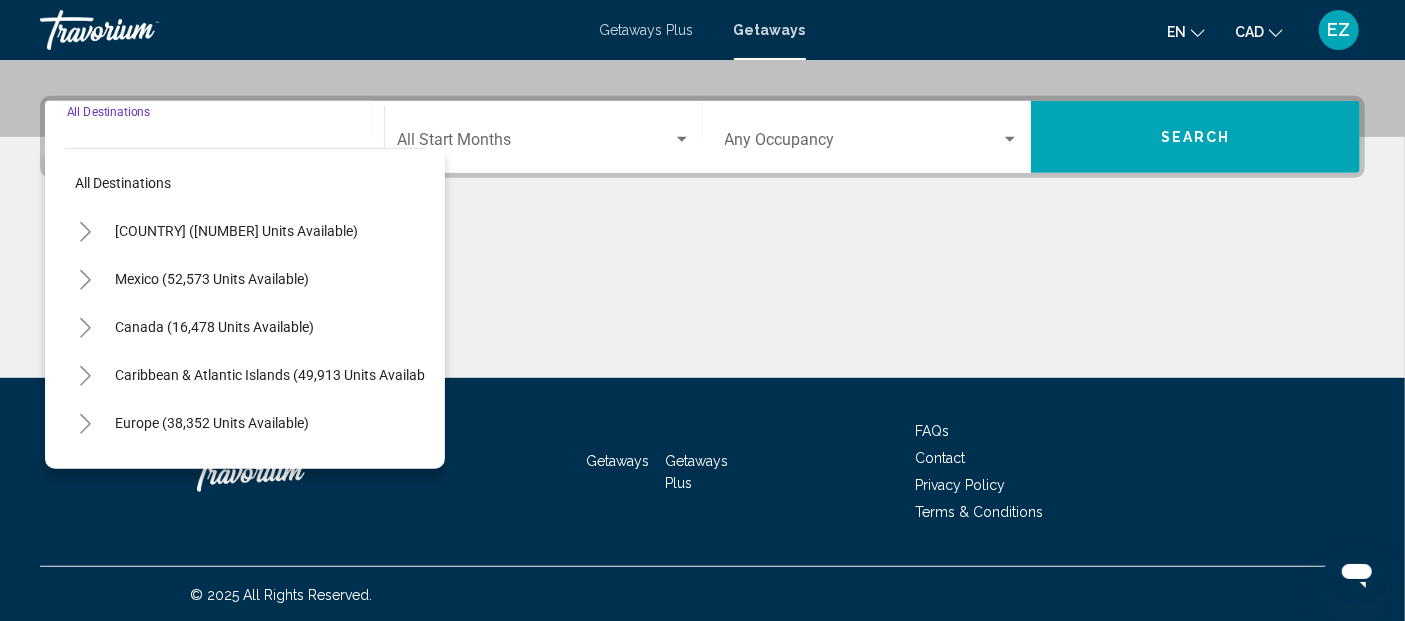 click on "Canada (16,478 units available)" at bounding box center (277, 375) 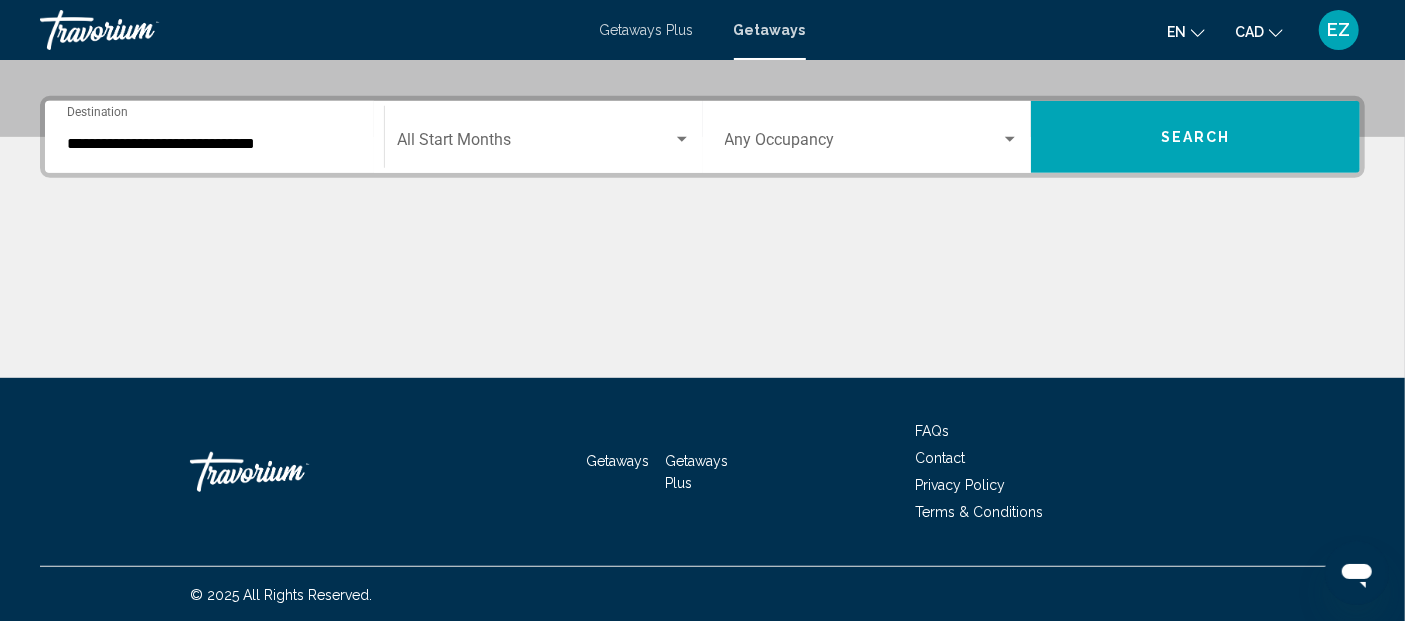 click on "Start Month All Start Months" 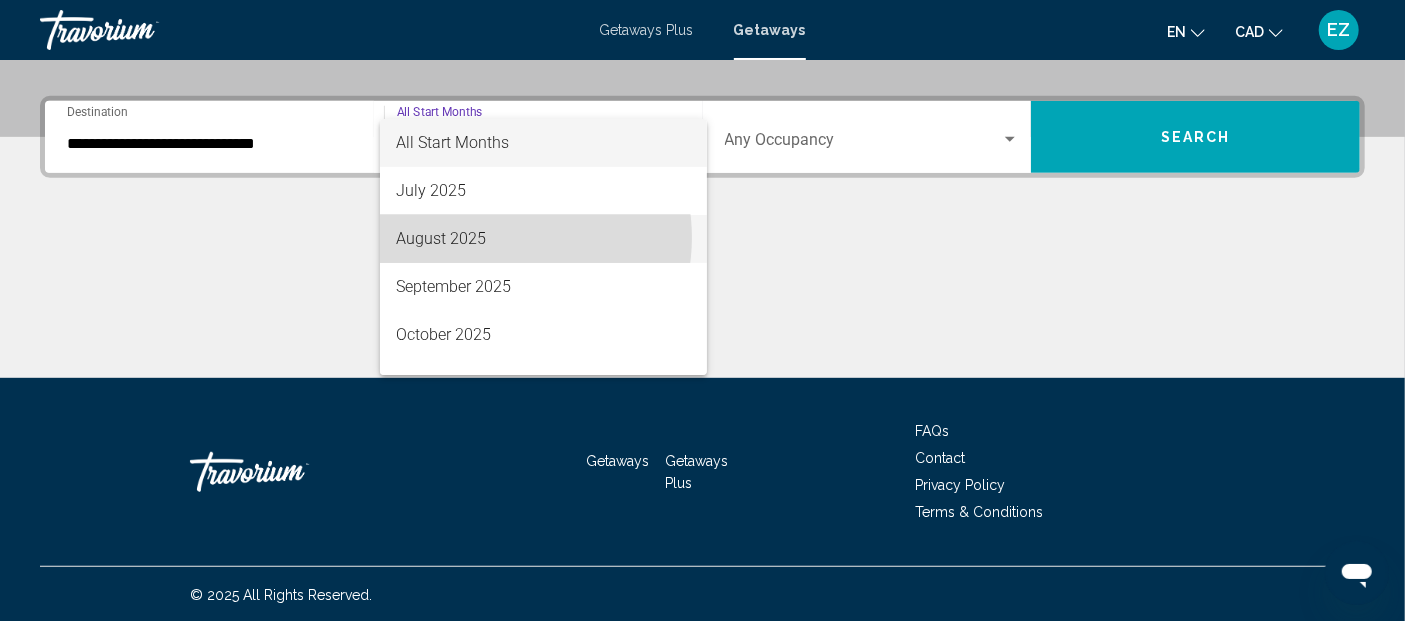 click on "August 2025" at bounding box center [543, 239] 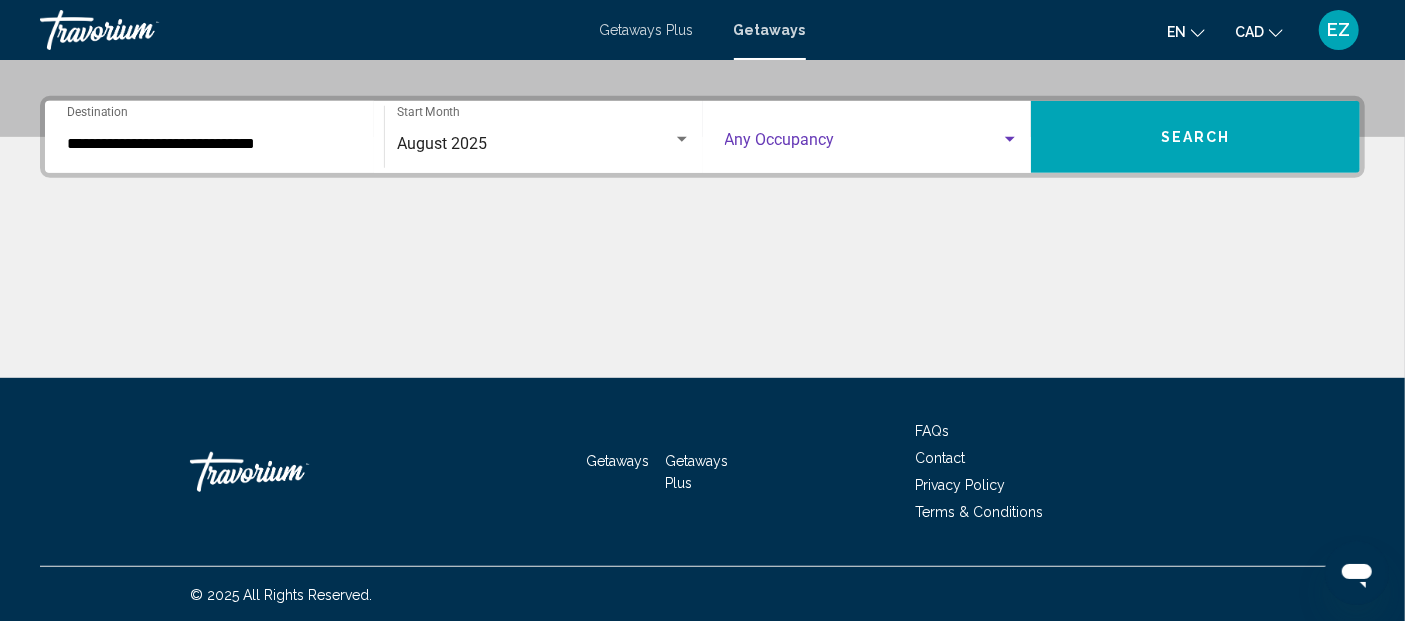 click at bounding box center [863, 144] 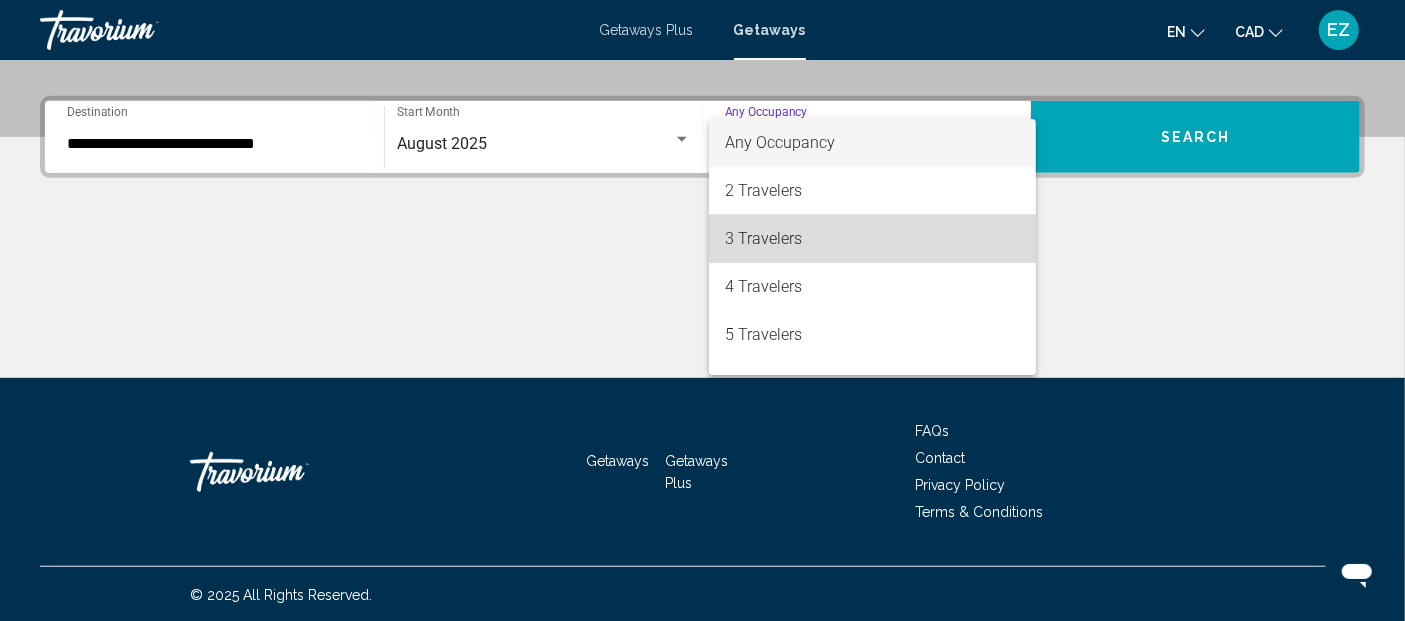 click on "3 Travelers" at bounding box center [872, 239] 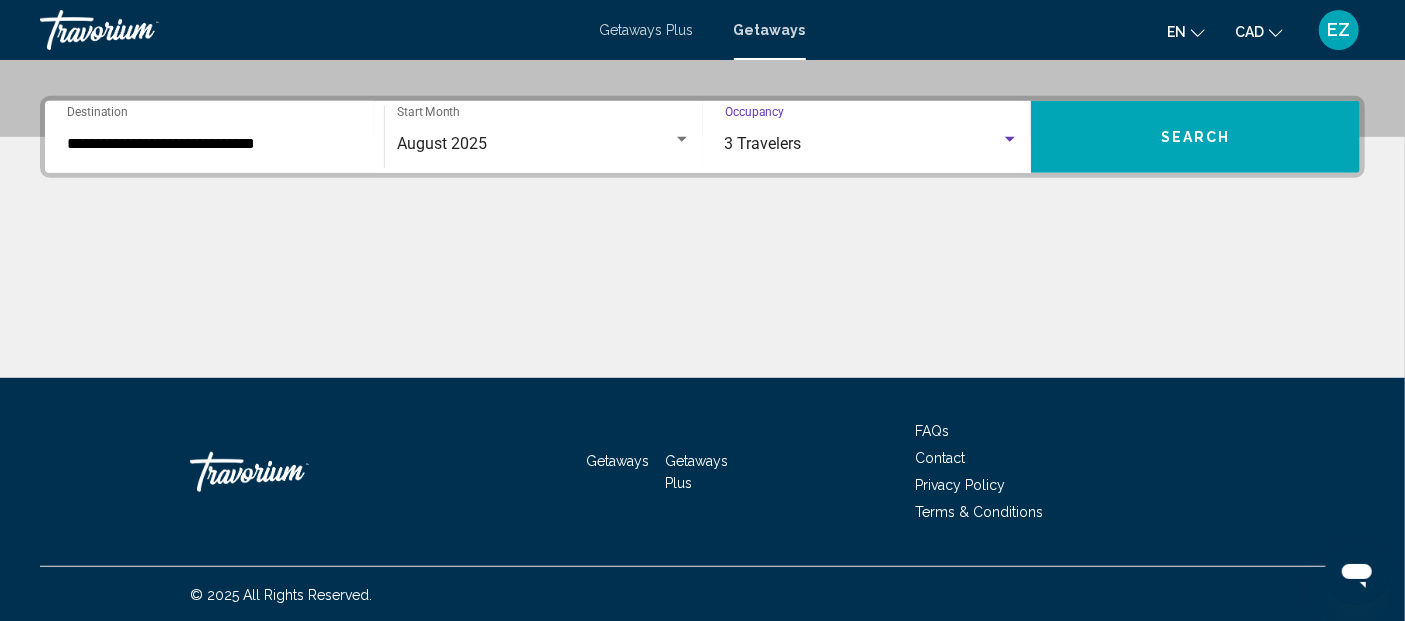 click on "Search" at bounding box center [1195, 137] 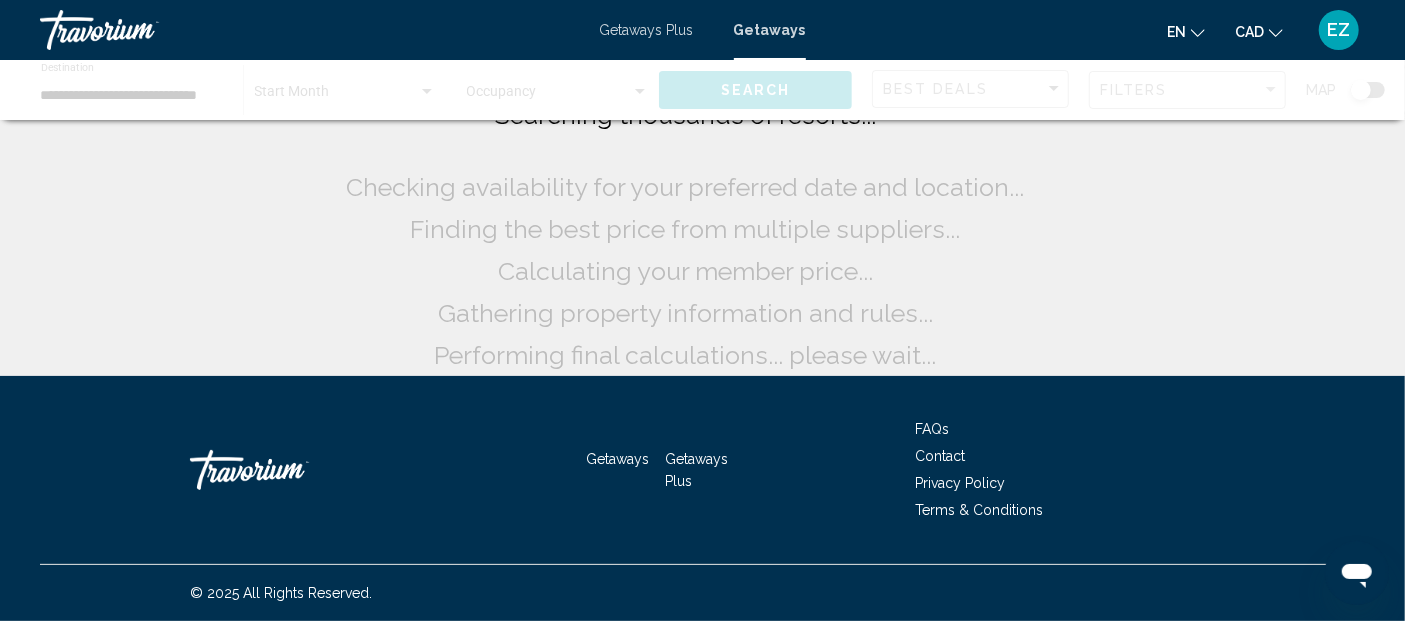 scroll, scrollTop: 0, scrollLeft: 0, axis: both 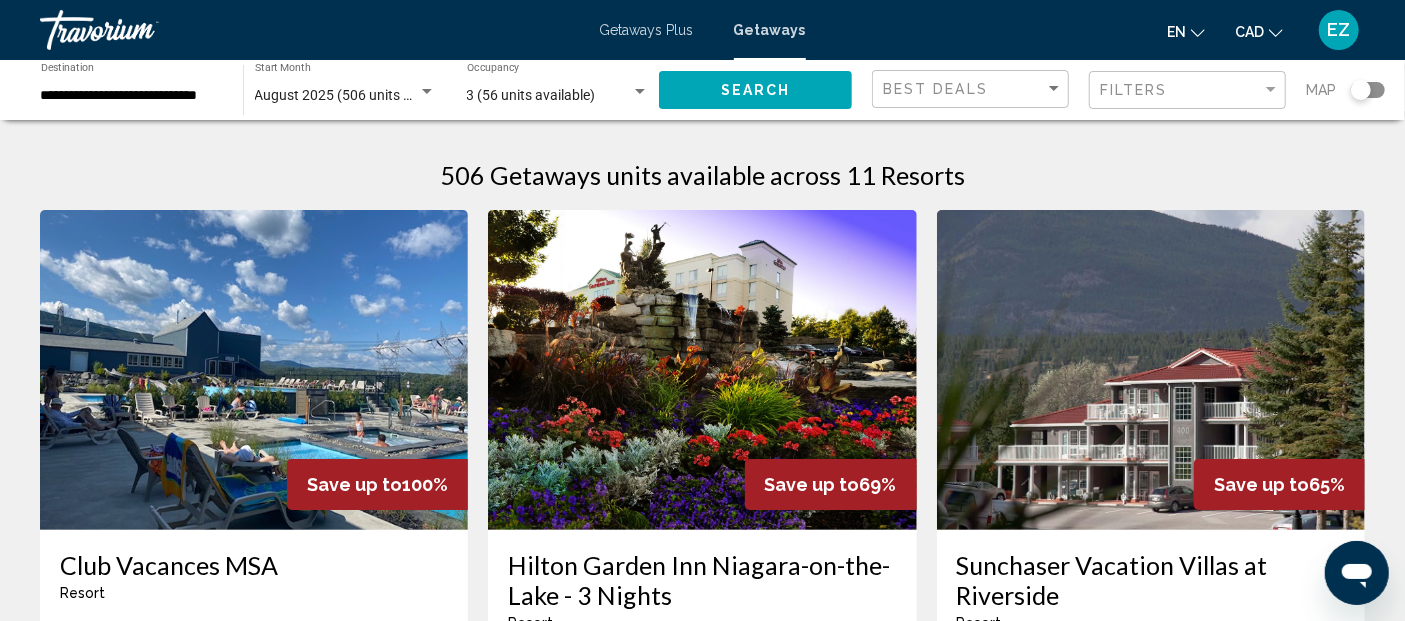 click 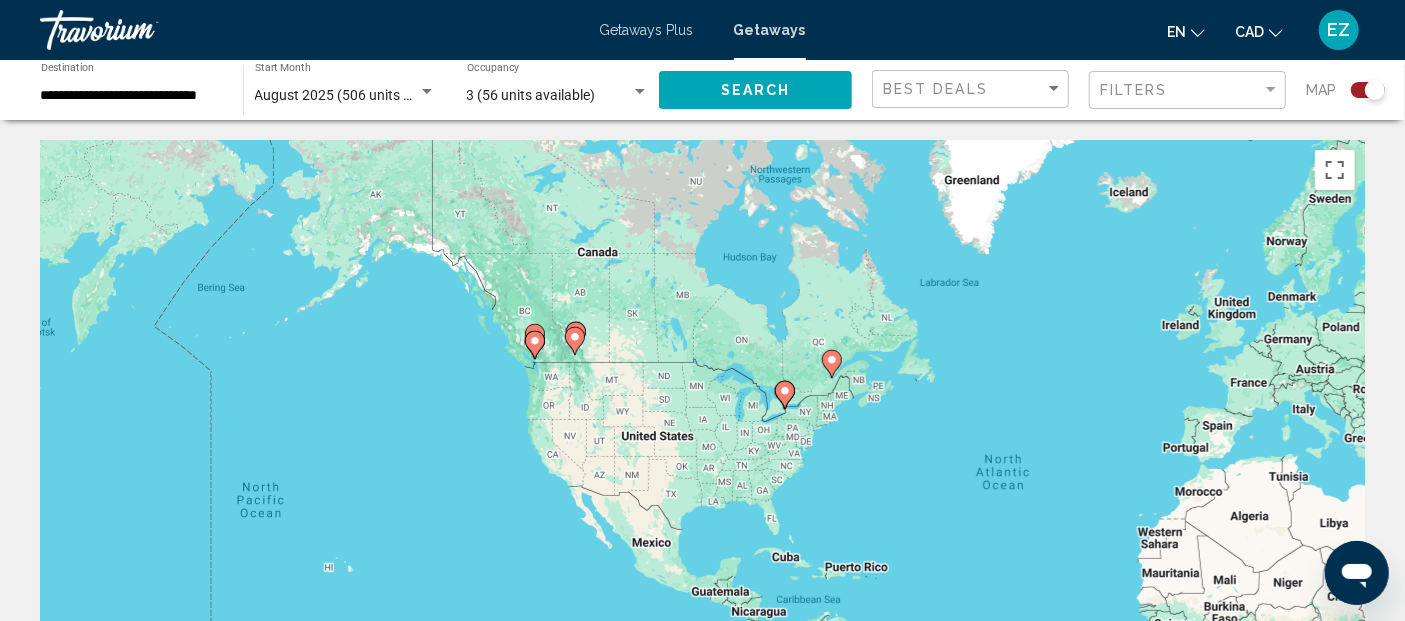 drag, startPoint x: 284, startPoint y: 325, endPoint x: 647, endPoint y: 391, distance: 368.9512 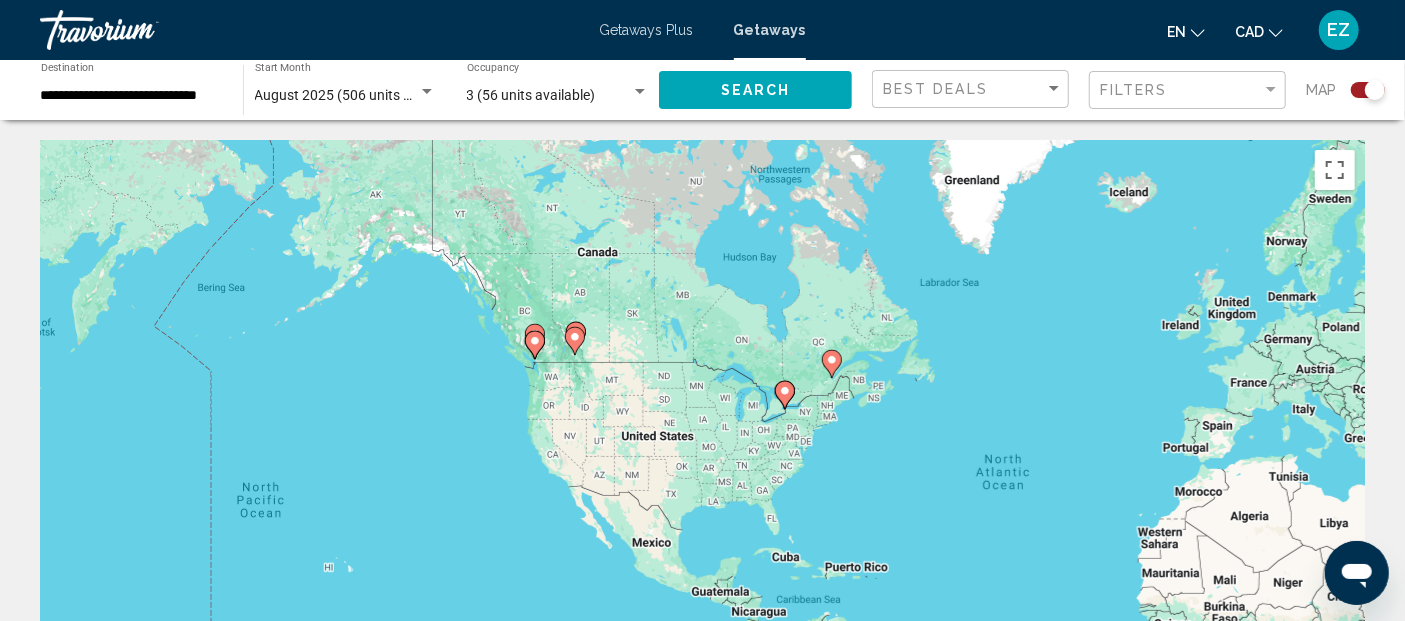 click 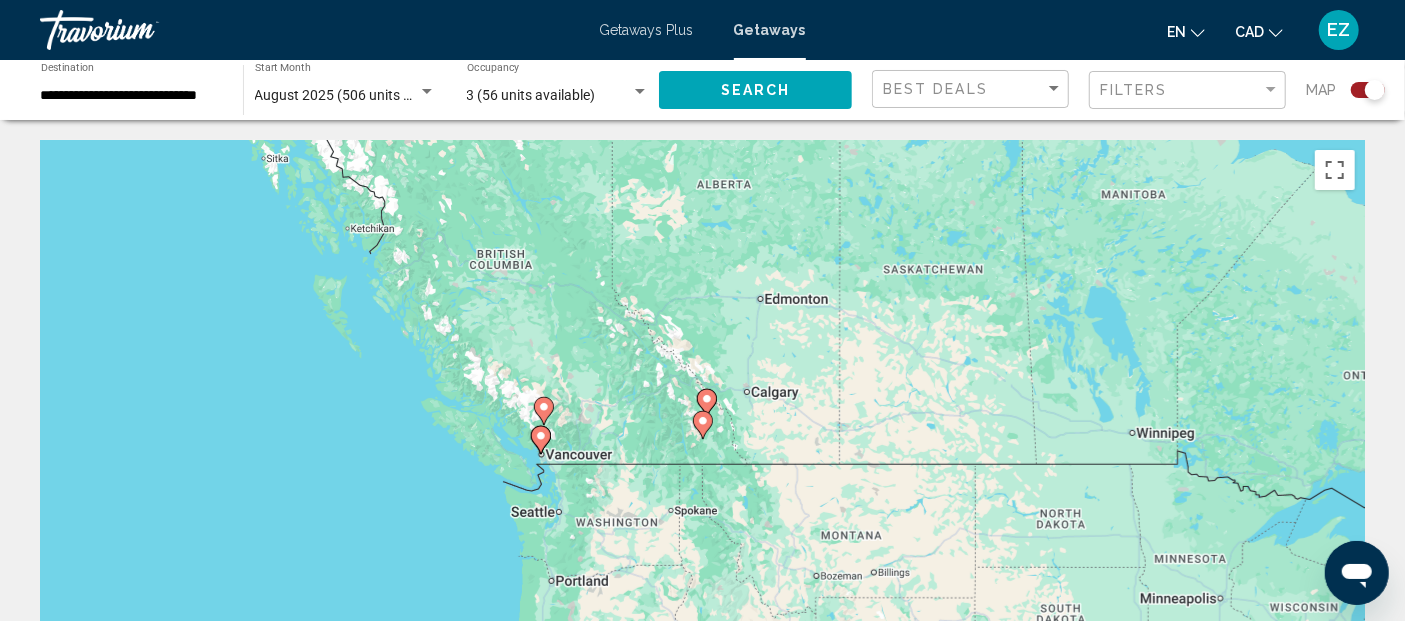 click 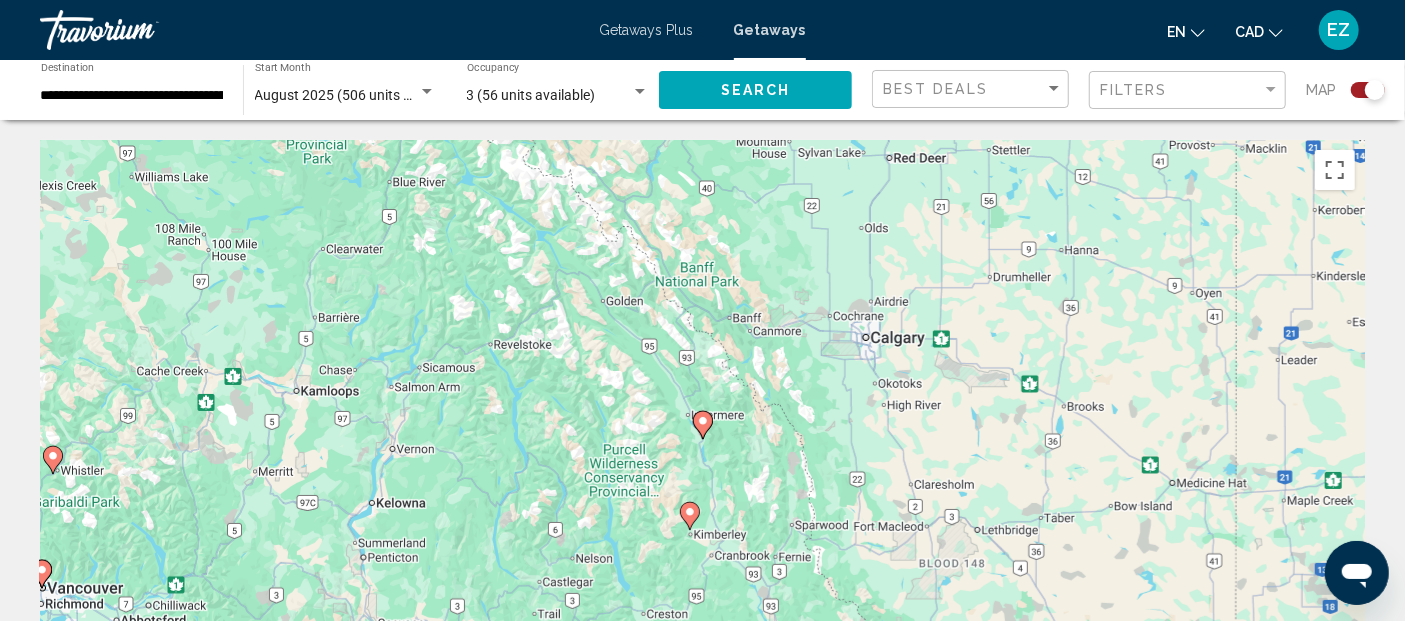 click 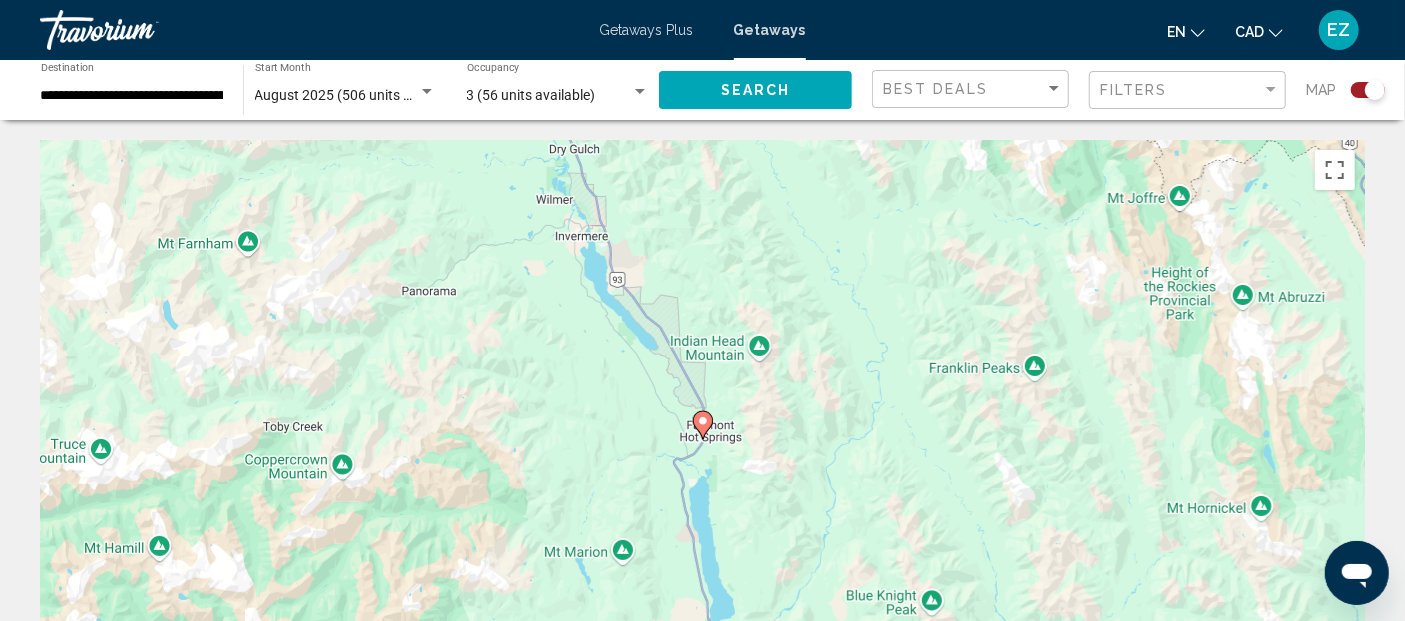 click 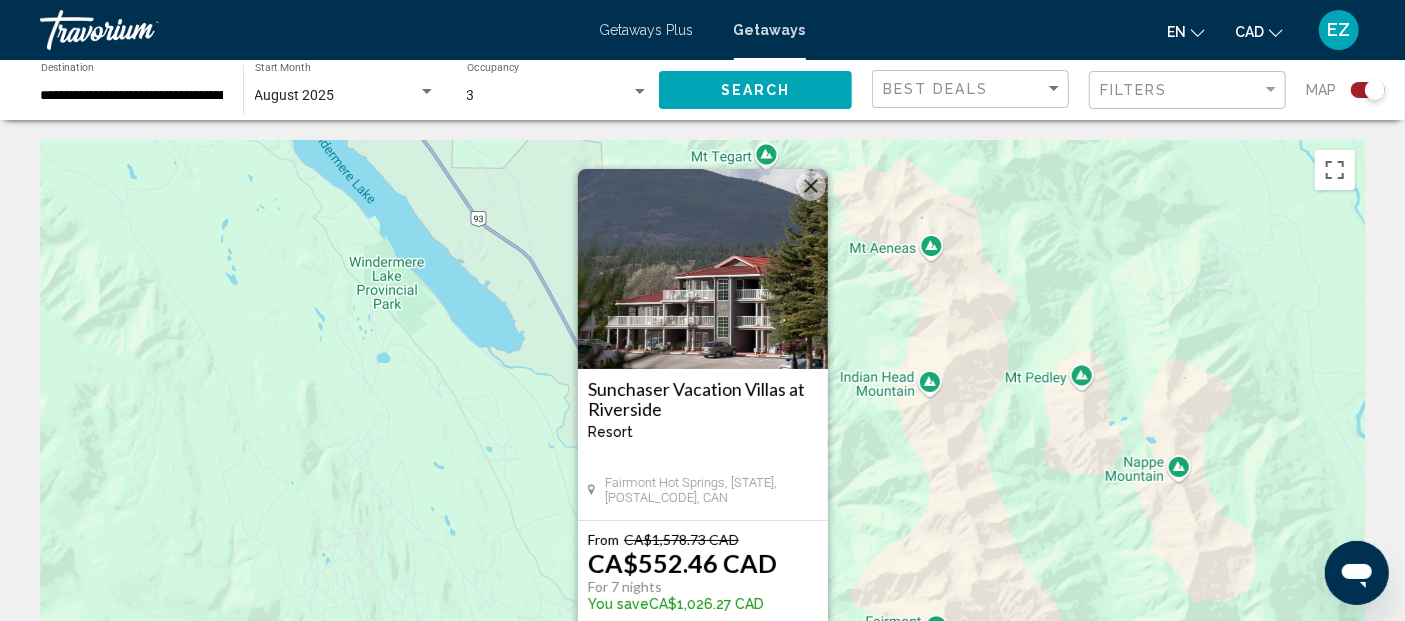 click at bounding box center (703, 269) 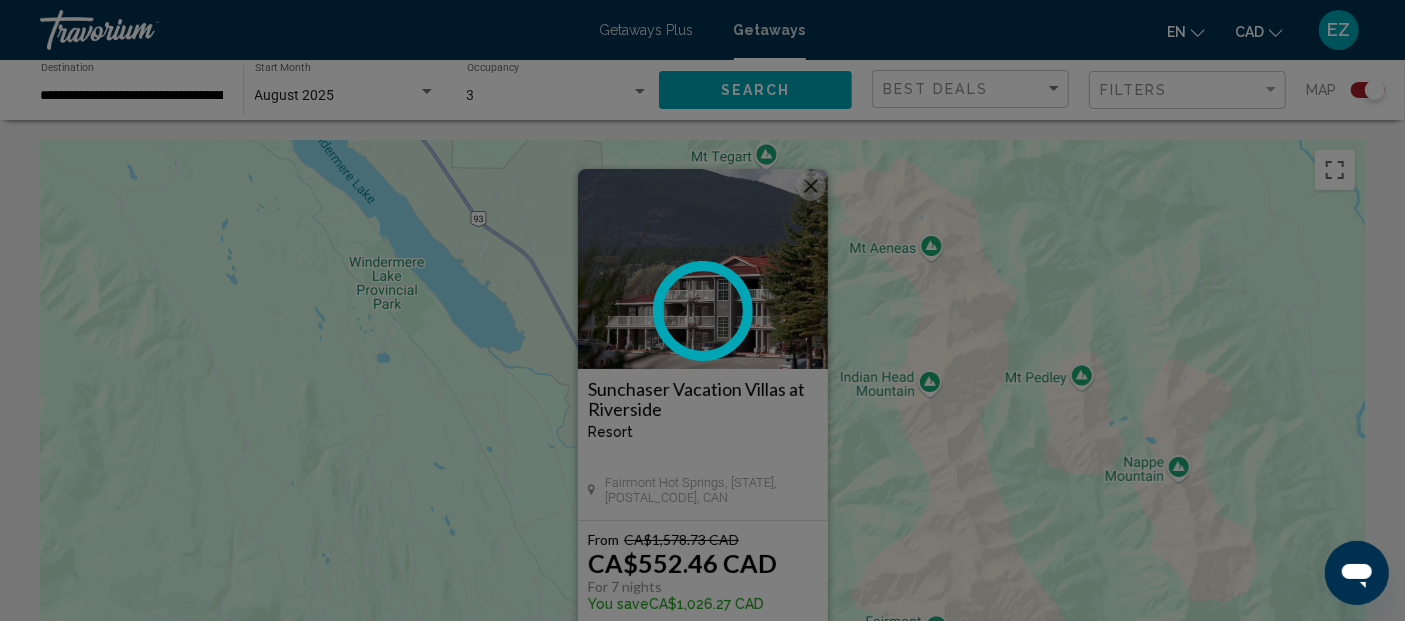 scroll, scrollTop: 49, scrollLeft: 0, axis: vertical 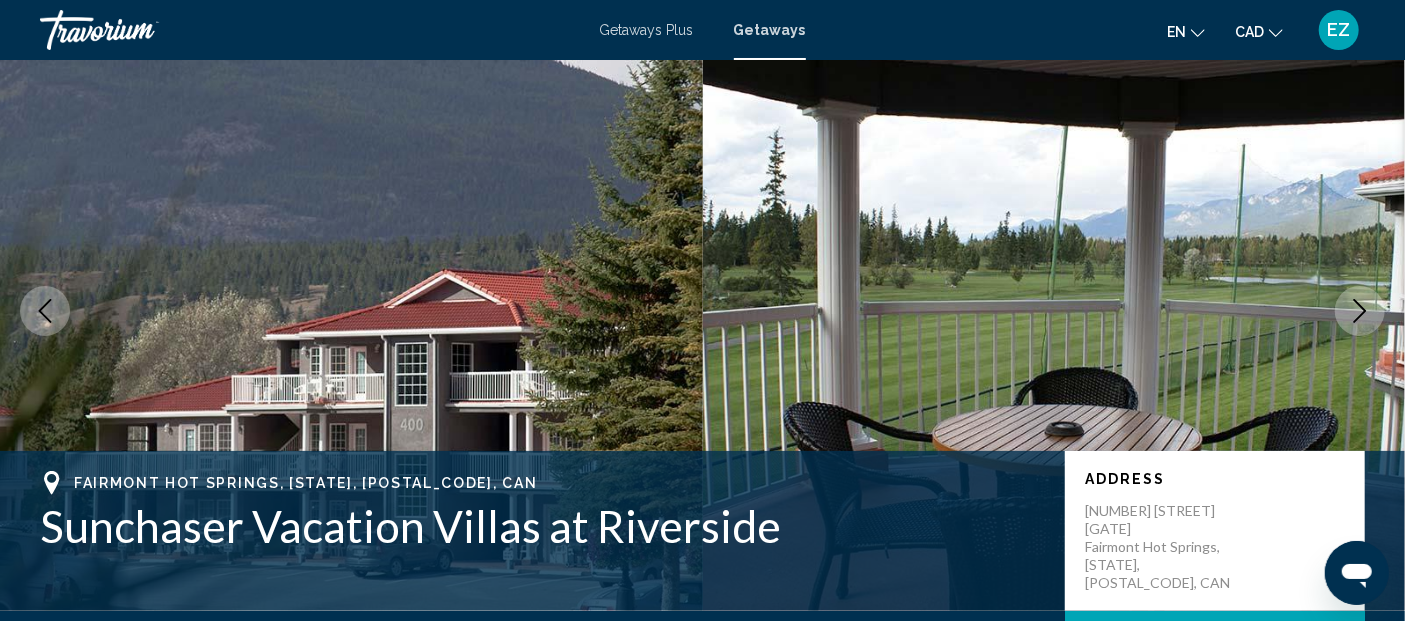 click 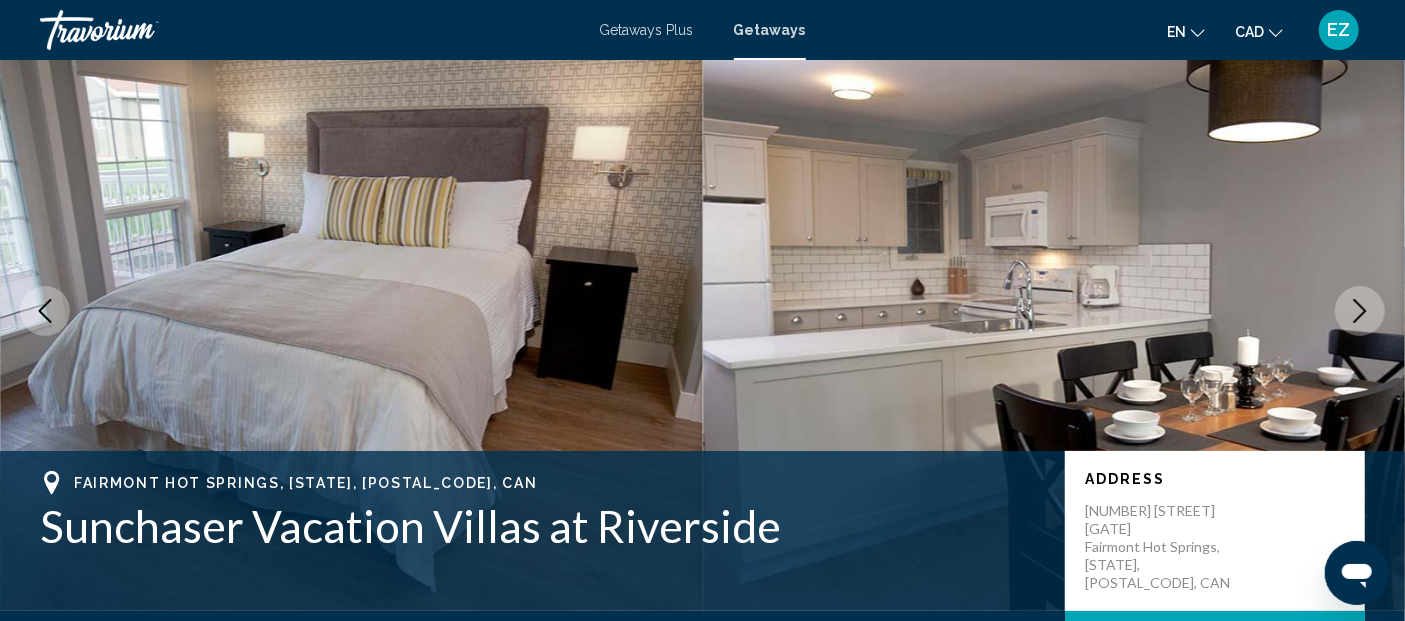 click 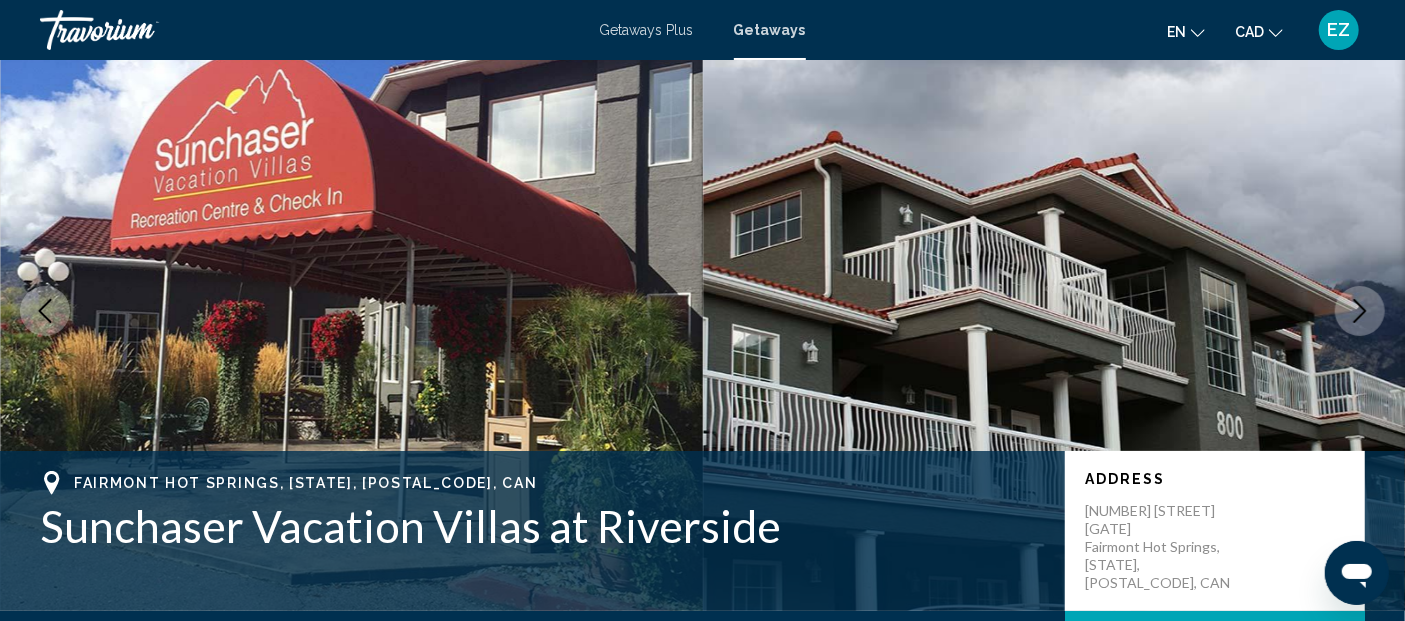 click 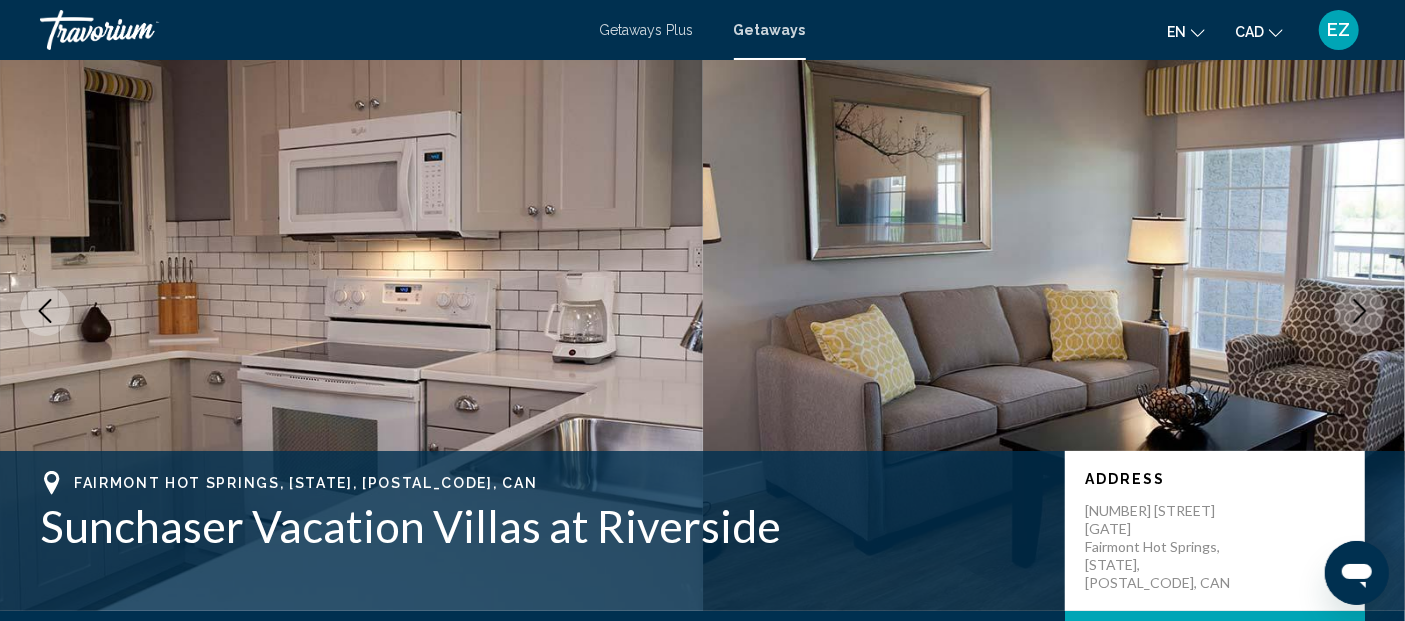 click 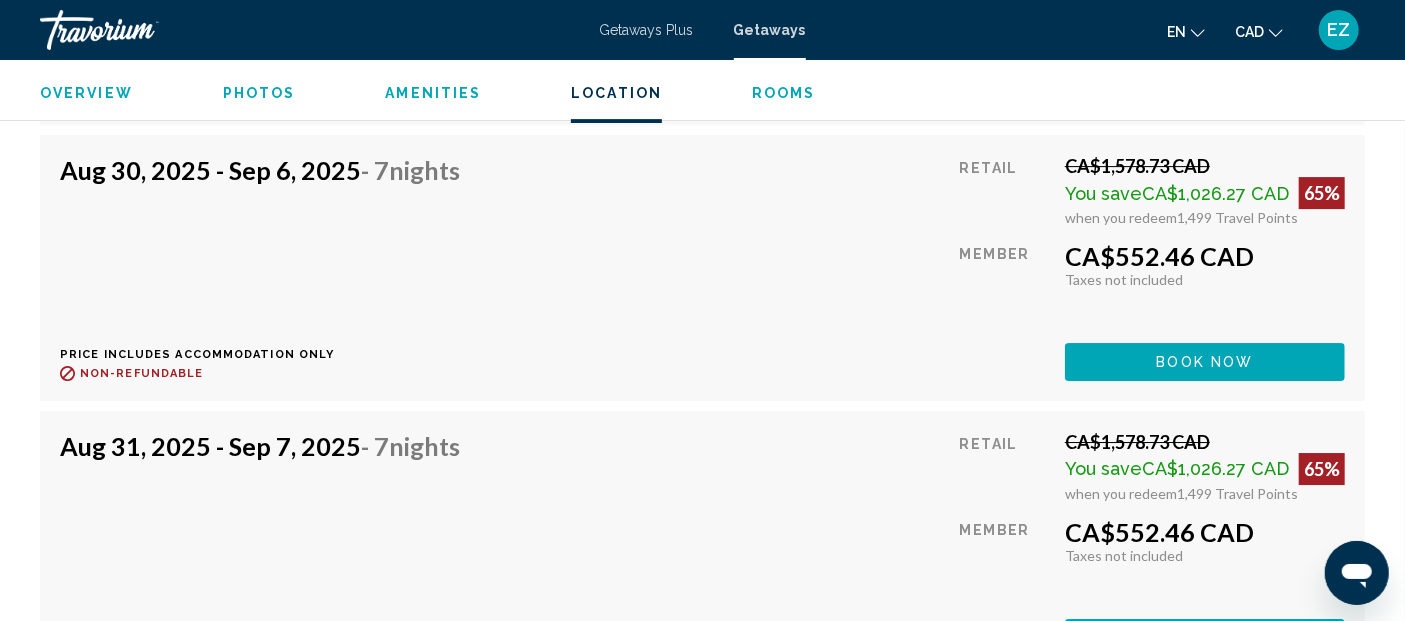 scroll, scrollTop: 3952, scrollLeft: 0, axis: vertical 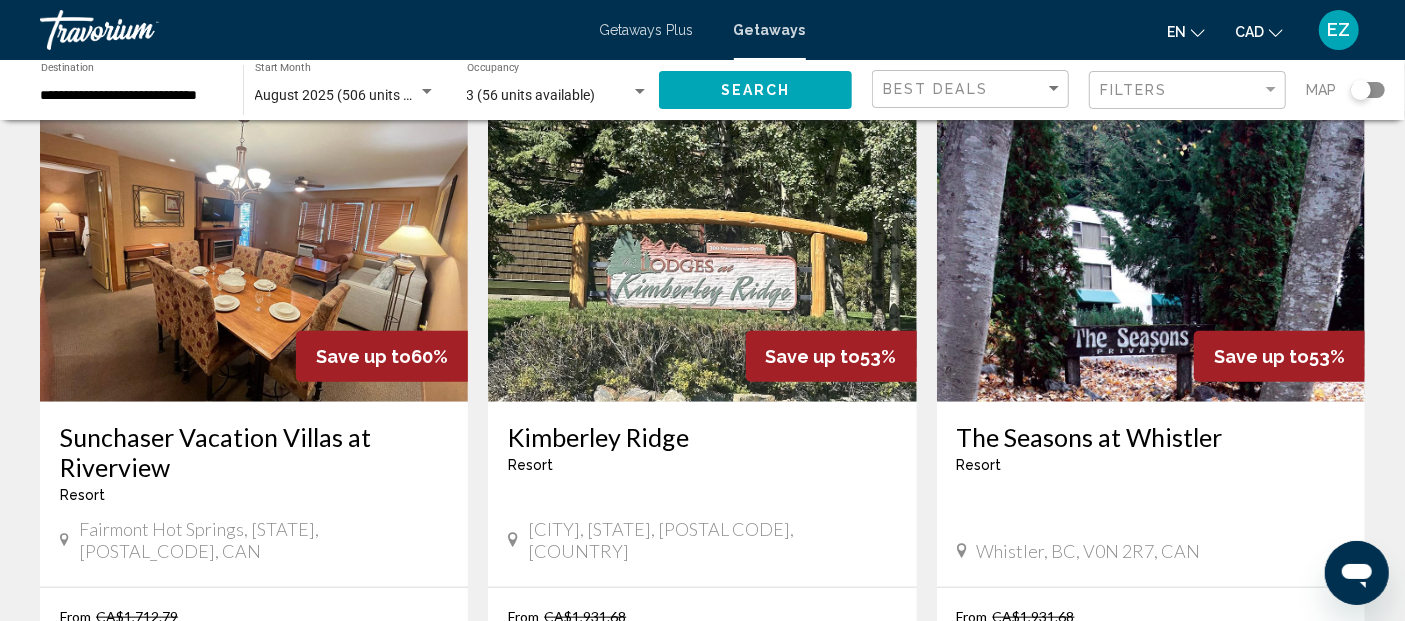 click 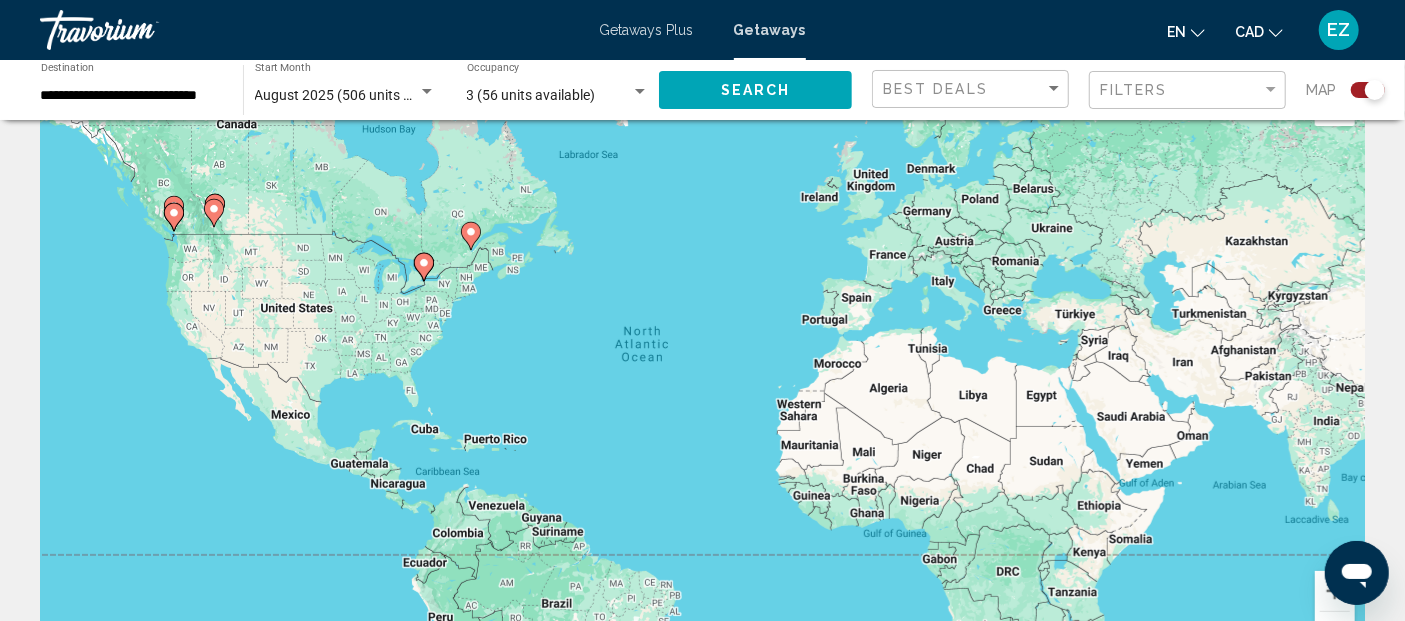 scroll, scrollTop: 0, scrollLeft: 0, axis: both 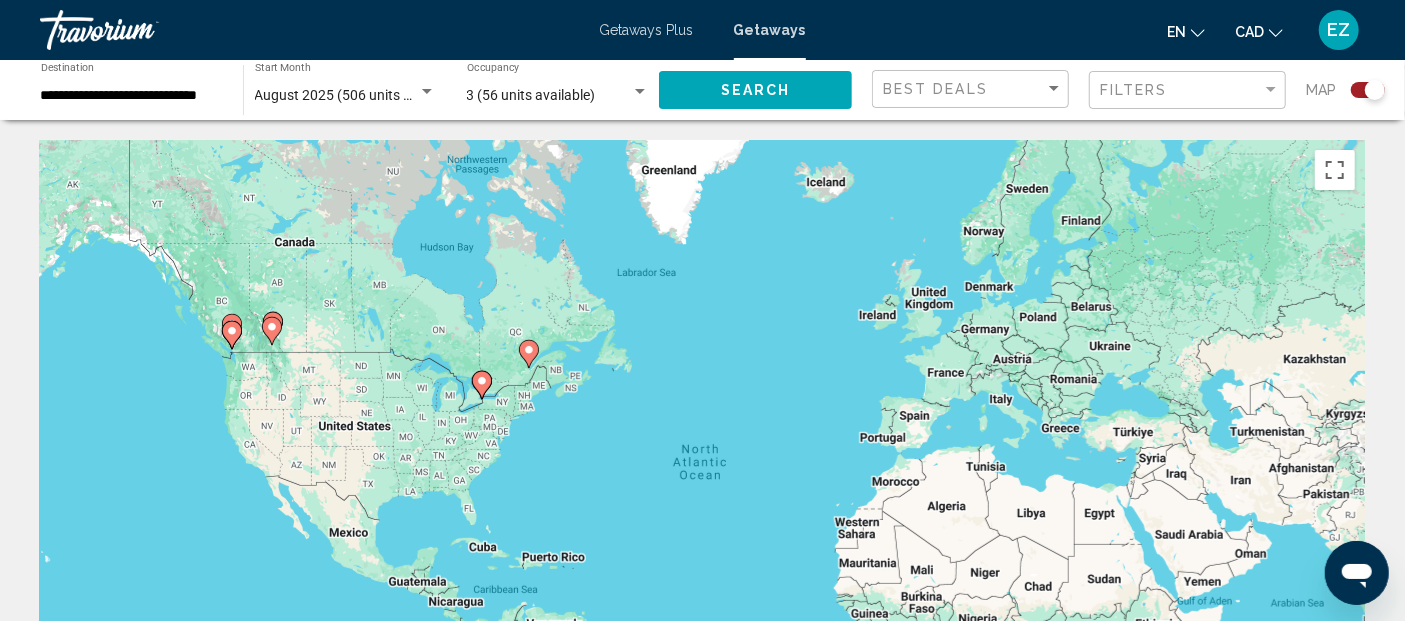 drag, startPoint x: 235, startPoint y: 326, endPoint x: 295, endPoint y: 383, distance: 82.75868 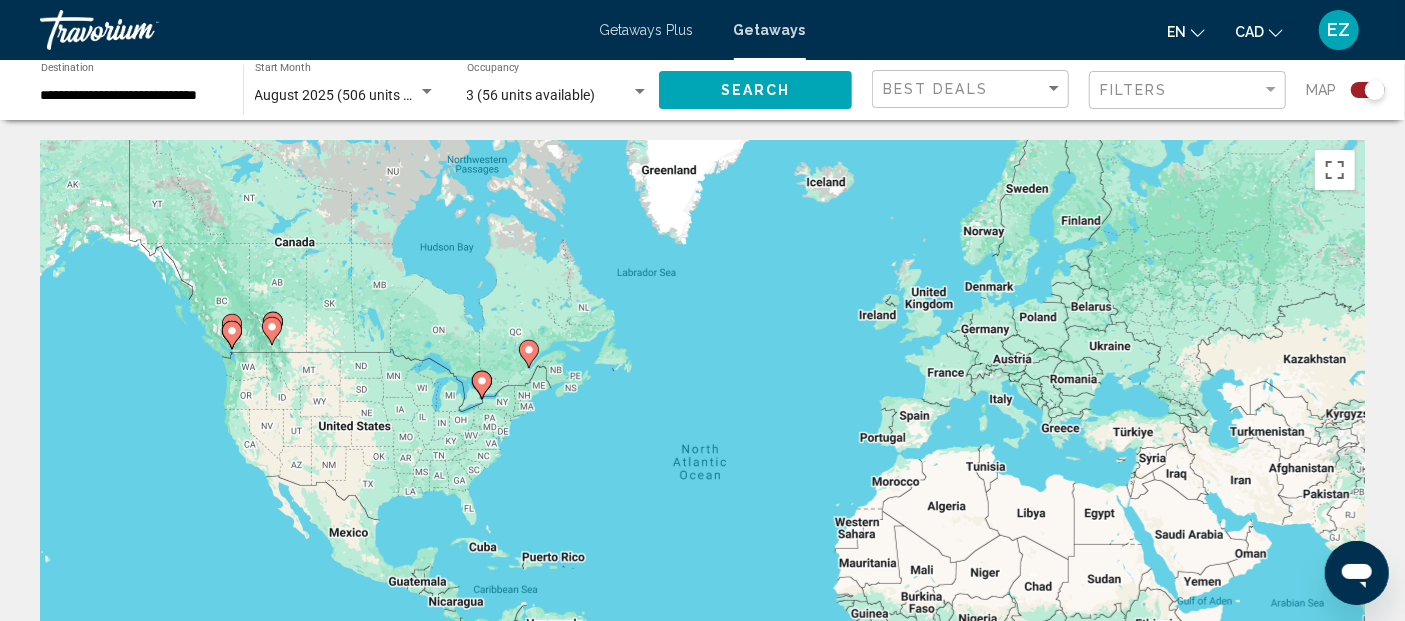 click on "August 2025 (506 units available)" at bounding box center [359, 95] 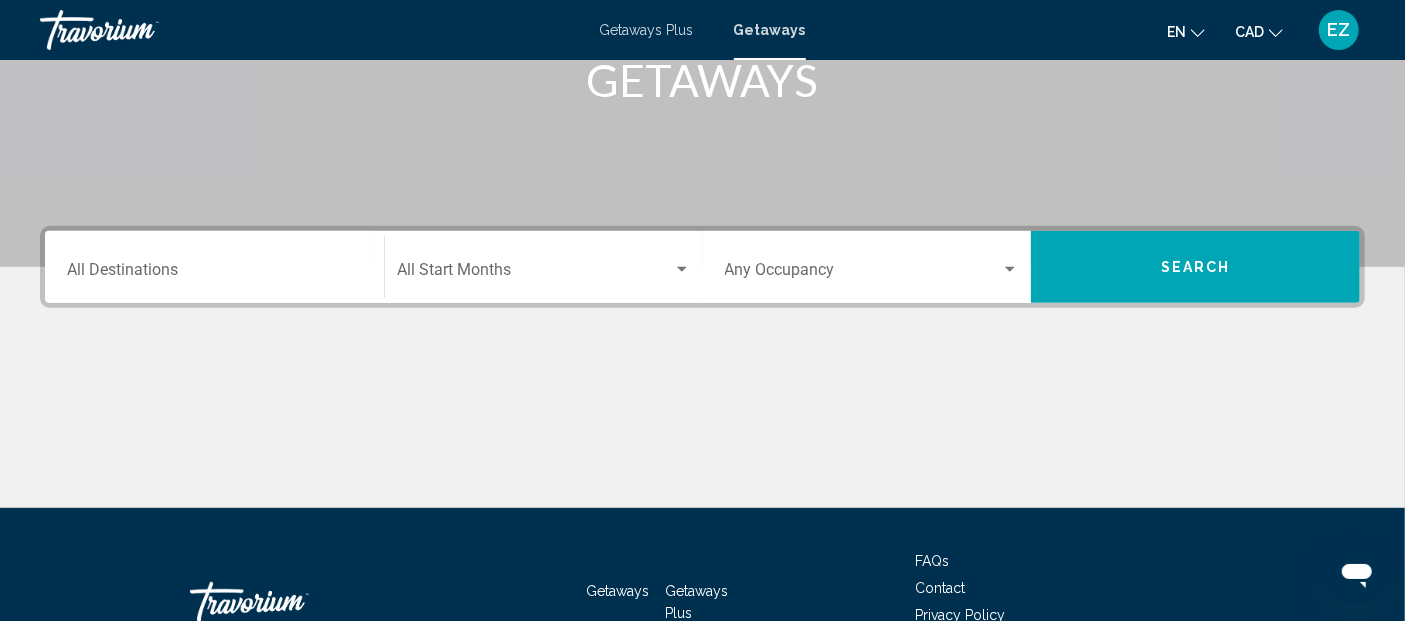 click on "Destination All Destinations" at bounding box center [214, 274] 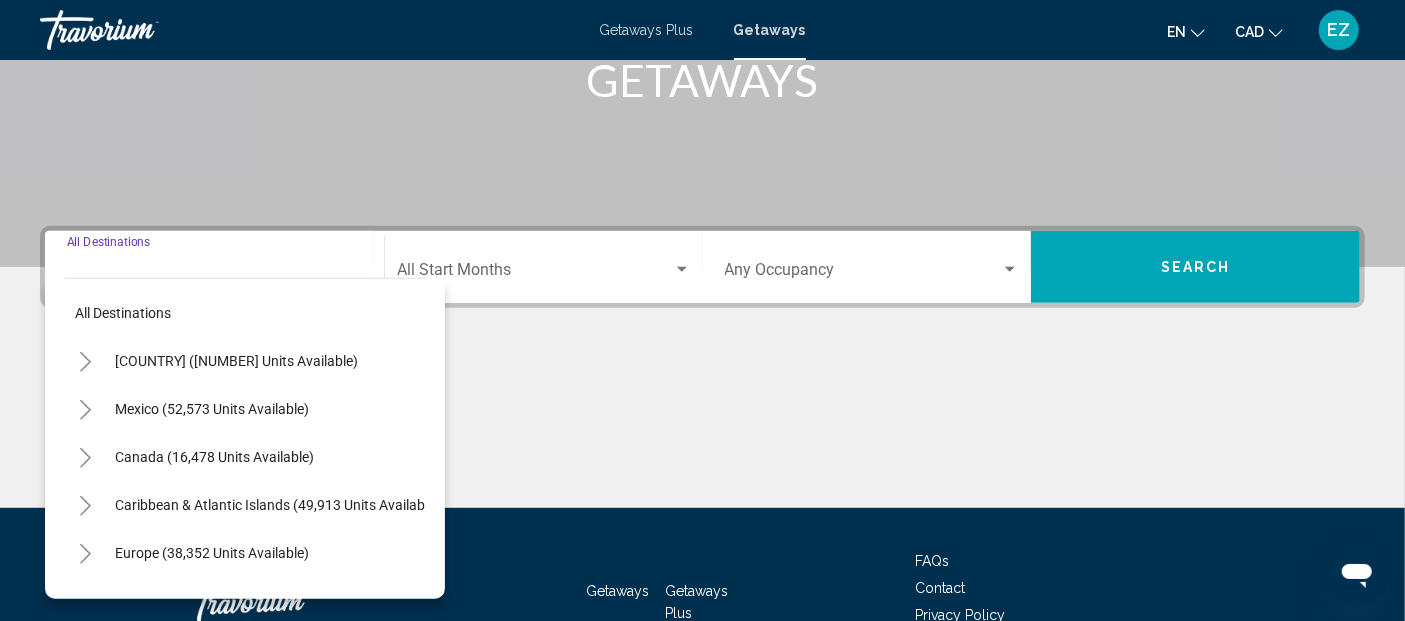 scroll, scrollTop: 463, scrollLeft: 0, axis: vertical 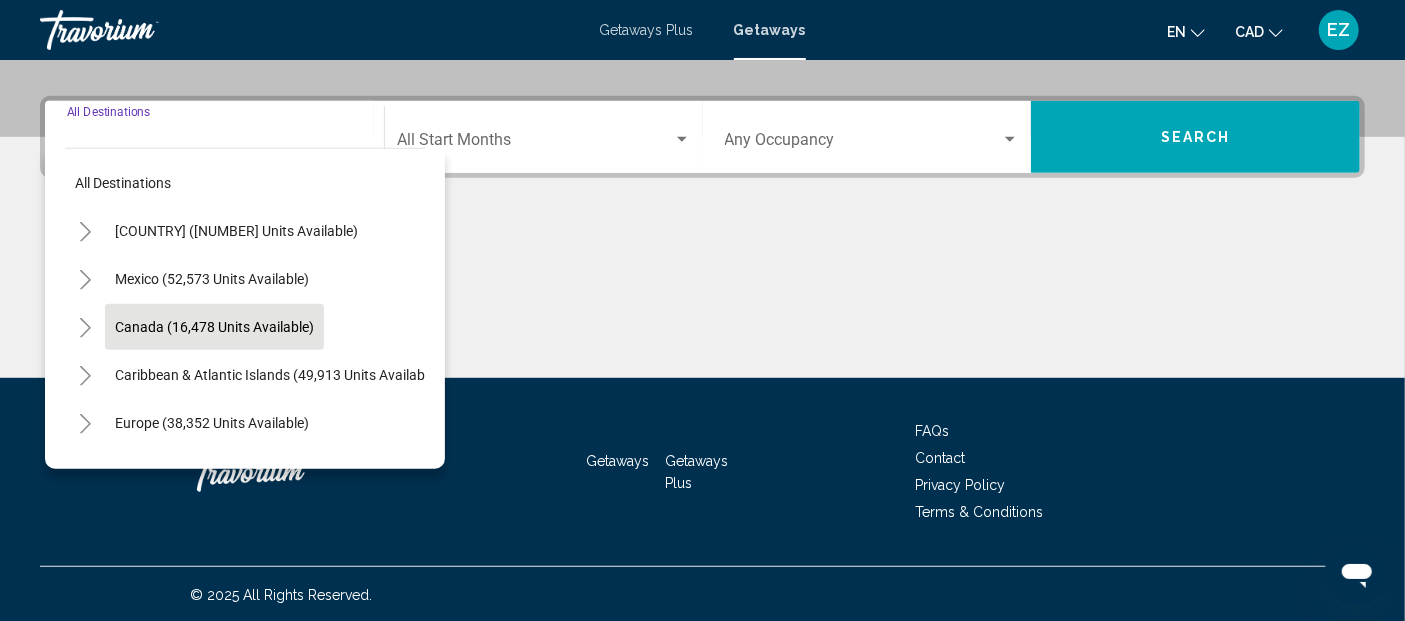 click on "Canada (16,478 units available)" at bounding box center [277, 375] 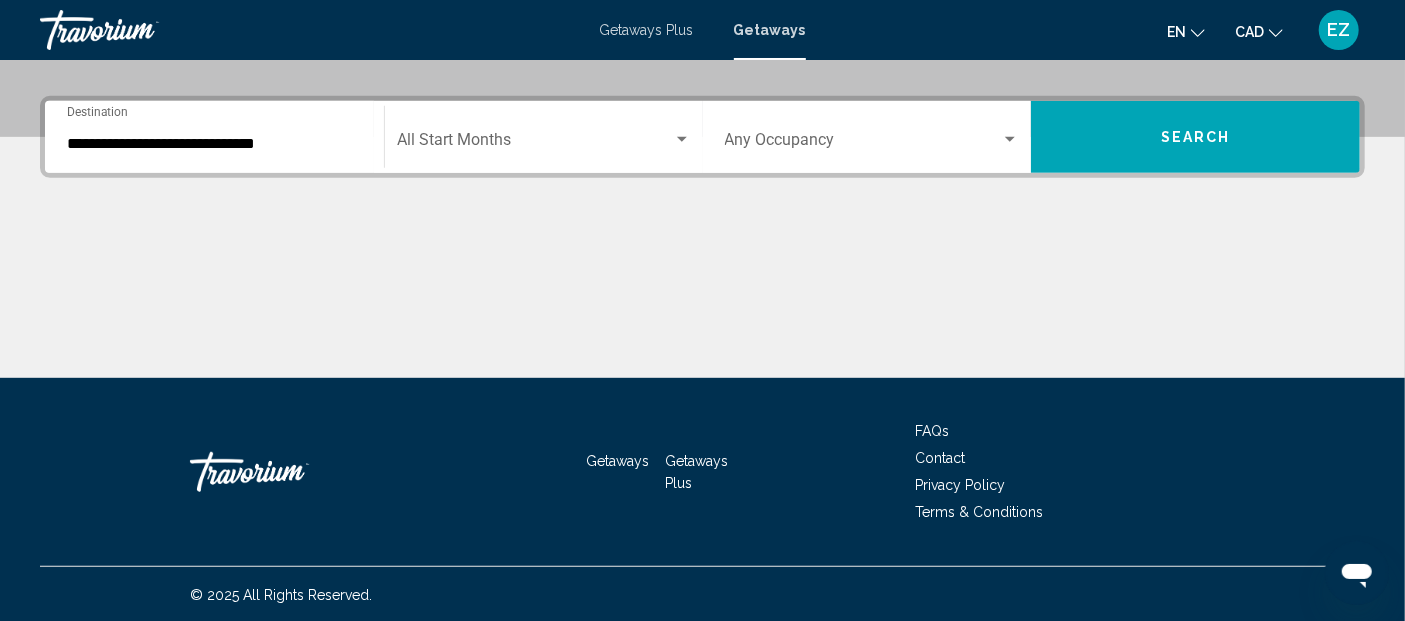 click on "Start Month All Start Months" 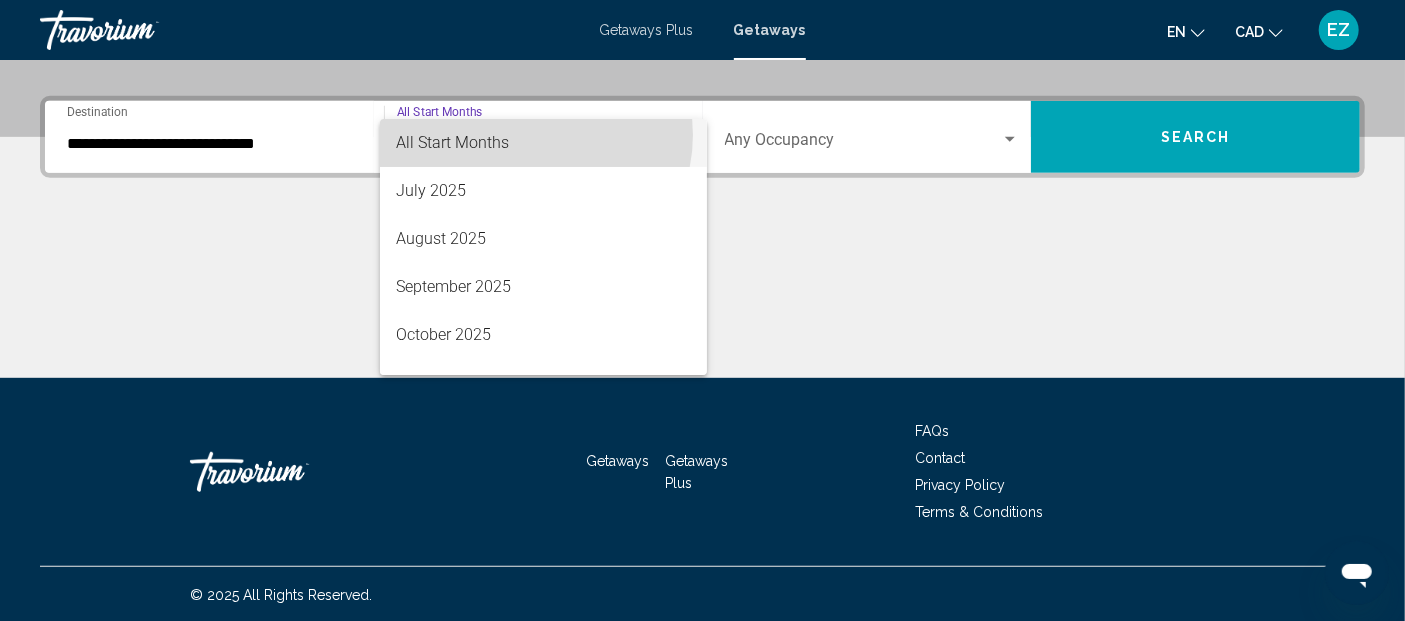 click on "All Start Months" at bounding box center [543, 143] 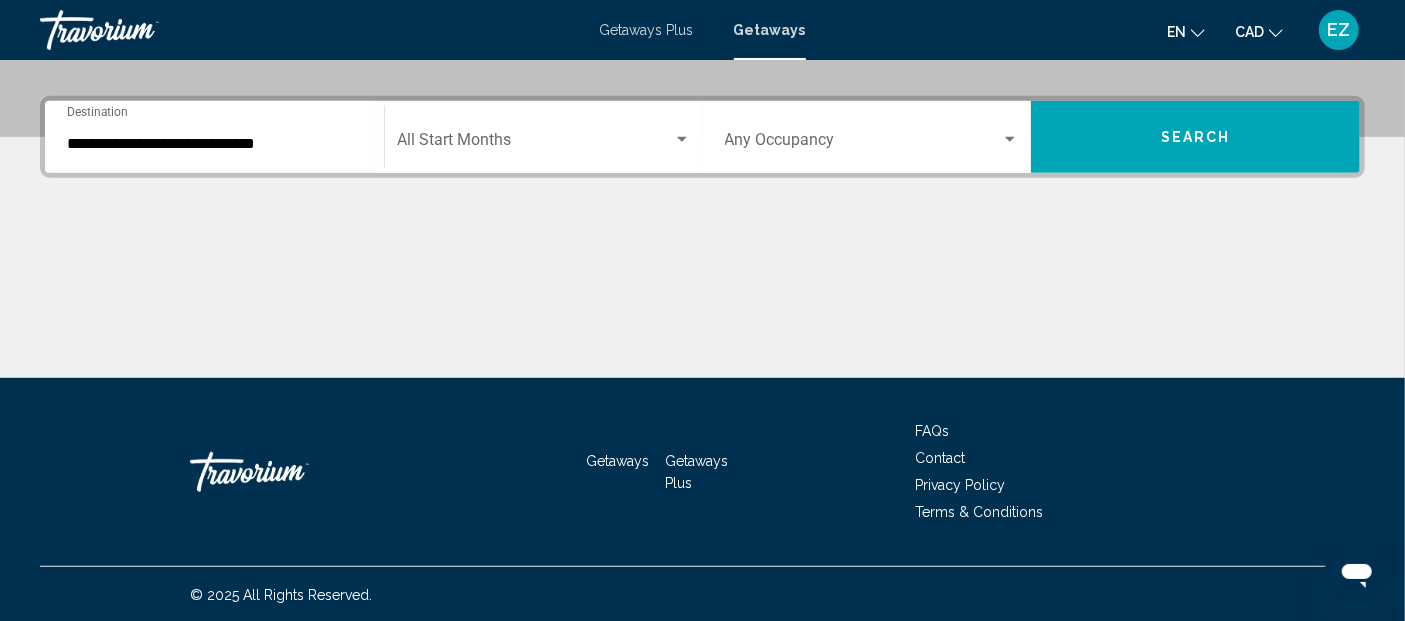 click on "Occupancy Any Occupancy" at bounding box center (872, 137) 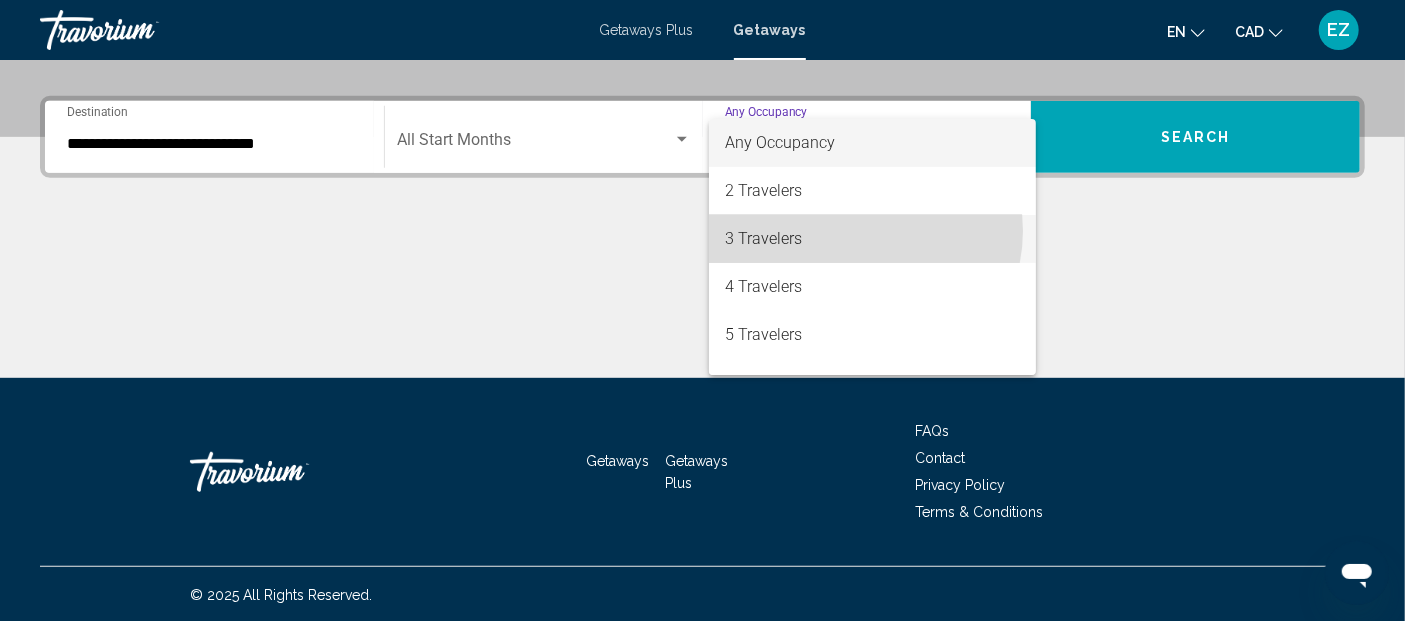 click on "3 Travelers" at bounding box center [872, 239] 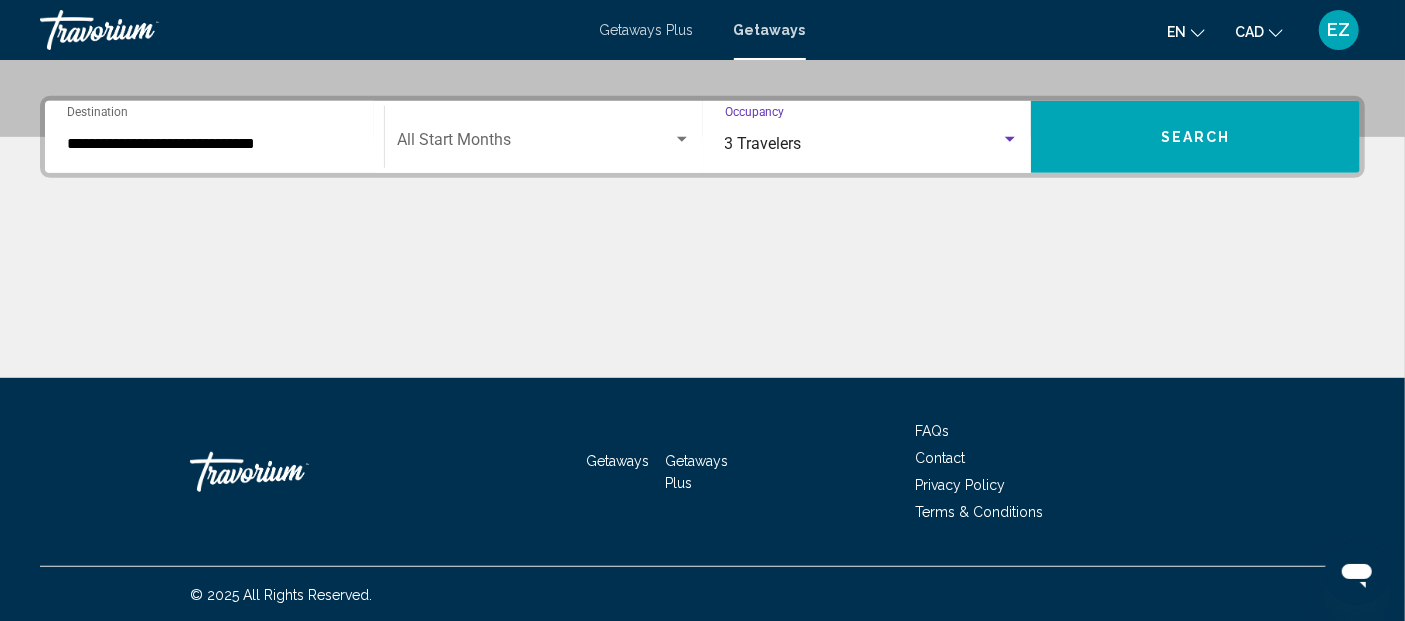 click on "Search" at bounding box center (1195, 137) 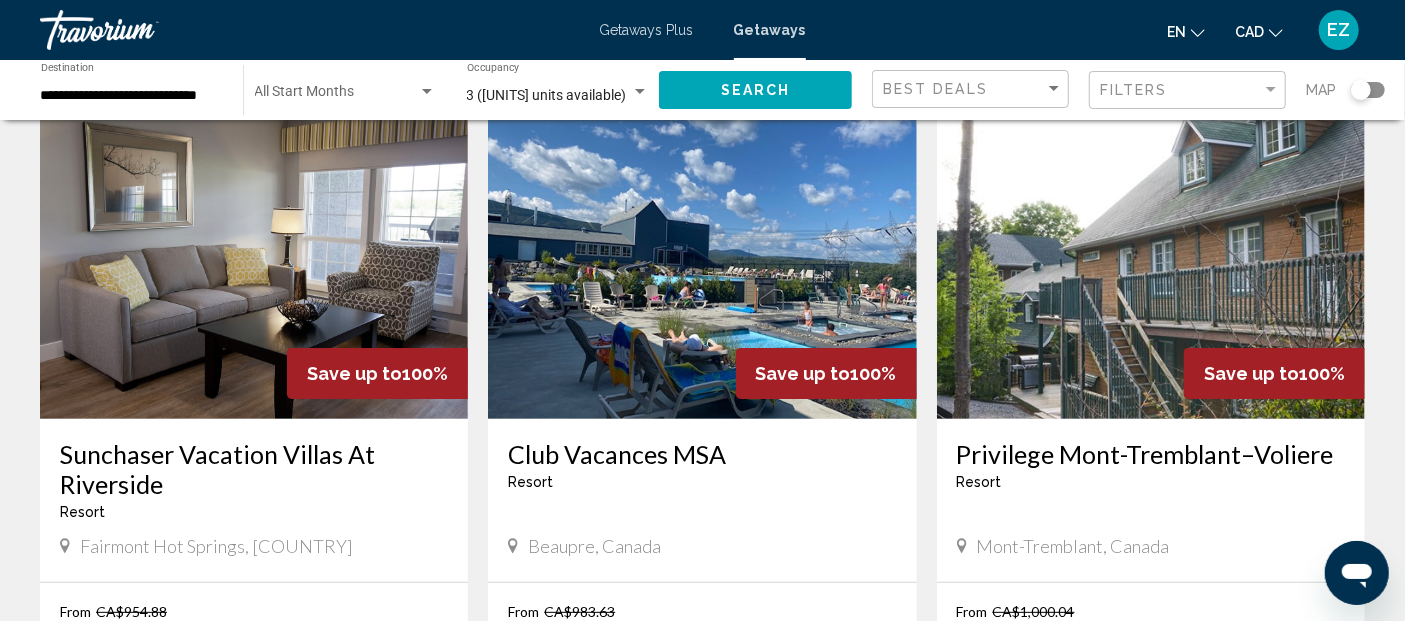scroll, scrollTop: 222, scrollLeft: 0, axis: vertical 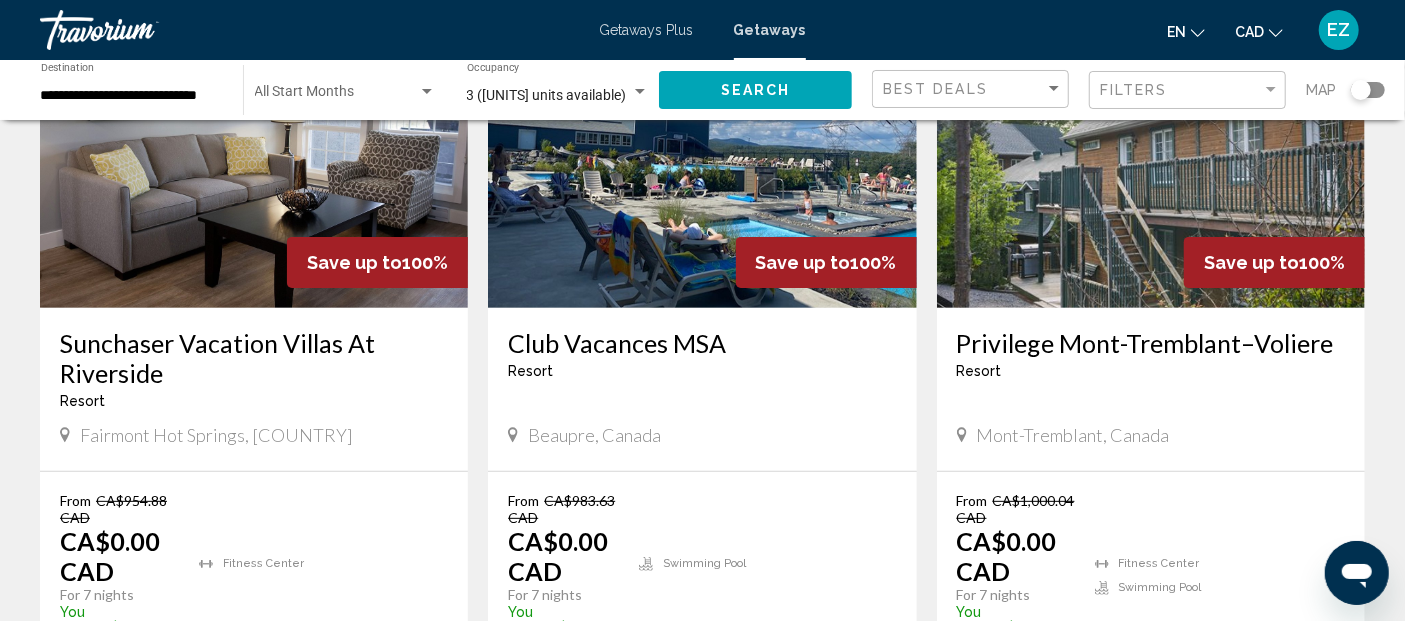 click at bounding box center [1151, 148] 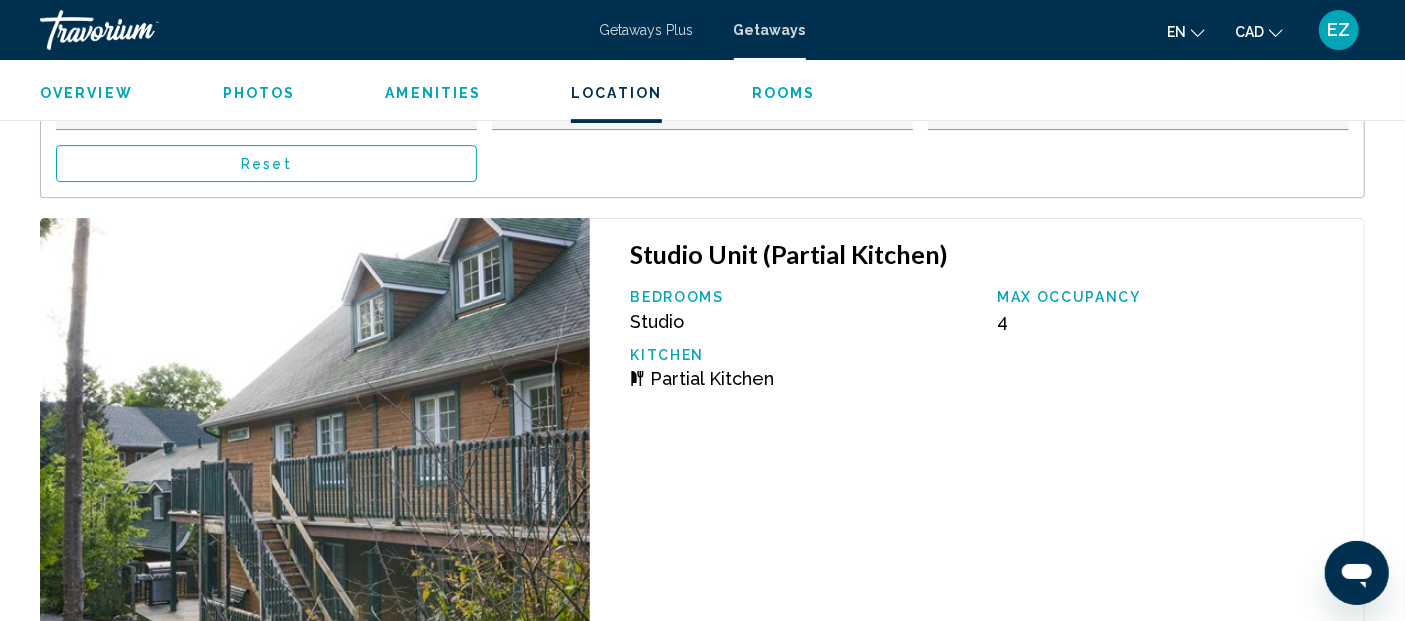 scroll, scrollTop: 4123, scrollLeft: 0, axis: vertical 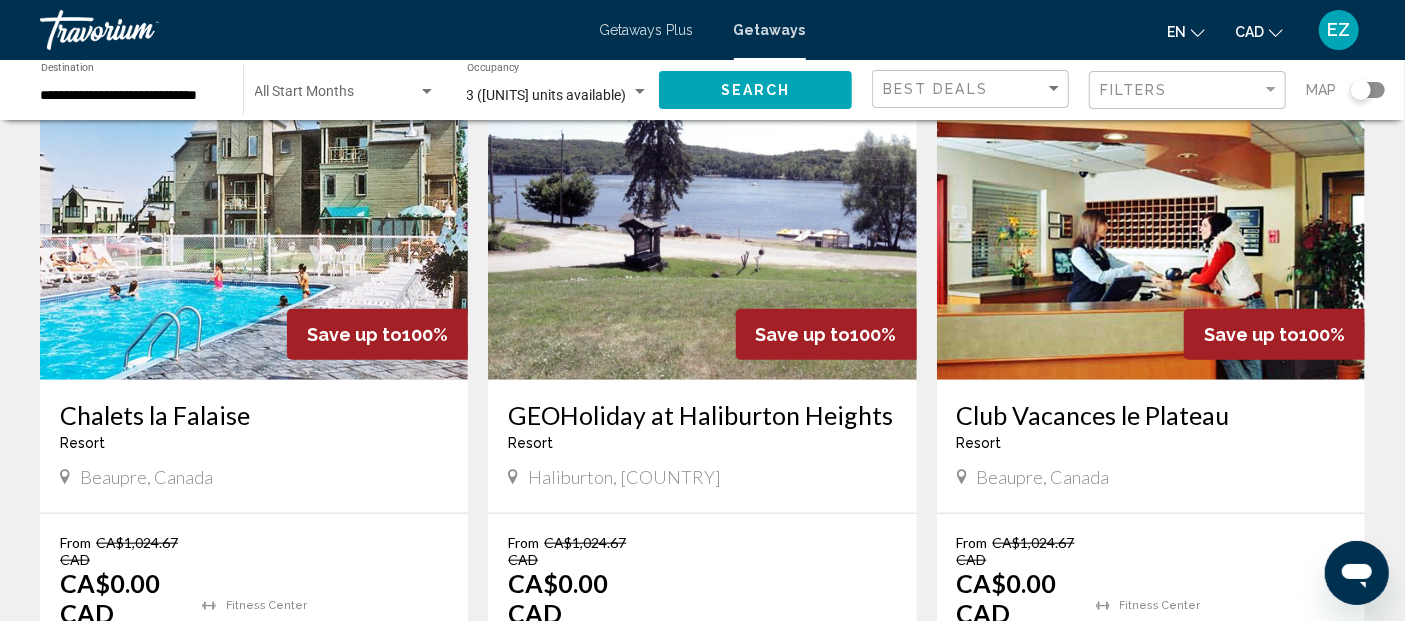 click at bounding box center (702, 220) 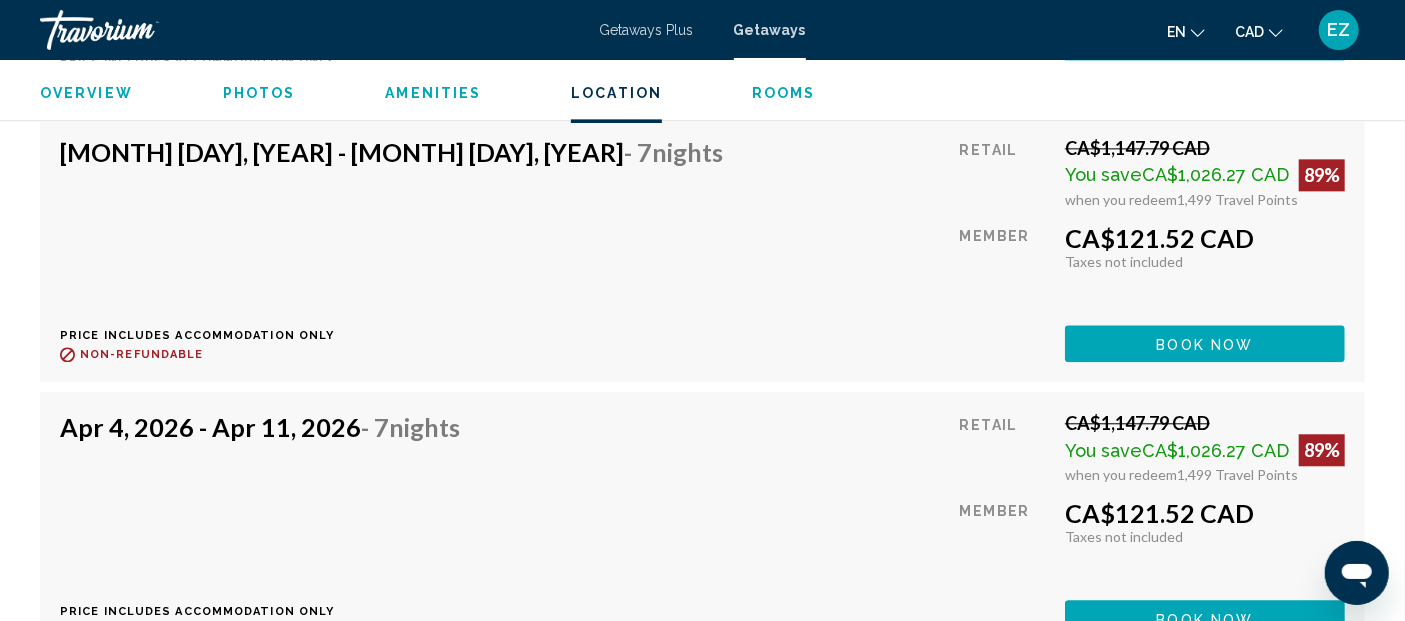 scroll, scrollTop: 11292, scrollLeft: 0, axis: vertical 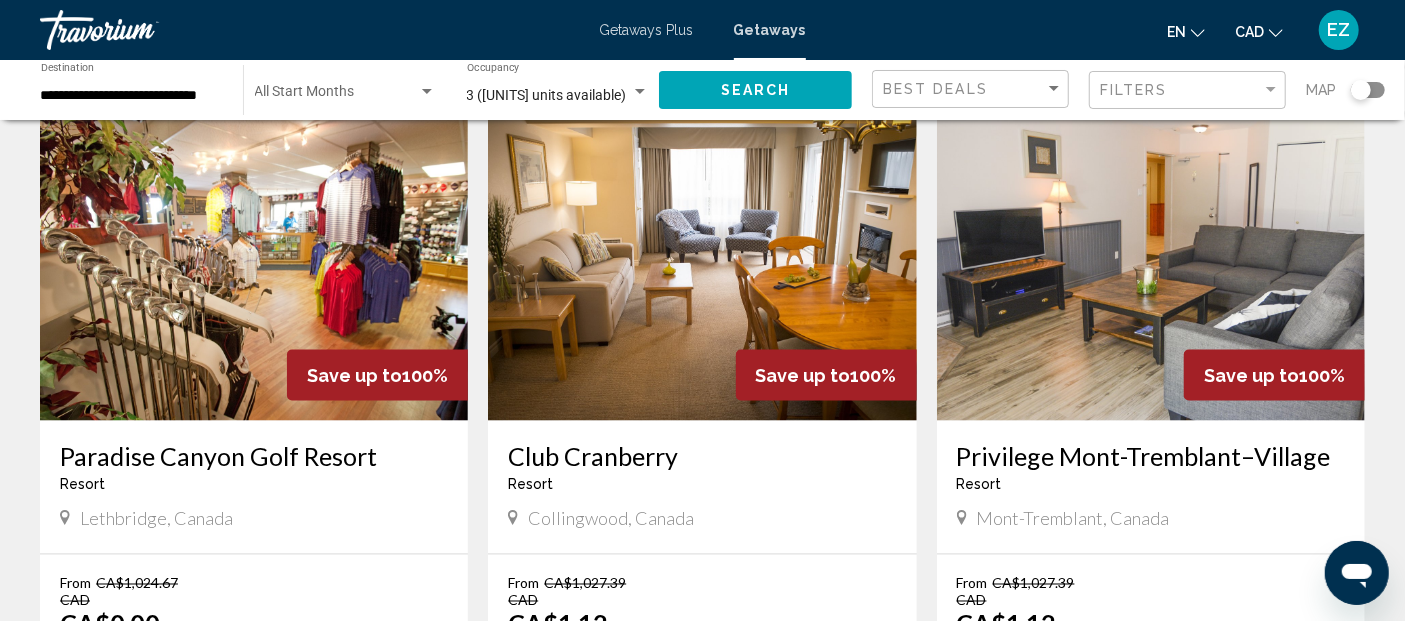 click 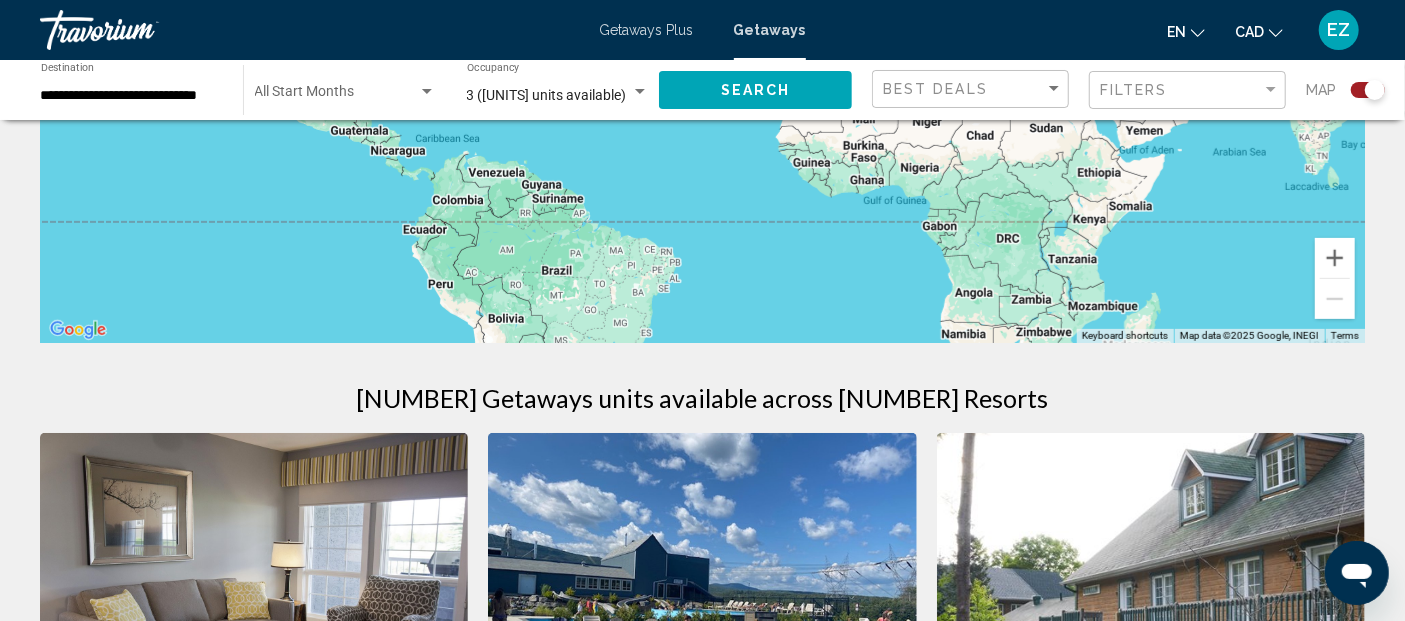 scroll, scrollTop: 0, scrollLeft: 0, axis: both 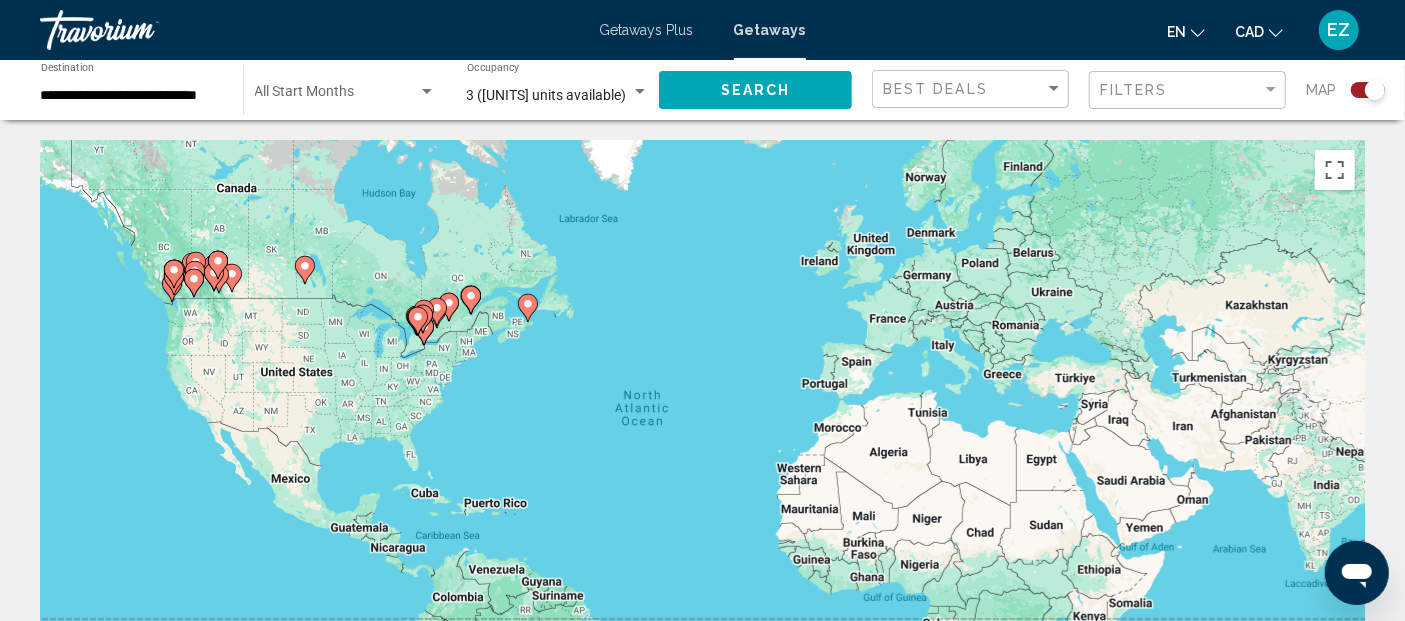 click 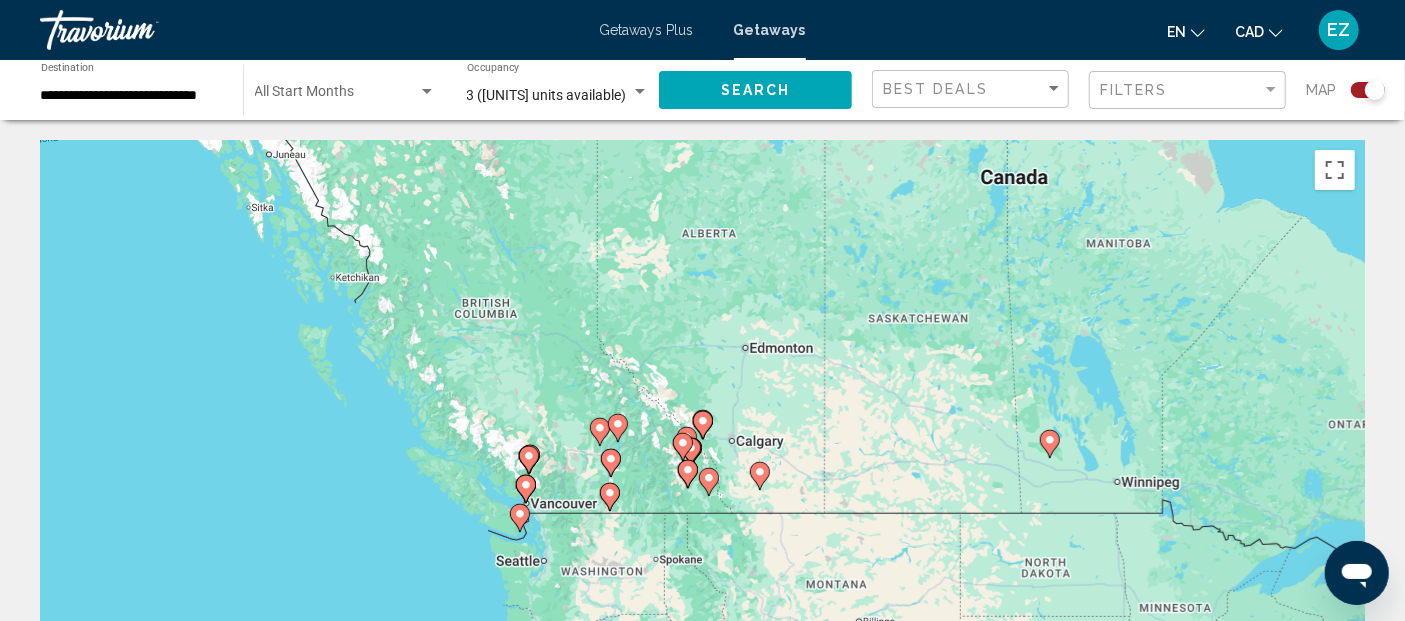 click 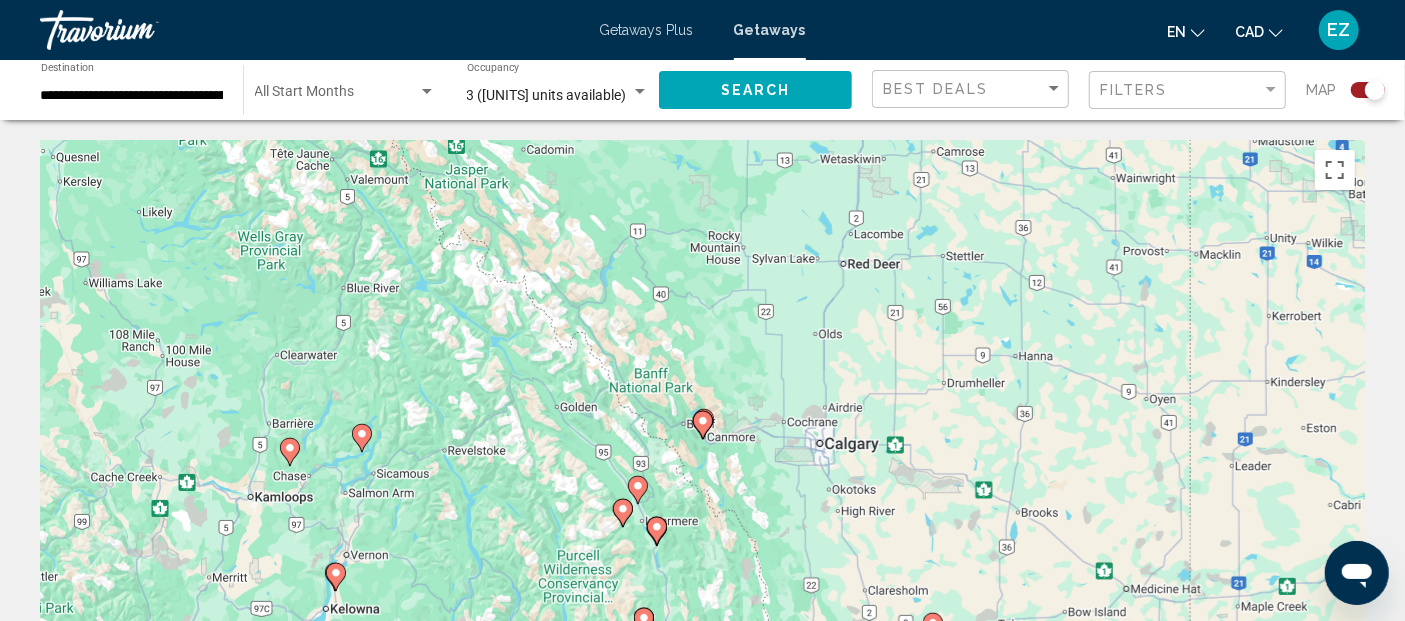 click at bounding box center (703, 425) 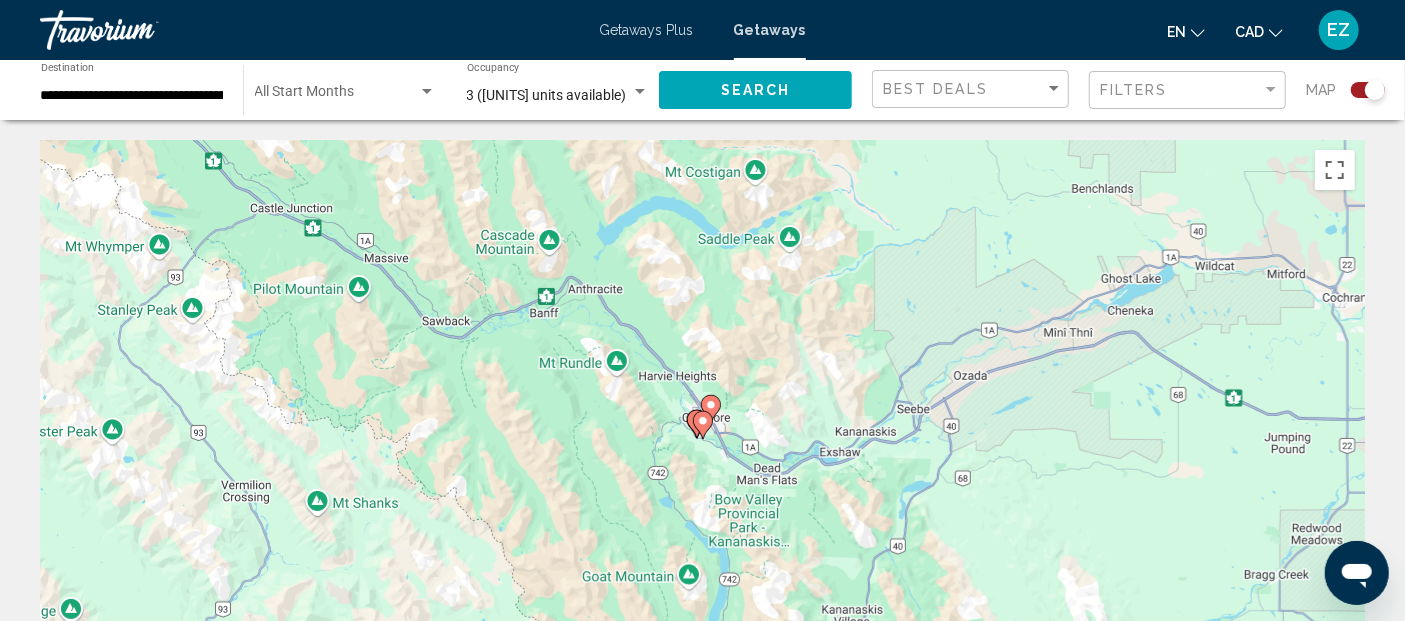 click 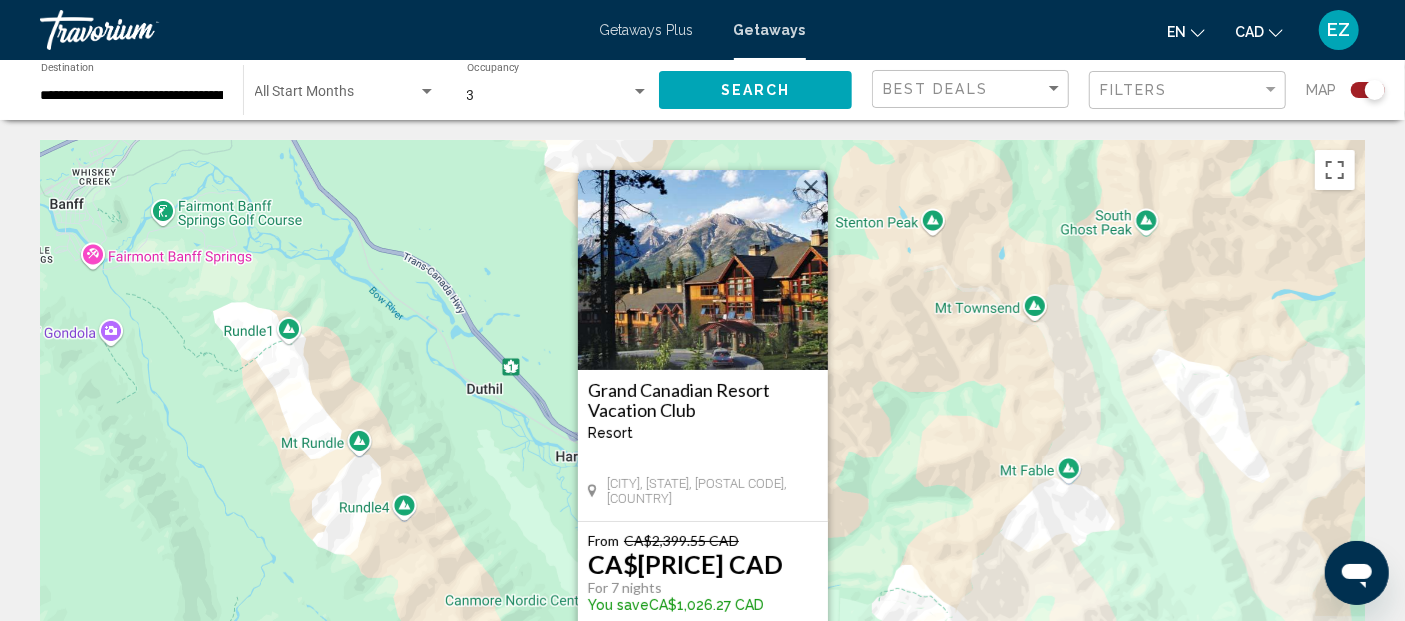click at bounding box center (811, 187) 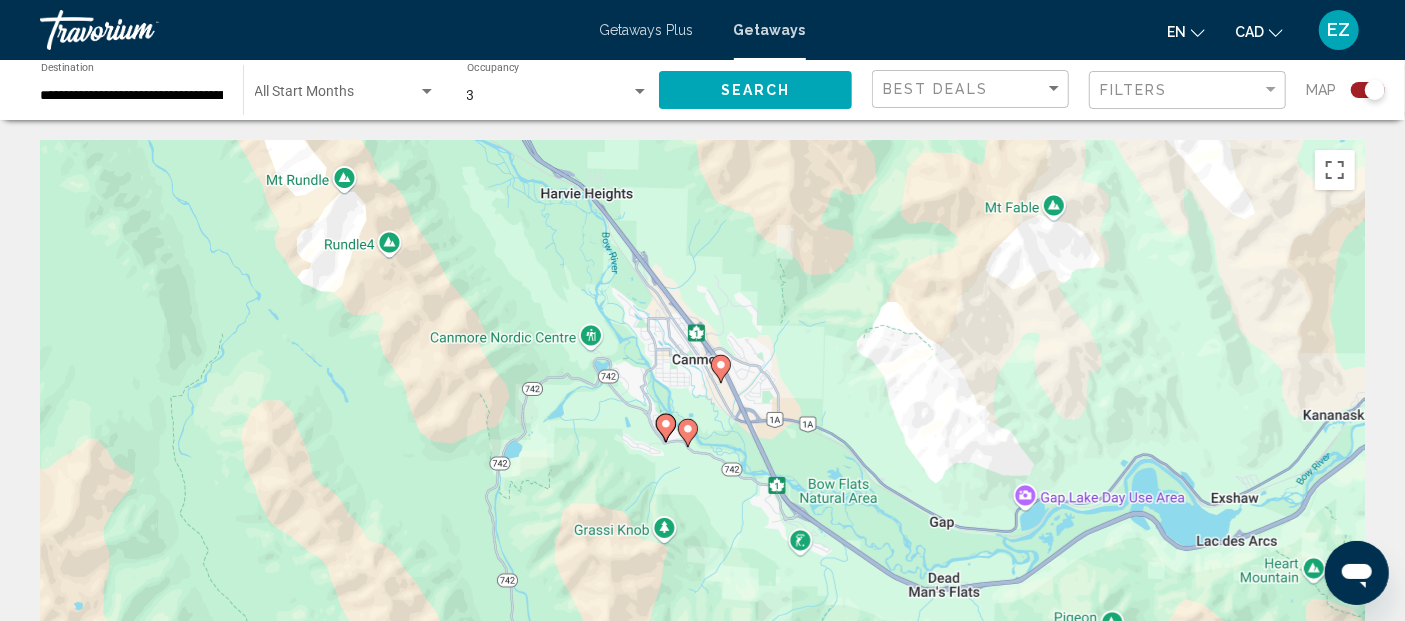 drag, startPoint x: 807, startPoint y: 388, endPoint x: 842, endPoint y: 182, distance: 208.95215 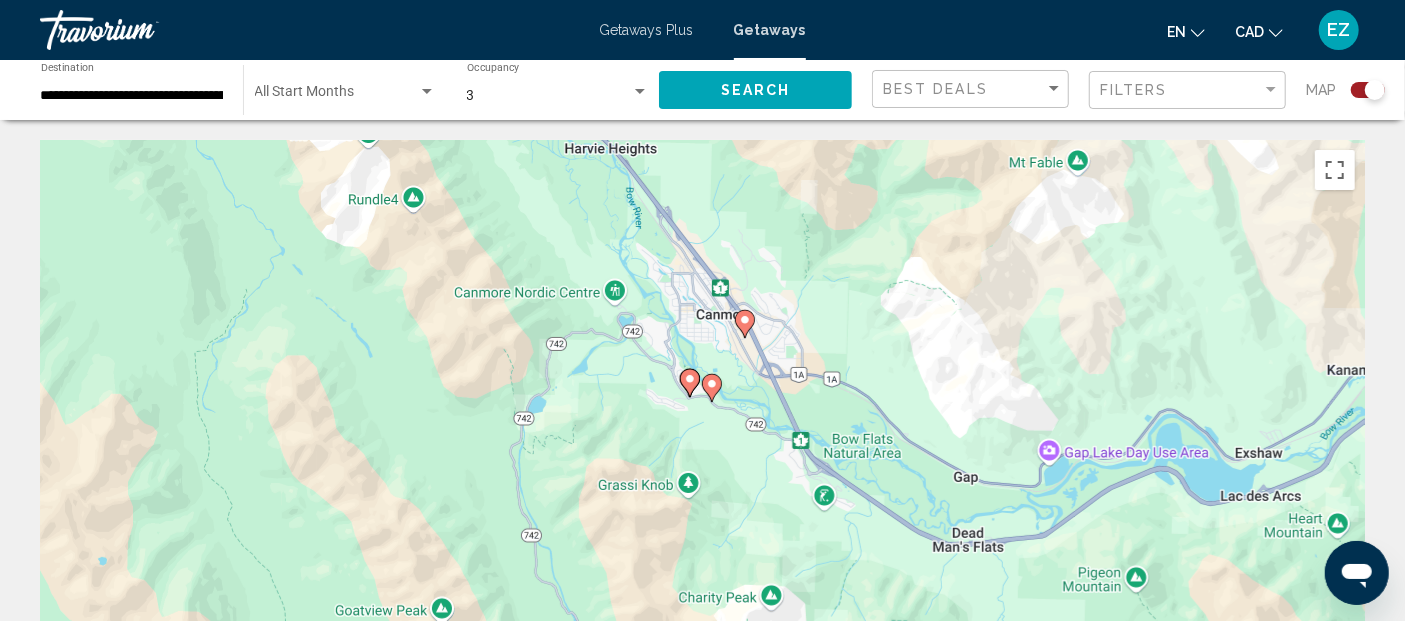 click 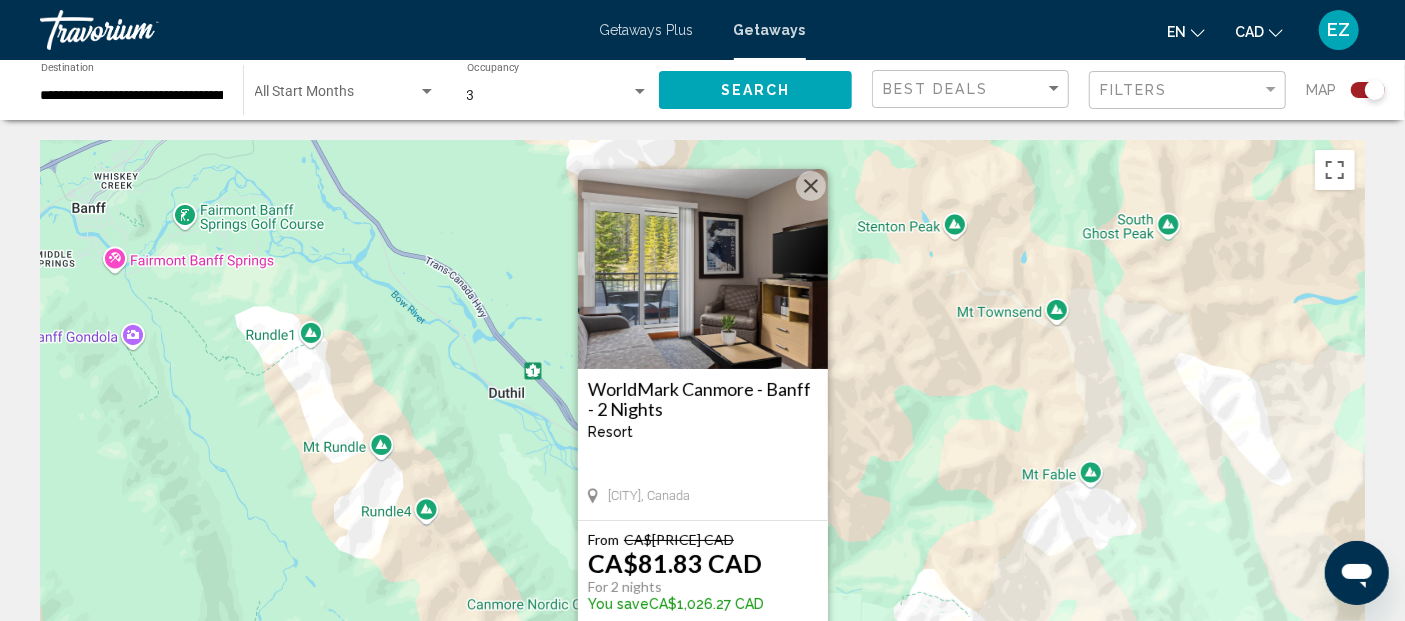 click at bounding box center [703, 269] 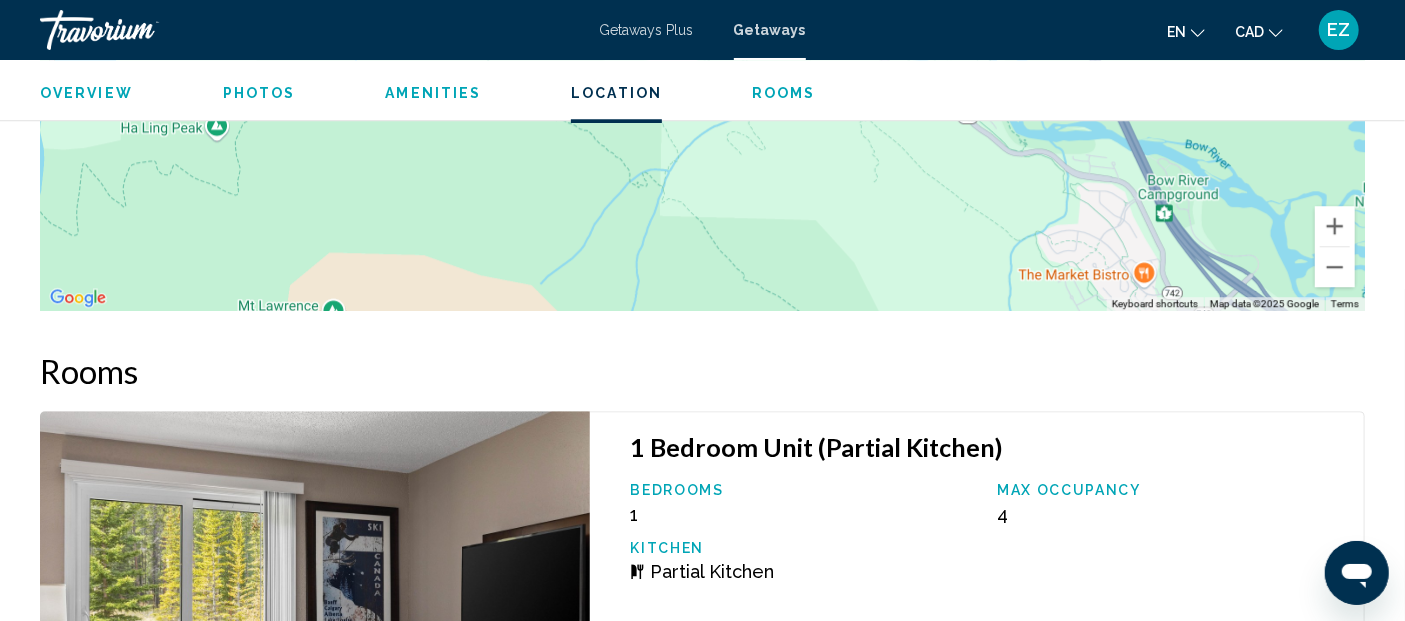 scroll, scrollTop: 2570, scrollLeft: 0, axis: vertical 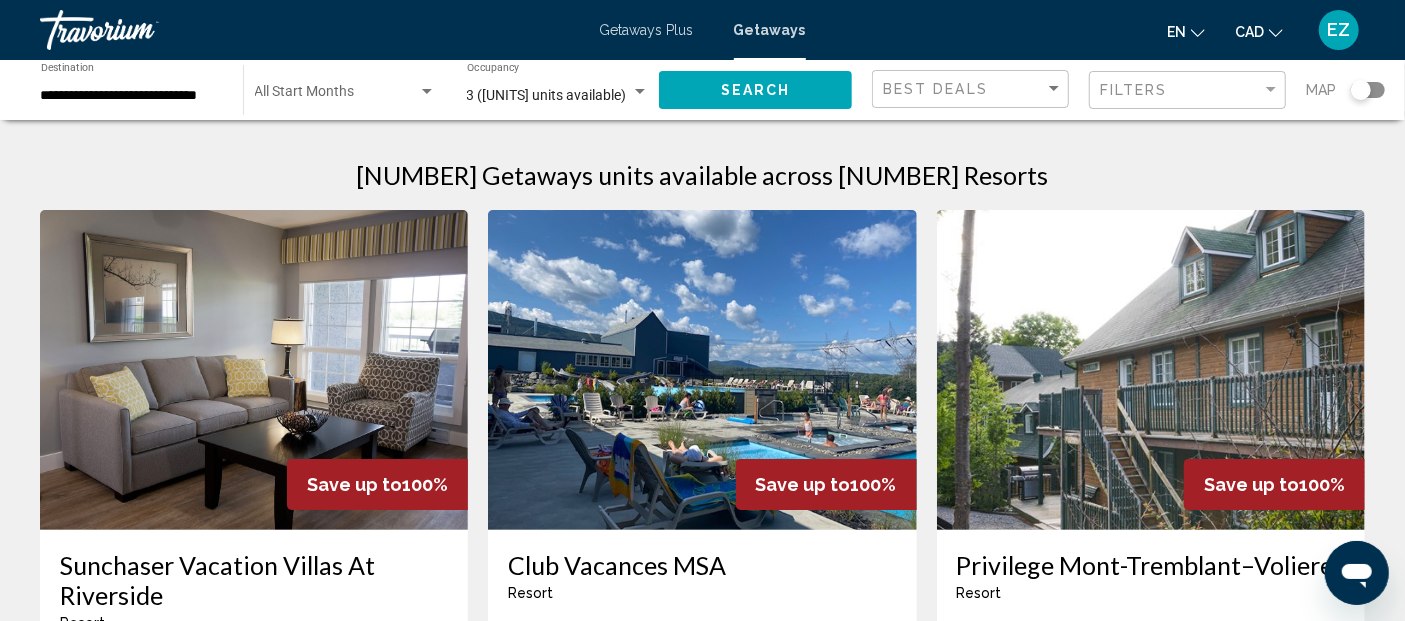 click at bounding box center [336, 96] 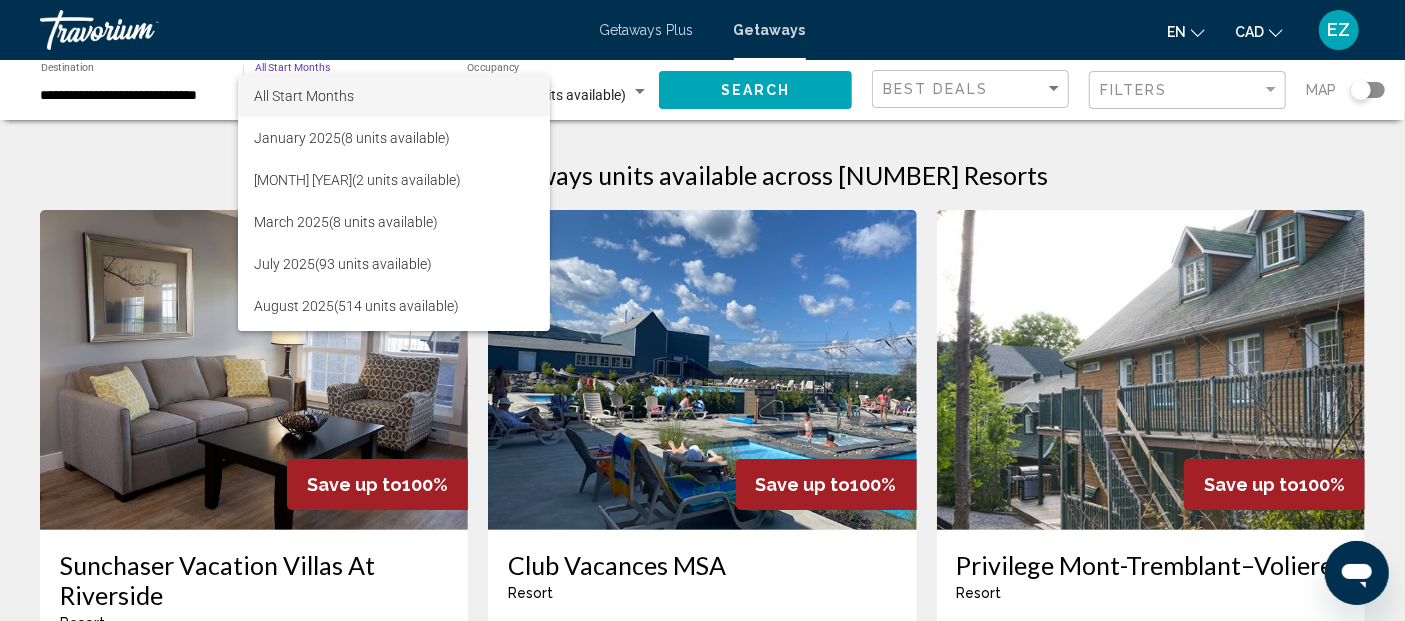scroll, scrollTop: 111, scrollLeft: 0, axis: vertical 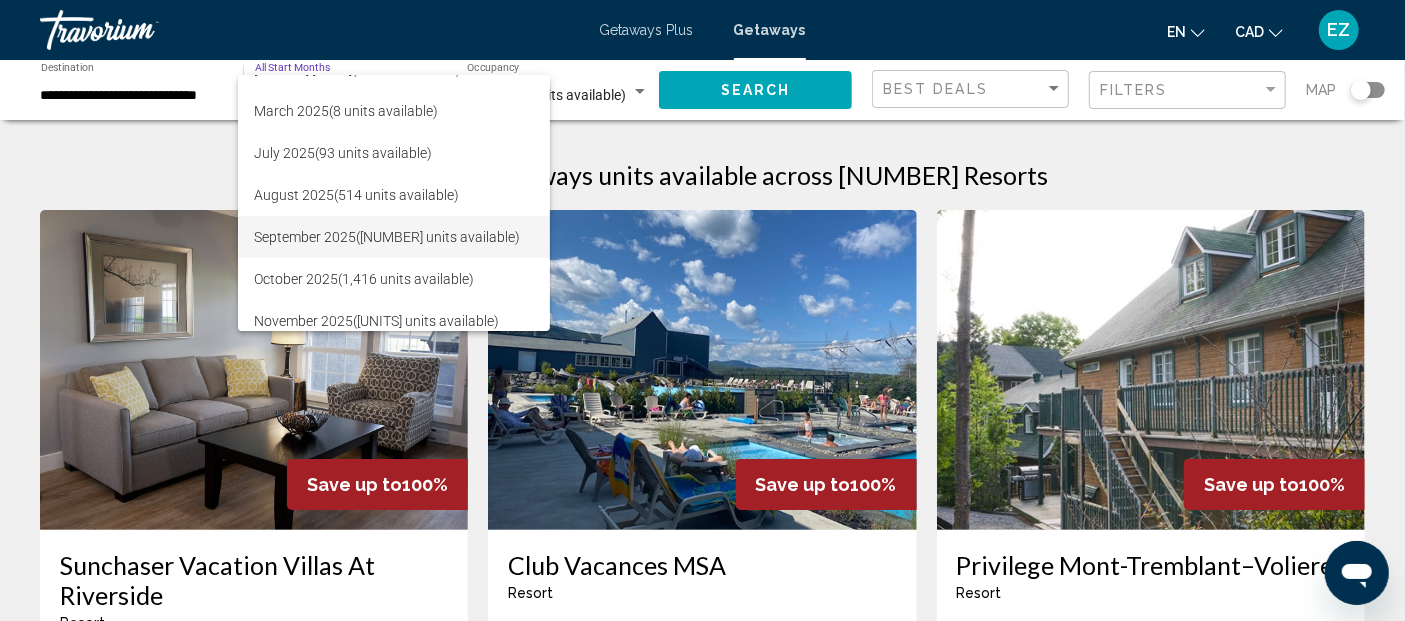 click on "September [YEAR]  (919 units available)" at bounding box center [394, 237] 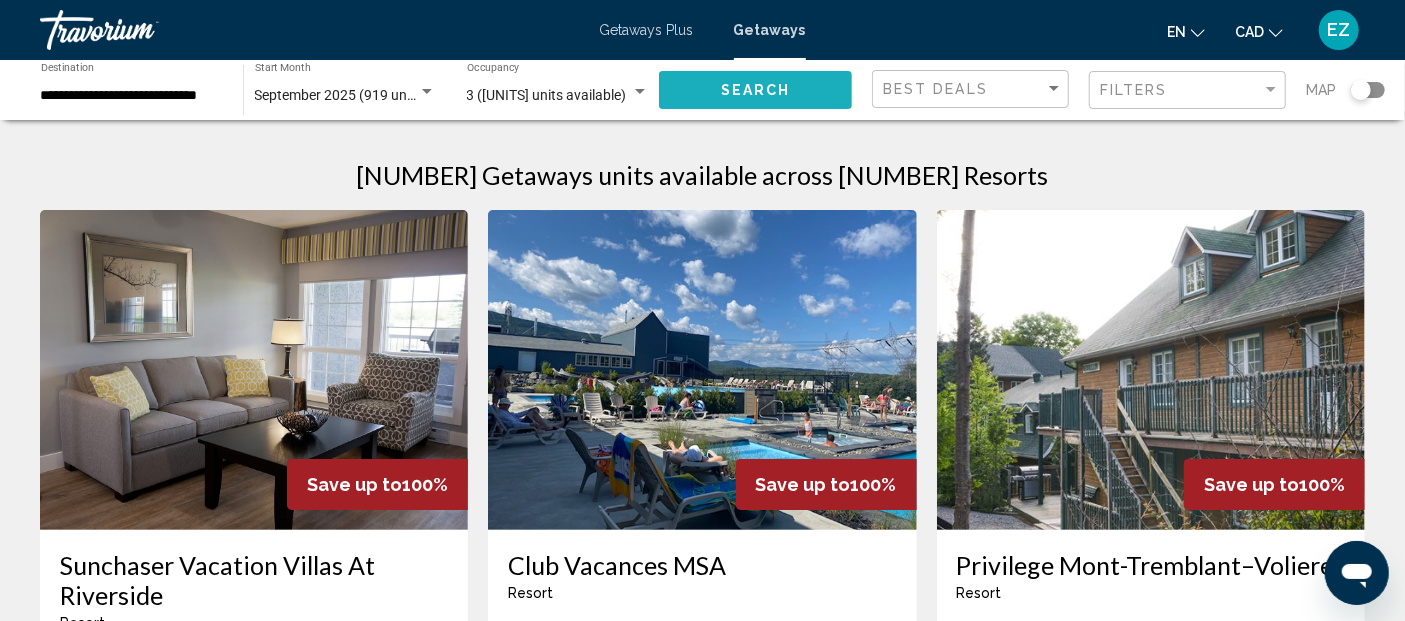 click on "Search" 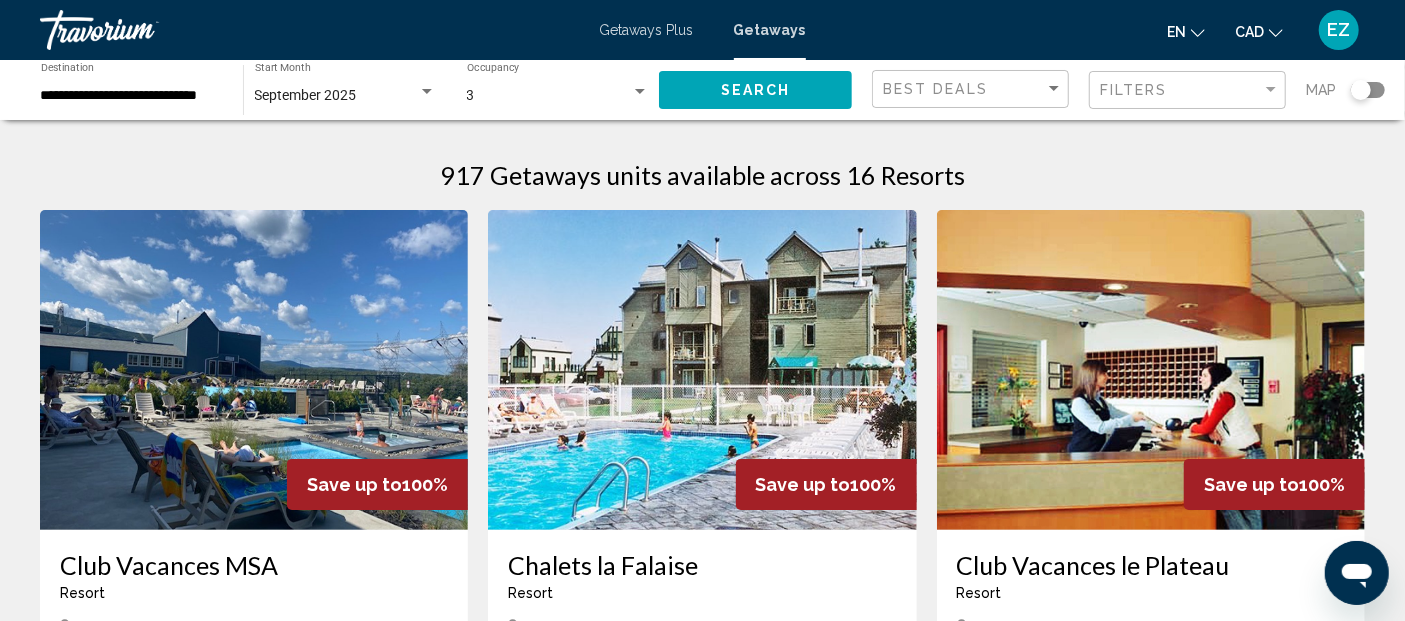 click 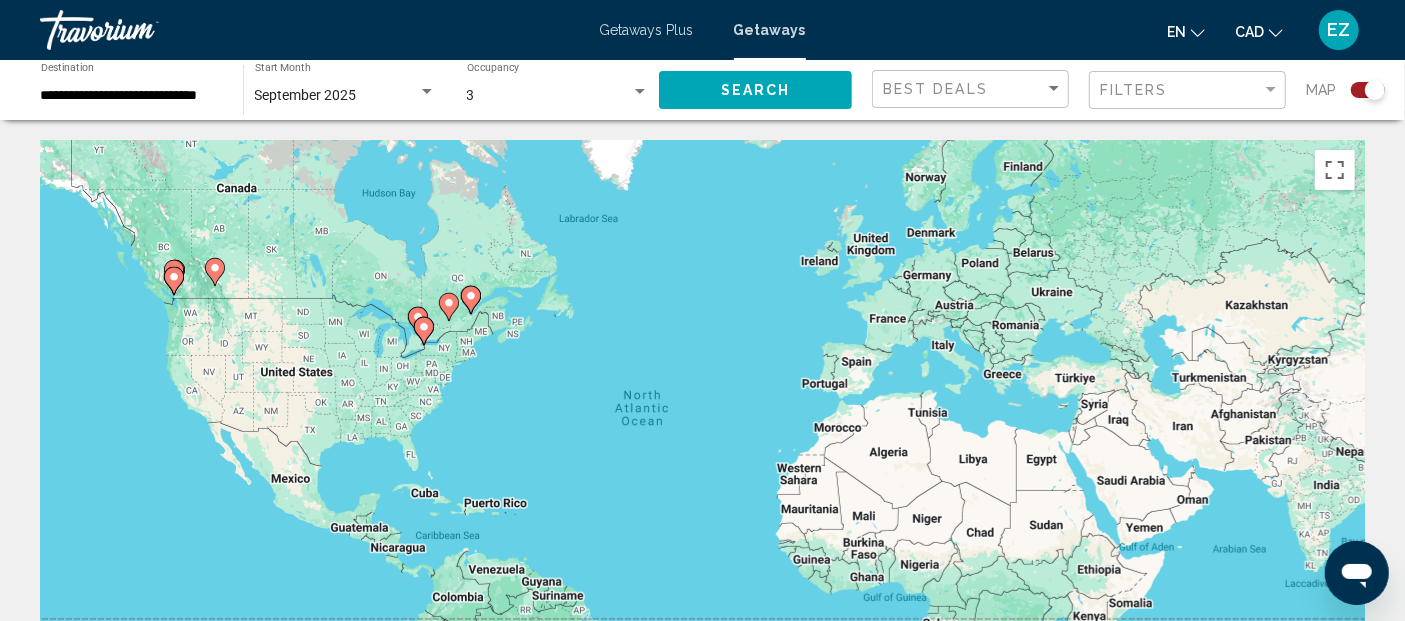 click 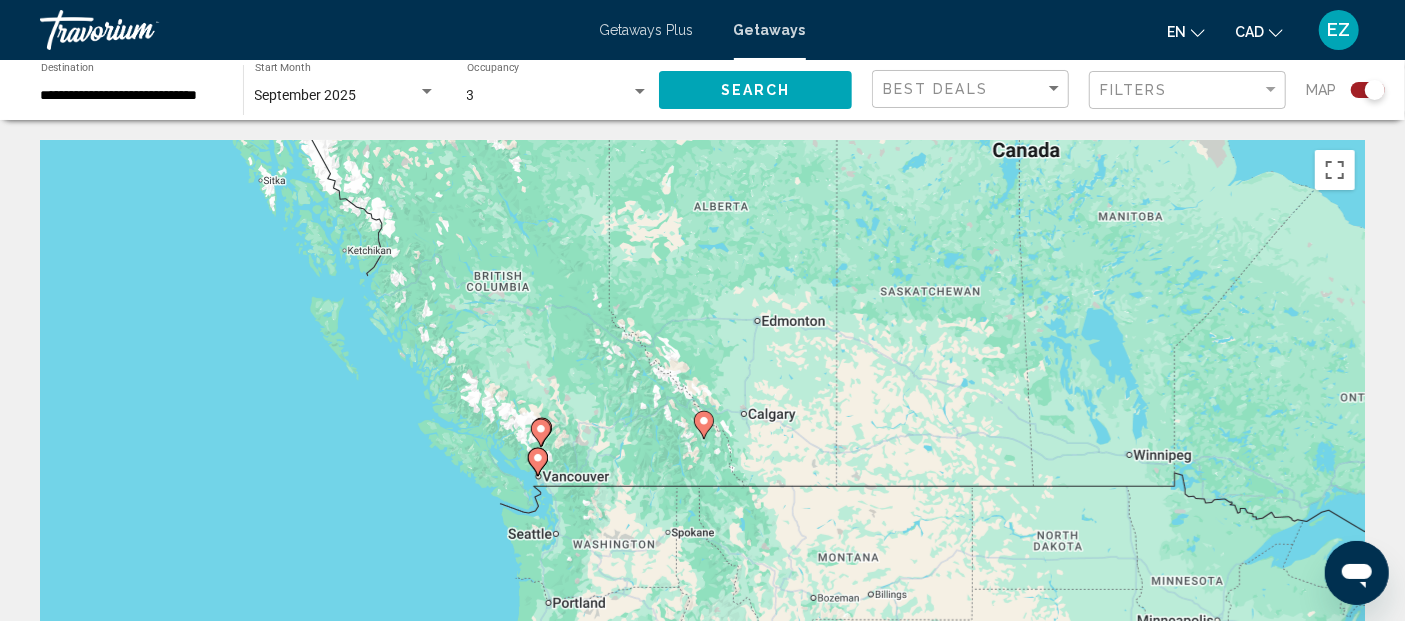 click 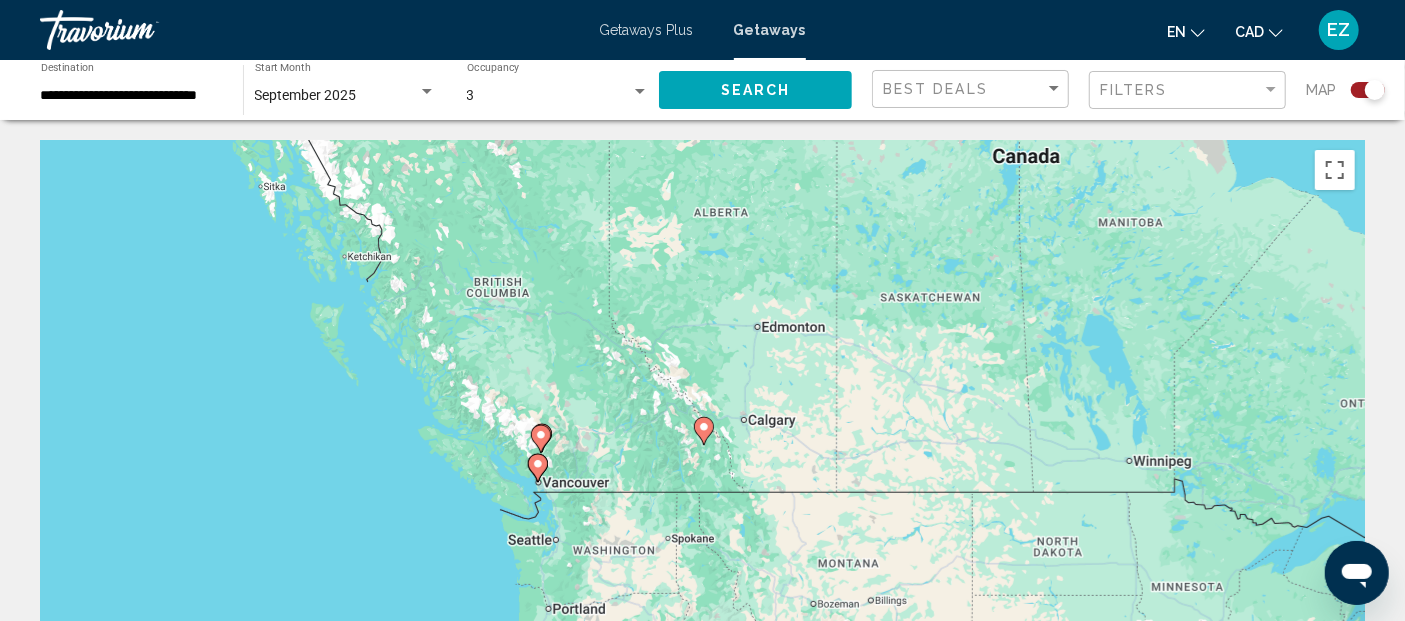 click 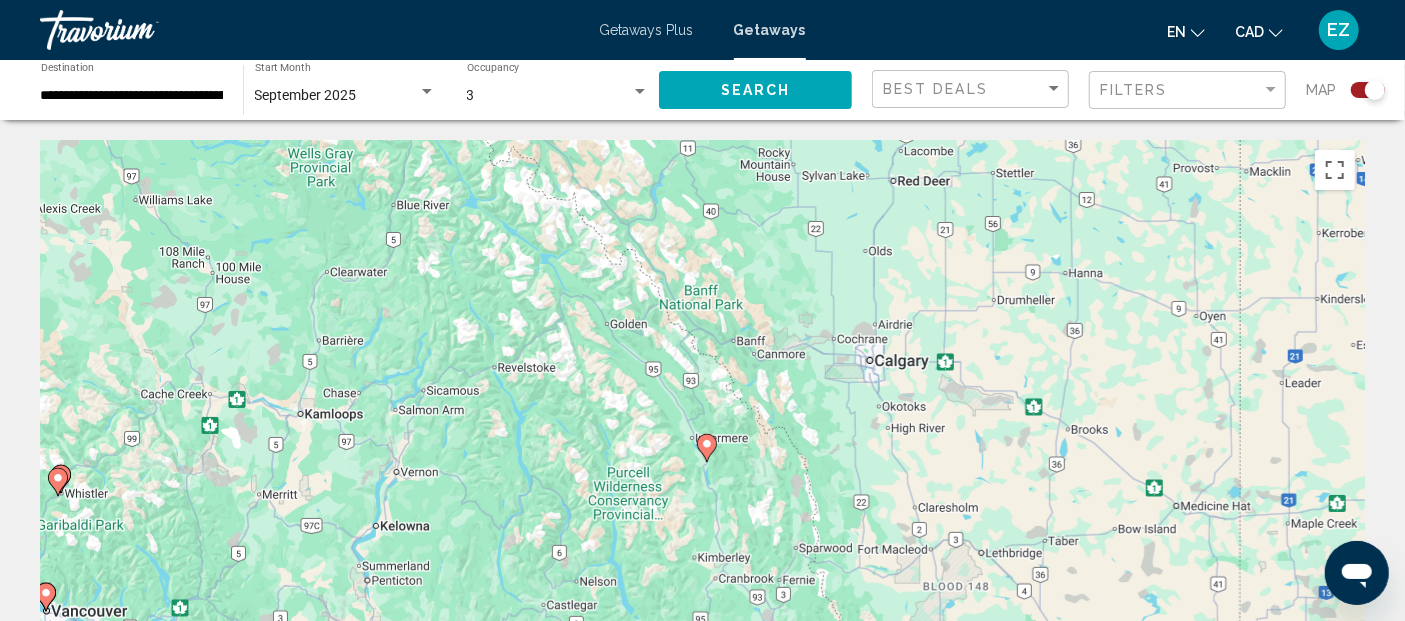 click on "3" at bounding box center (549, 96) 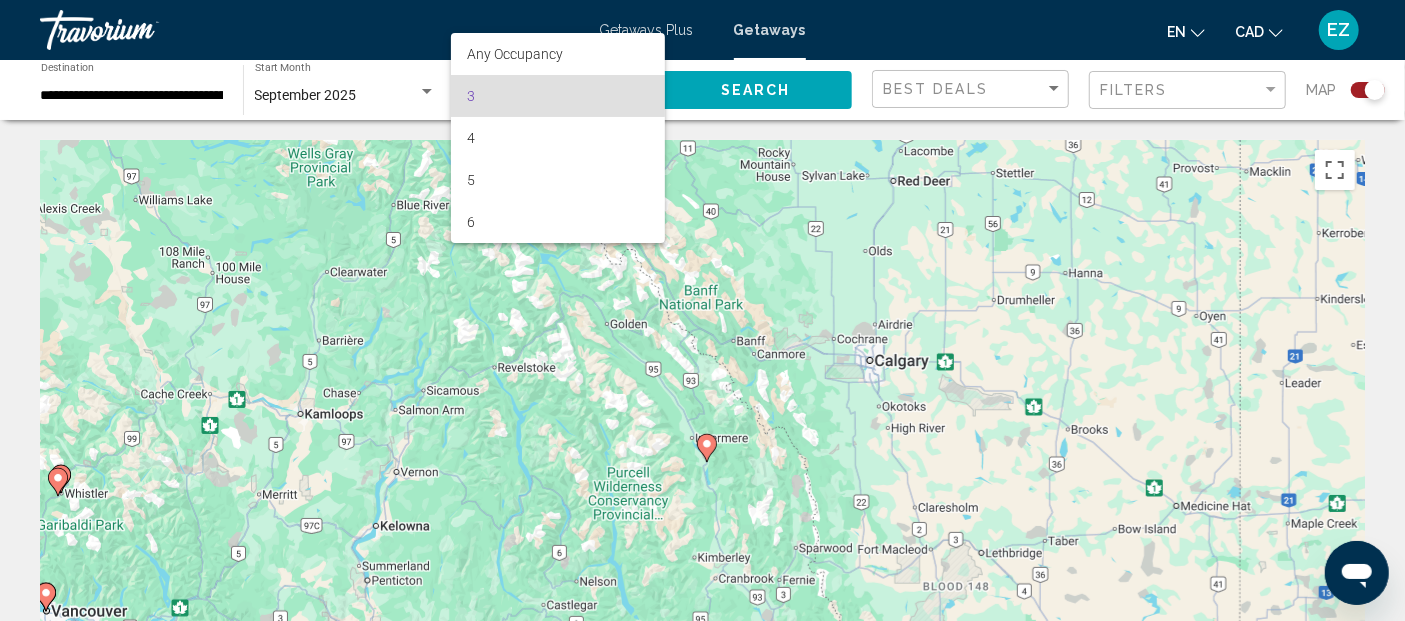 click at bounding box center [702, 310] 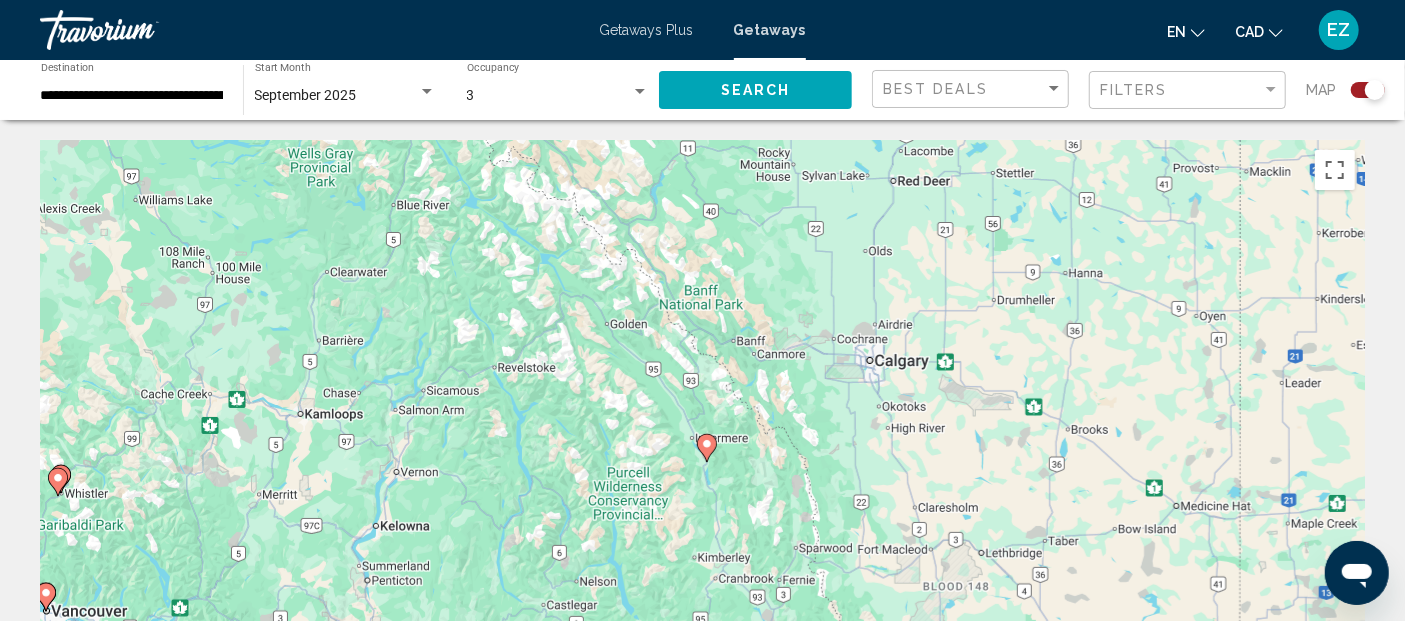 click on "September 2025" at bounding box center [336, 96] 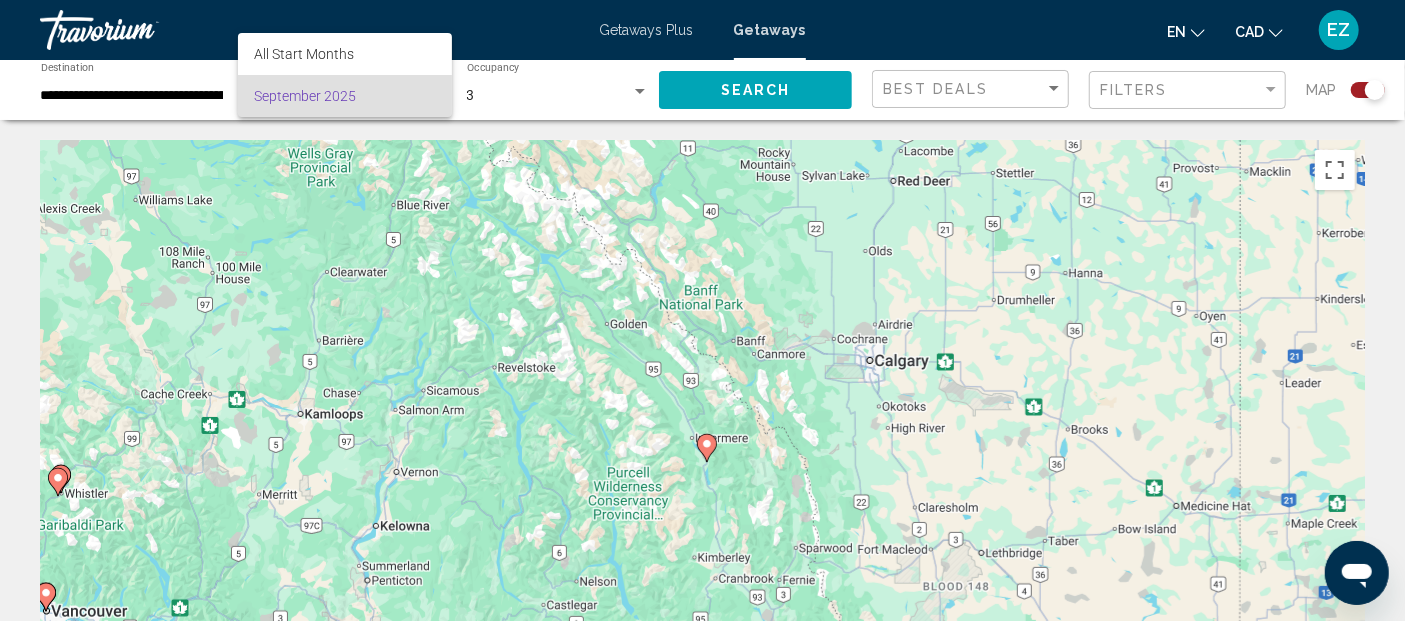 click on "September 2025" at bounding box center (344, 96) 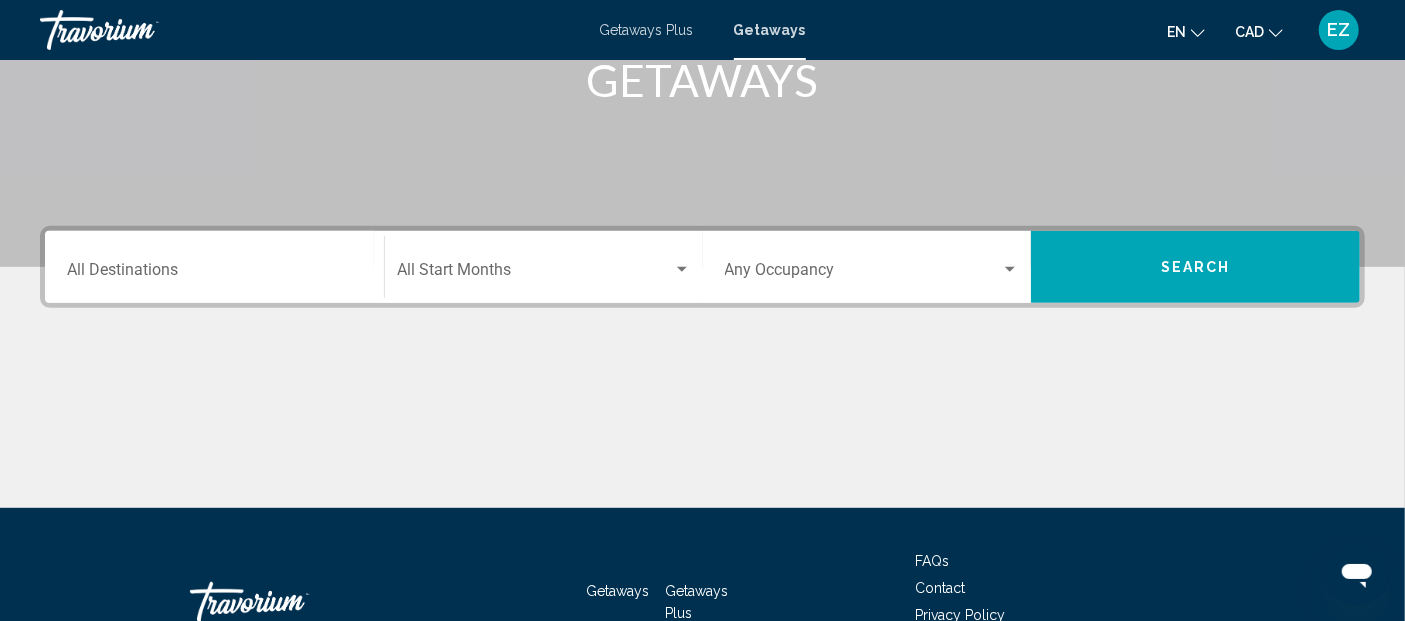 click on "Destination All Destinations" at bounding box center (214, 267) 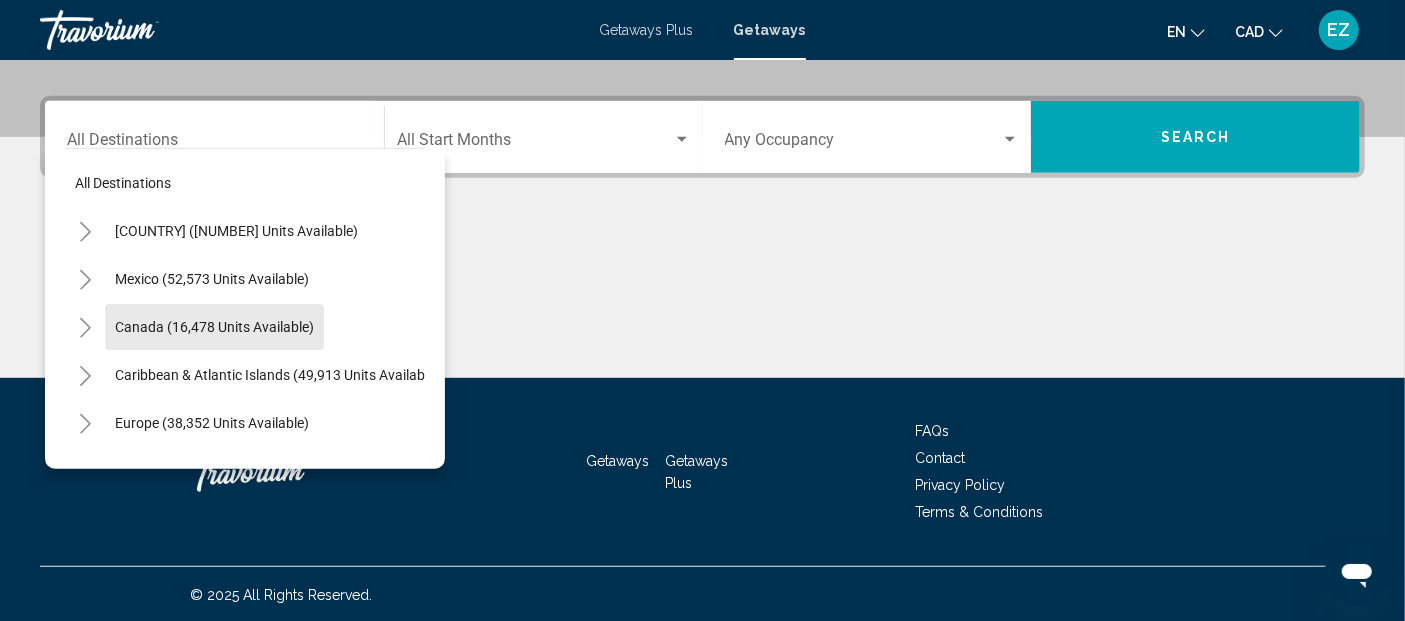 drag, startPoint x: 276, startPoint y: 324, endPoint x: 325, endPoint y: 291, distance: 59.07622 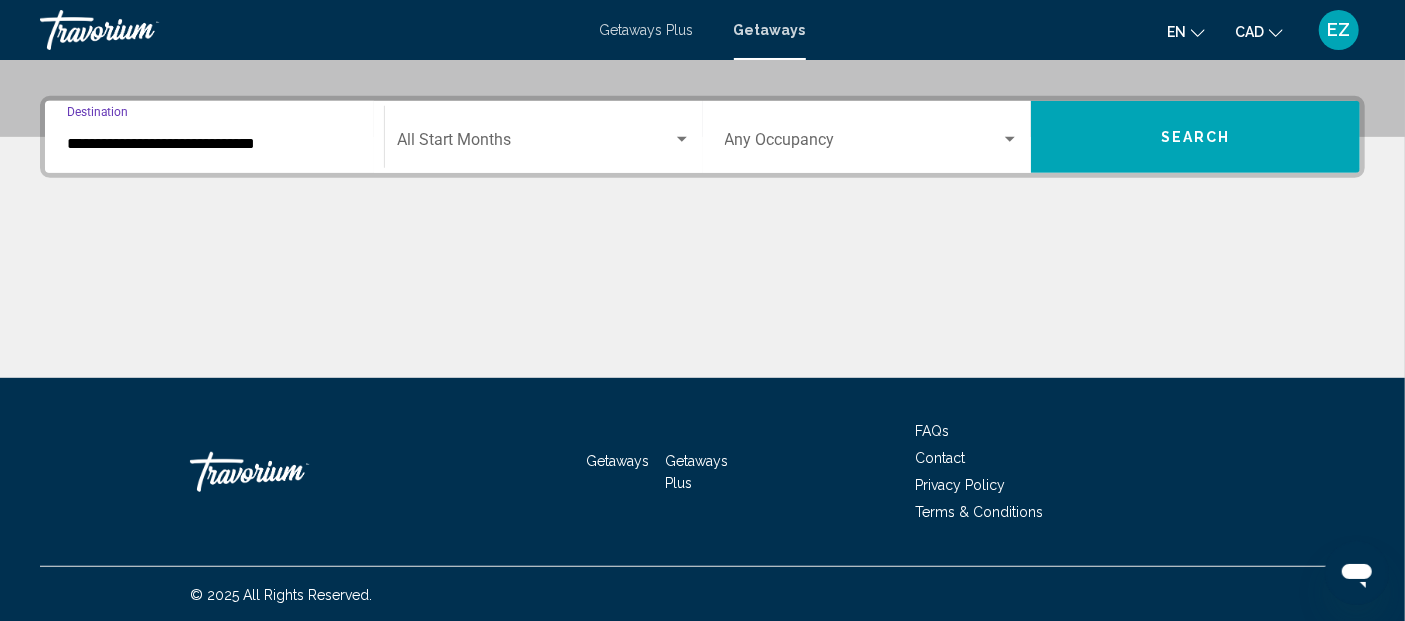 click on "Start Month All Start Months" 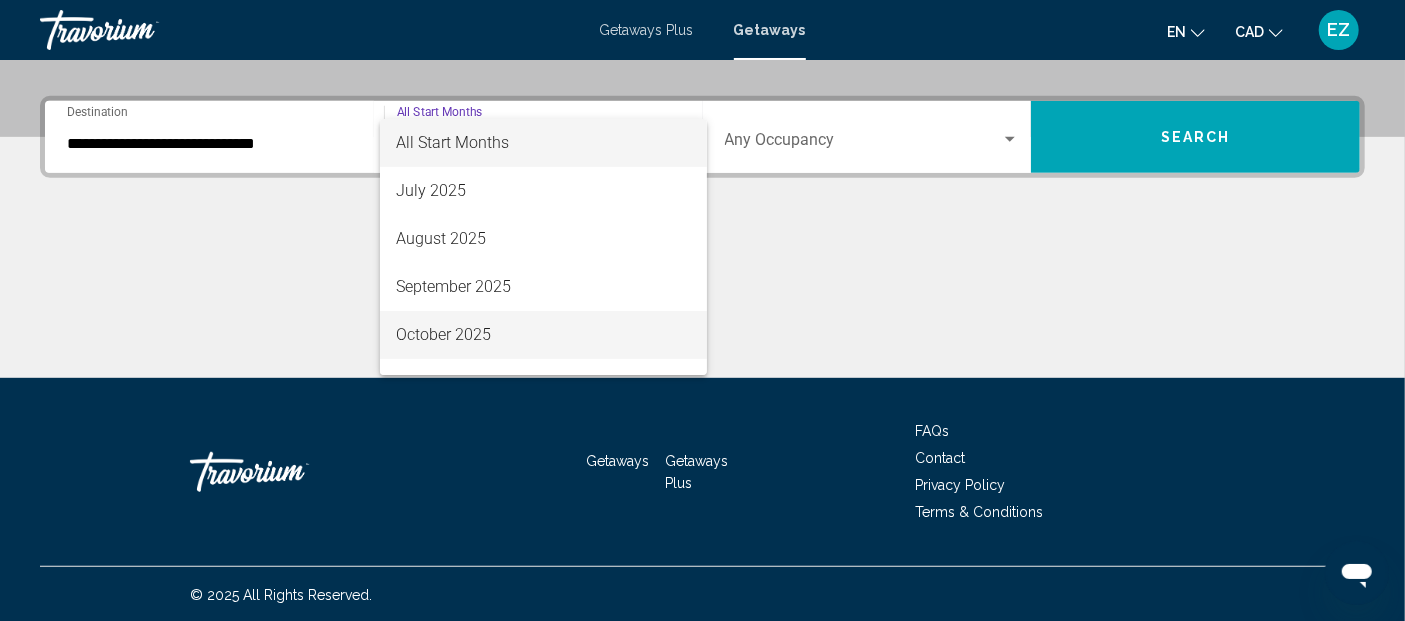 click on "October 2025" at bounding box center [543, 335] 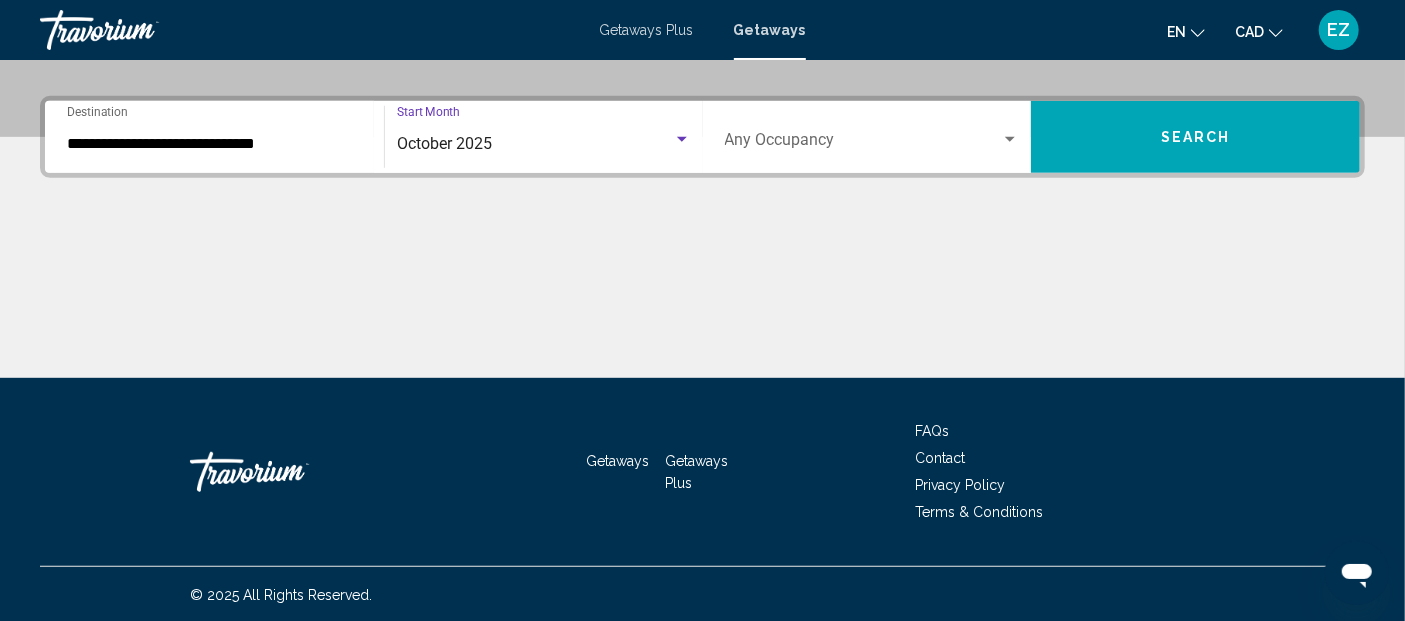 click on "Search" at bounding box center [1195, 137] 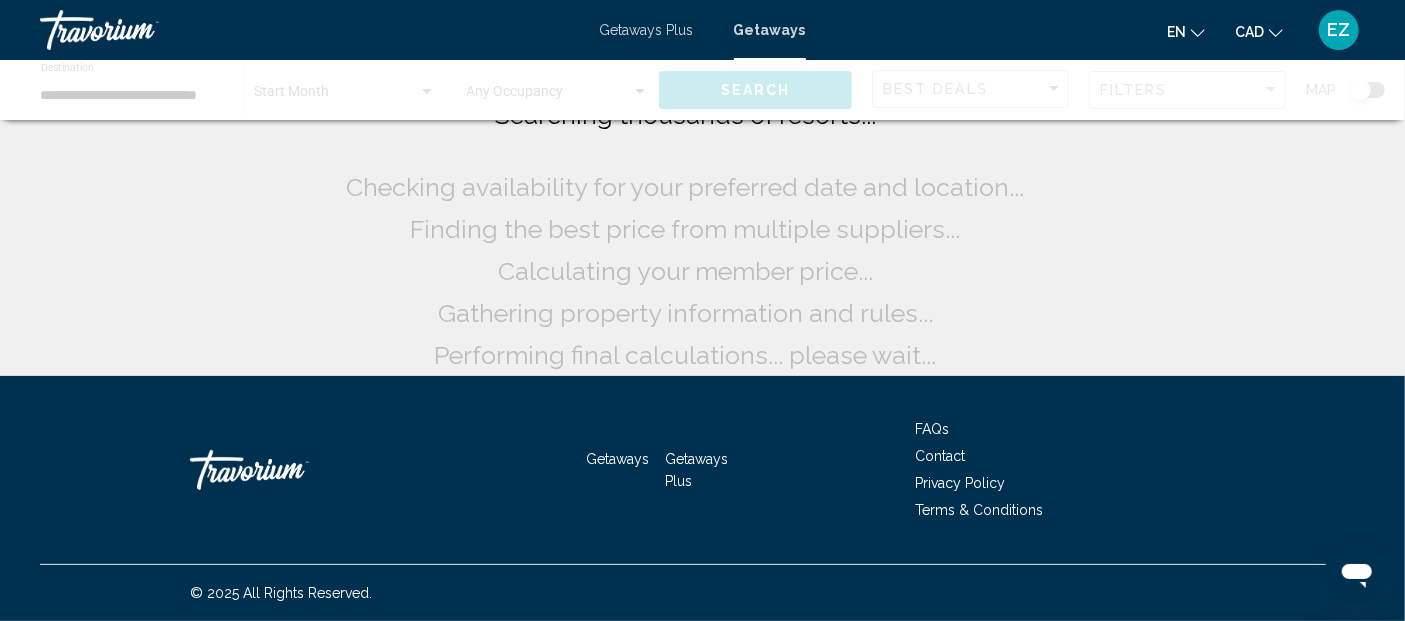 scroll, scrollTop: 0, scrollLeft: 0, axis: both 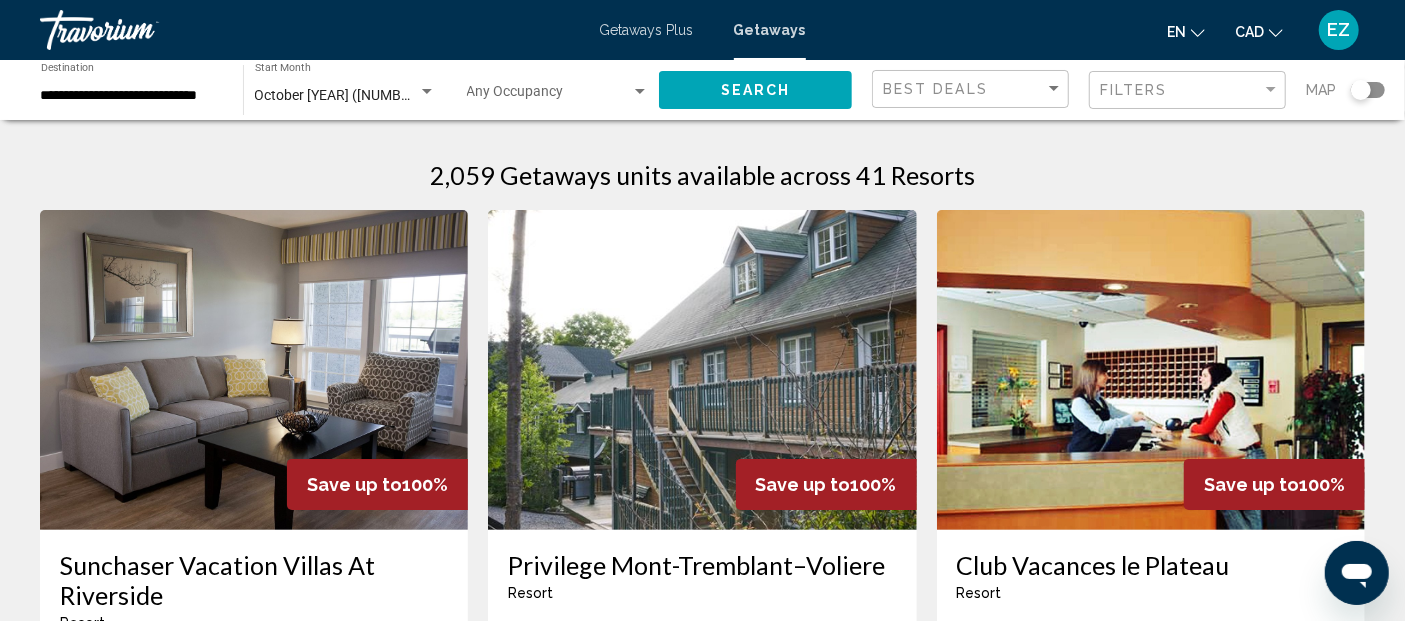 click 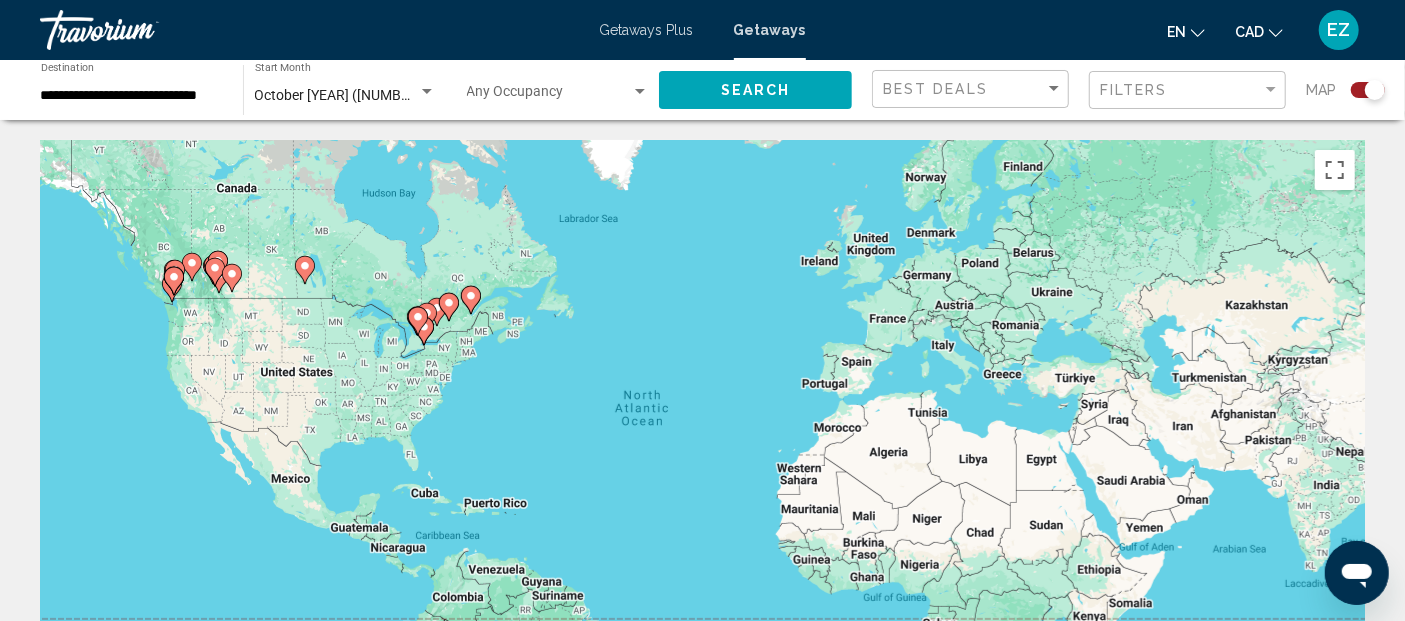 click 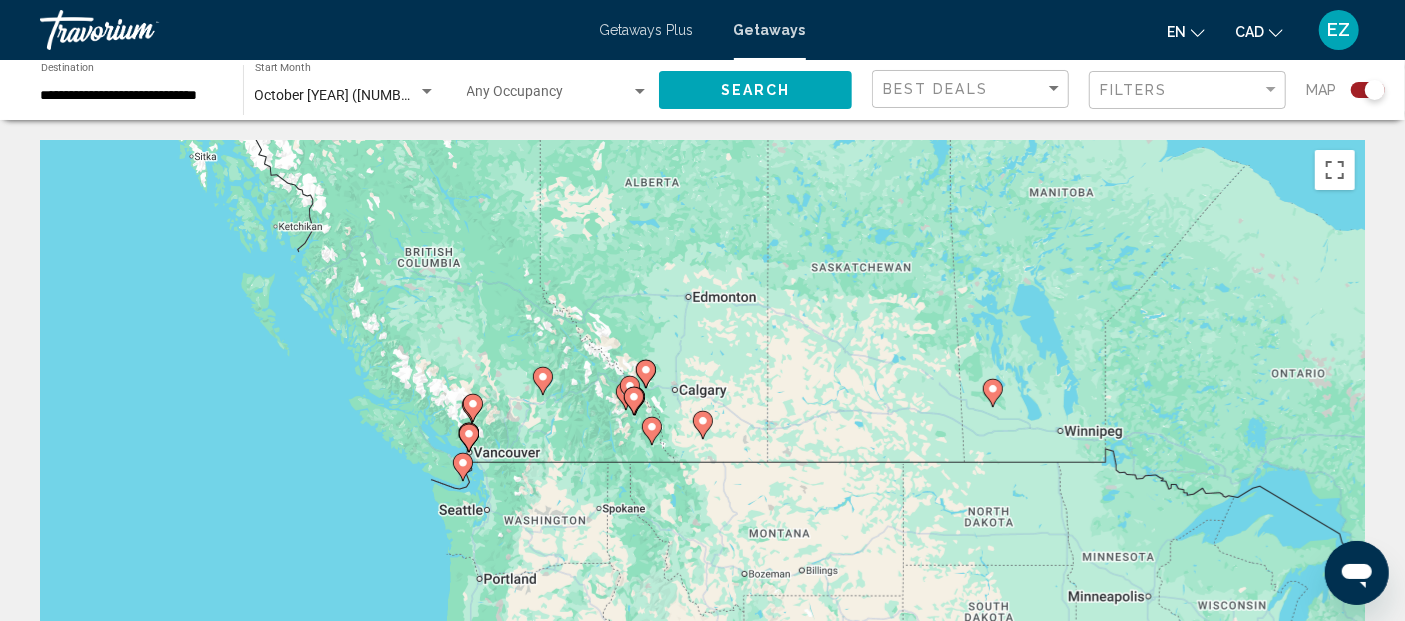 click 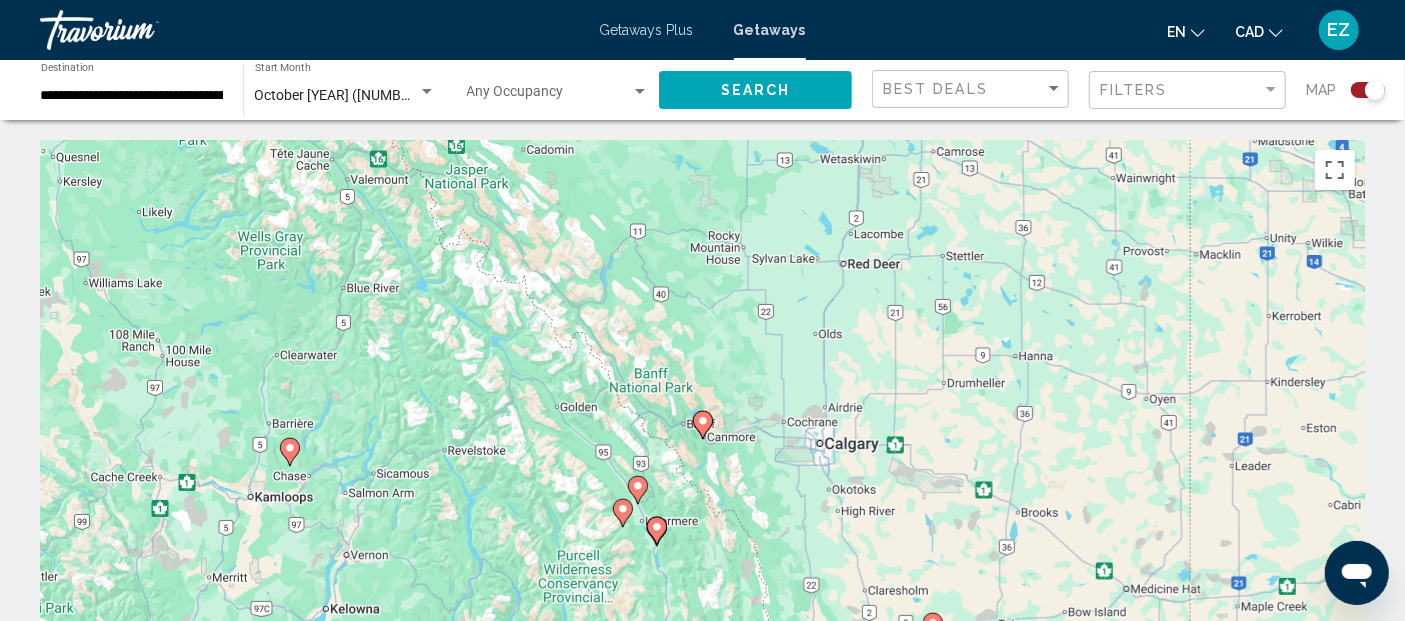 click 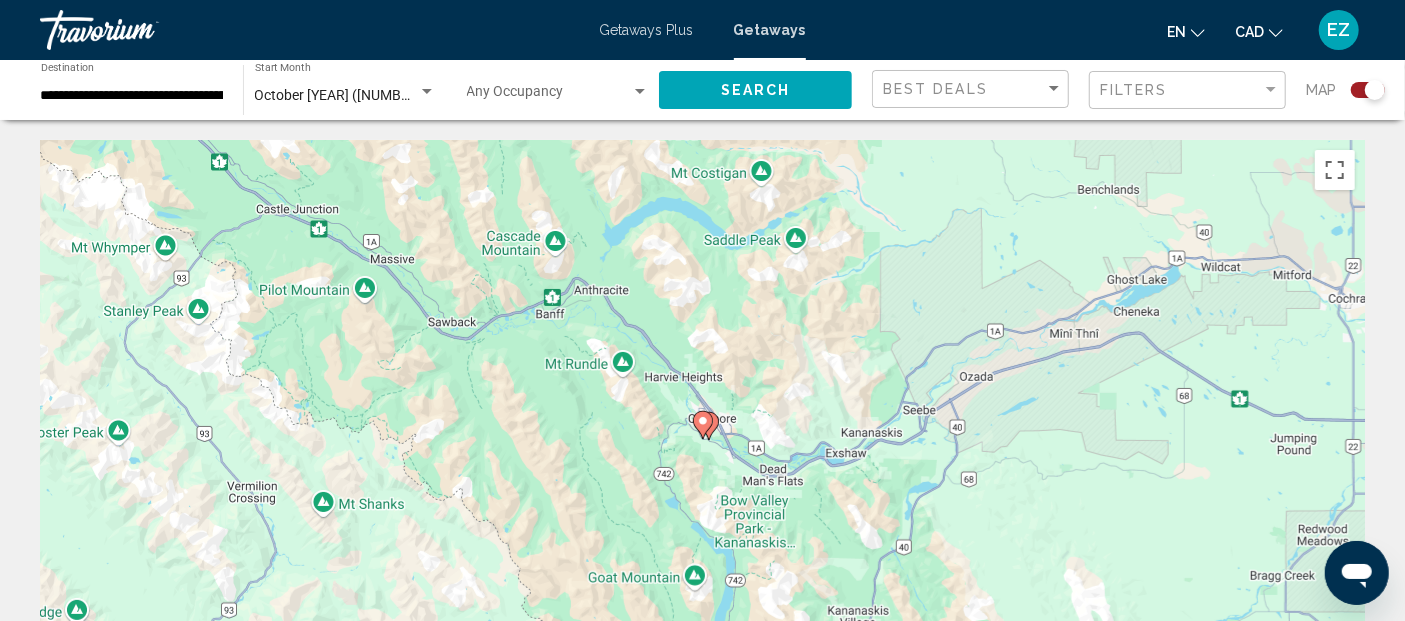 click 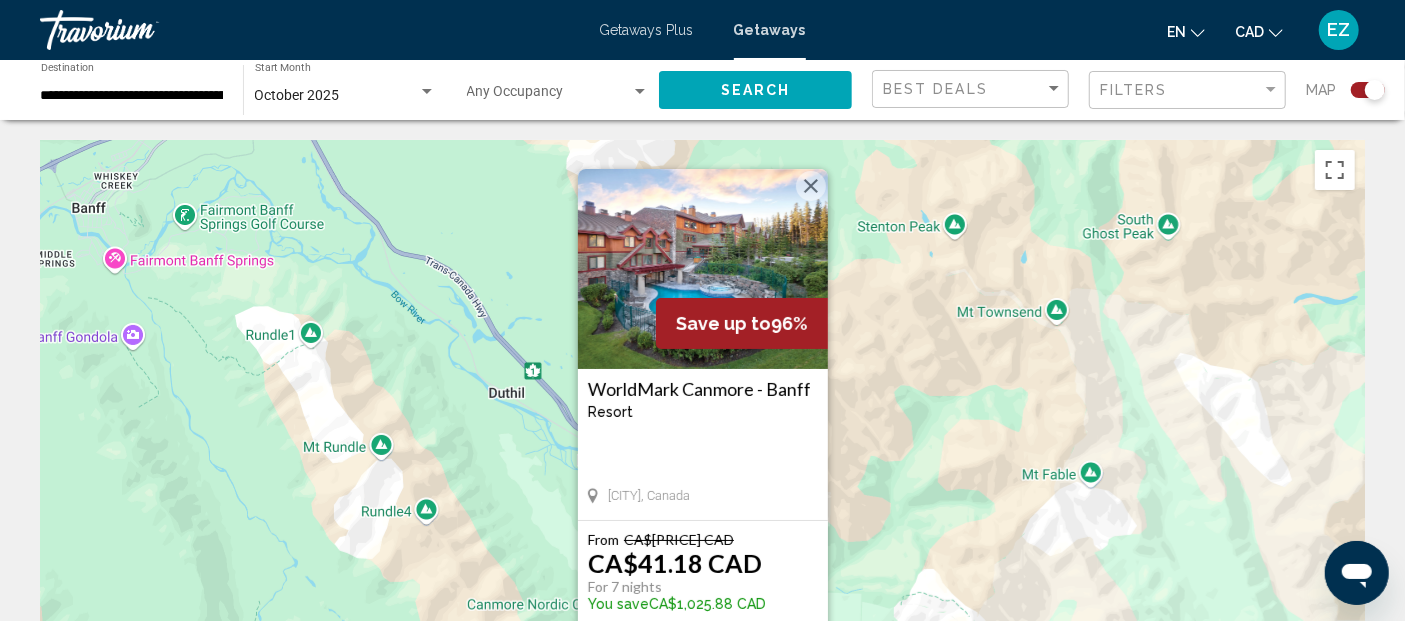 click at bounding box center [703, 269] 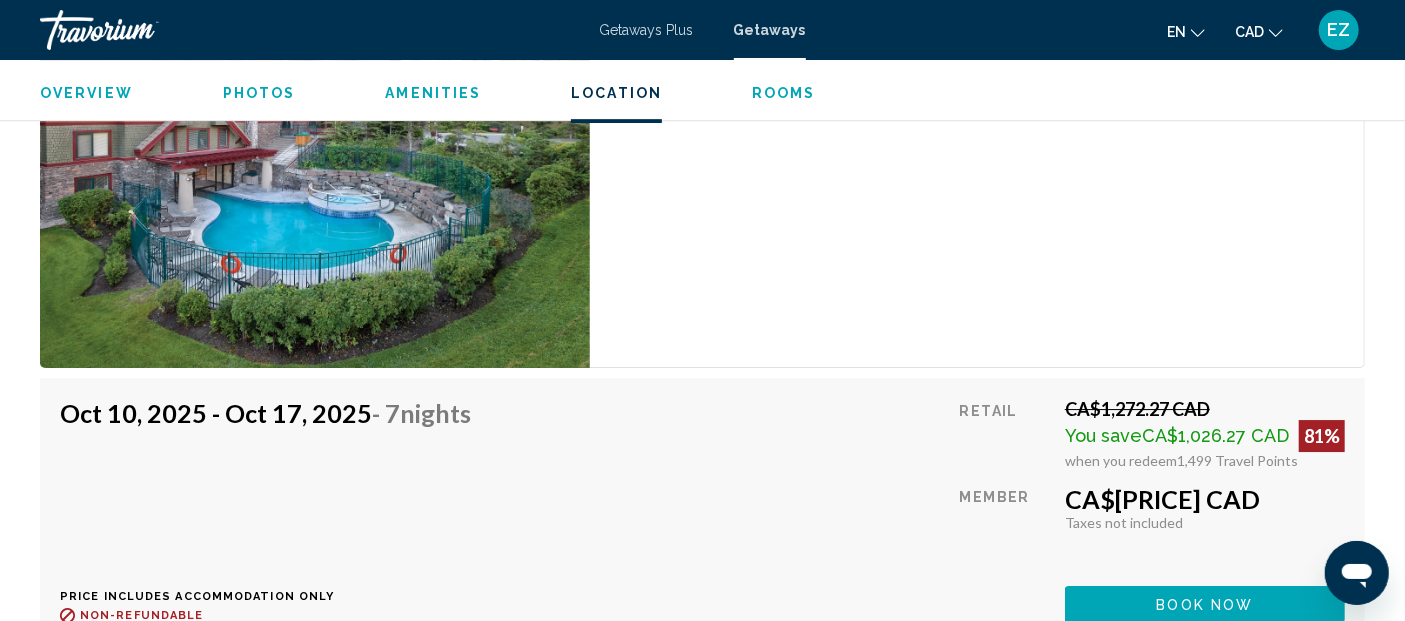 scroll, scrollTop: 3272, scrollLeft: 0, axis: vertical 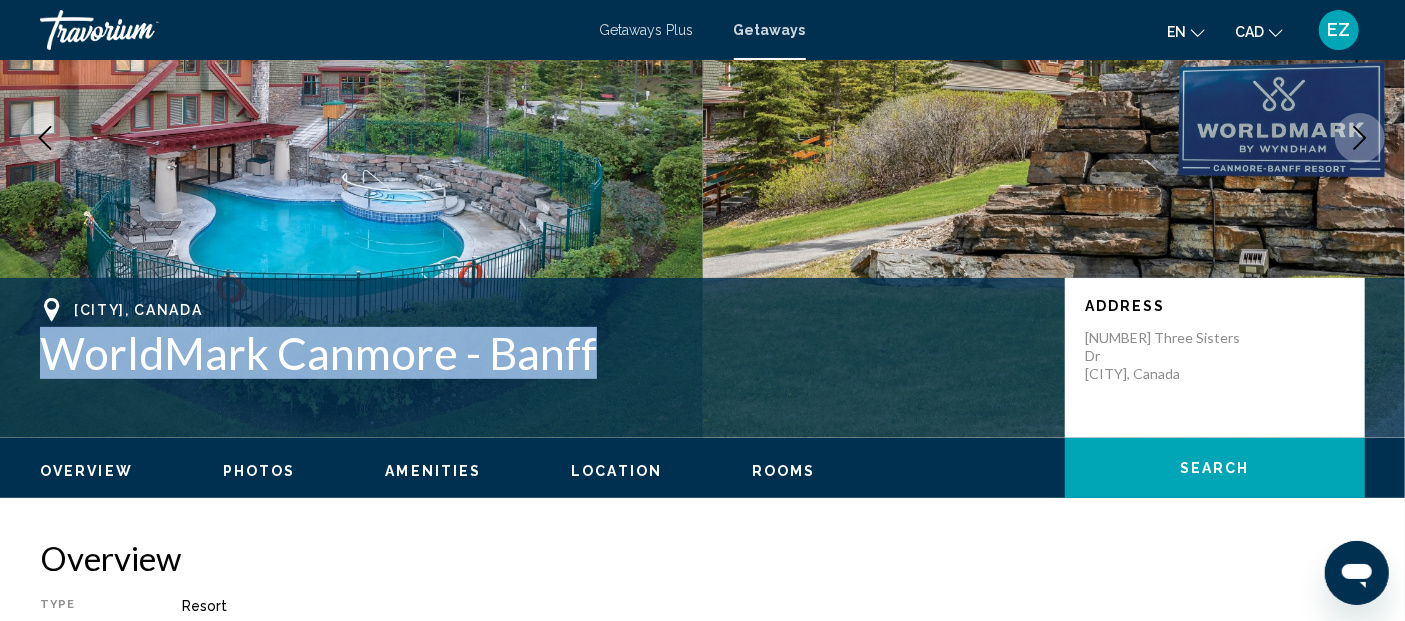 drag, startPoint x: 40, startPoint y: 342, endPoint x: 592, endPoint y: 364, distance: 552.43823 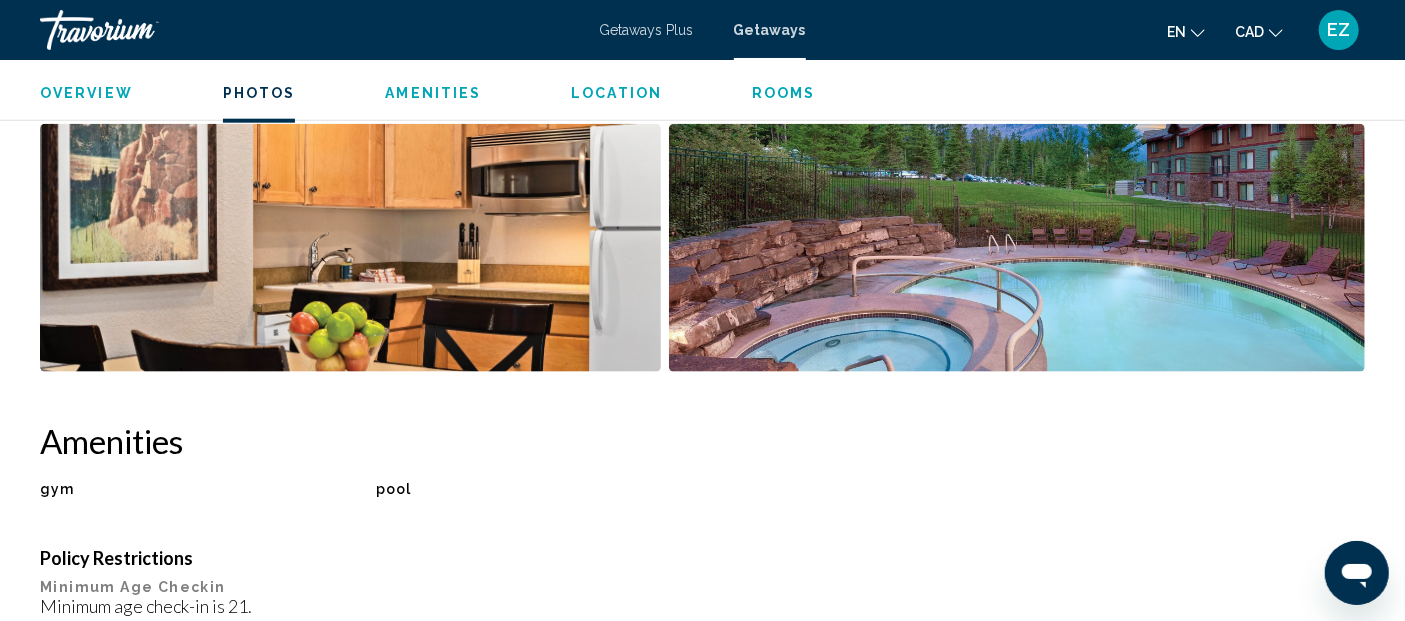 scroll, scrollTop: 1667, scrollLeft: 0, axis: vertical 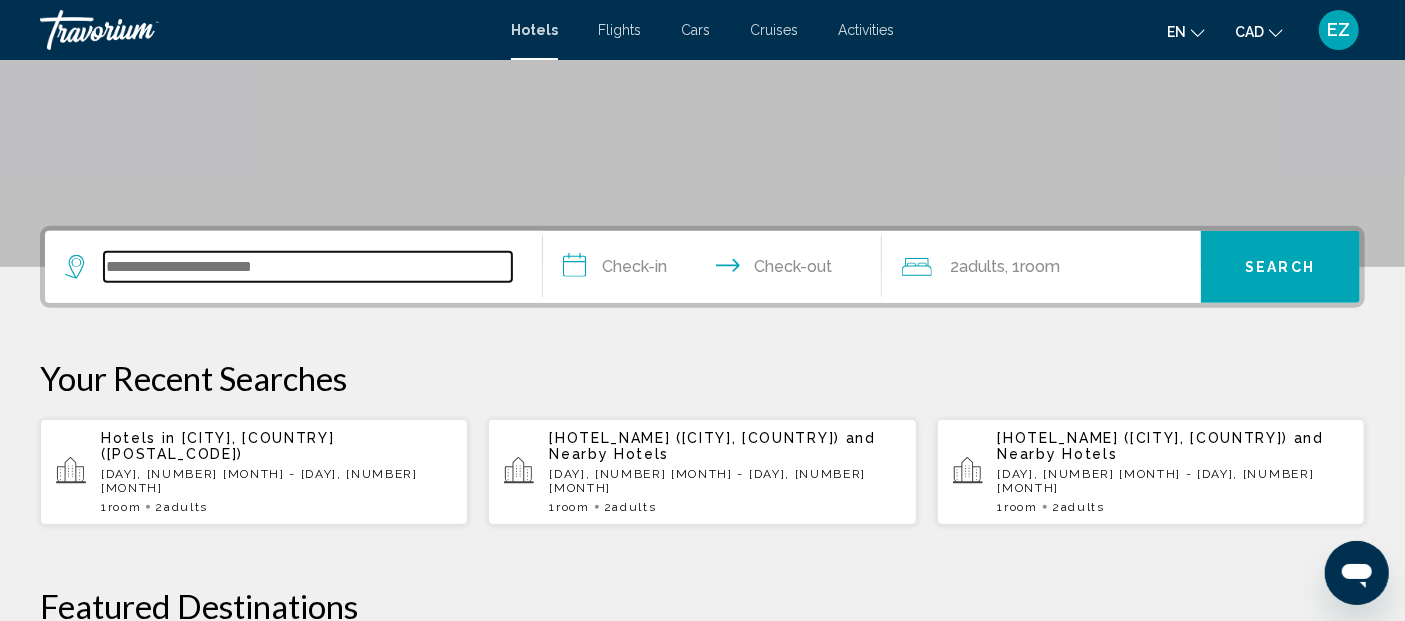 click at bounding box center (308, 267) 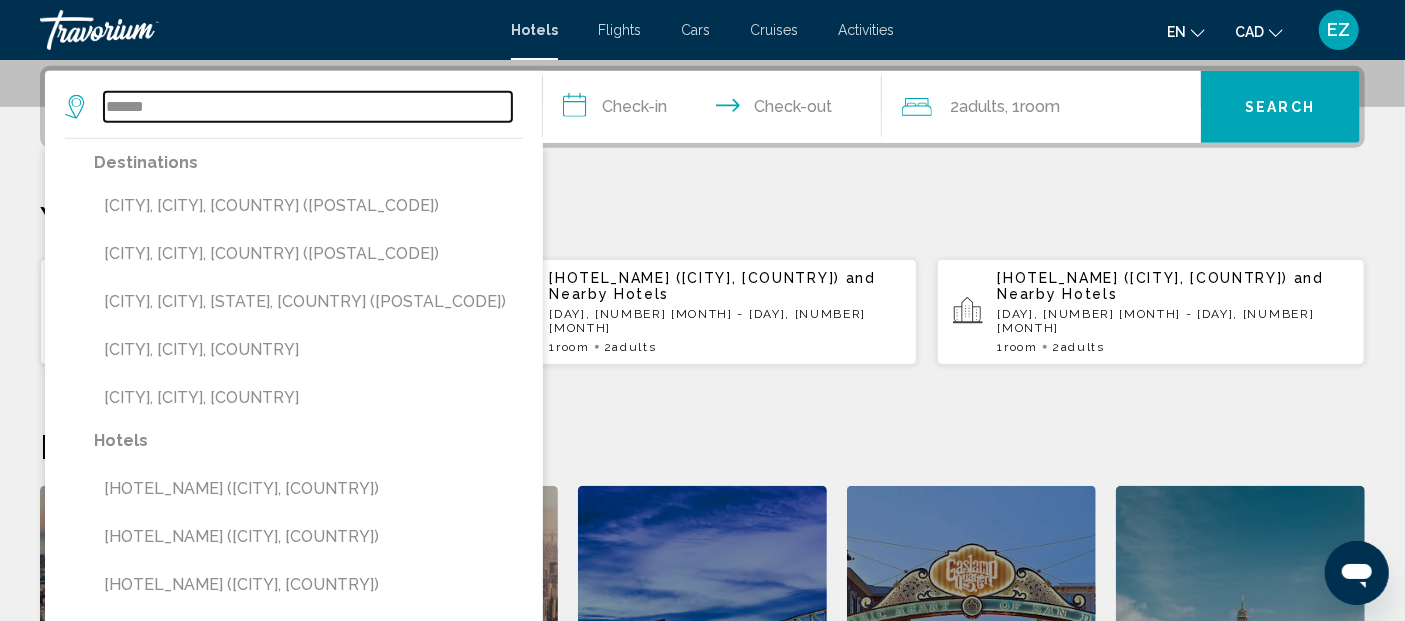 drag, startPoint x: 199, startPoint y: 106, endPoint x: 102, endPoint y: 105, distance: 97.00516 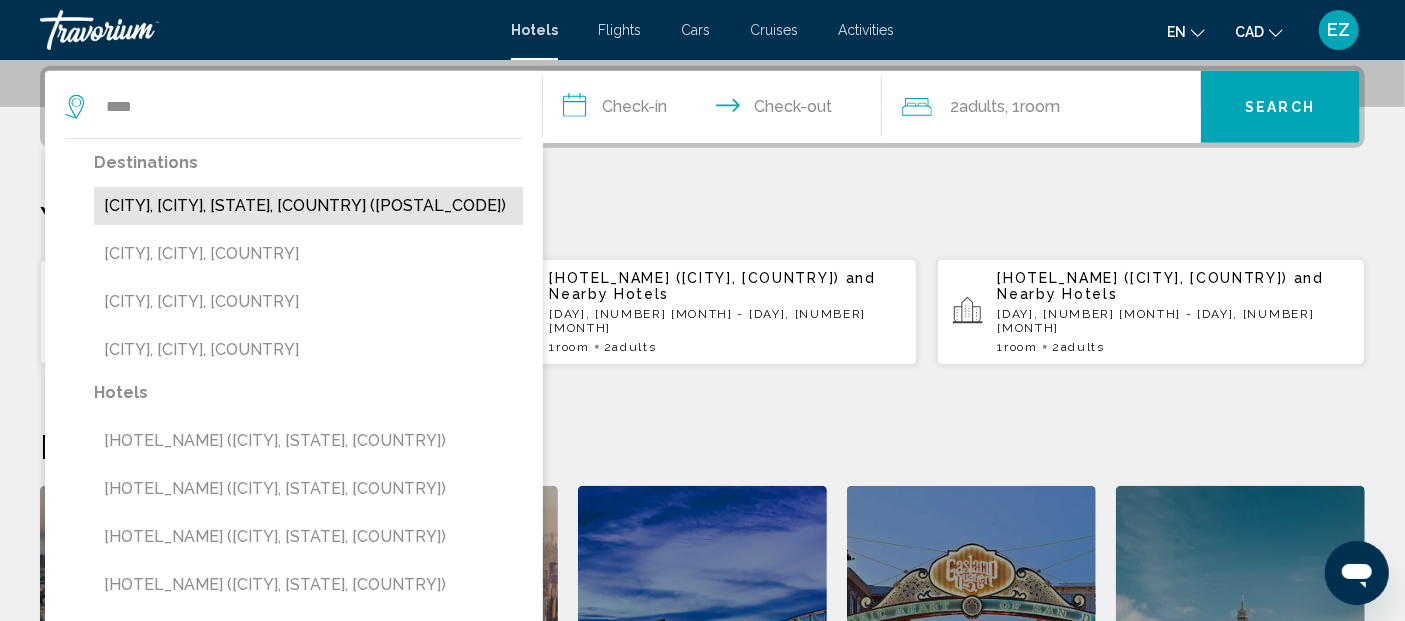 click on "[CITY], [CITY], [STATE], [COUNTRY] ([POSTAL_CODE])" at bounding box center (308, 206) 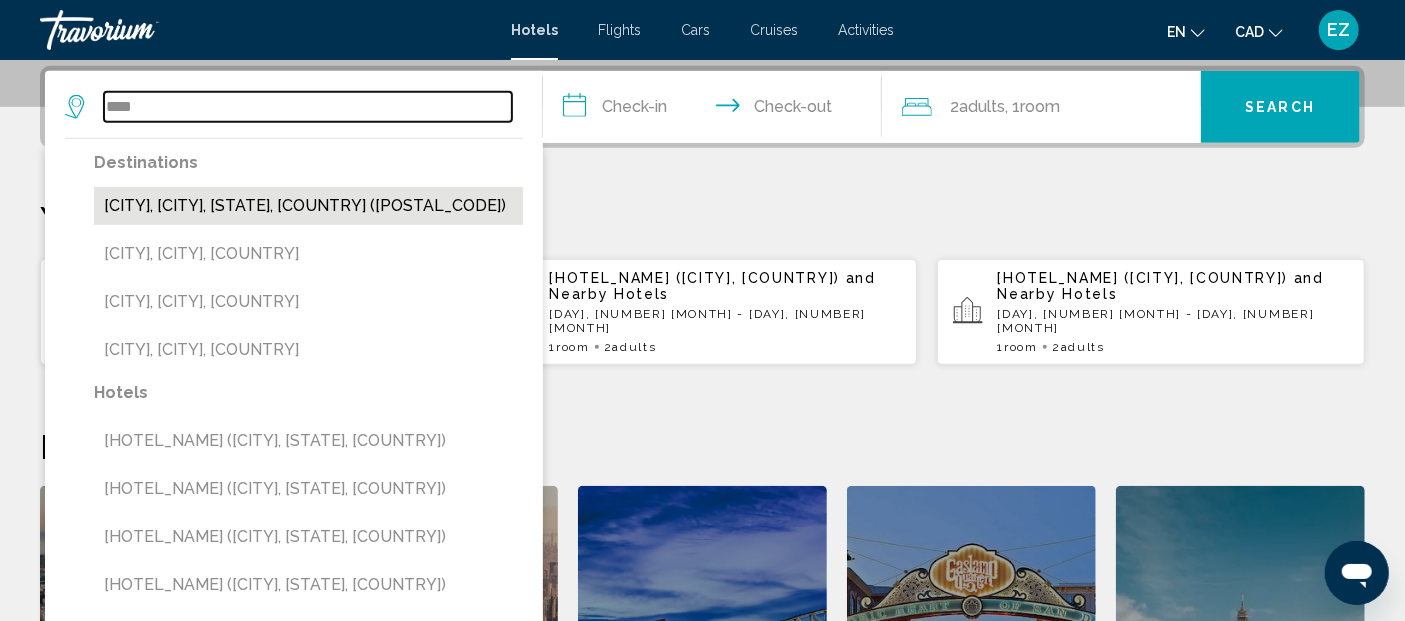 type on "**********" 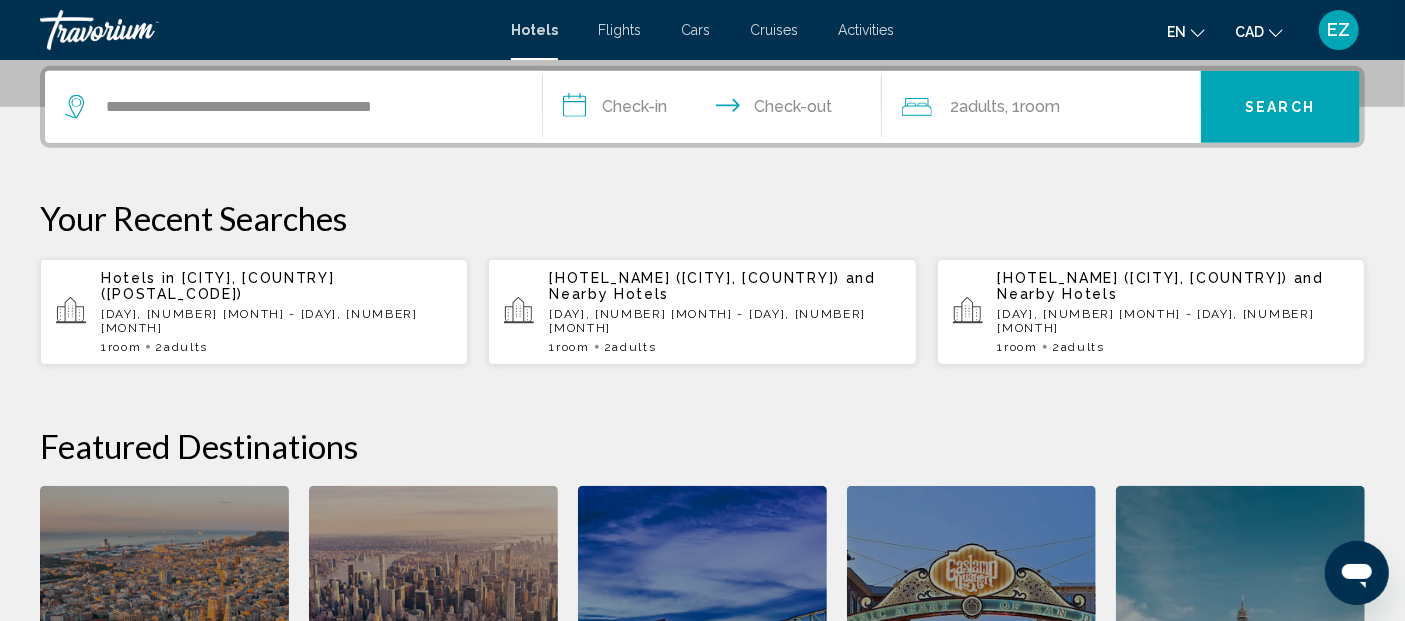 click on "**********" at bounding box center [716, 110] 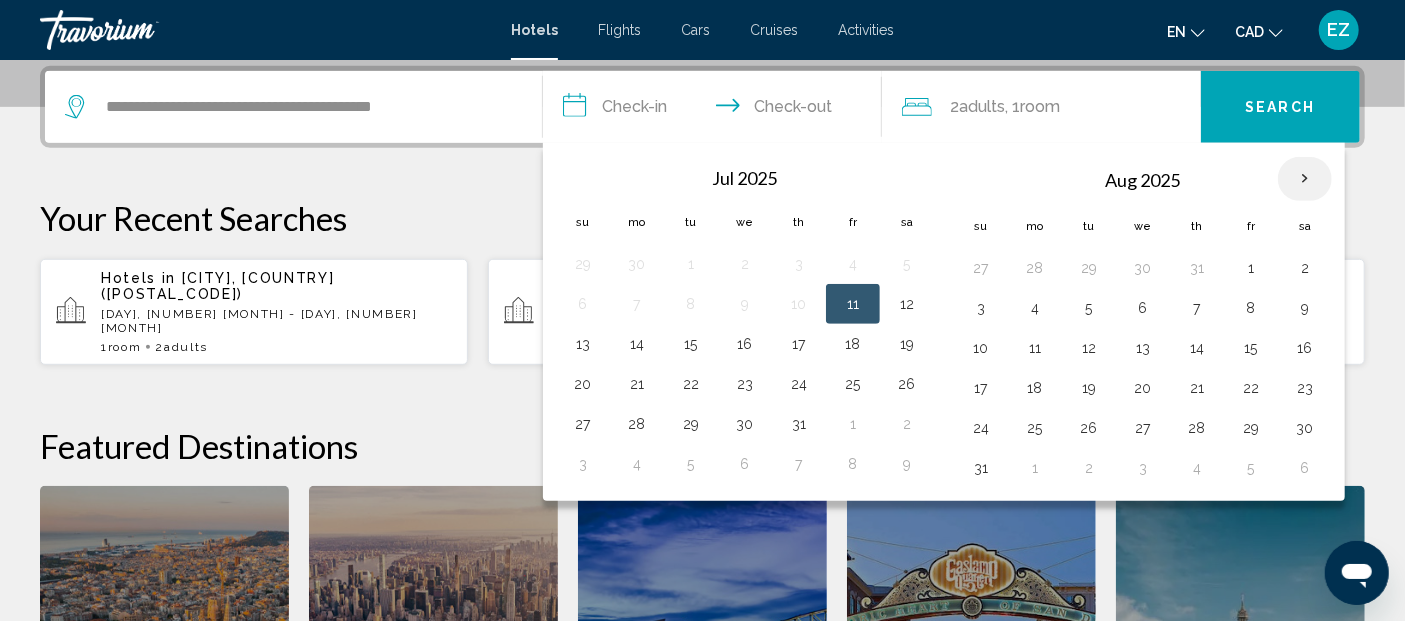 click at bounding box center [1305, 179] 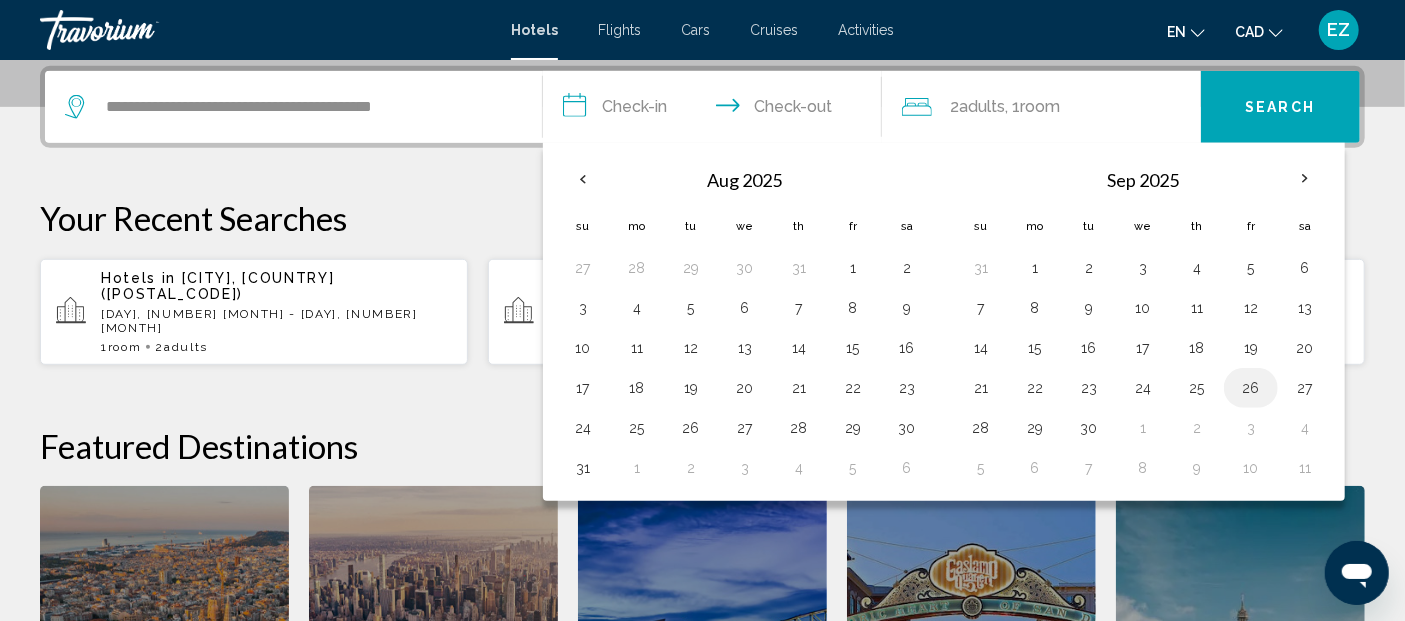 click on "26" at bounding box center (1251, 388) 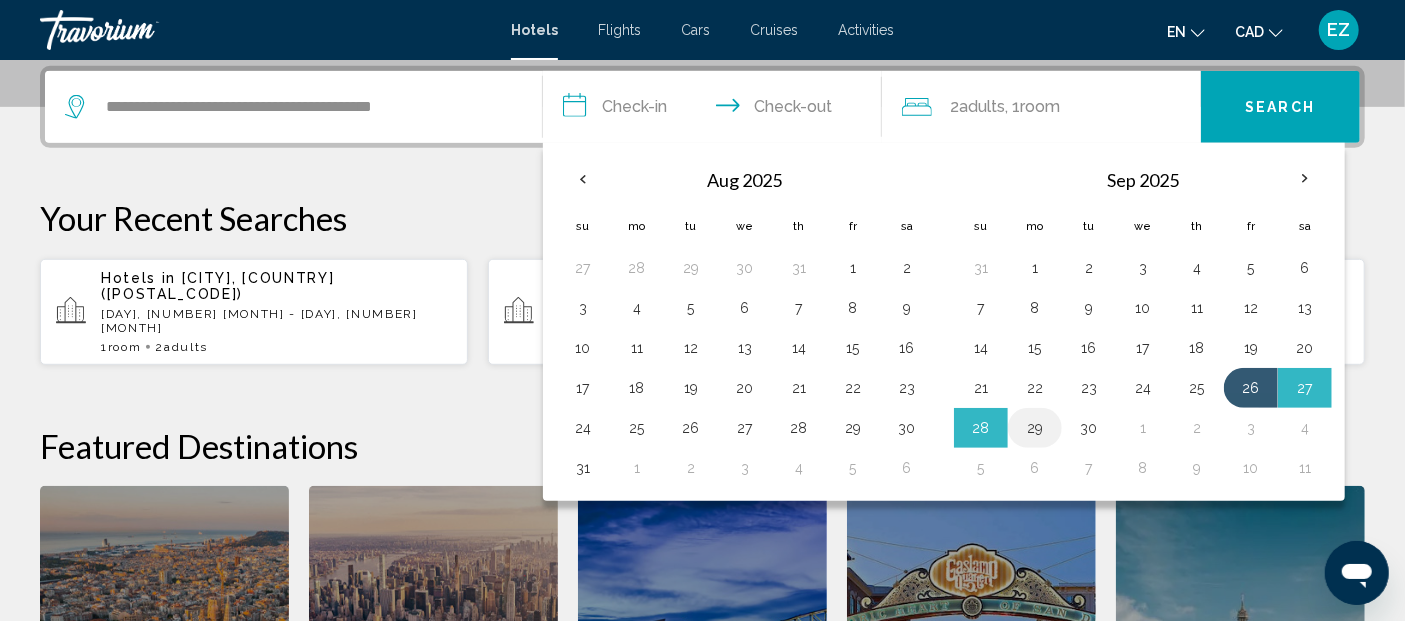 click on "29" at bounding box center (1035, 428) 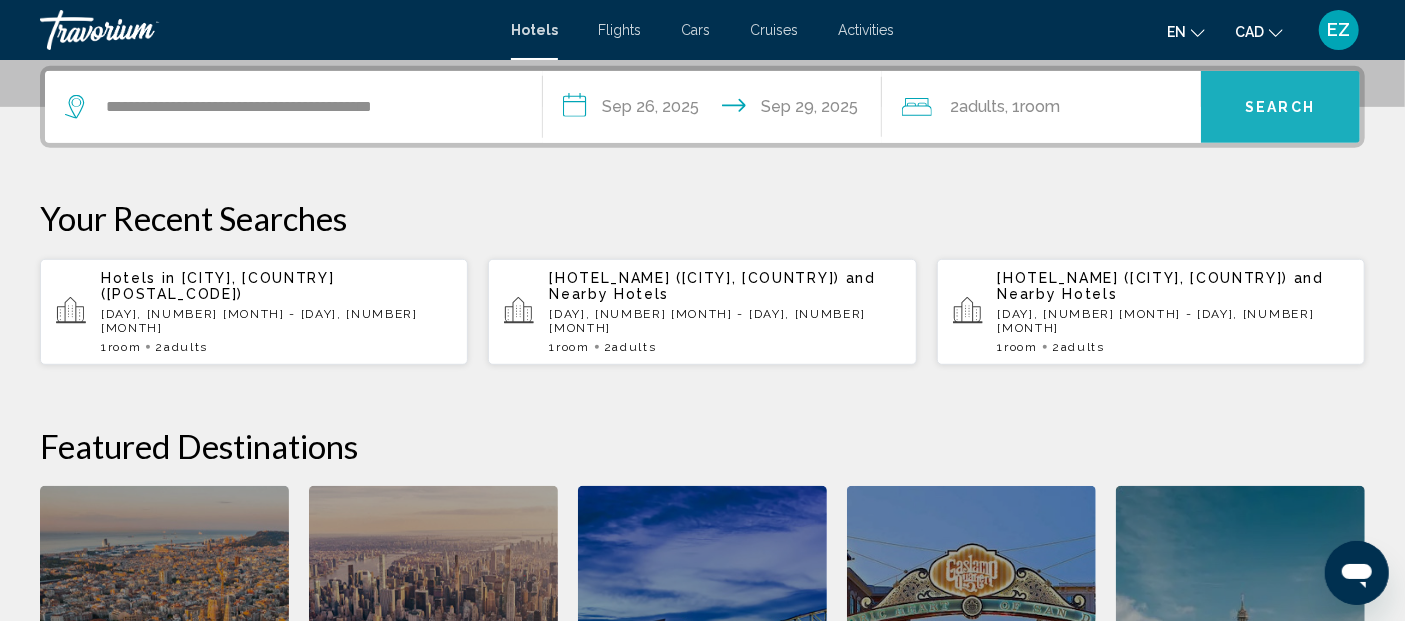 click on "Search" at bounding box center [1280, 107] 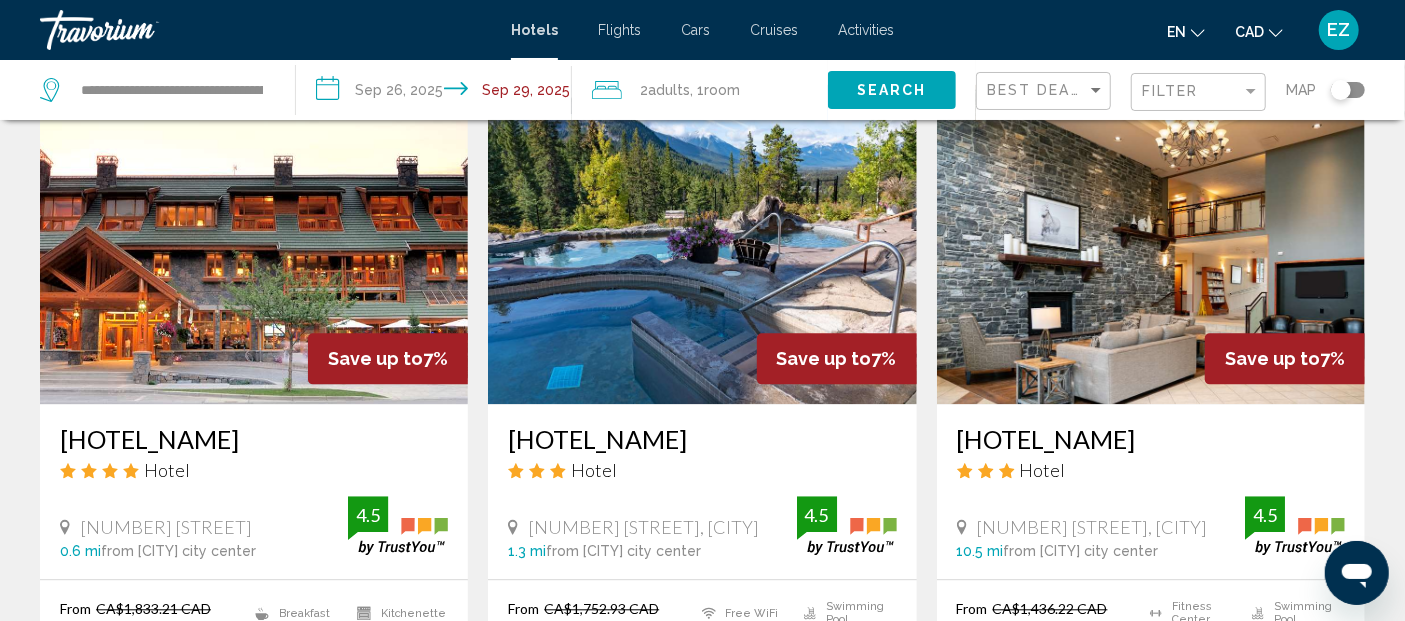 scroll, scrollTop: 2444, scrollLeft: 0, axis: vertical 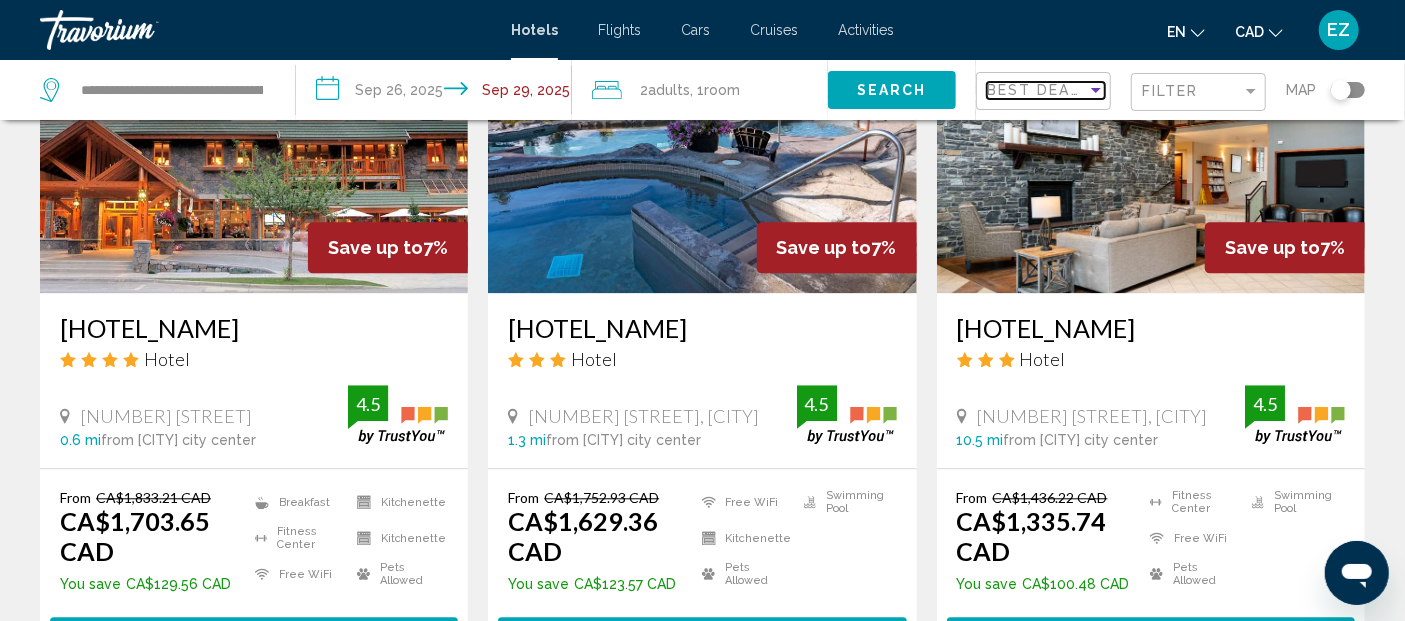 click on "Best Deals" at bounding box center [1039, 90] 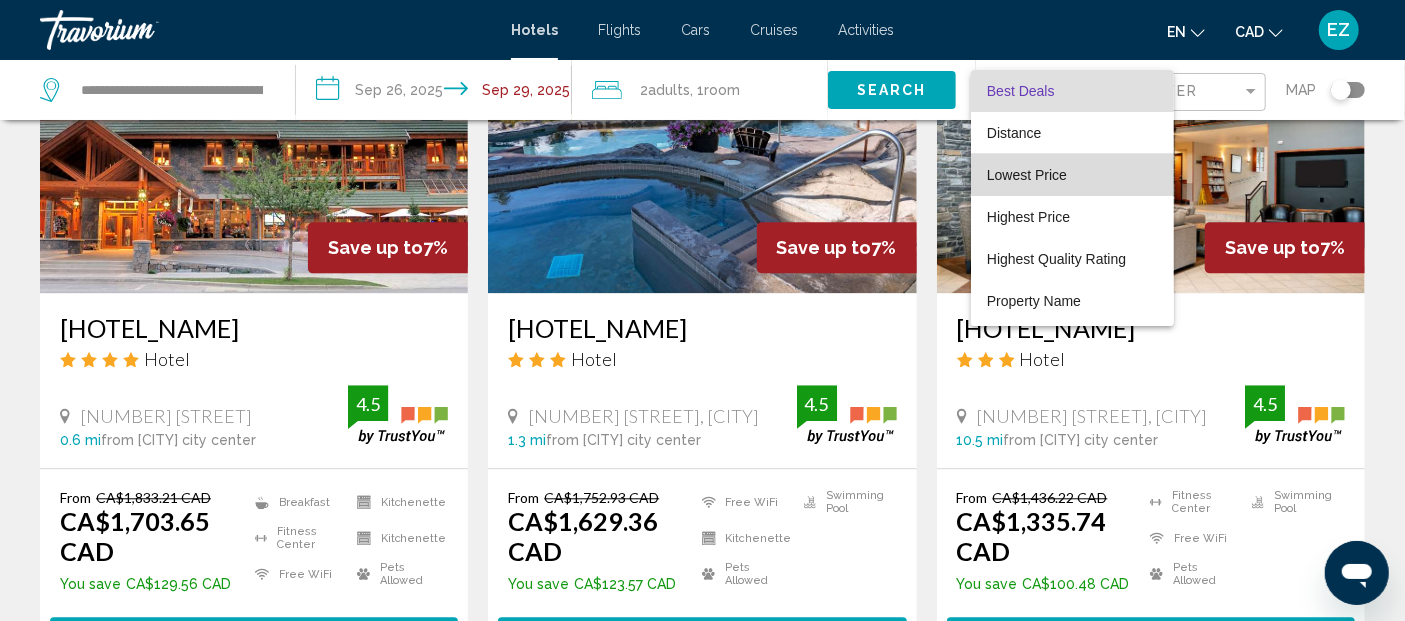 click on "Lowest Price" at bounding box center (1072, 175) 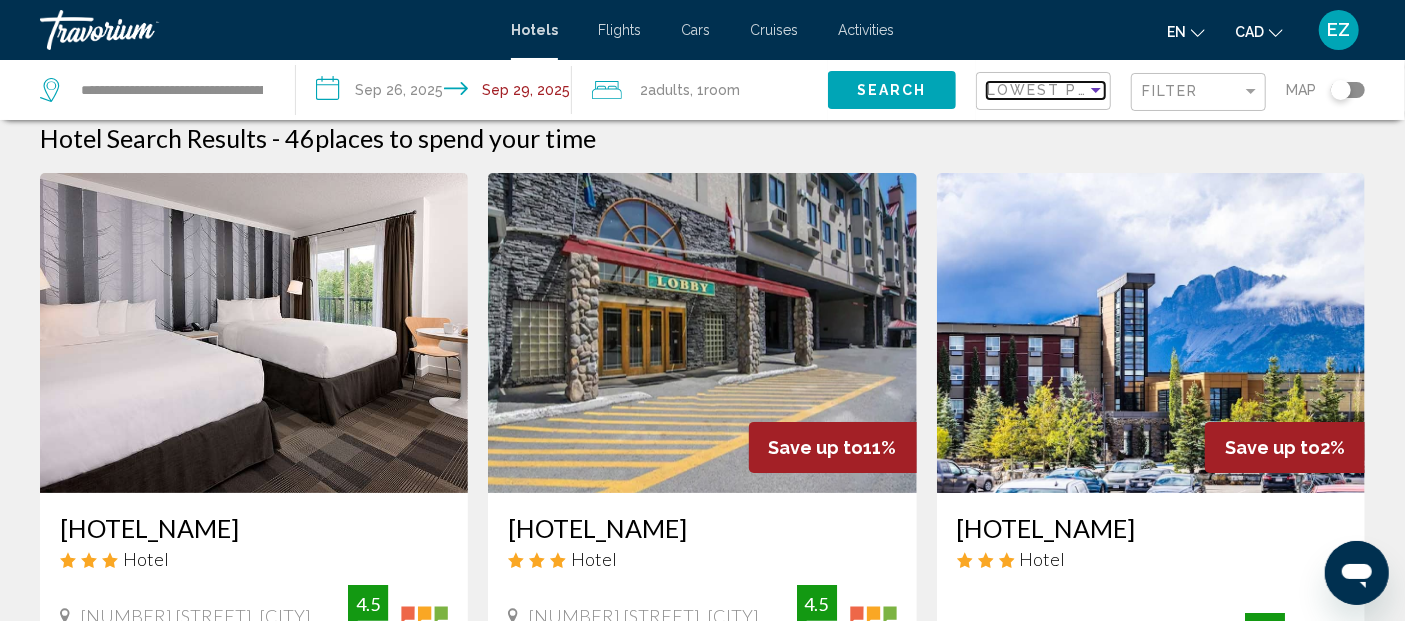 scroll, scrollTop: 0, scrollLeft: 0, axis: both 